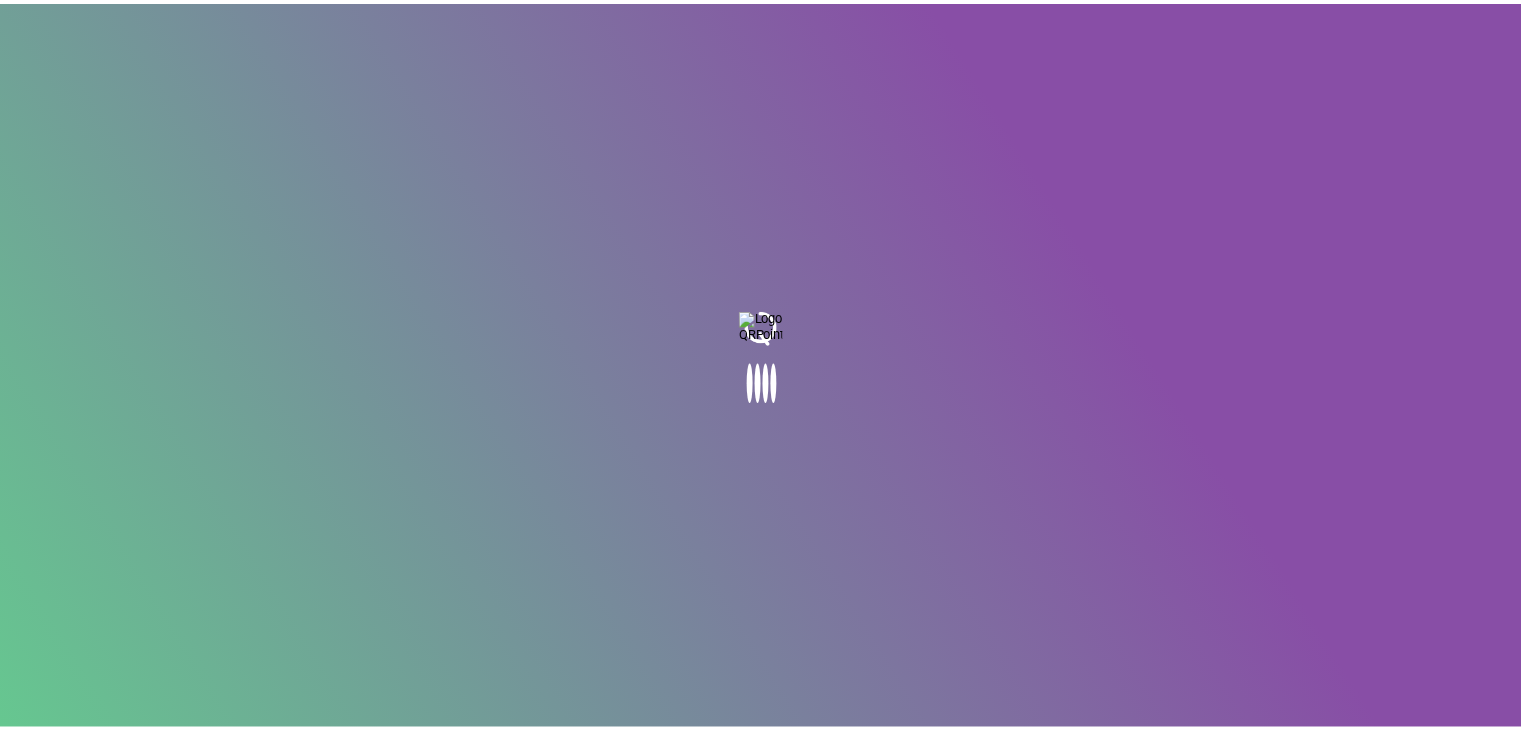 scroll, scrollTop: 0, scrollLeft: 0, axis: both 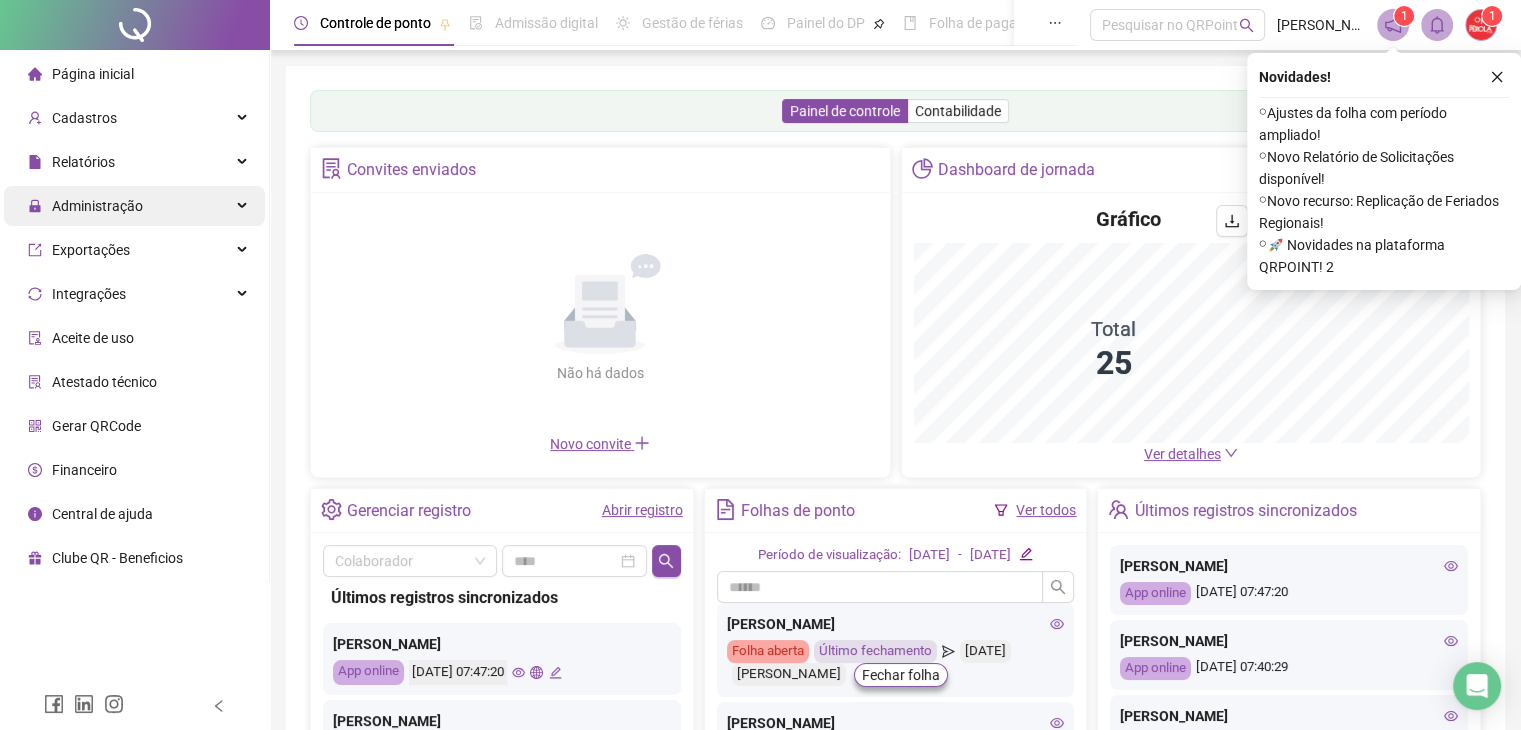 click on "Administração" at bounding box center (97, 206) 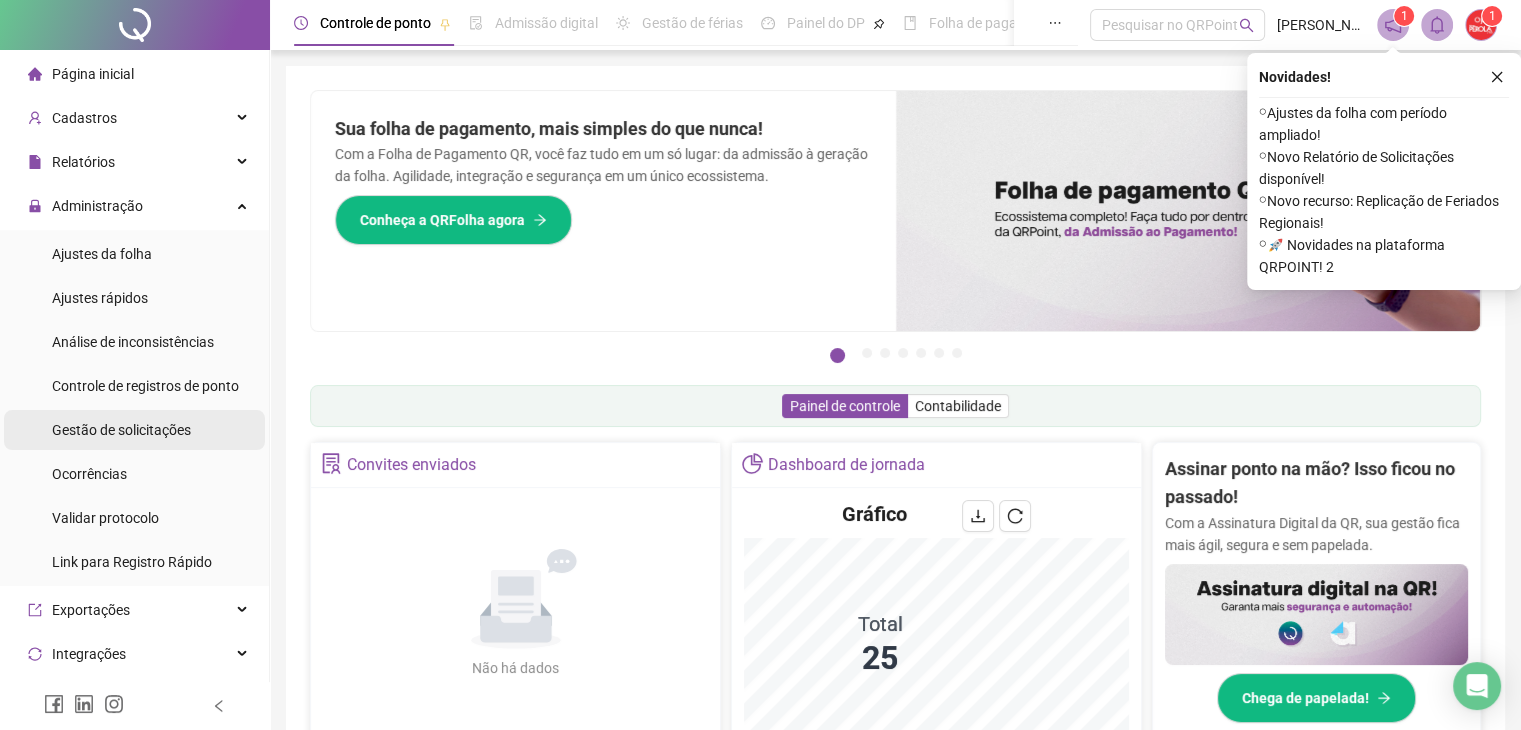 click on "Gestão de solicitações" at bounding box center [121, 430] 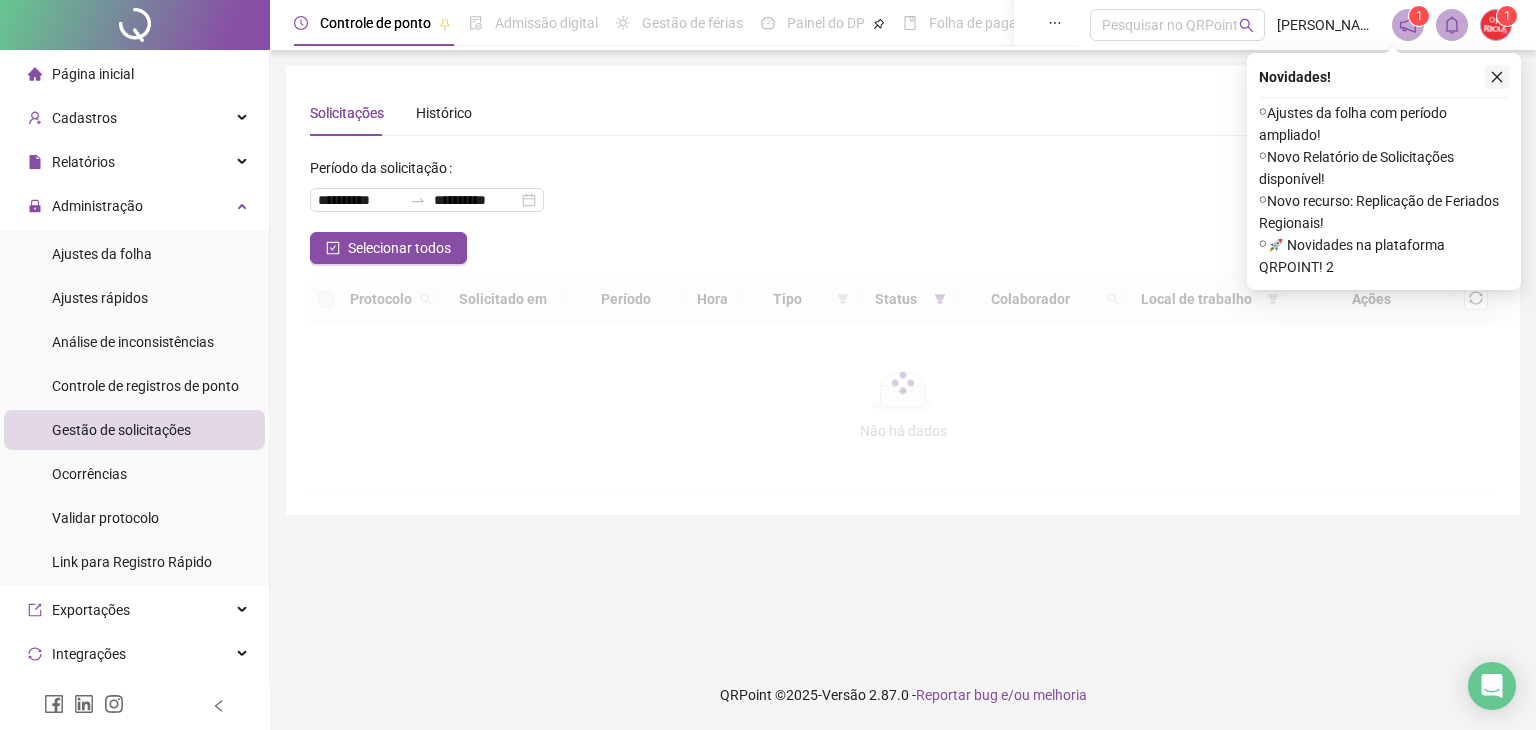 click 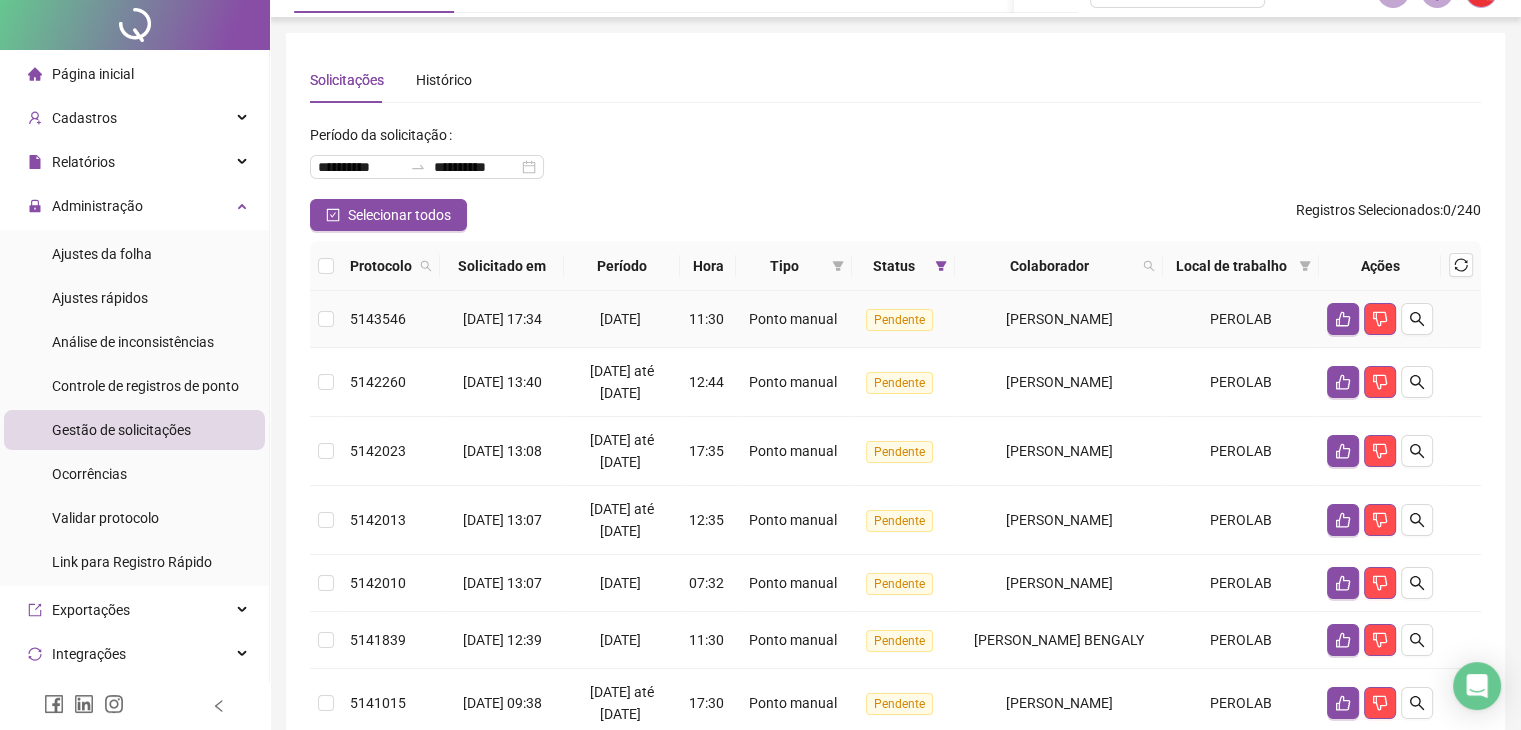 scroll, scrollTop: 0, scrollLeft: 0, axis: both 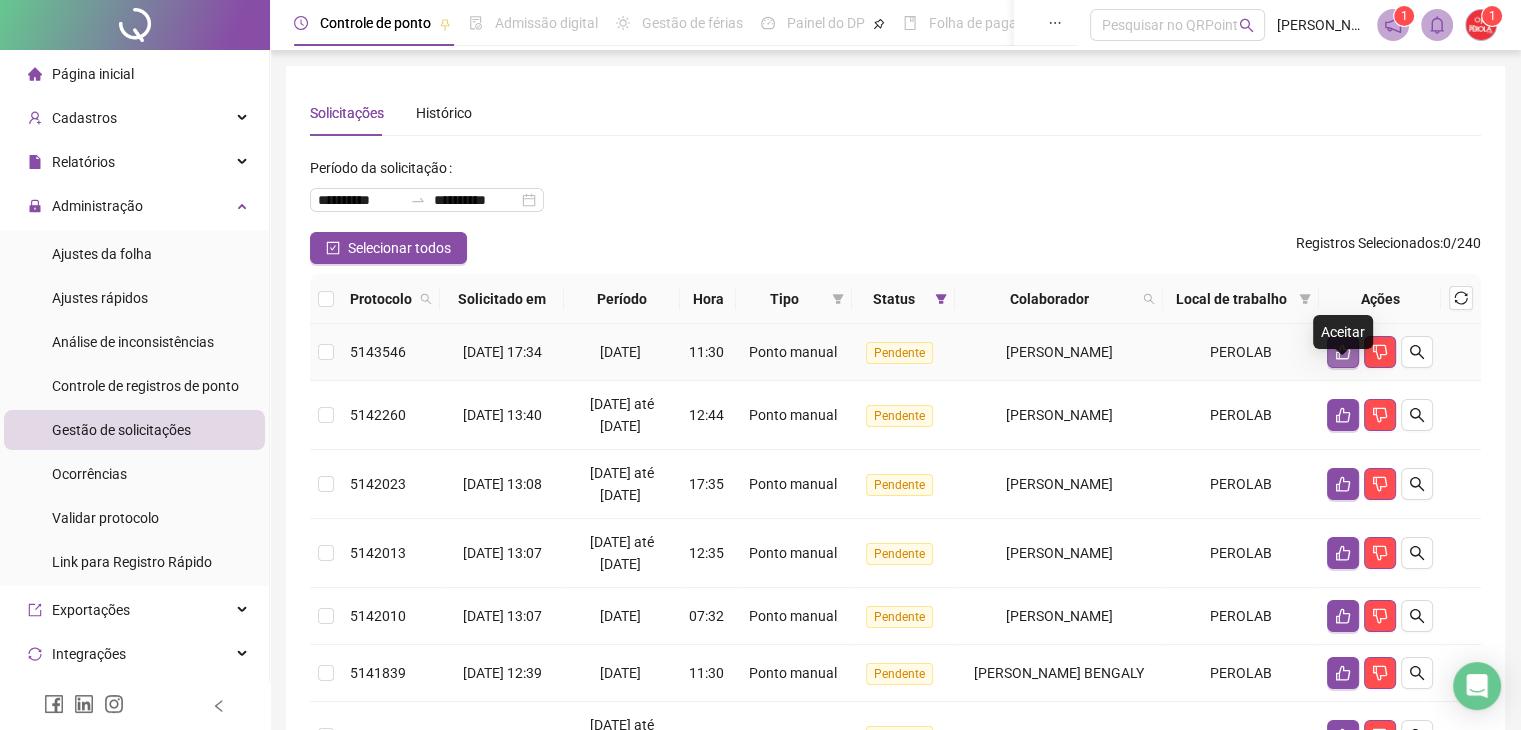 click at bounding box center [1343, 352] 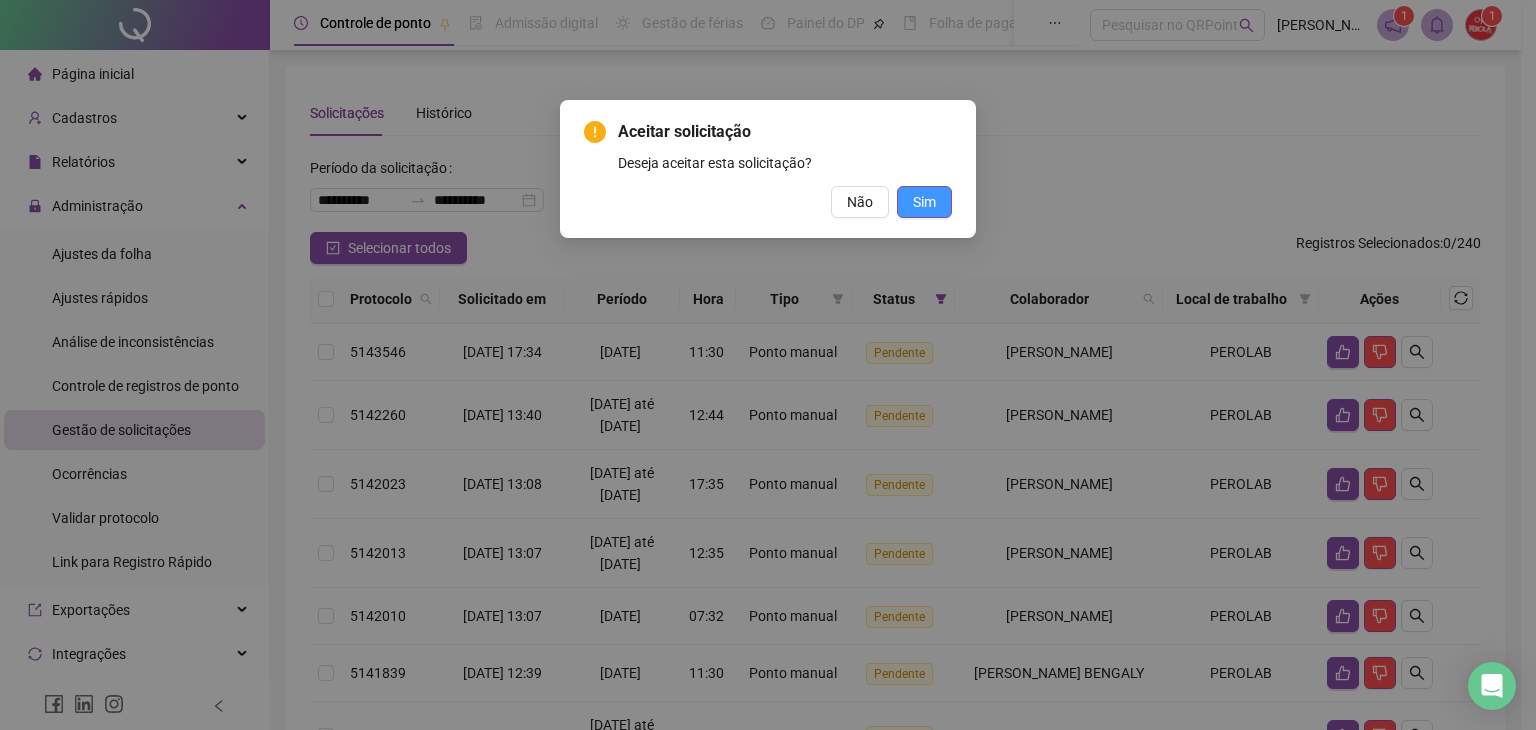 click on "Sim" at bounding box center (924, 202) 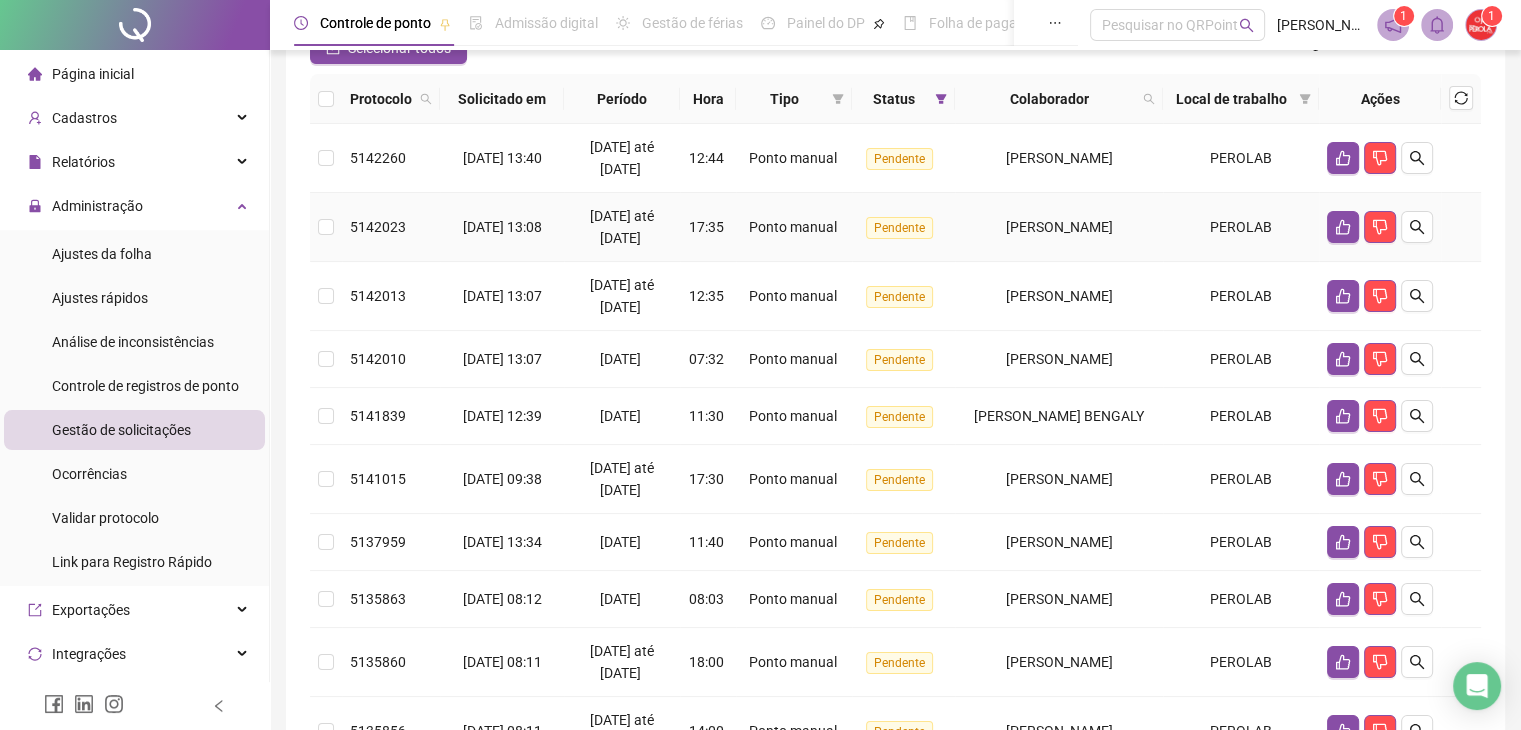 scroll, scrollTop: 0, scrollLeft: 0, axis: both 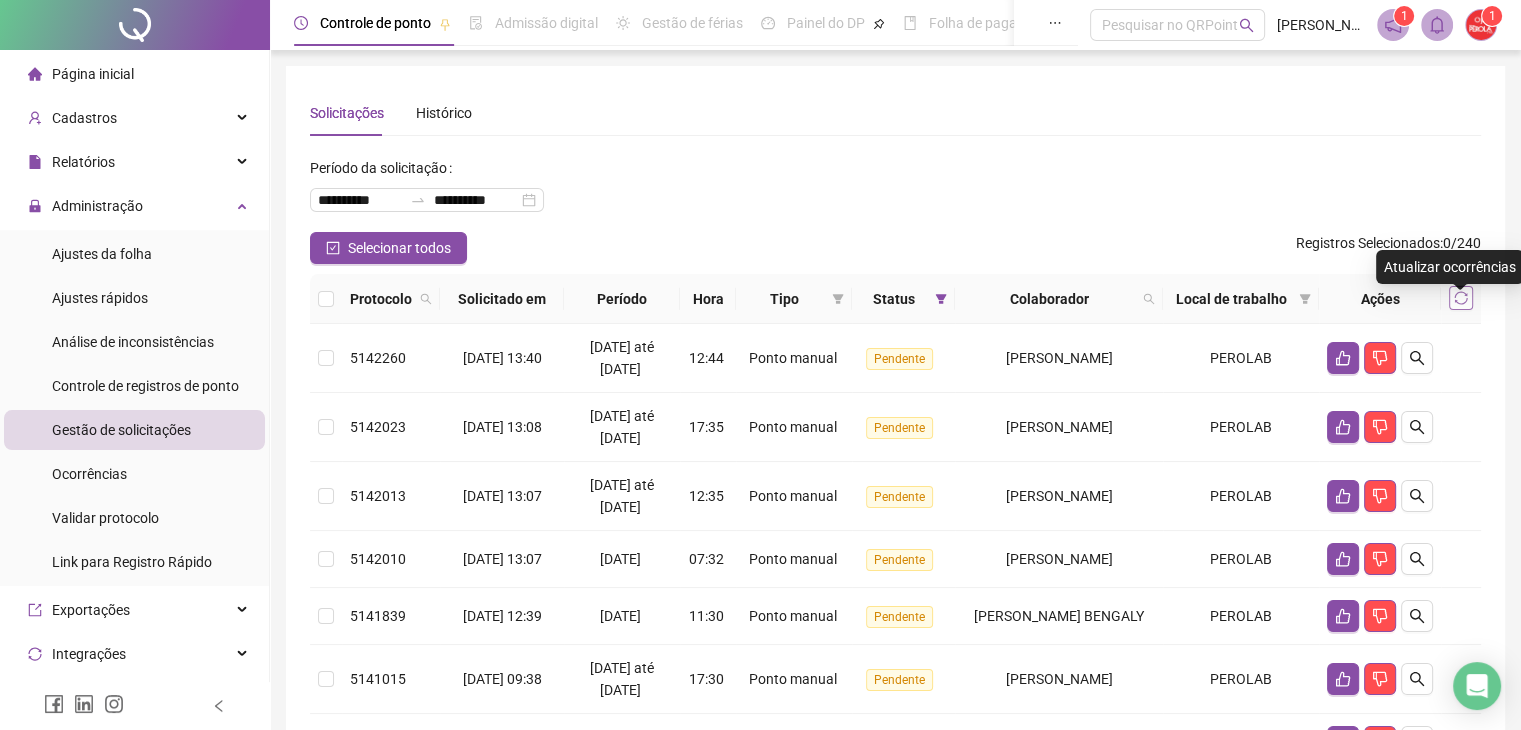 click 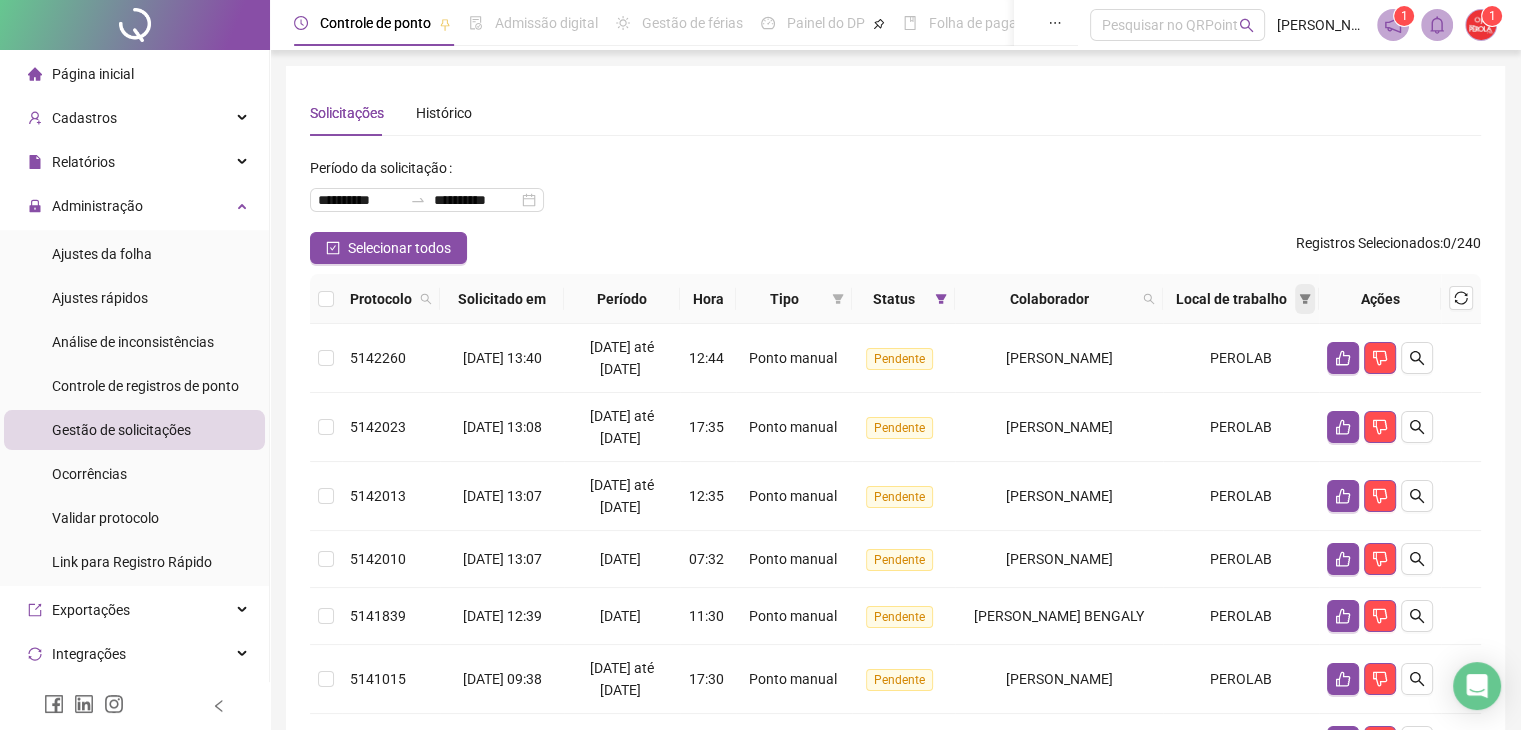 click at bounding box center (1305, 299) 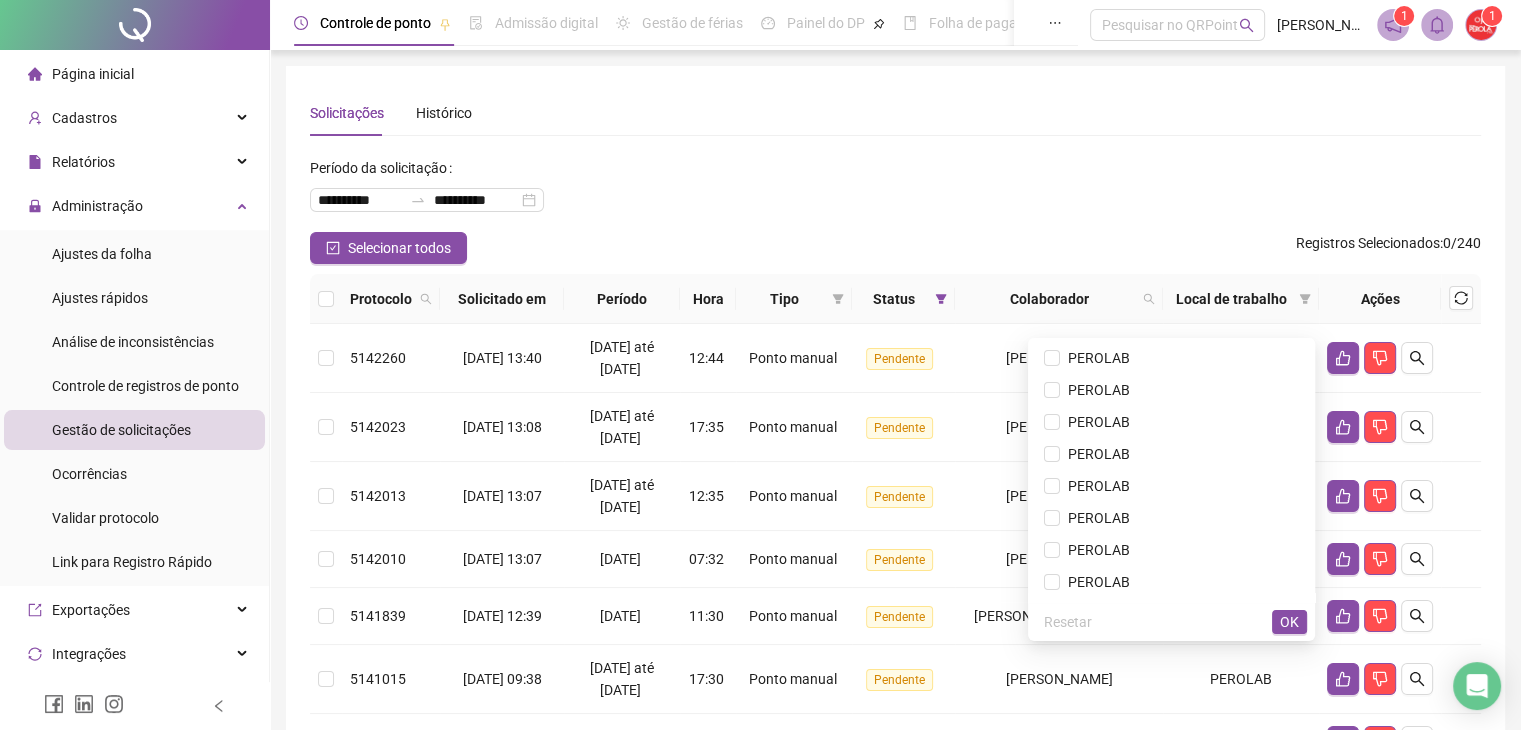 click on "Local de trabalho" at bounding box center (1241, 299) 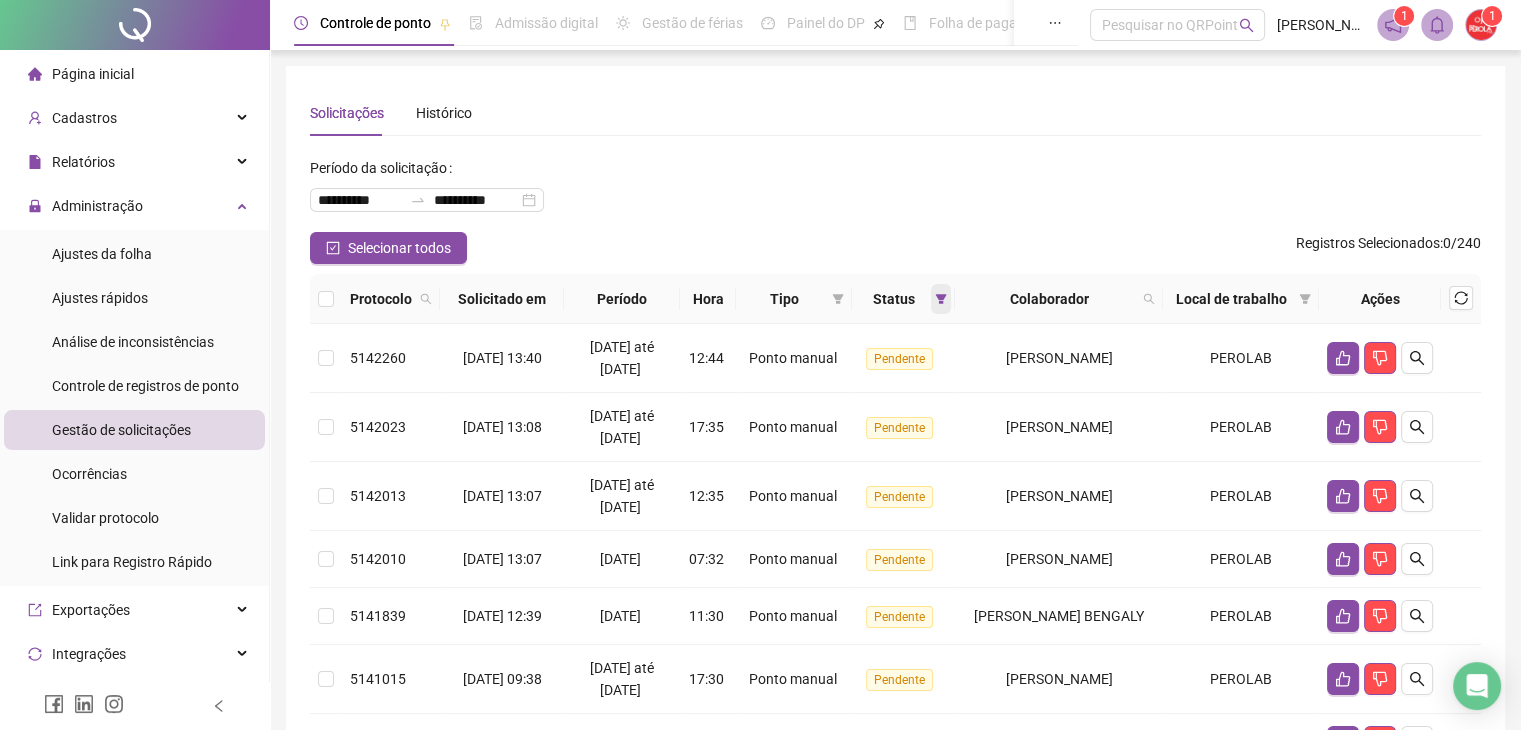 click 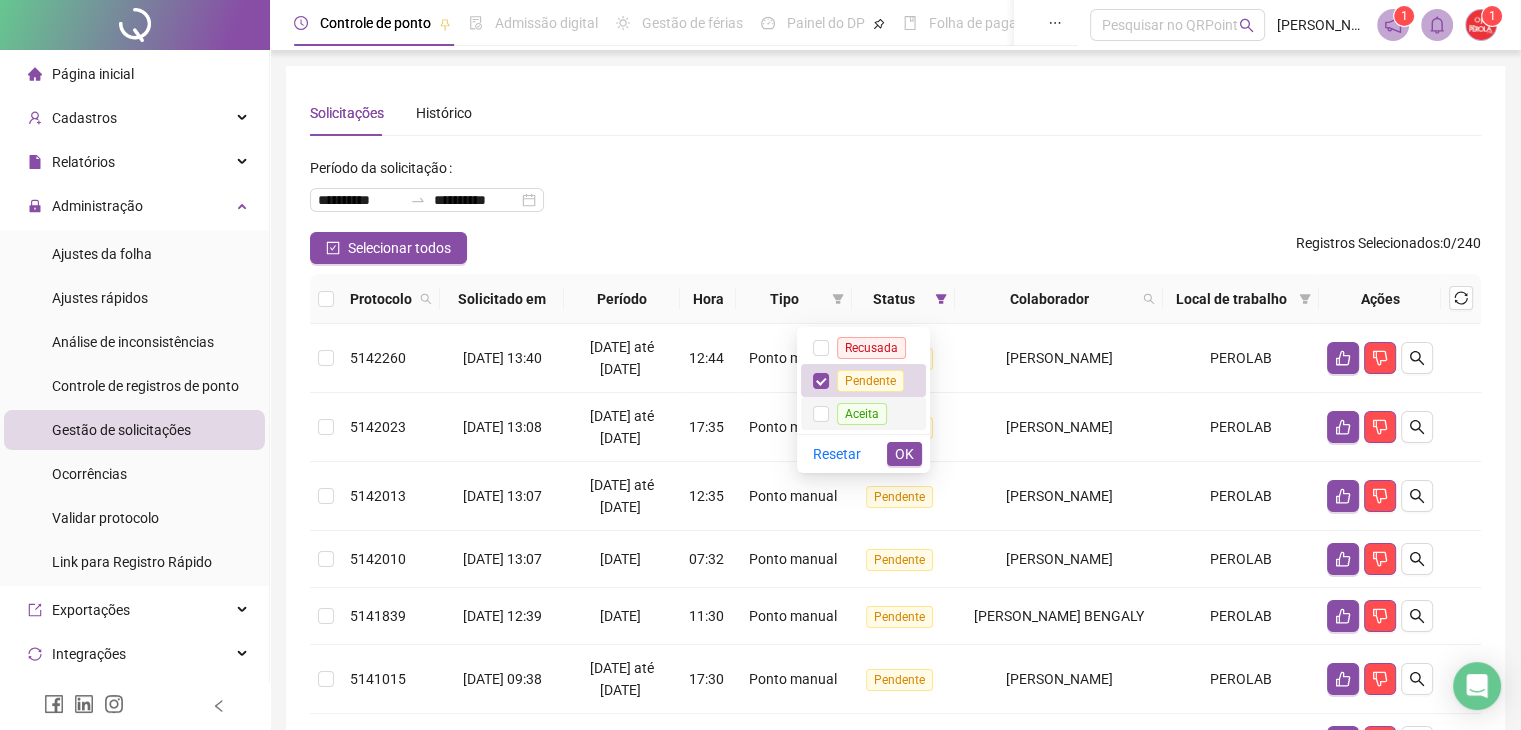 click on "Aceita" at bounding box center (862, 413) 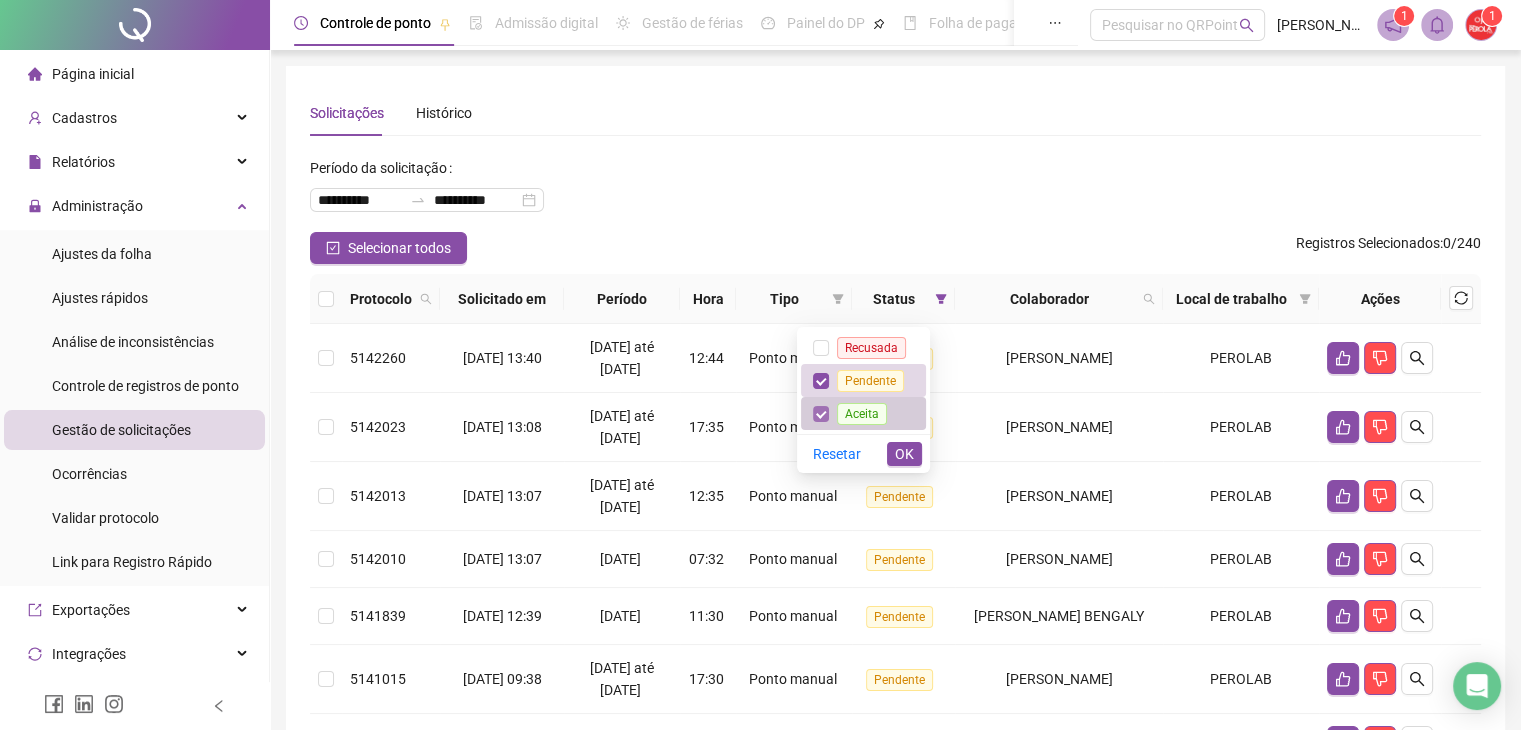 click at bounding box center (821, 414) 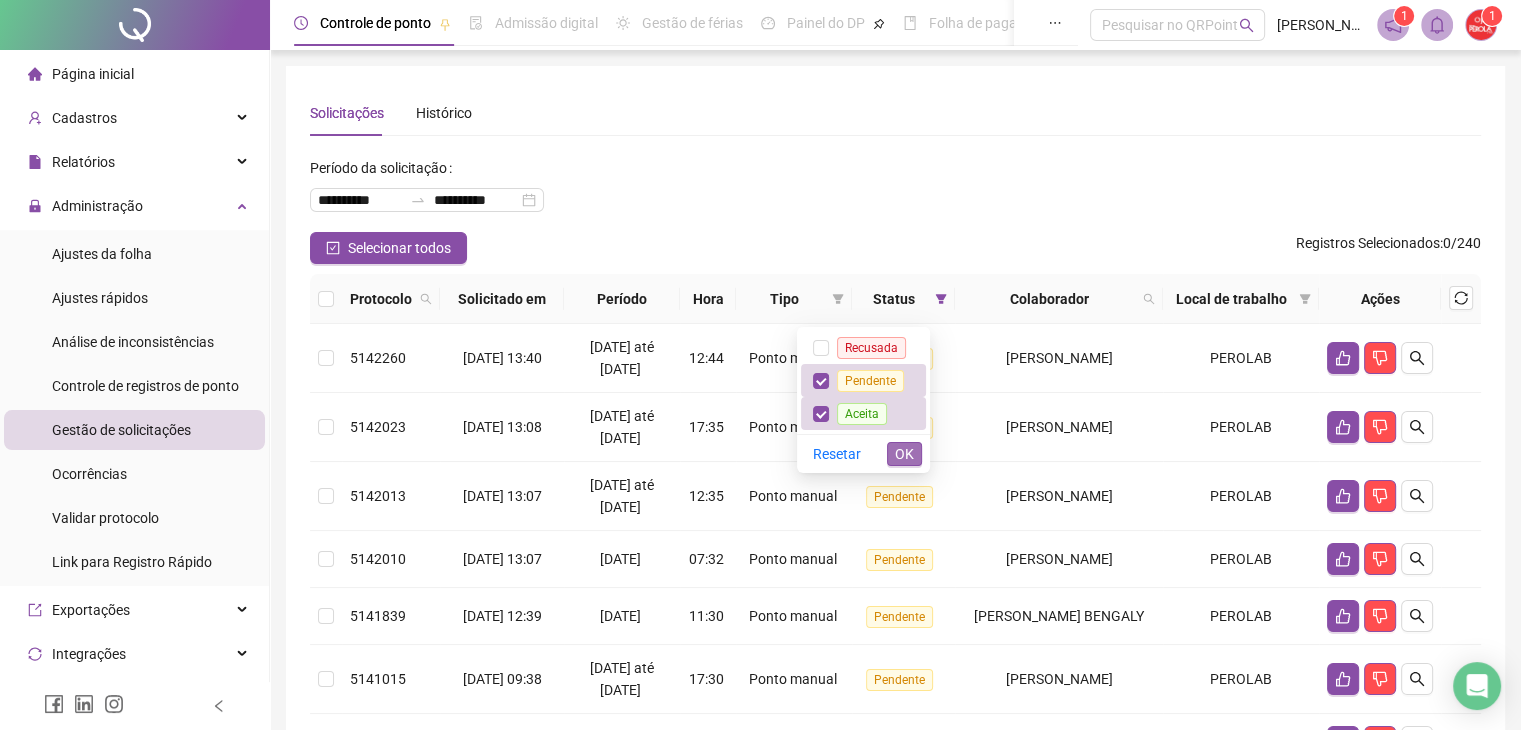 click on "OK" at bounding box center [904, 454] 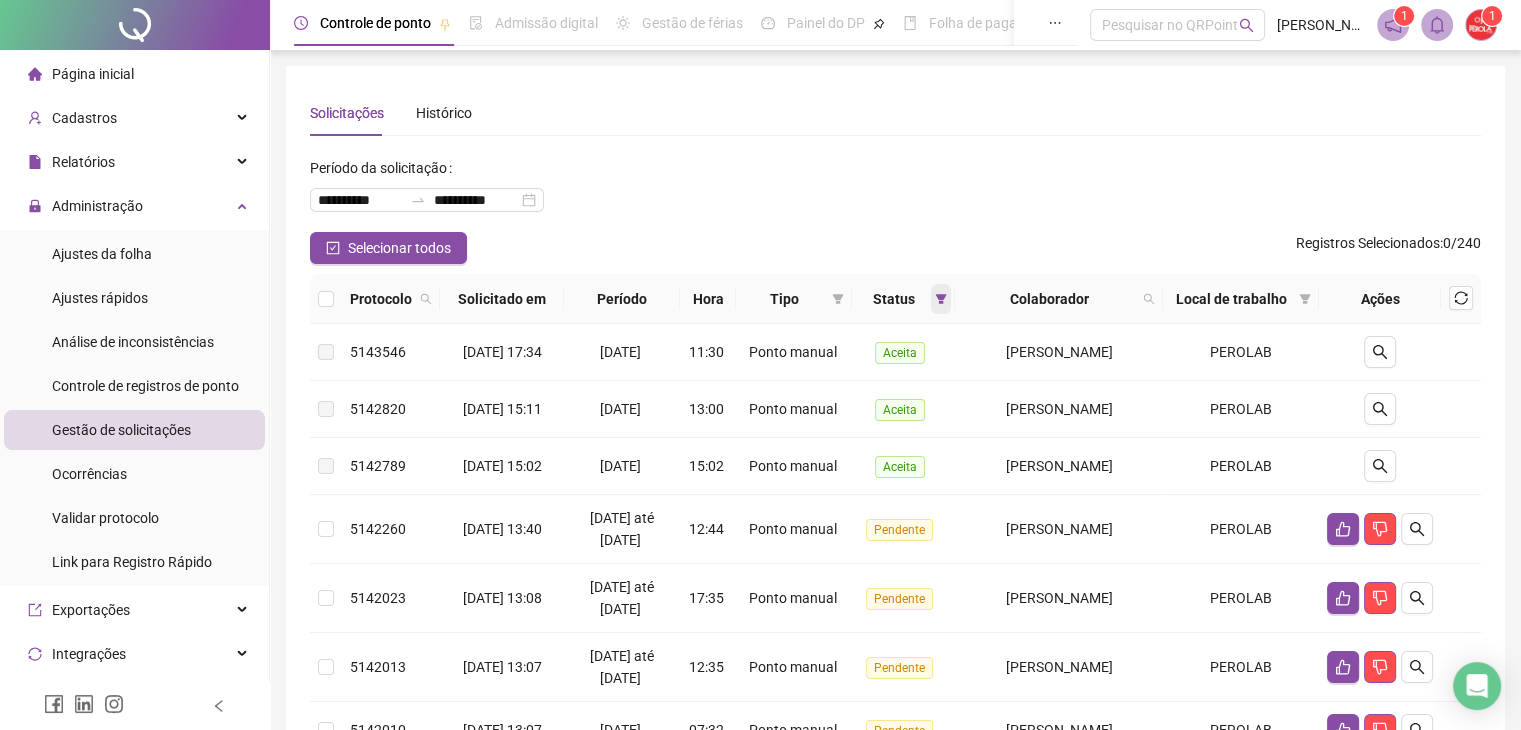 click at bounding box center [941, 299] 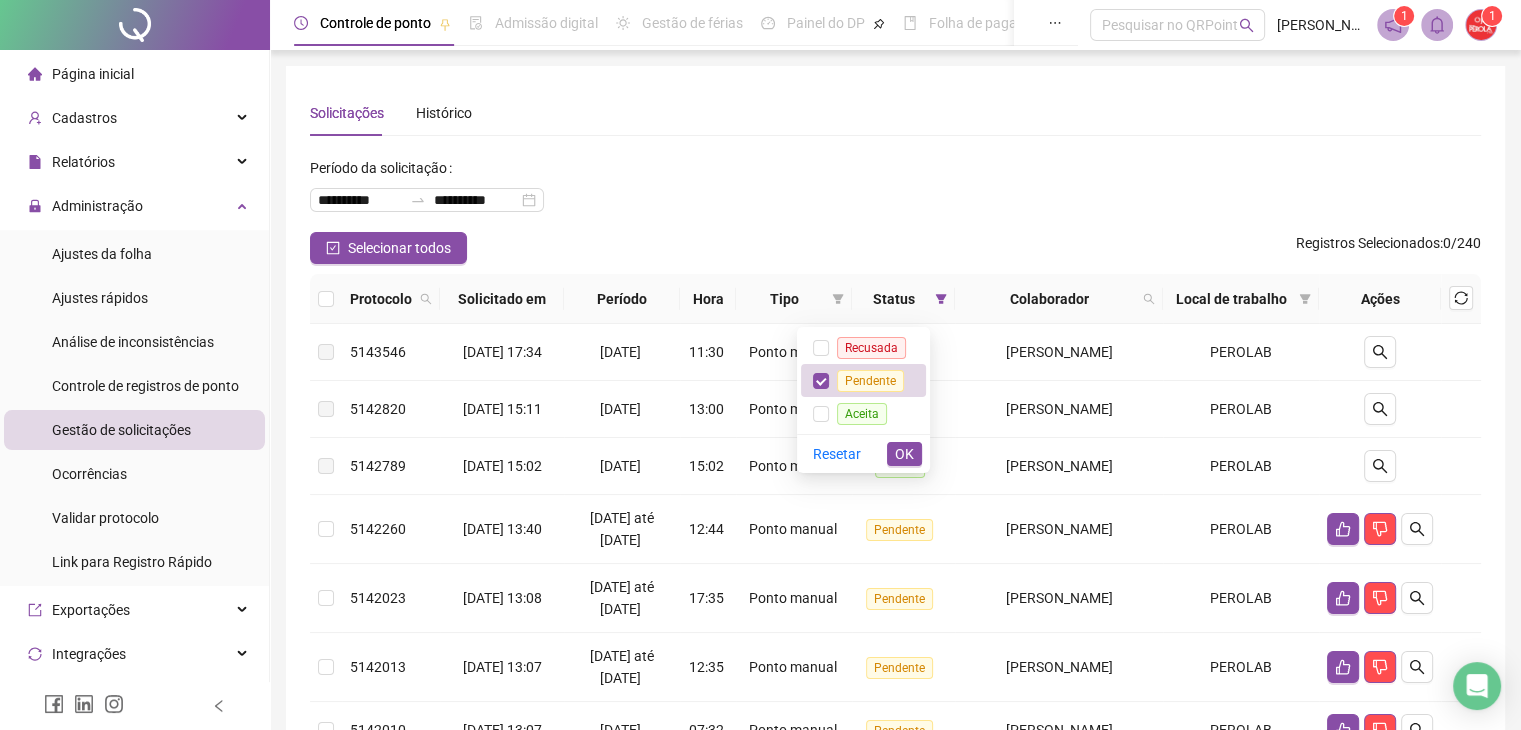 click on "Colaborador" at bounding box center (1059, 299) 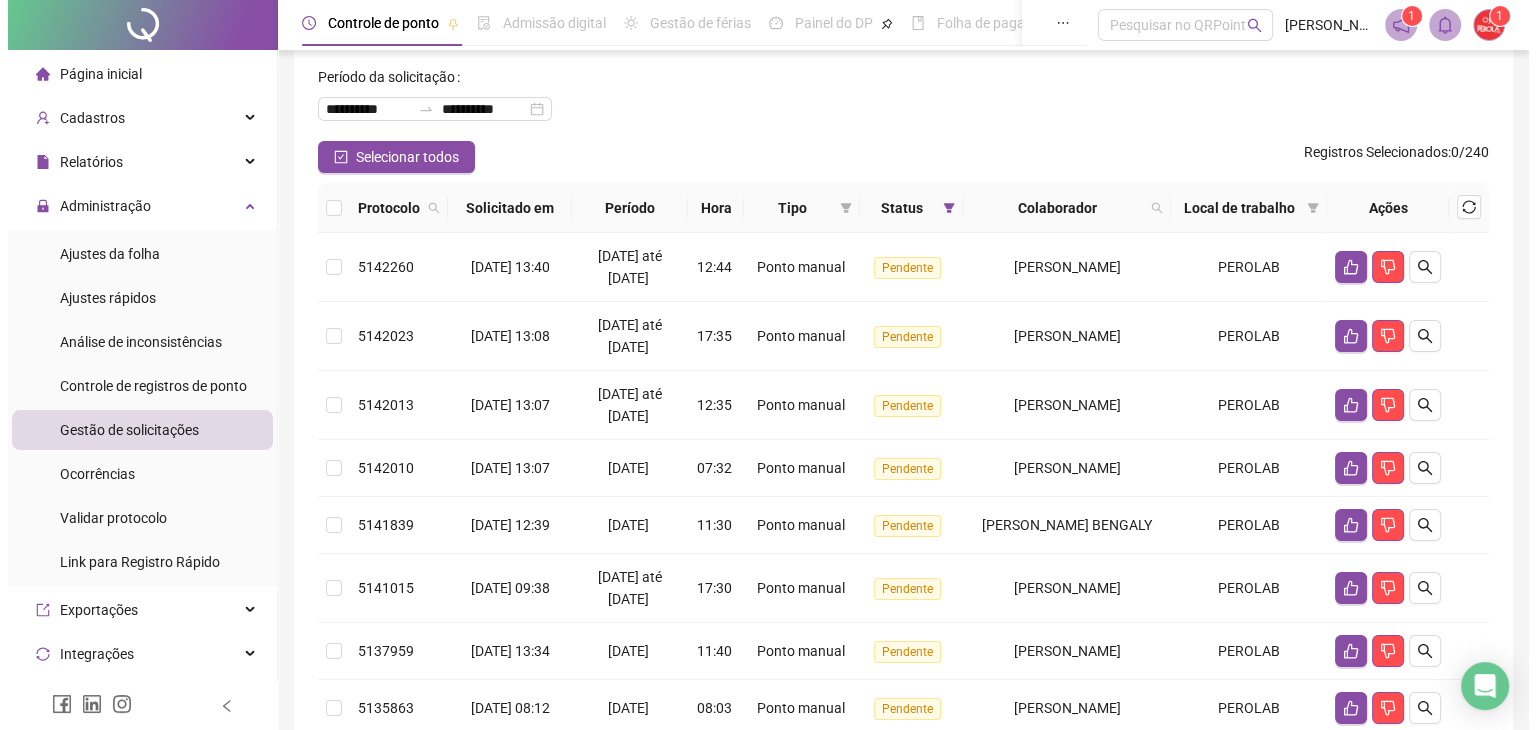 scroll, scrollTop: 4, scrollLeft: 0, axis: vertical 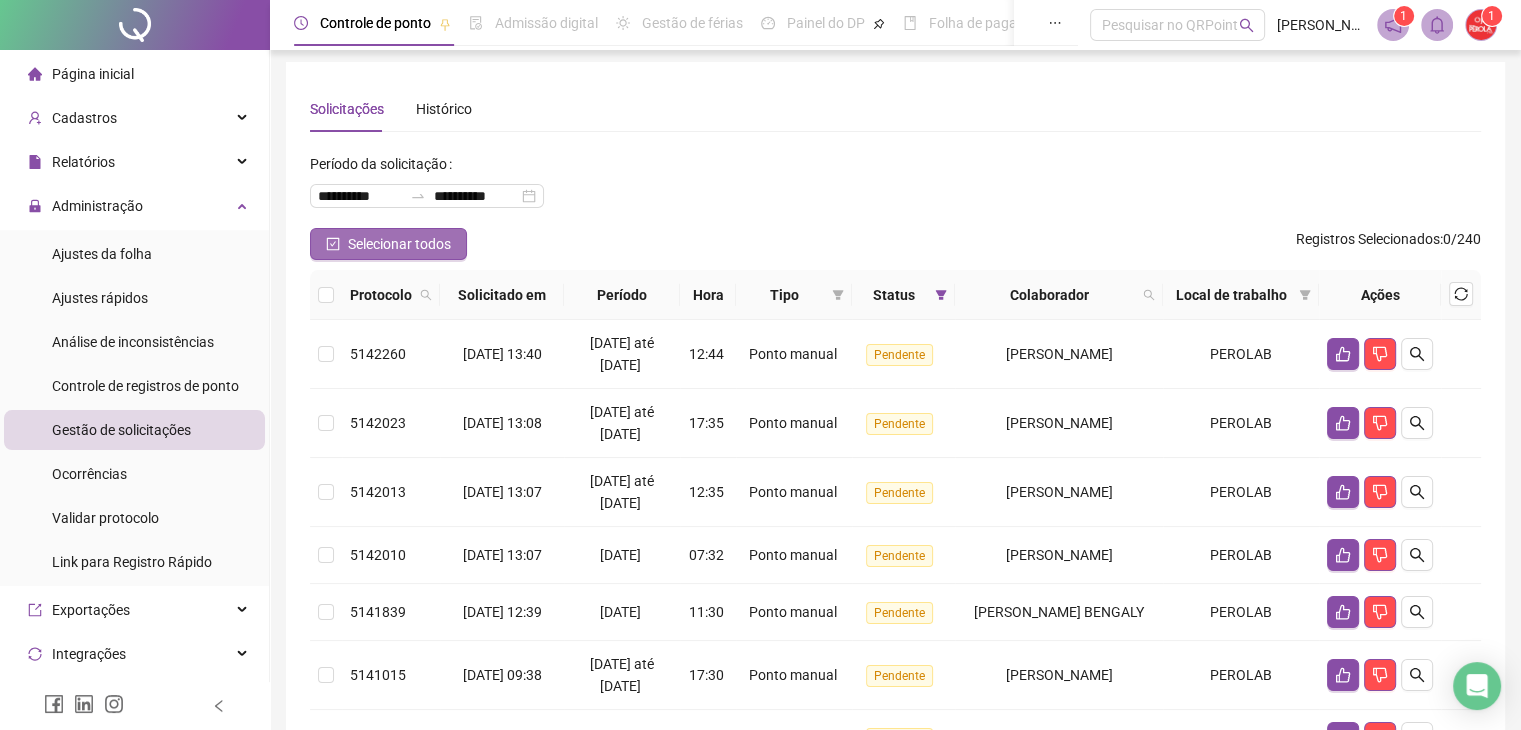click on "Selecionar todos" at bounding box center (399, 244) 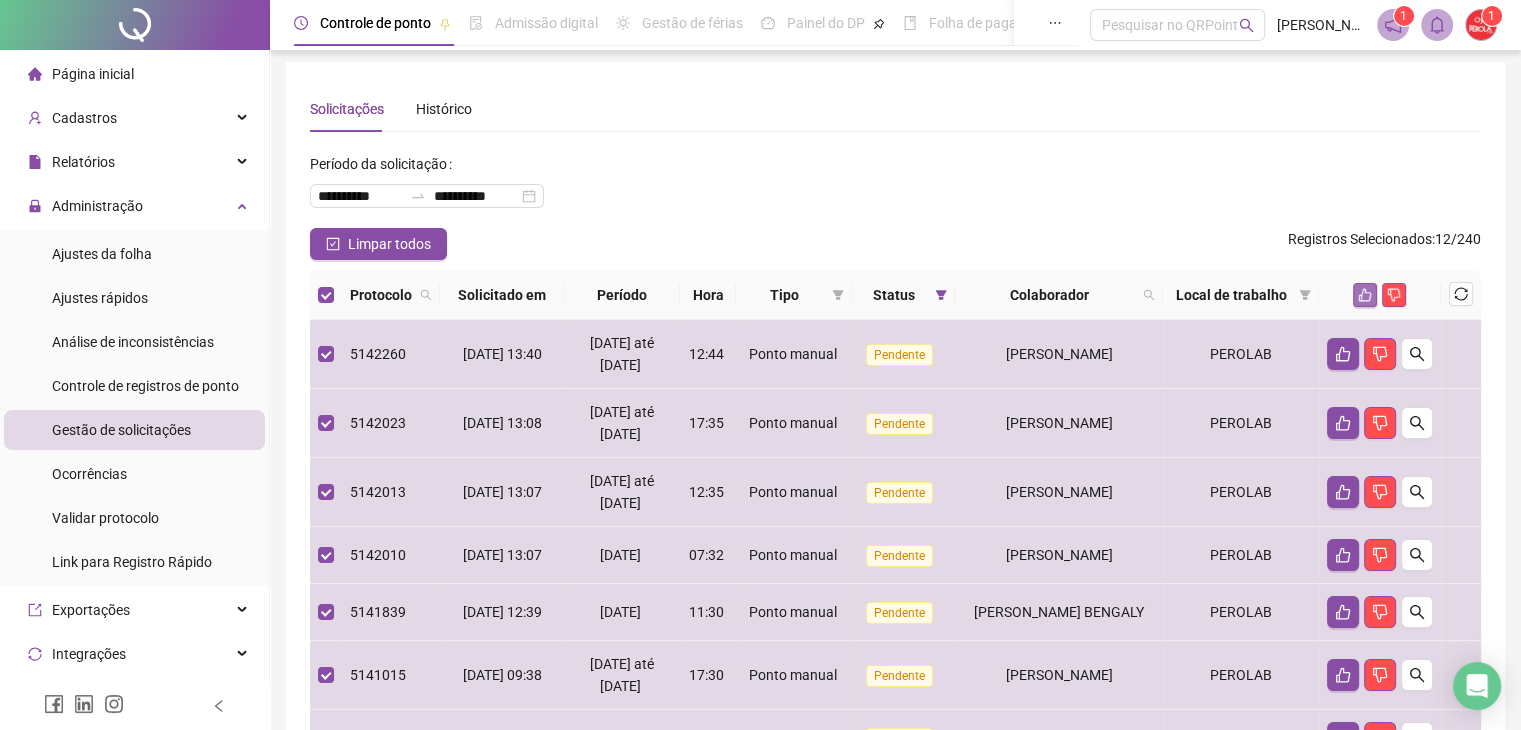 click at bounding box center (1365, 295) 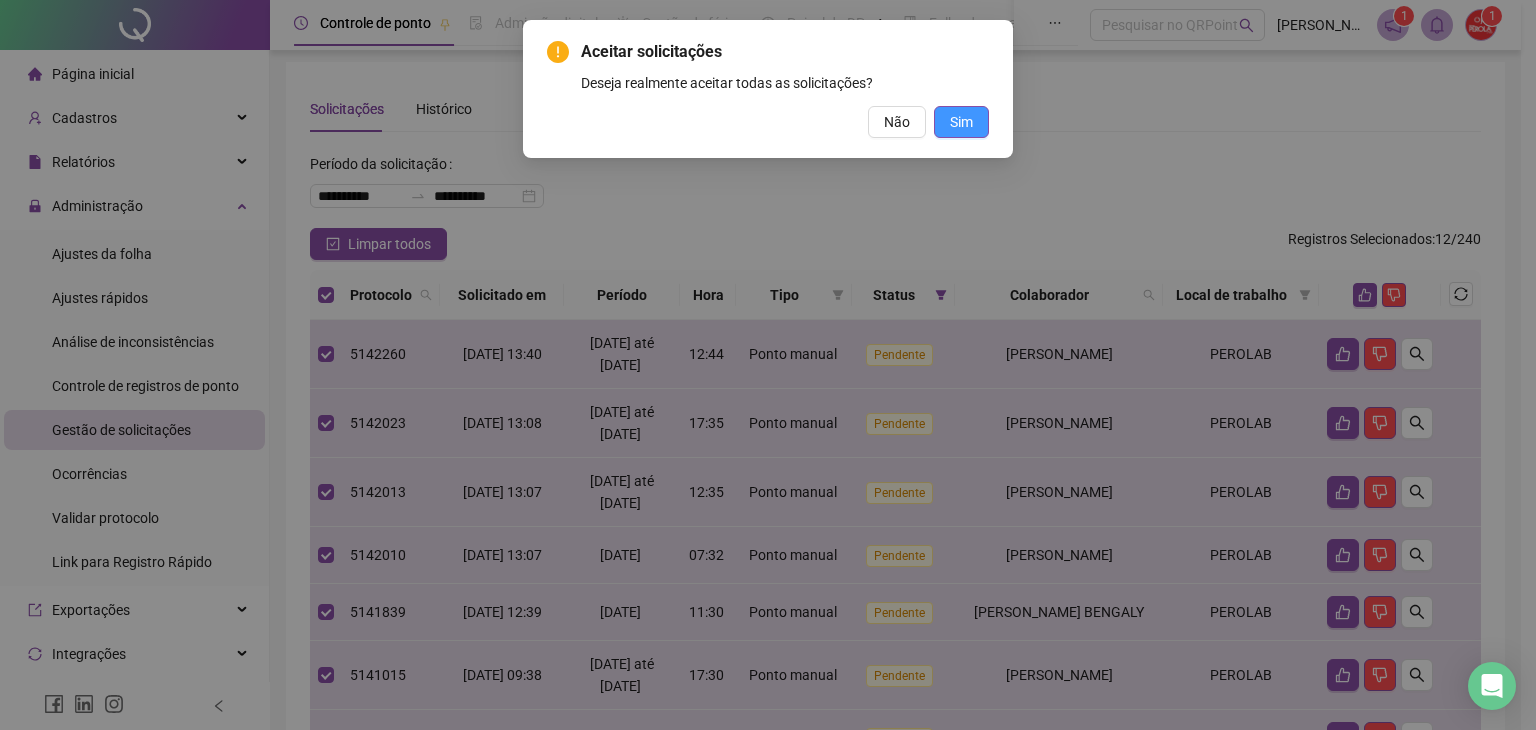 click on "Sim" at bounding box center (961, 122) 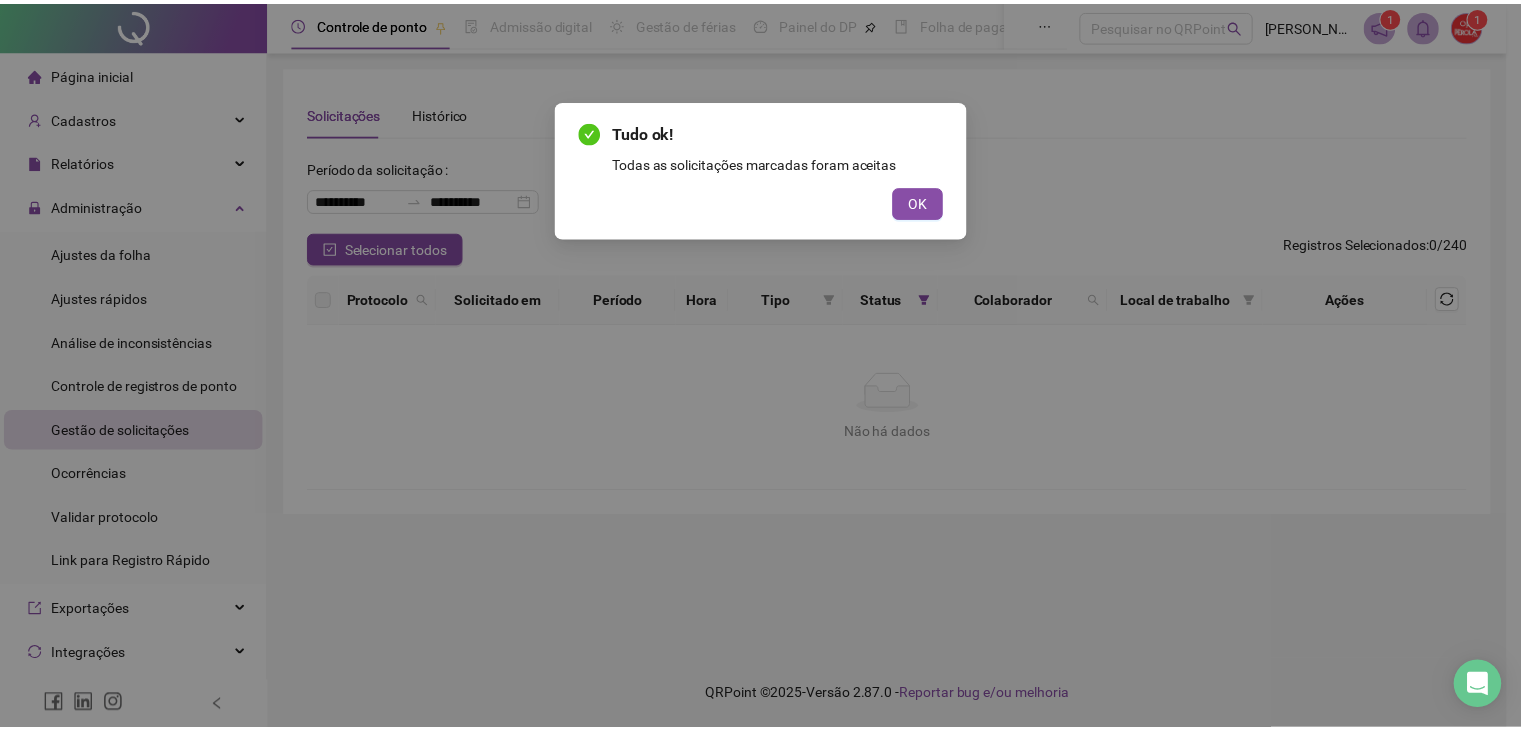 scroll, scrollTop: 0, scrollLeft: 0, axis: both 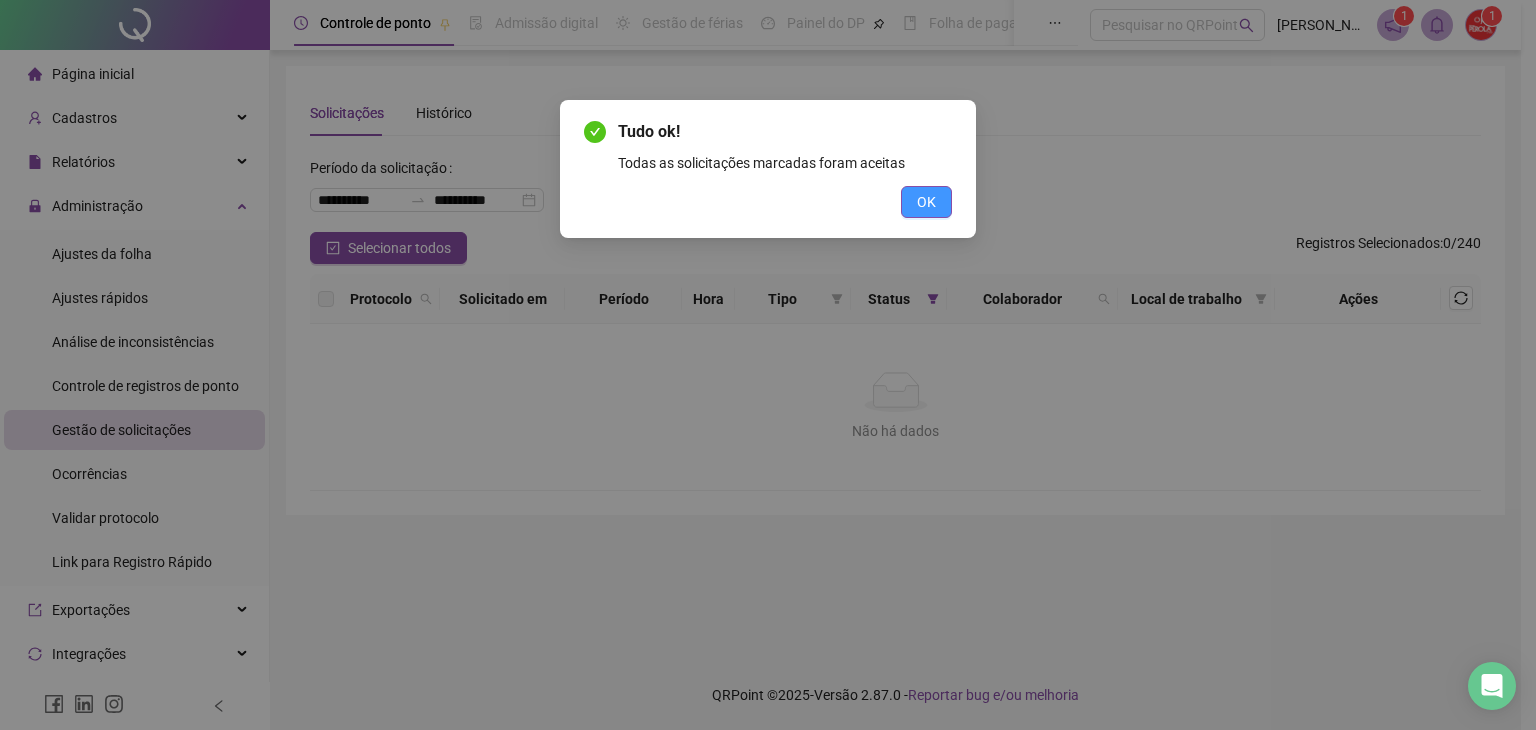 click on "OK" at bounding box center (926, 202) 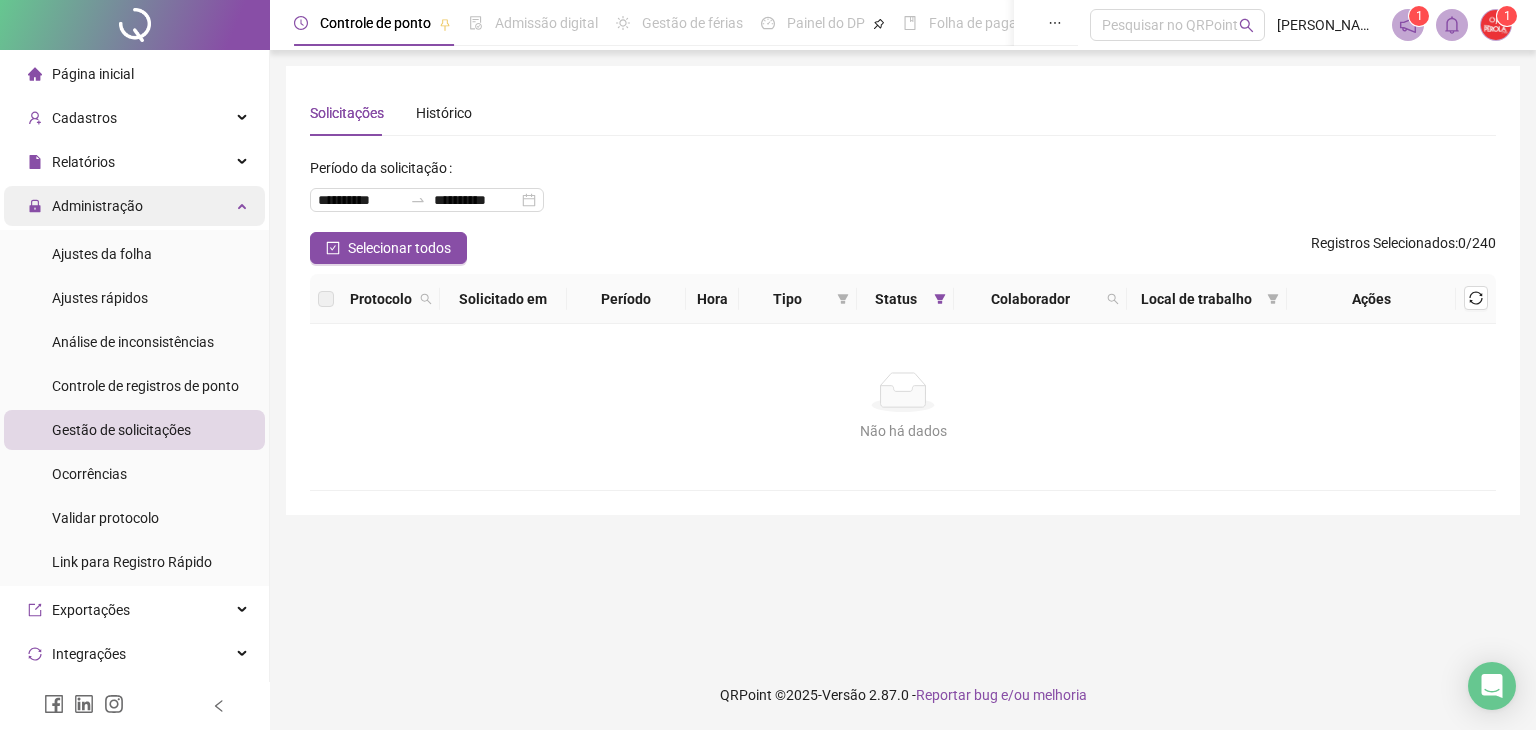 click on "Administração" at bounding box center [134, 206] 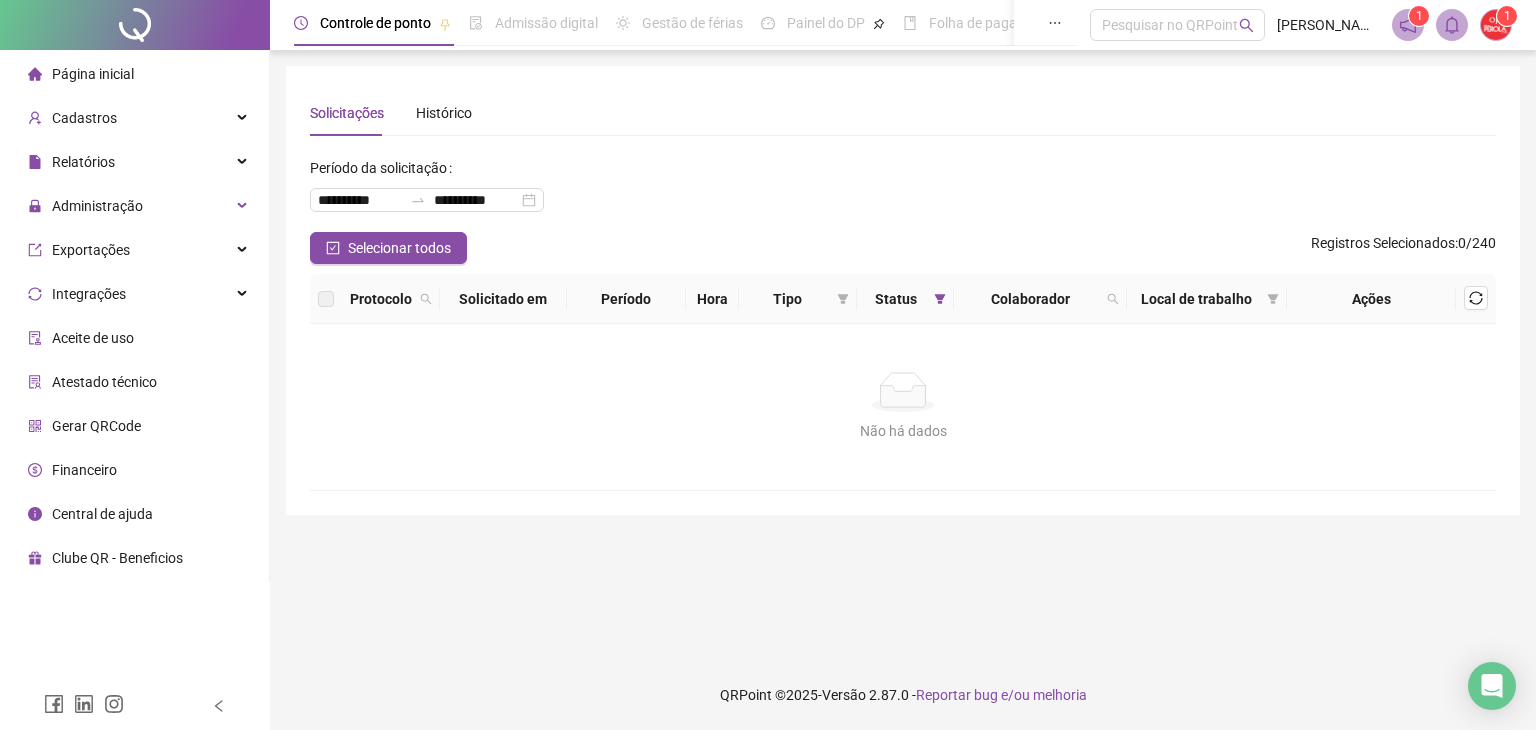 click on "Página inicial" at bounding box center [134, 74] 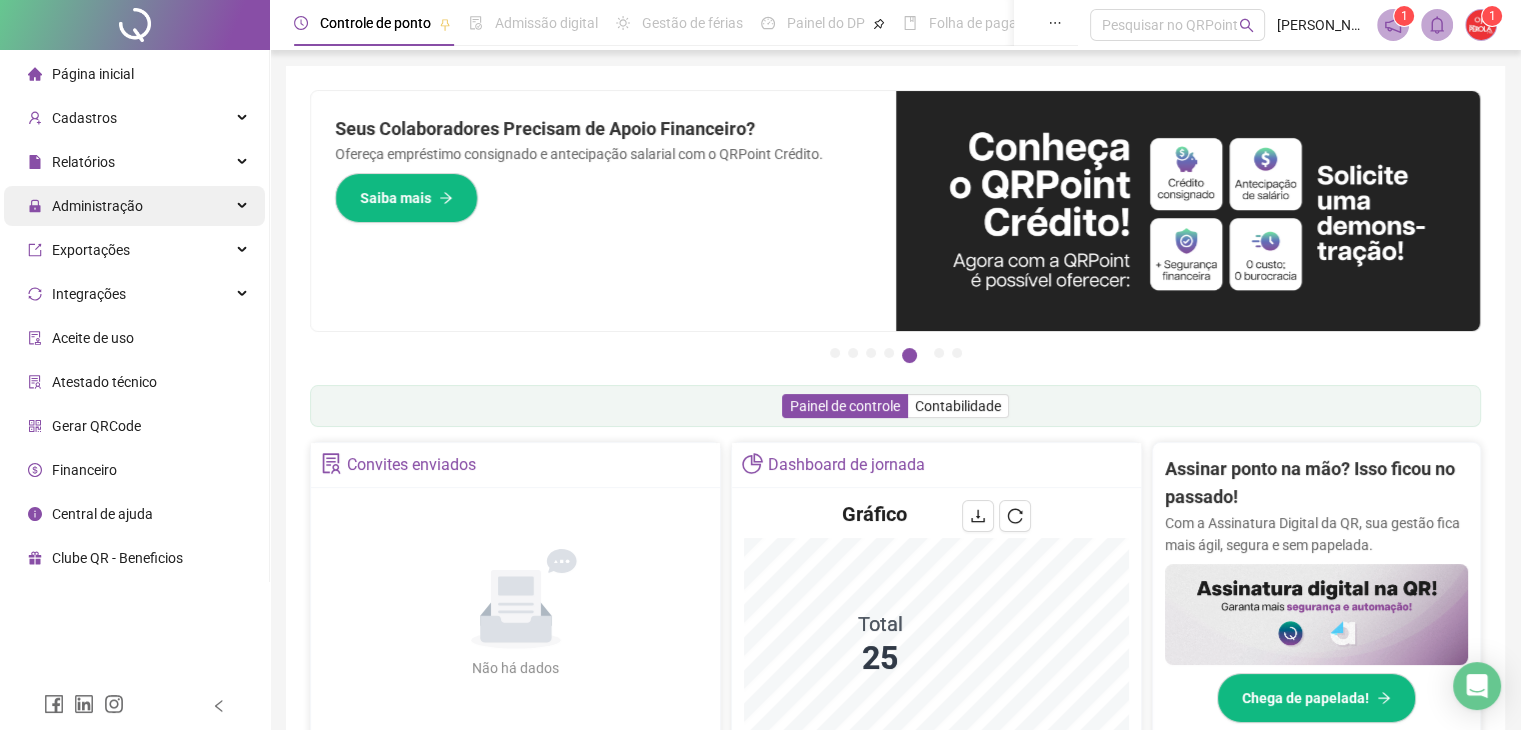 click on "Administração" at bounding box center [134, 206] 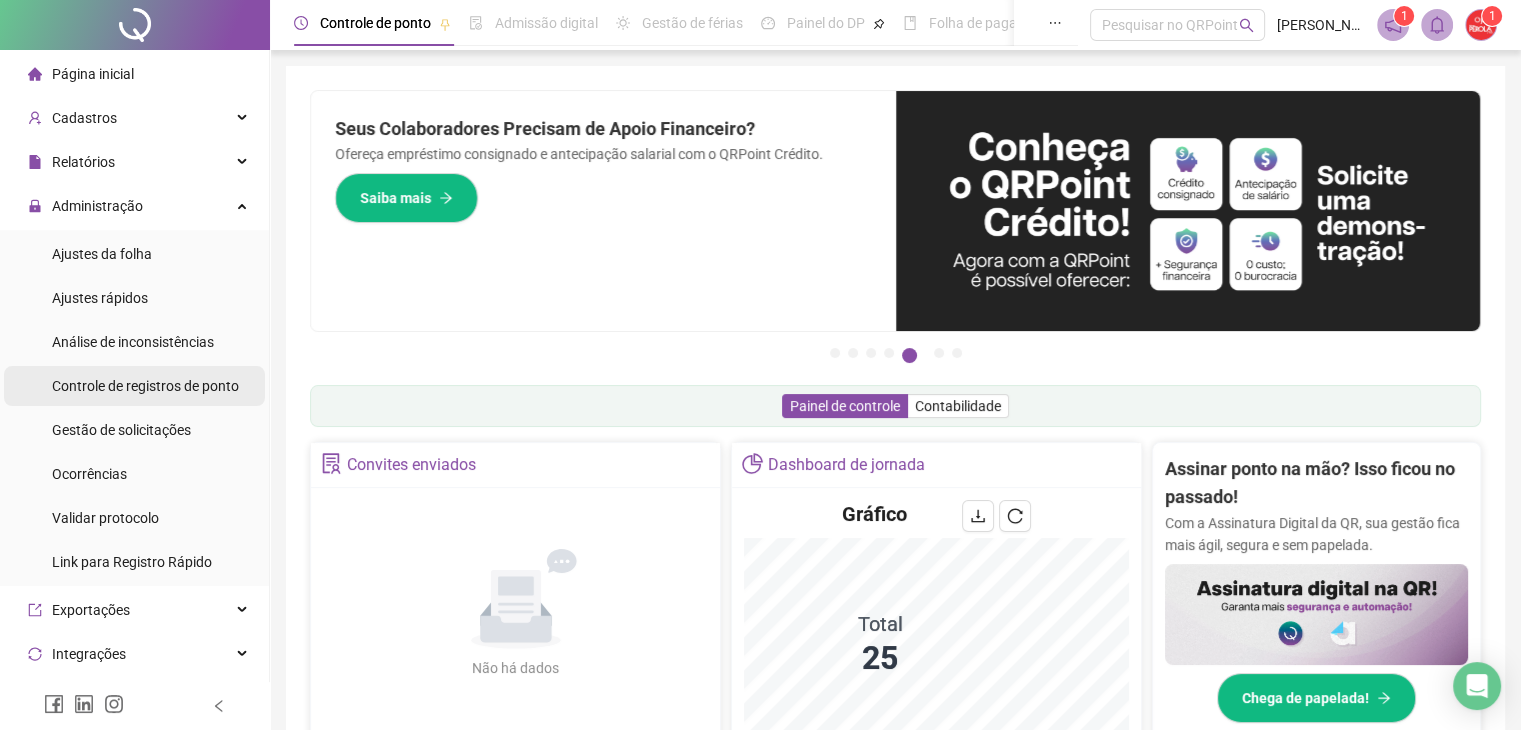 click on "Controle de registros de ponto" at bounding box center (145, 386) 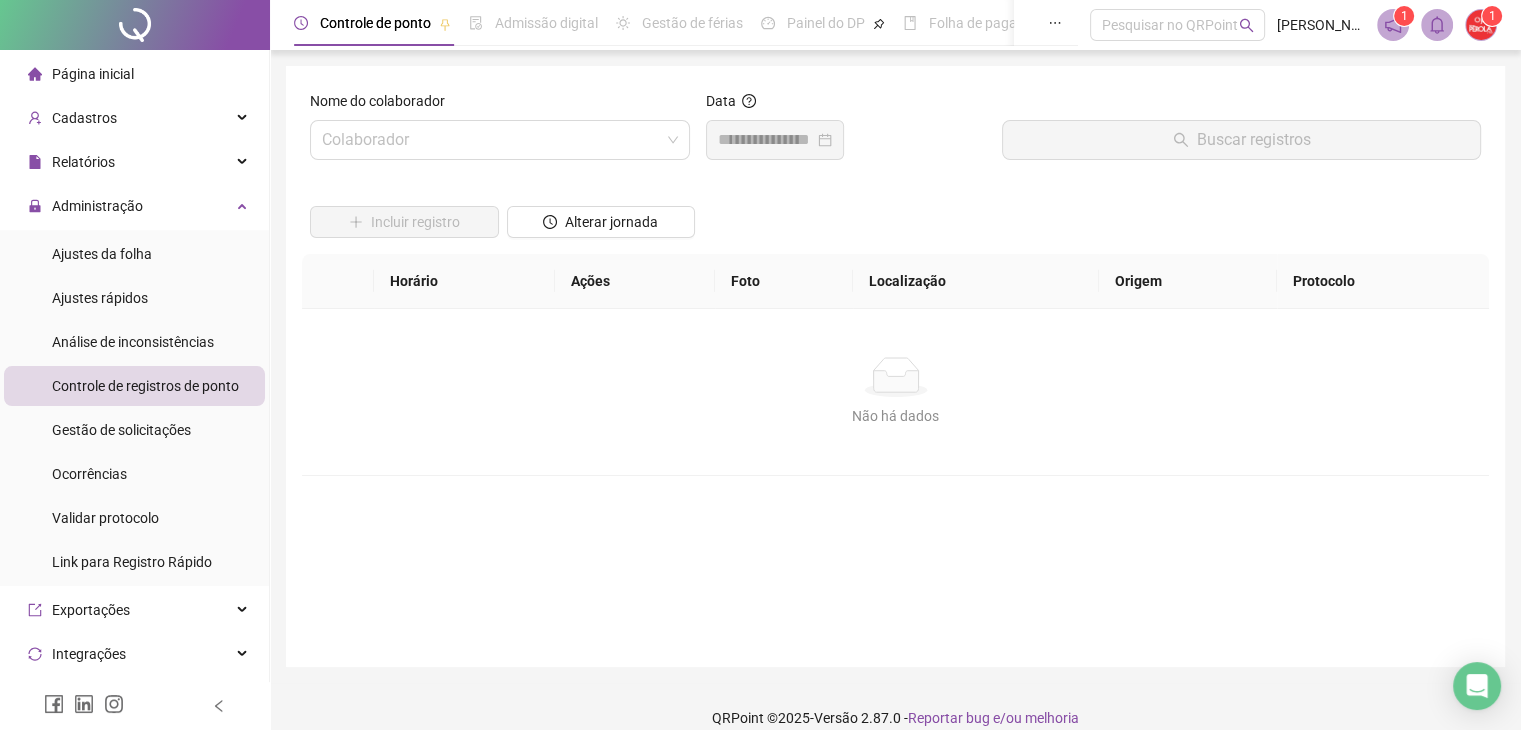 click at bounding box center (494, 140) 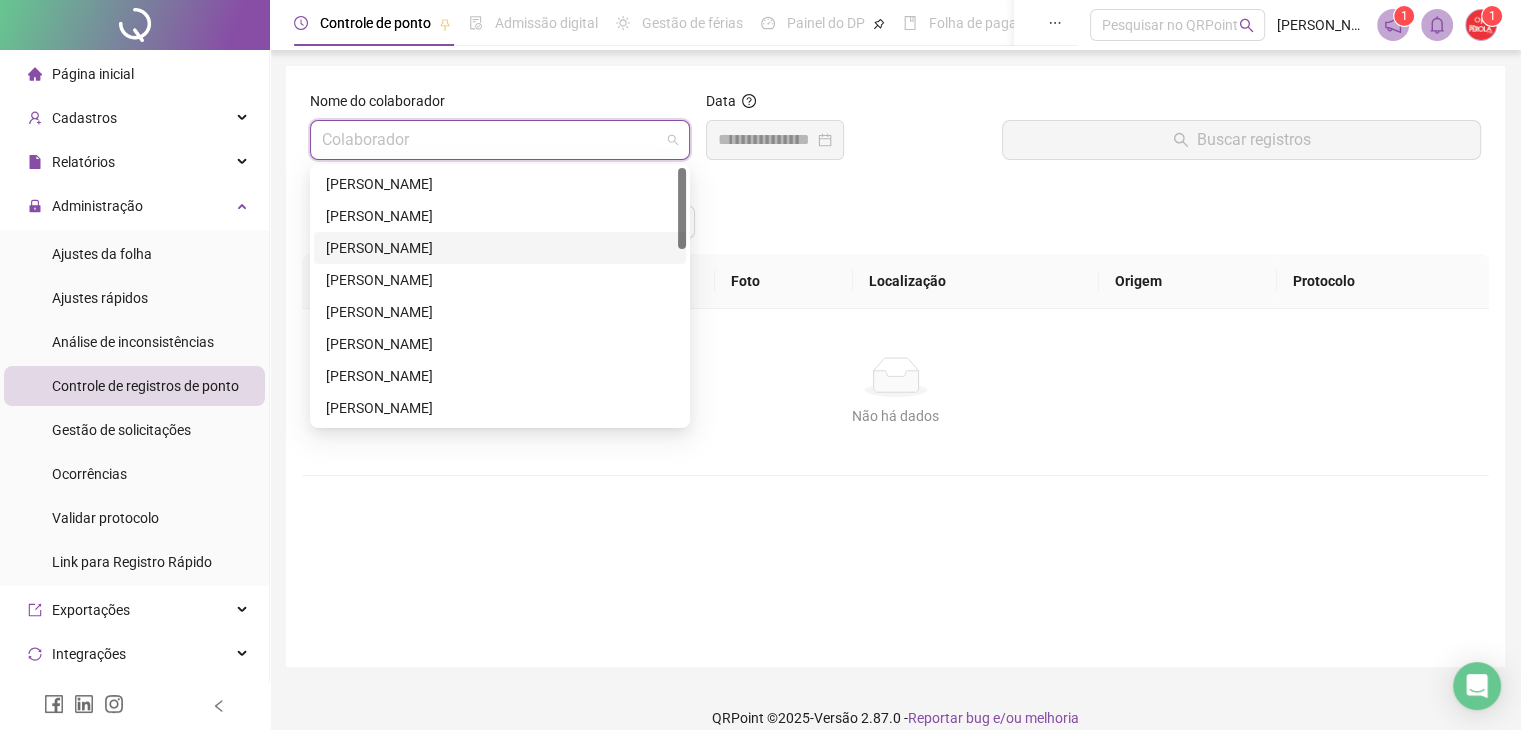 scroll, scrollTop: 544, scrollLeft: 0, axis: vertical 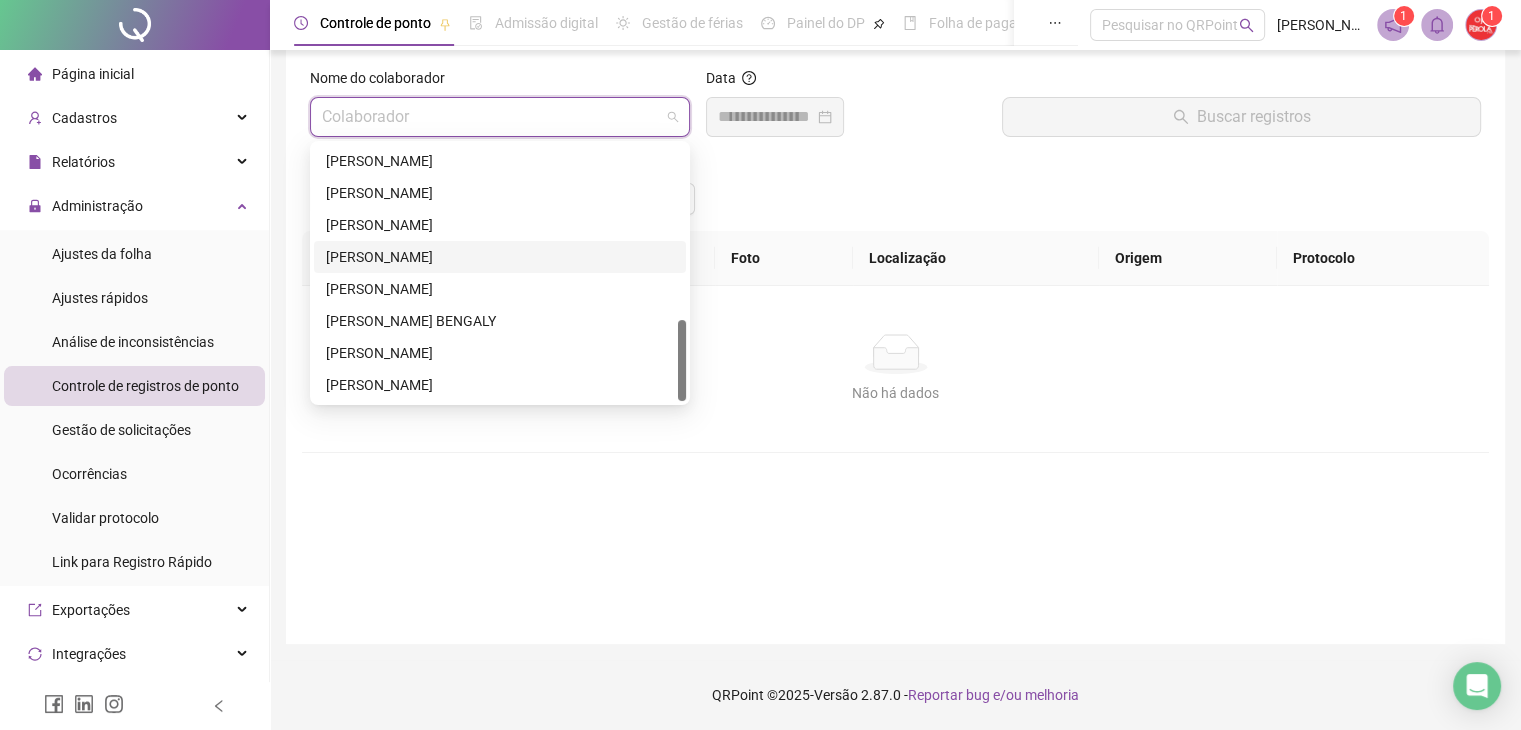 click on "[PERSON_NAME]" at bounding box center [500, 257] 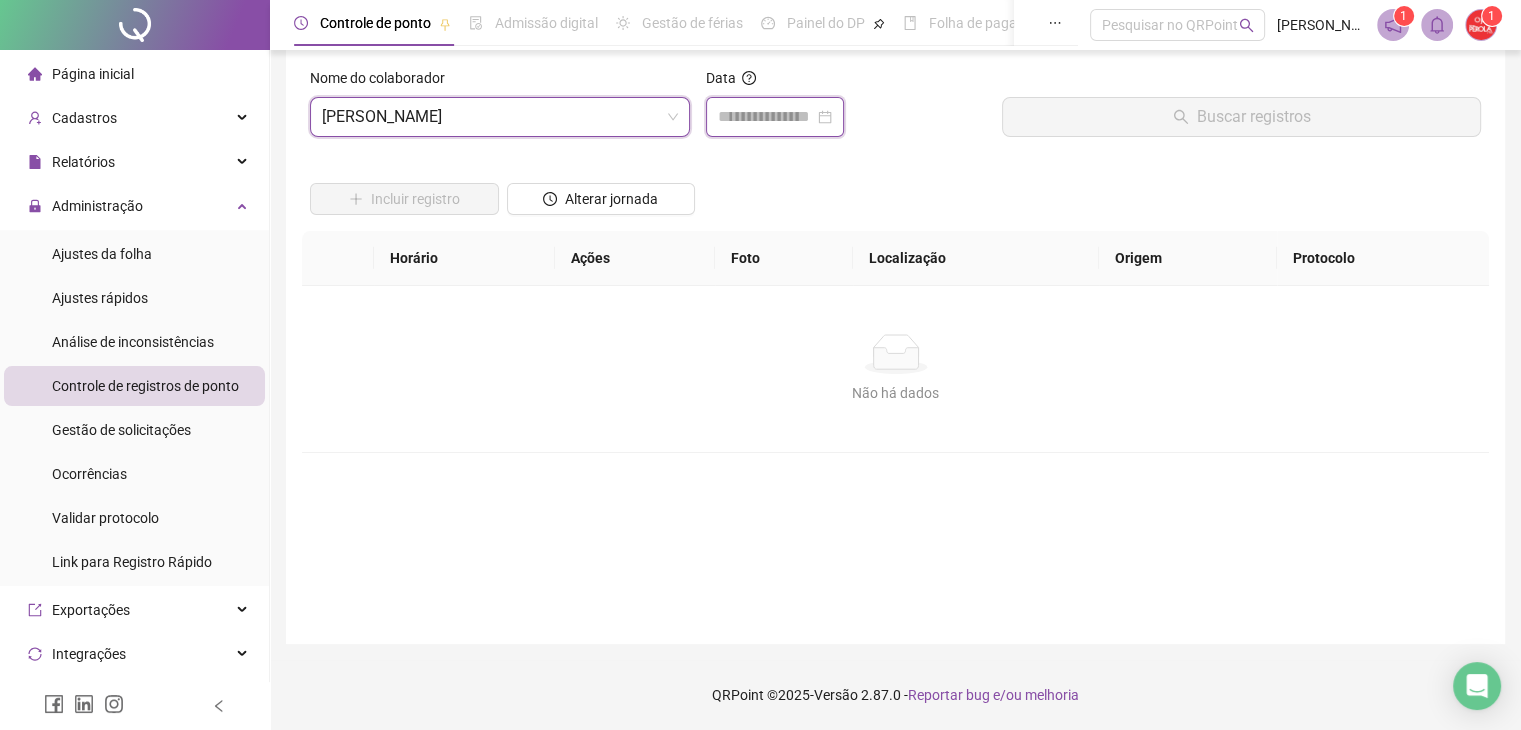 click at bounding box center (766, 117) 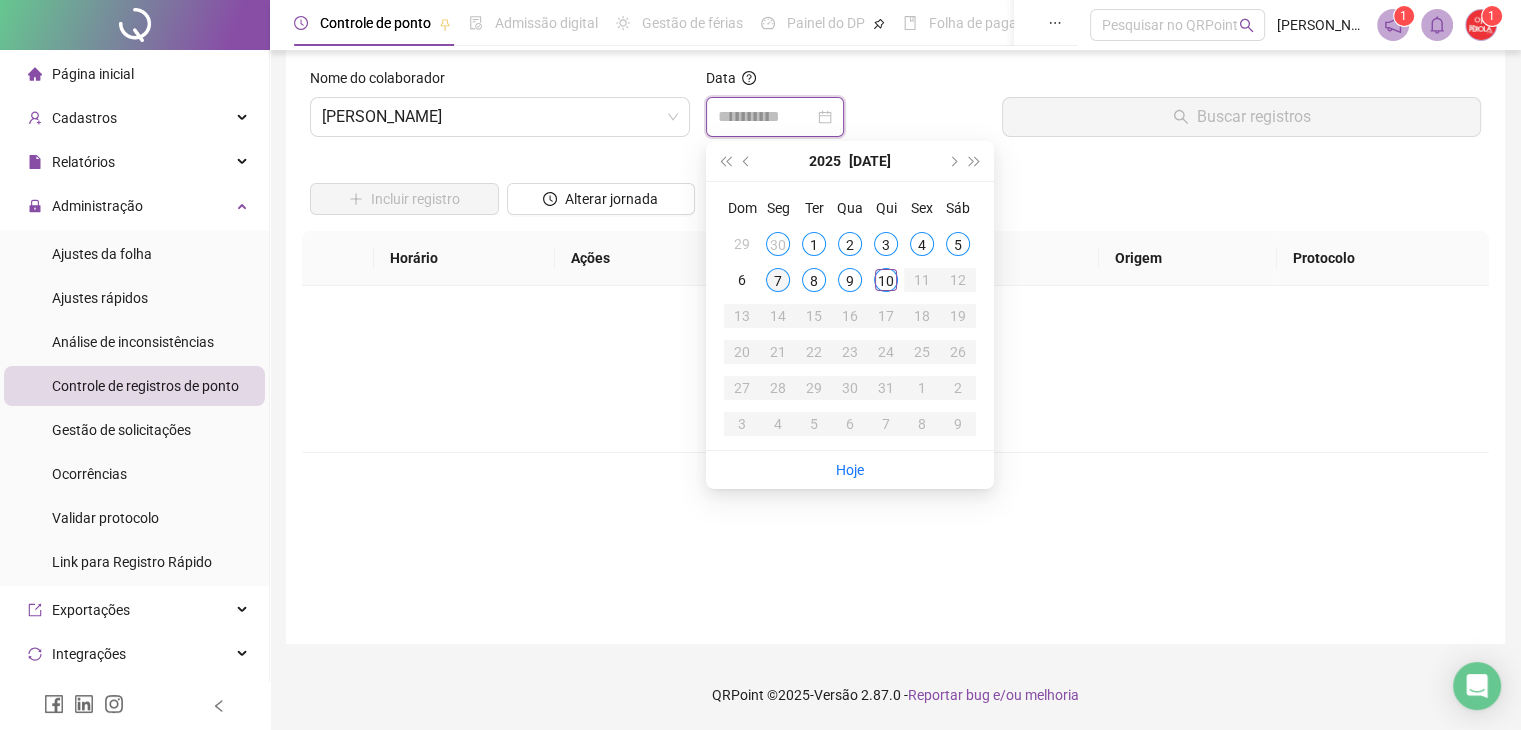 type on "**********" 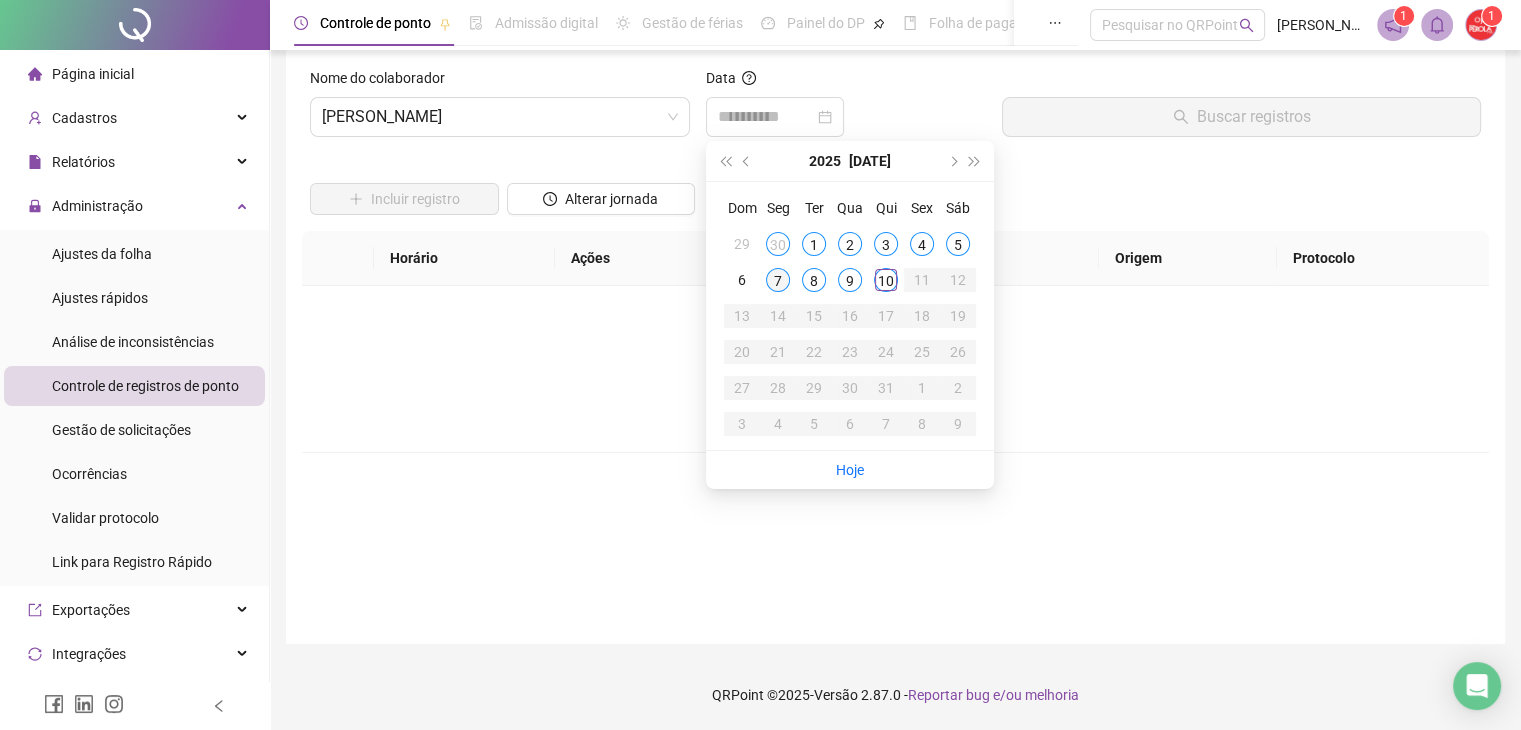 click on "7" at bounding box center [778, 280] 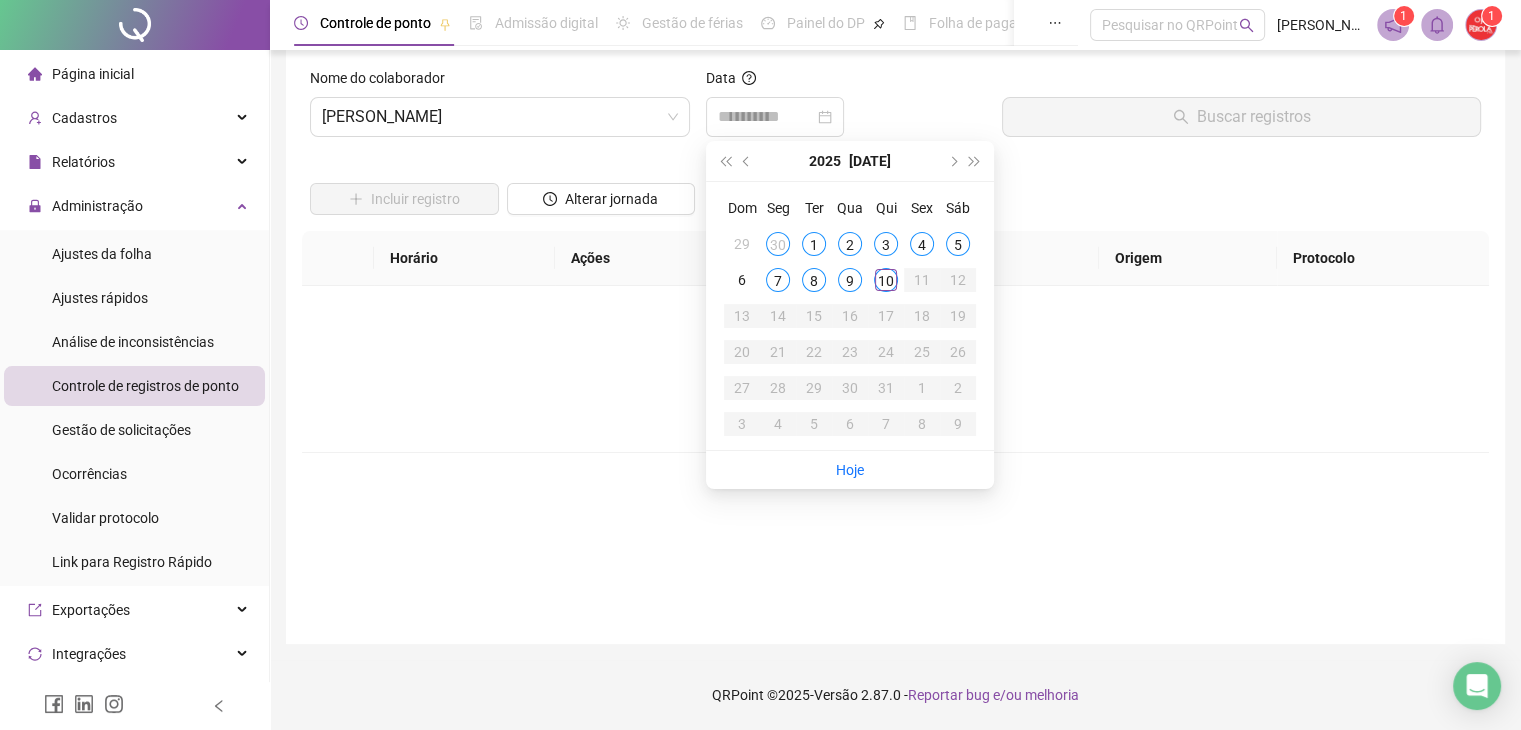 scroll, scrollTop: 0, scrollLeft: 0, axis: both 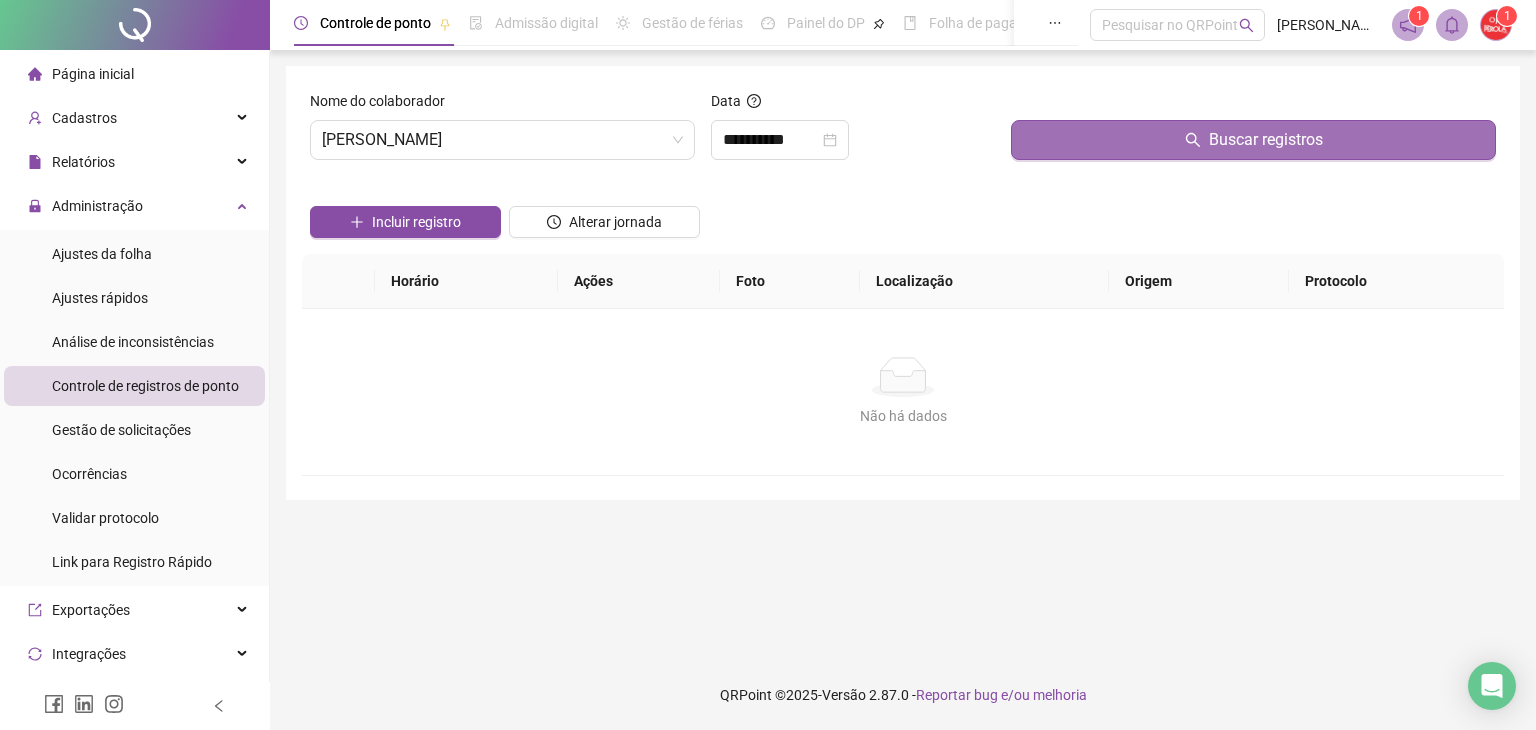 click on "Buscar registros" at bounding box center (1253, 140) 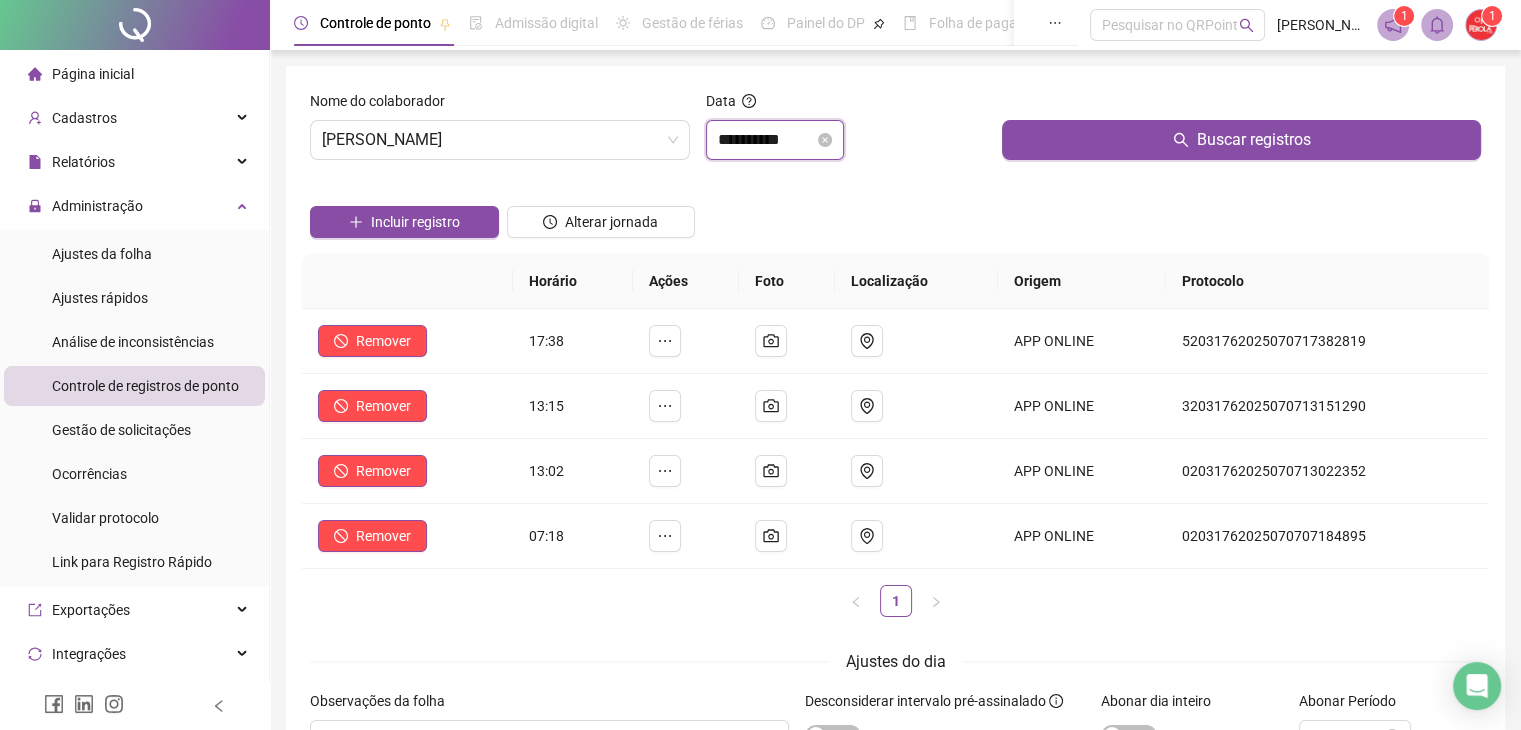 click on "**********" at bounding box center (766, 140) 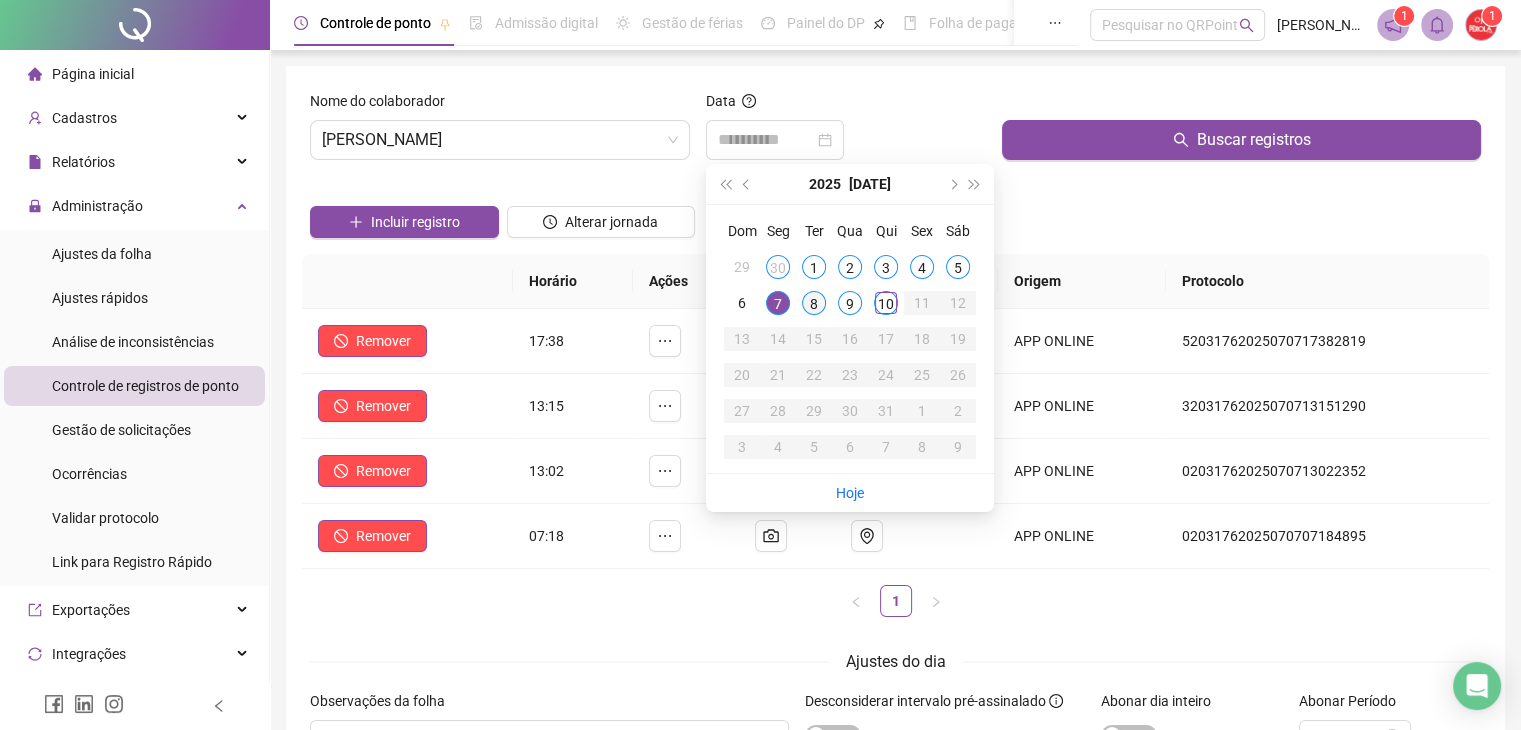 click on "8" at bounding box center [814, 303] 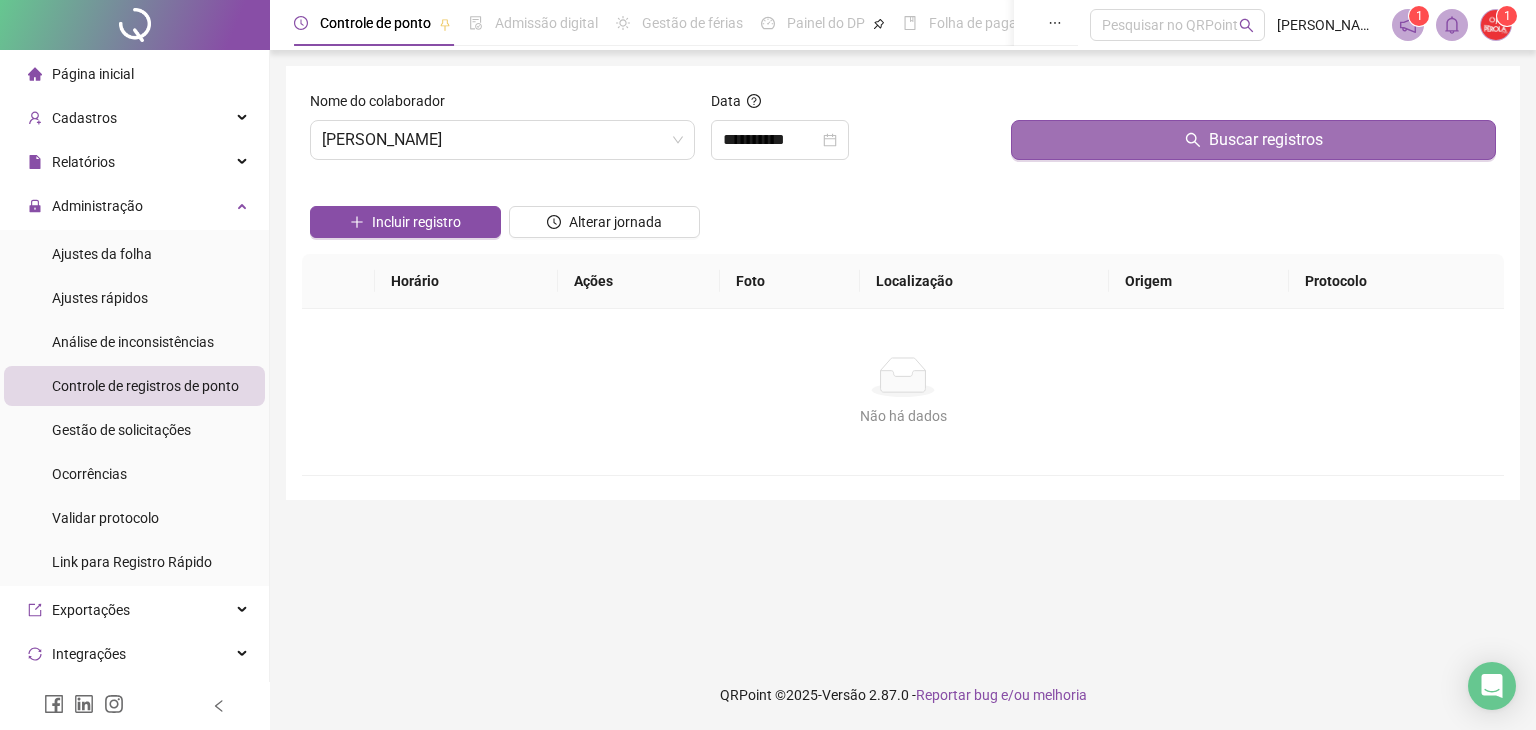 click on "Buscar registros" at bounding box center (1253, 140) 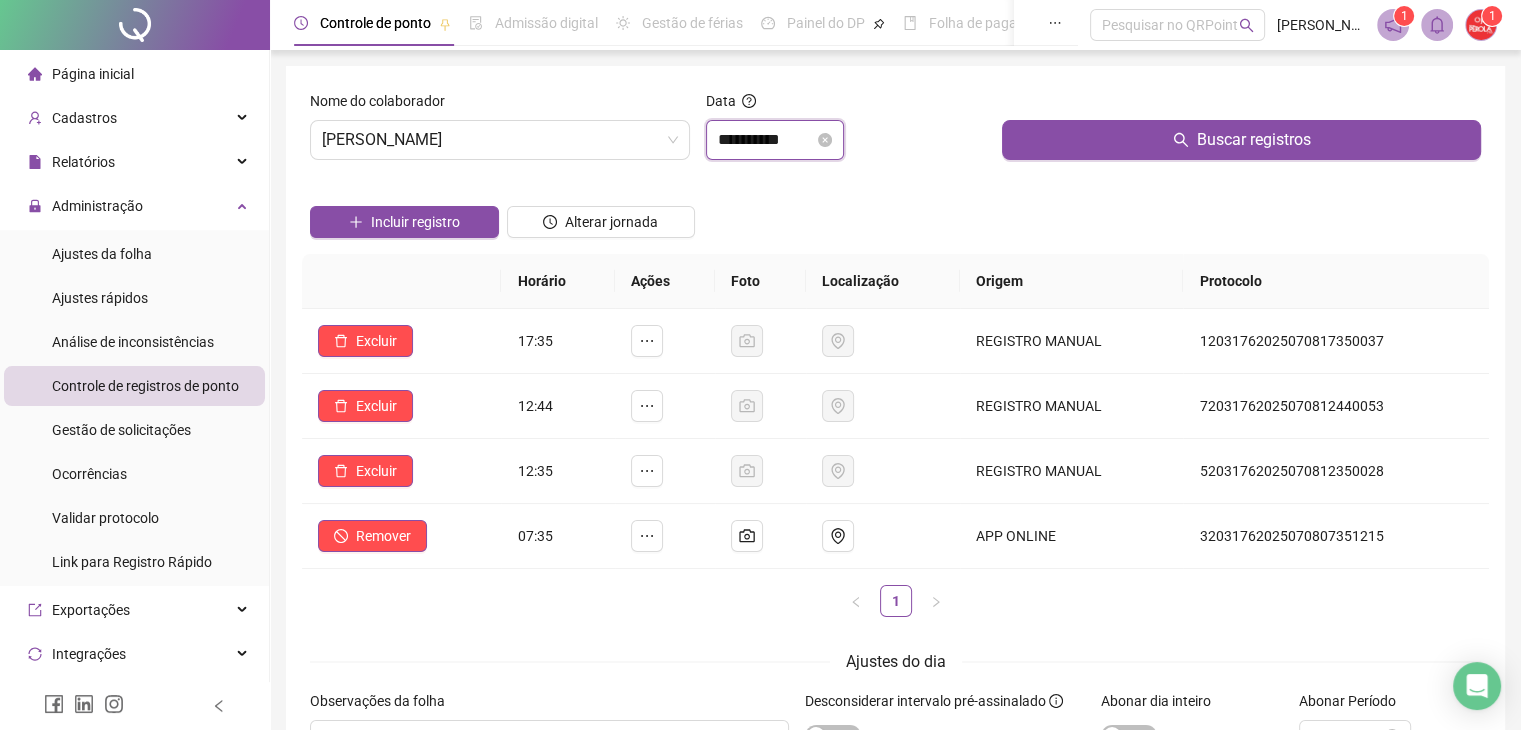 click on "**********" at bounding box center (766, 140) 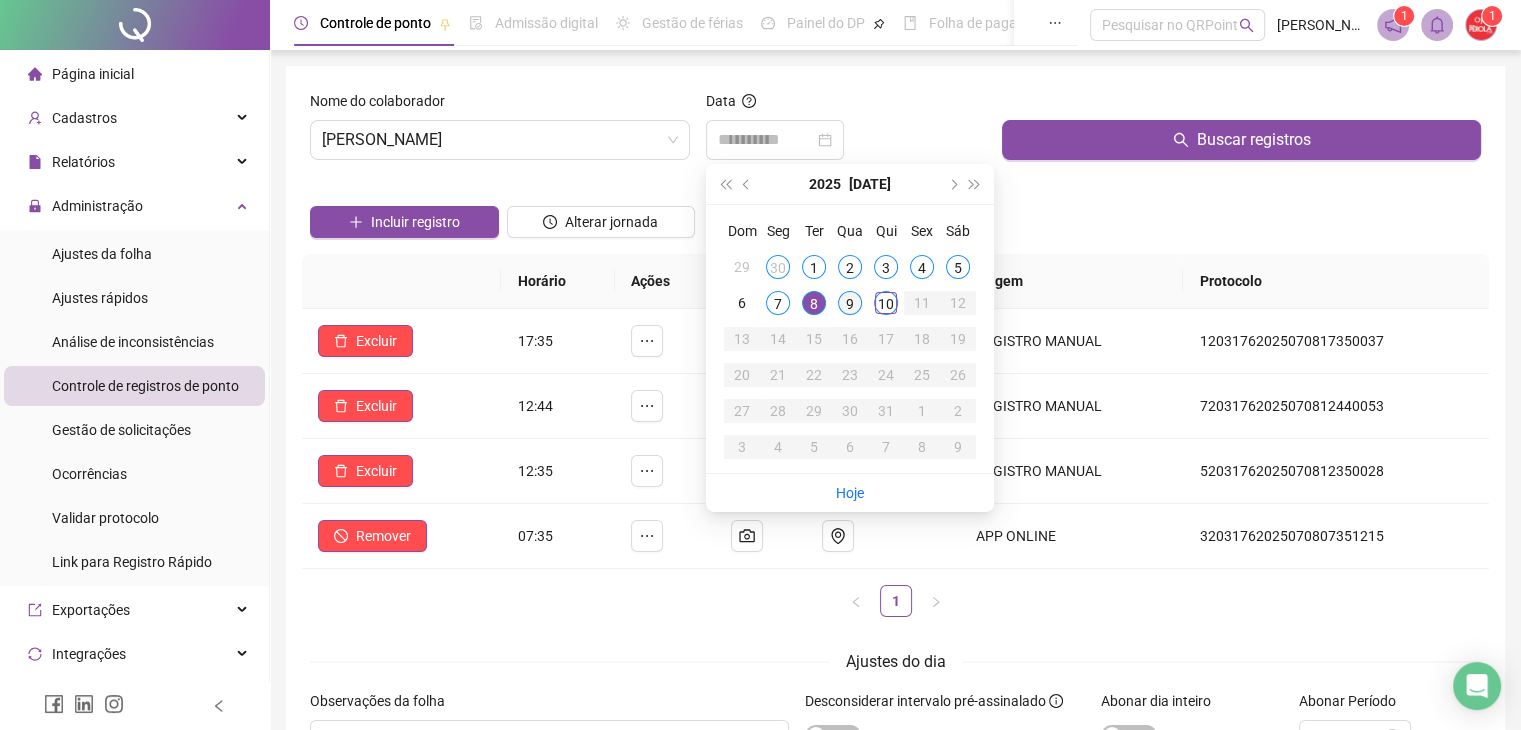 click on "9" at bounding box center (850, 303) 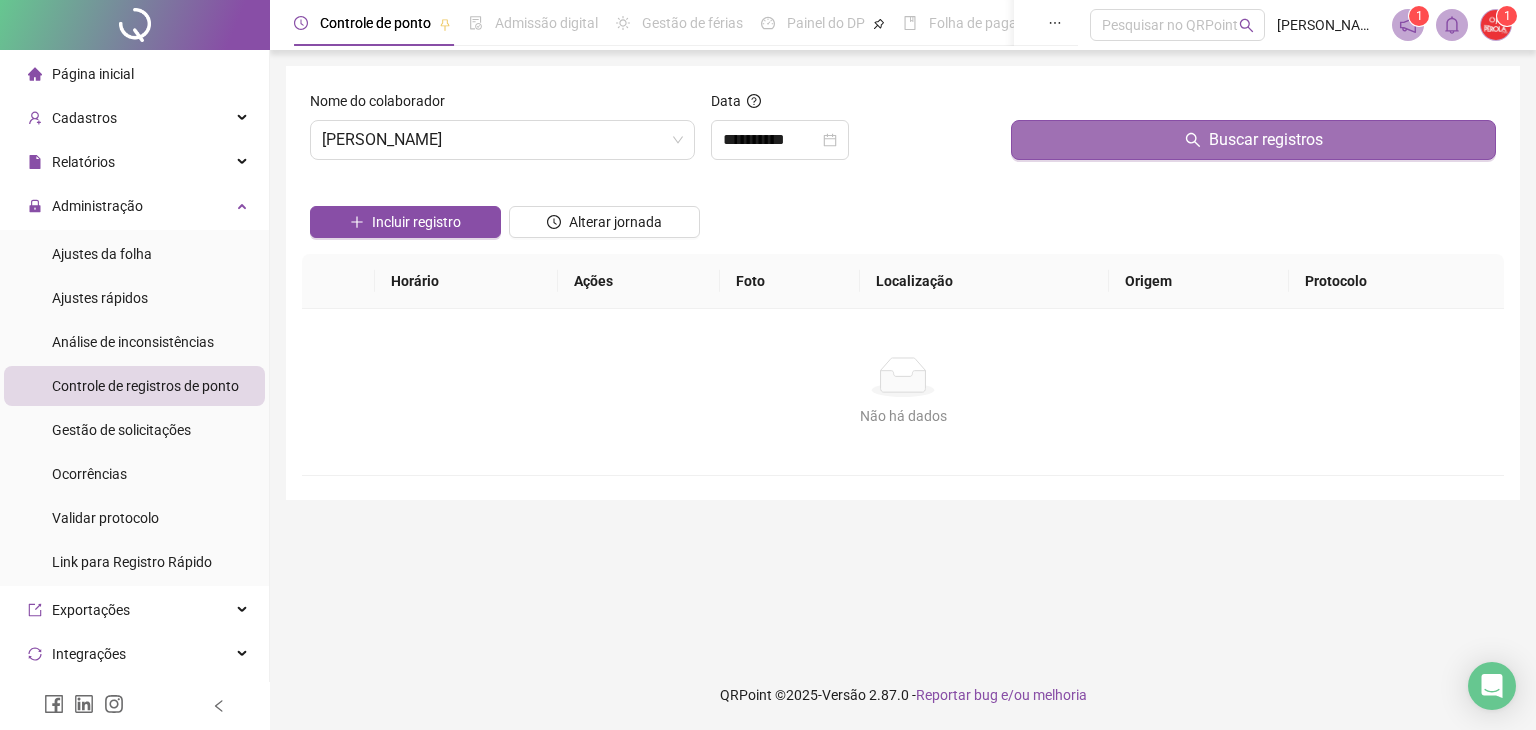 click on "Buscar registros" at bounding box center (1253, 140) 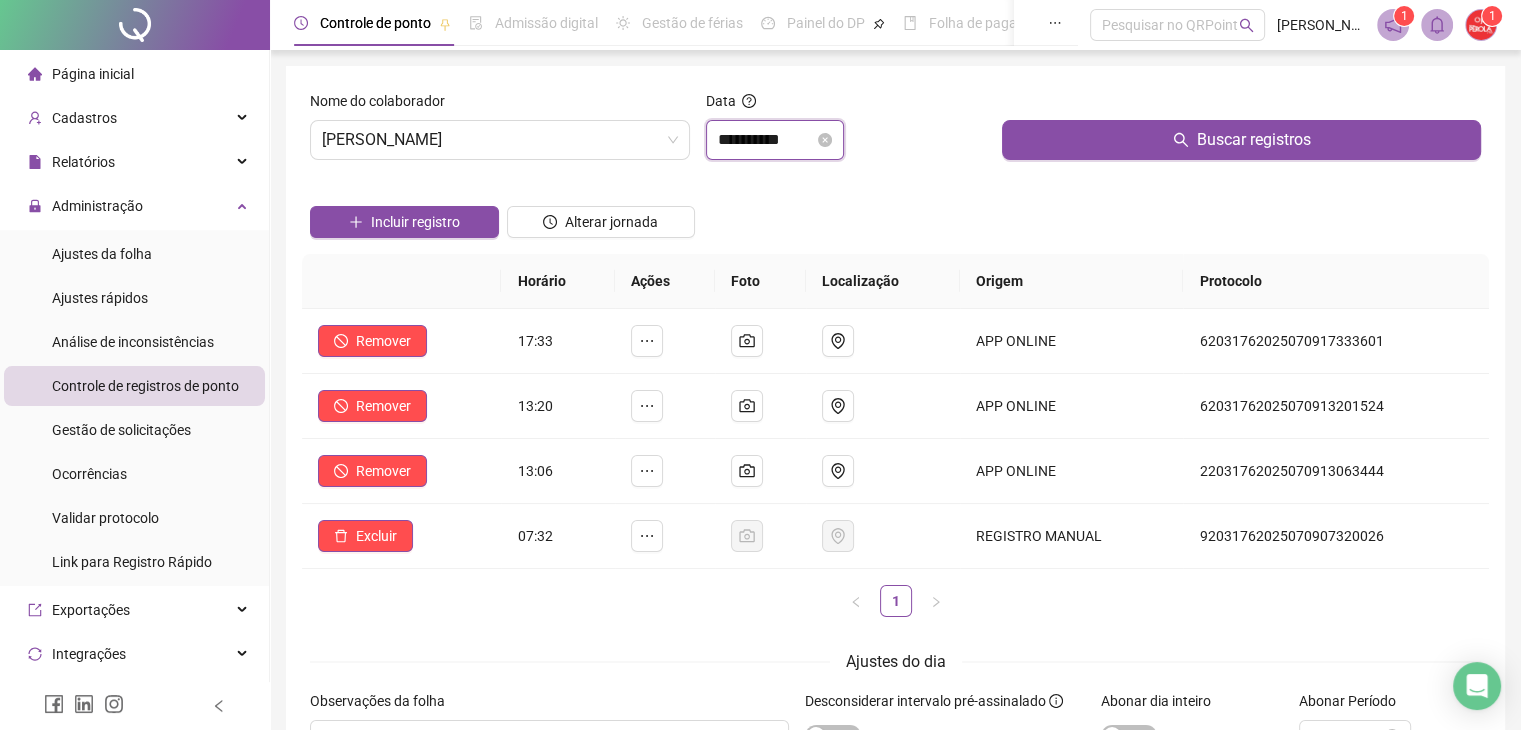 click on "**********" at bounding box center [766, 140] 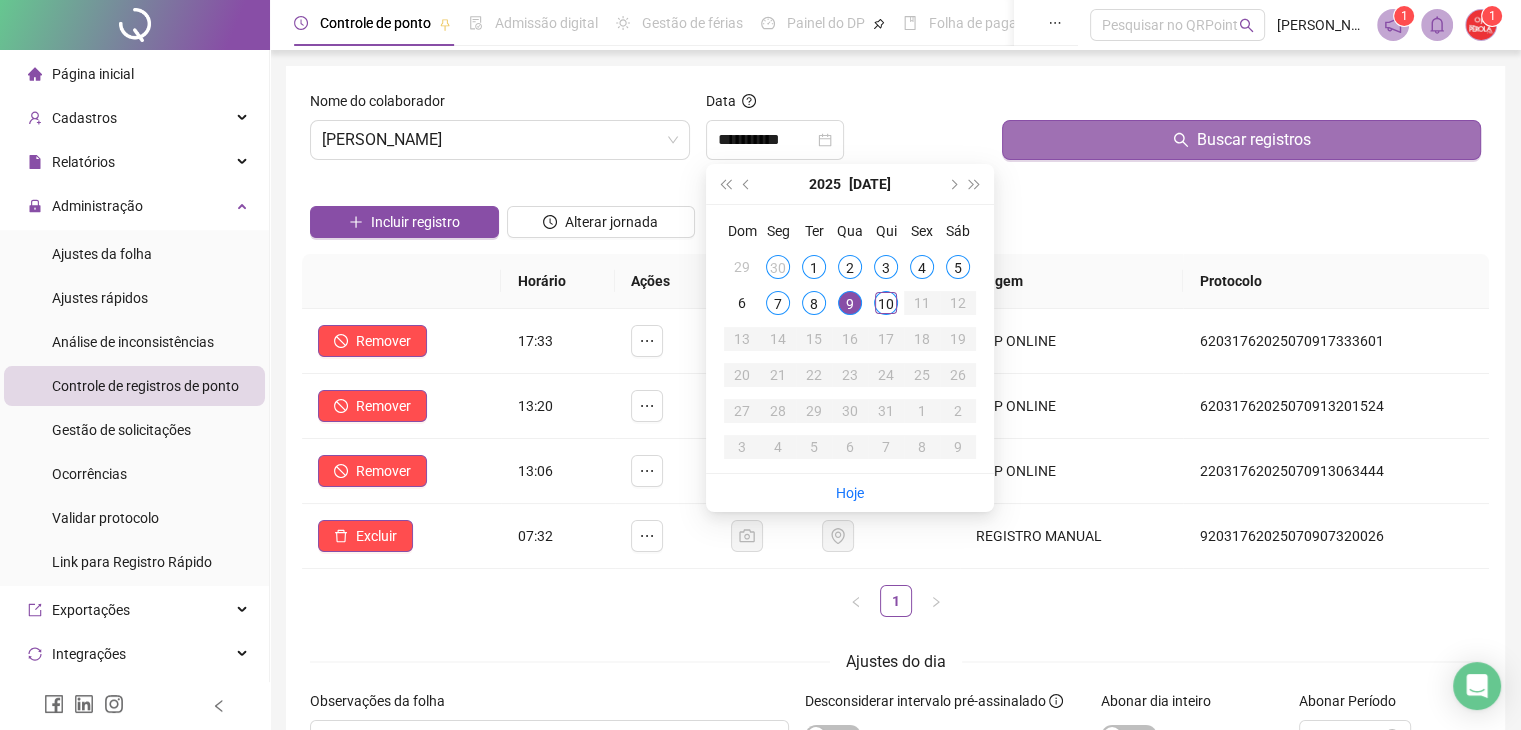 click on "Buscar registros" at bounding box center [1241, 140] 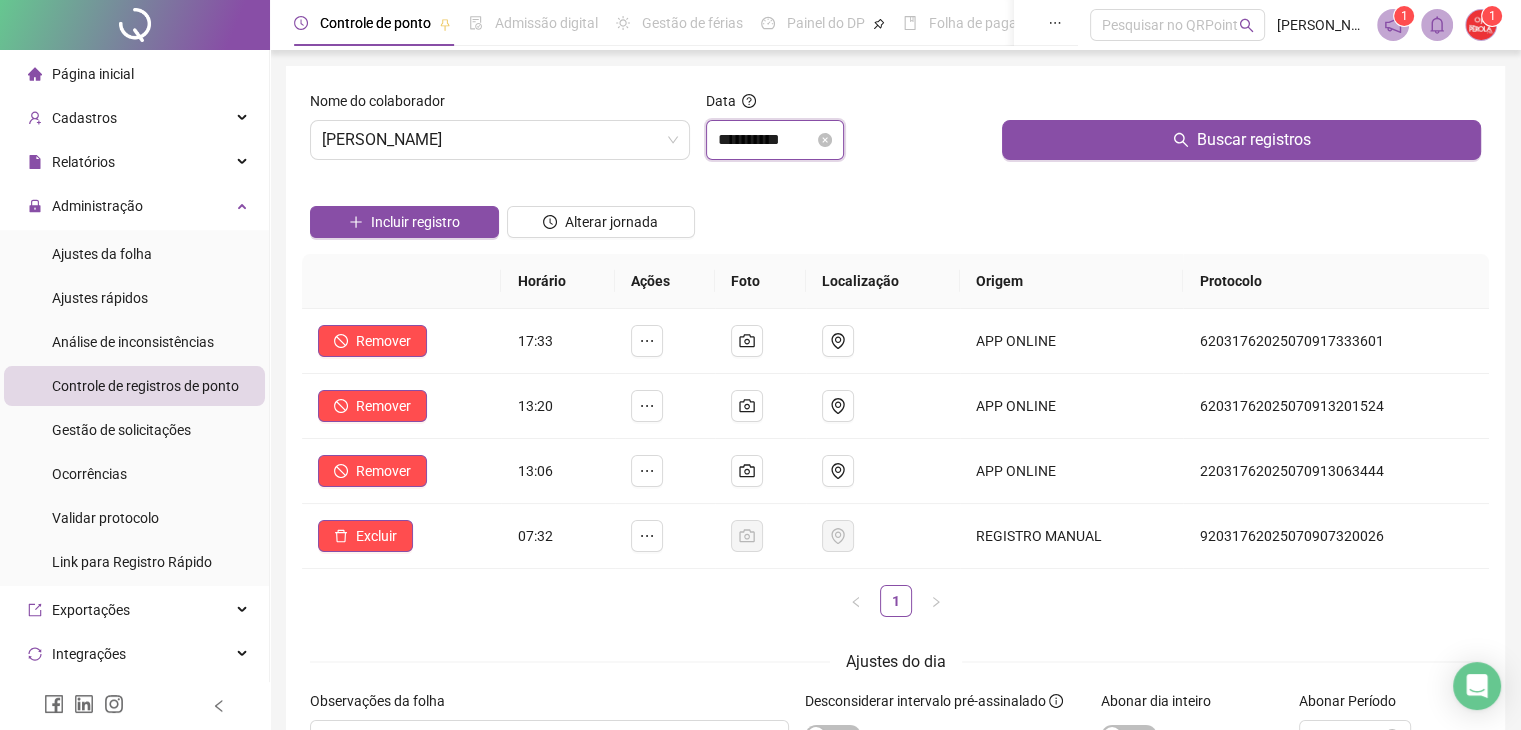 click on "**********" at bounding box center [766, 140] 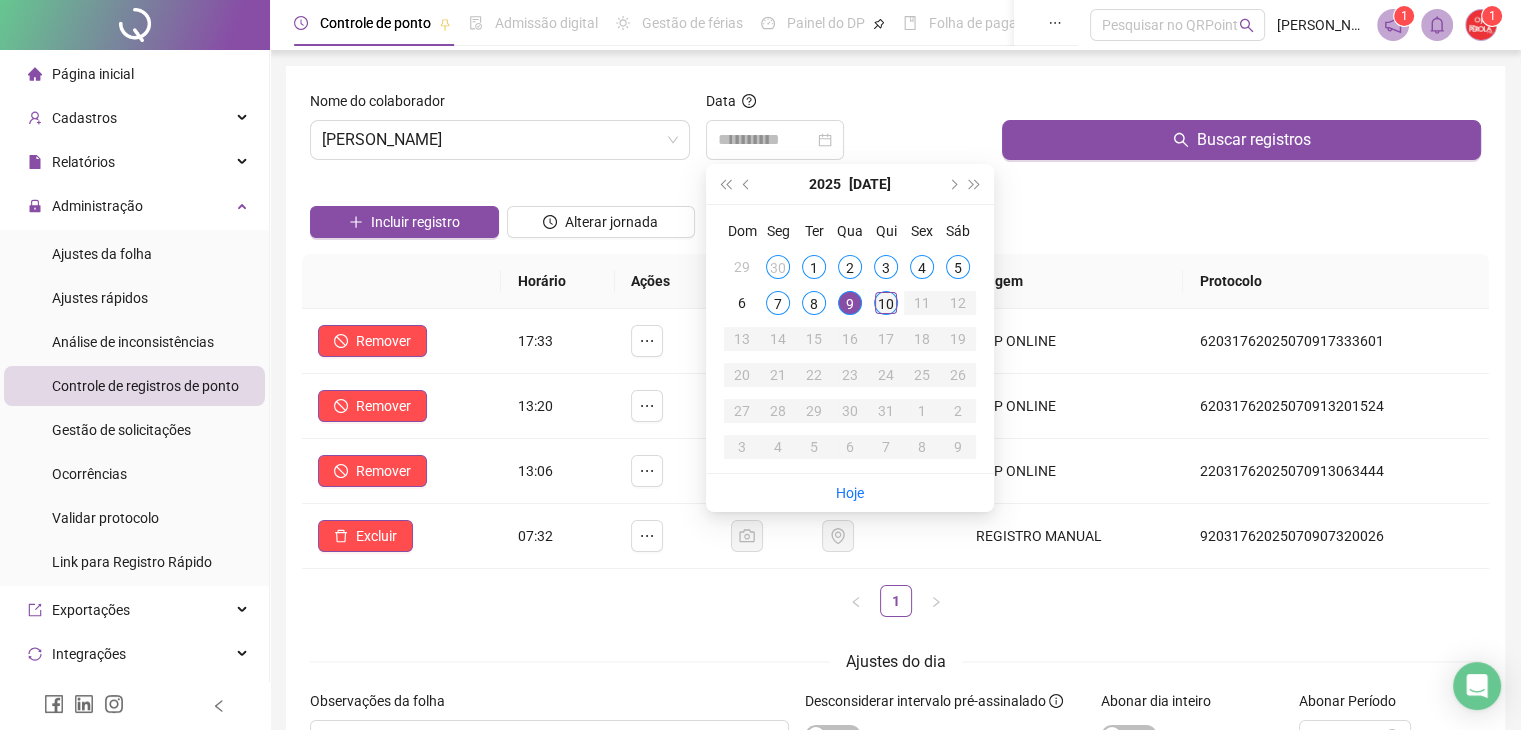 click on "10" at bounding box center [886, 303] 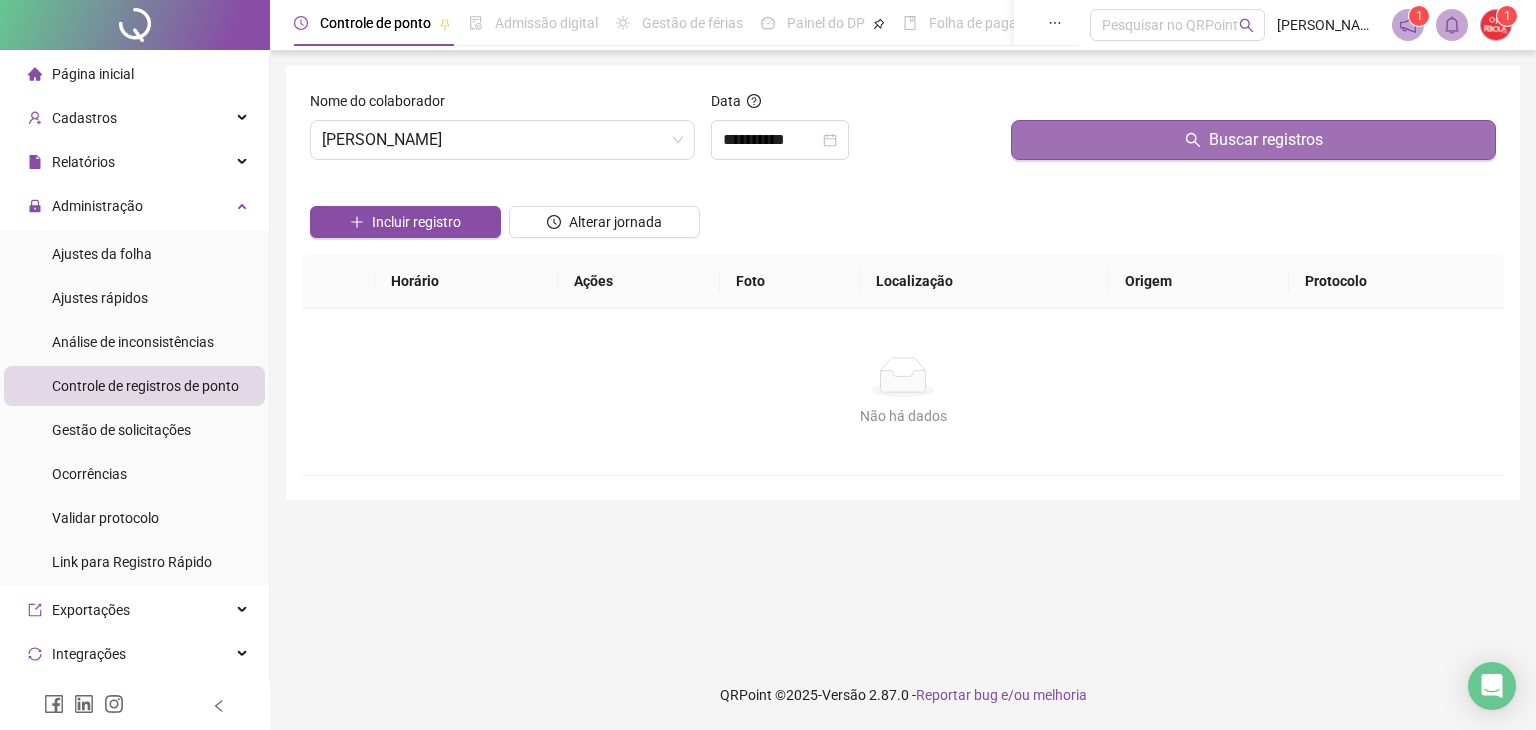 click on "Buscar registros" at bounding box center [1253, 140] 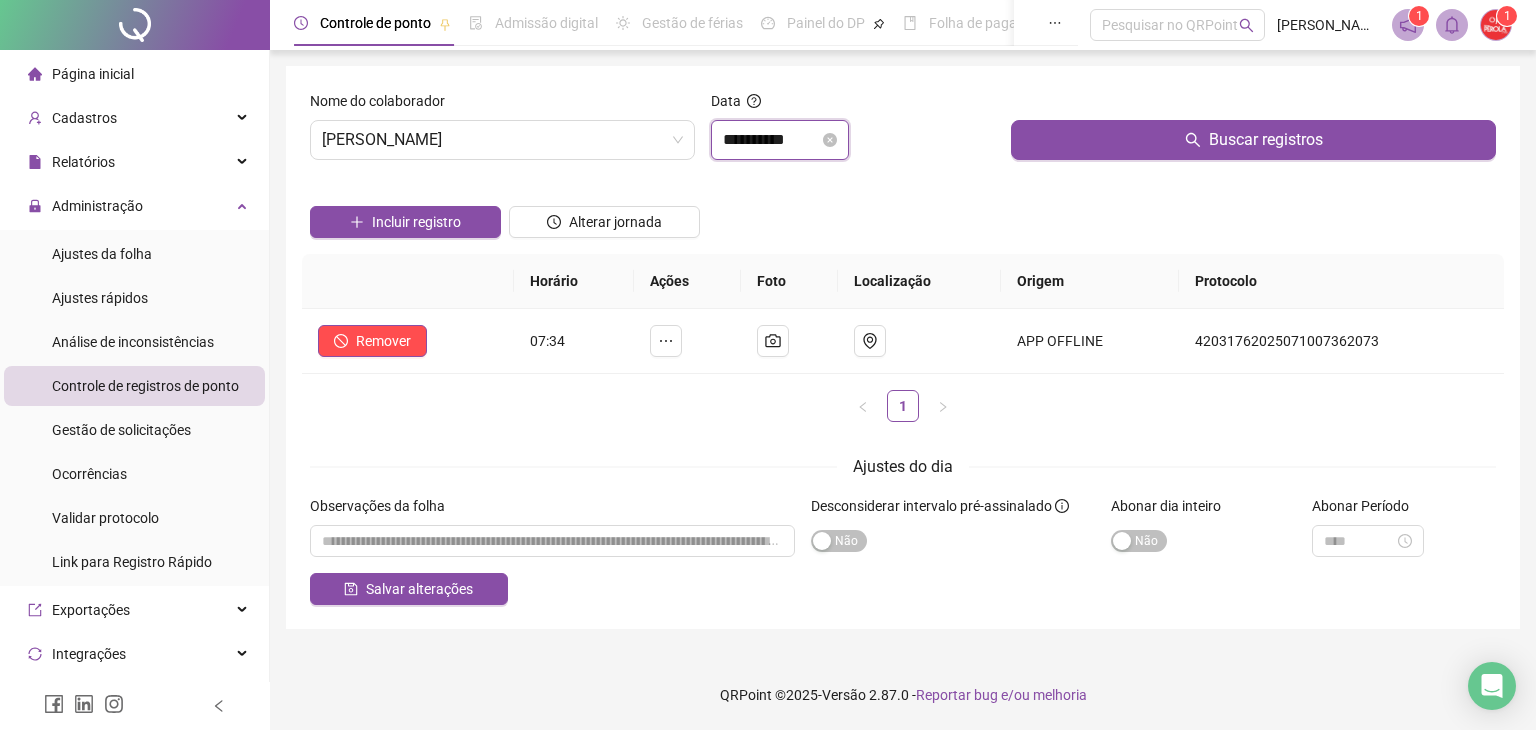click on "**********" at bounding box center [771, 140] 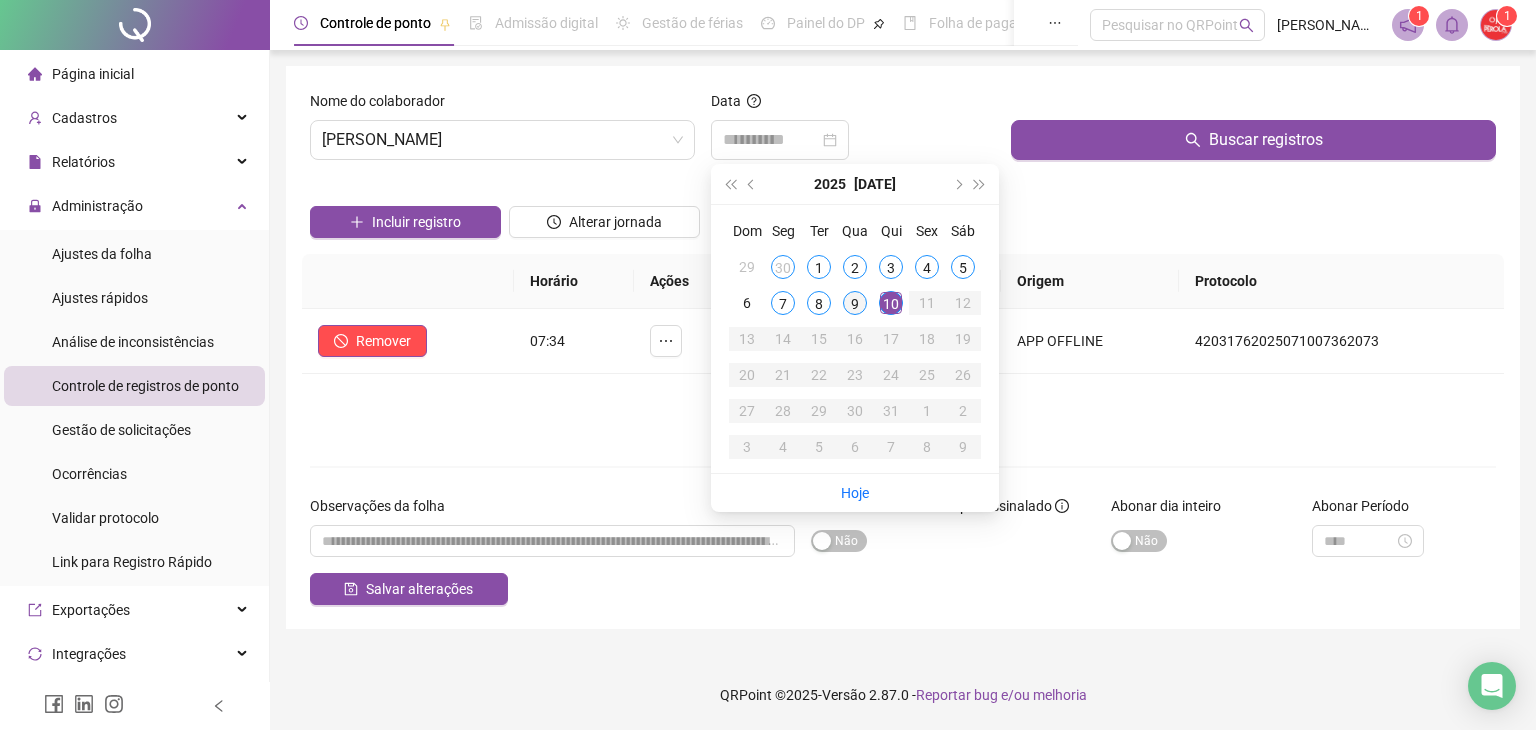 click on "9" at bounding box center [855, 303] 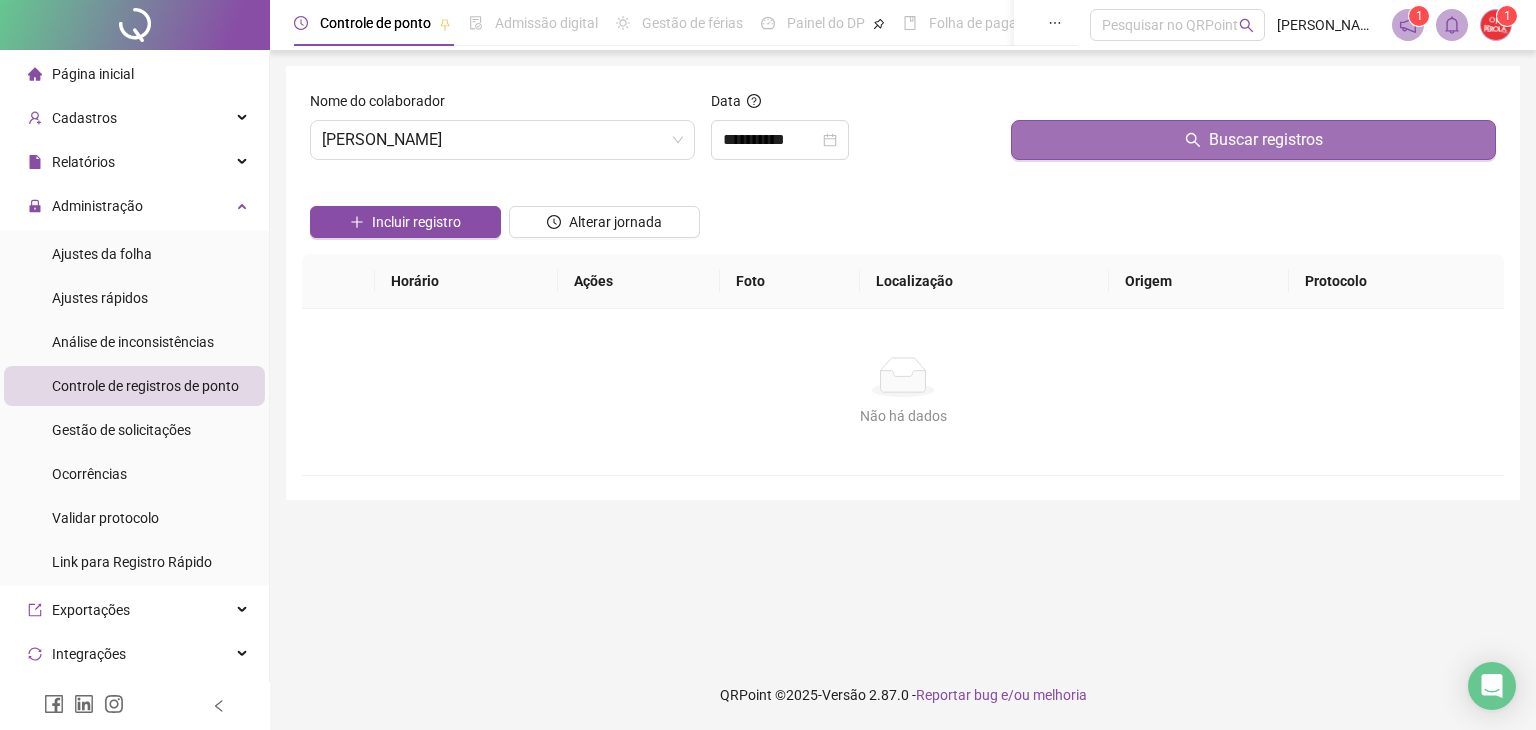 click on "Buscar registros" at bounding box center [1253, 140] 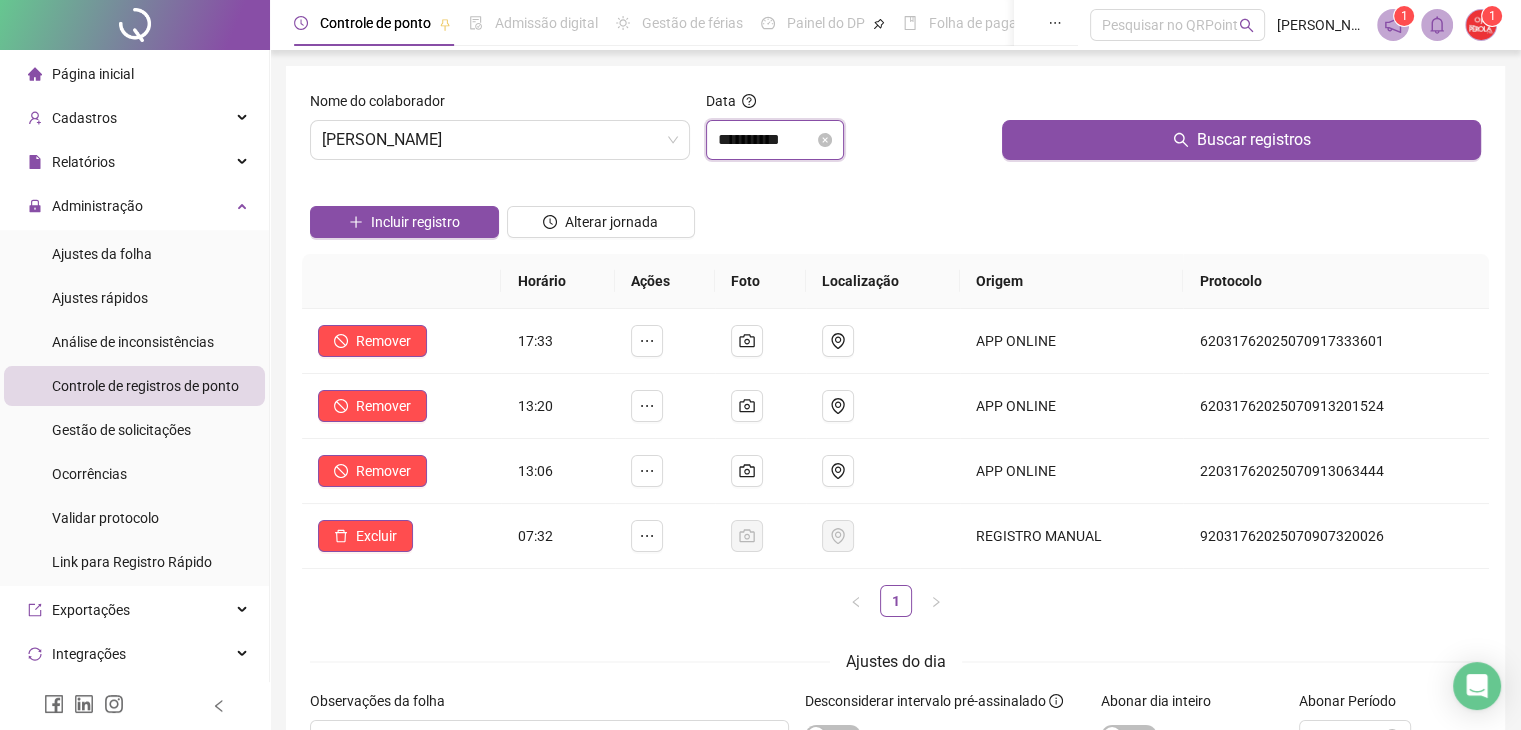 click on "**********" at bounding box center (766, 140) 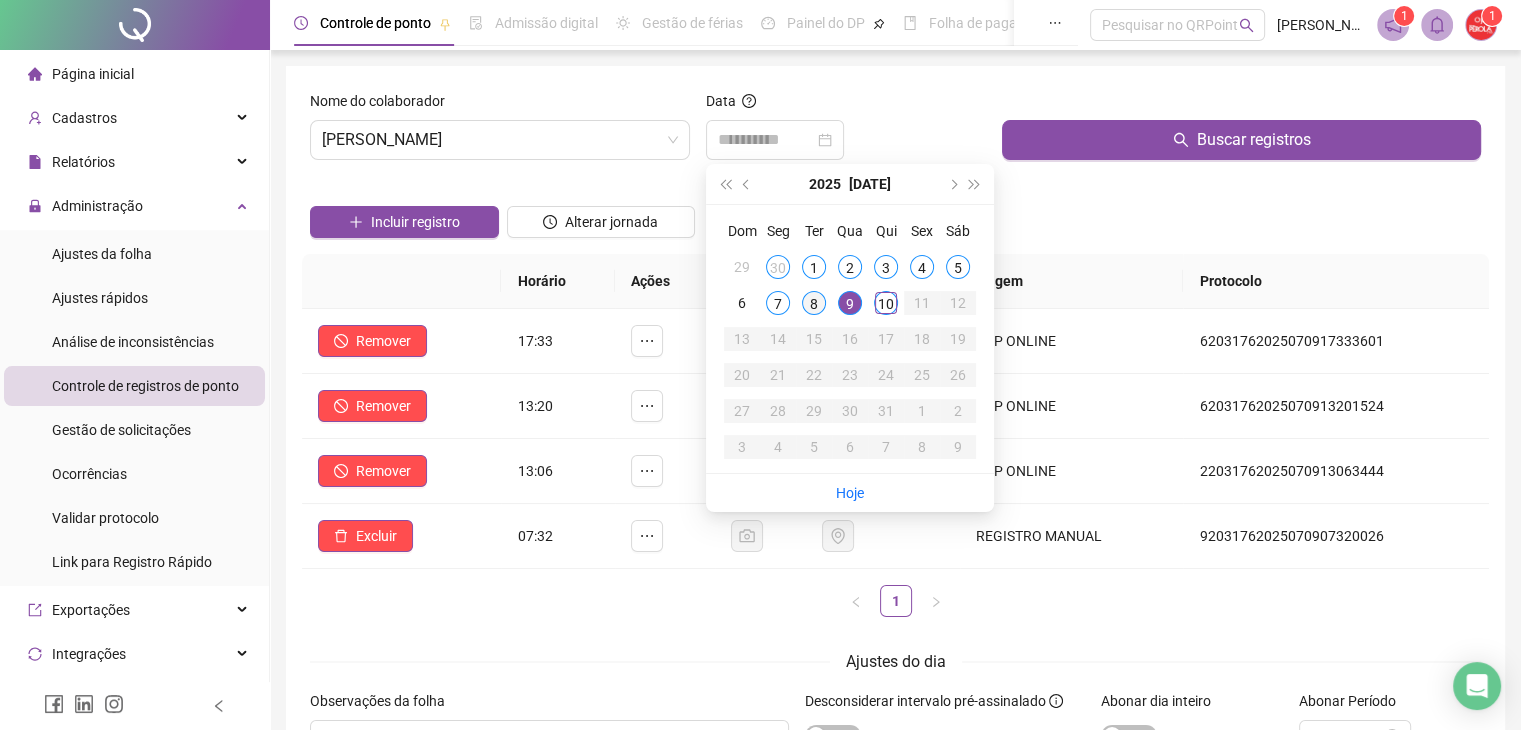 click on "8" at bounding box center [814, 303] 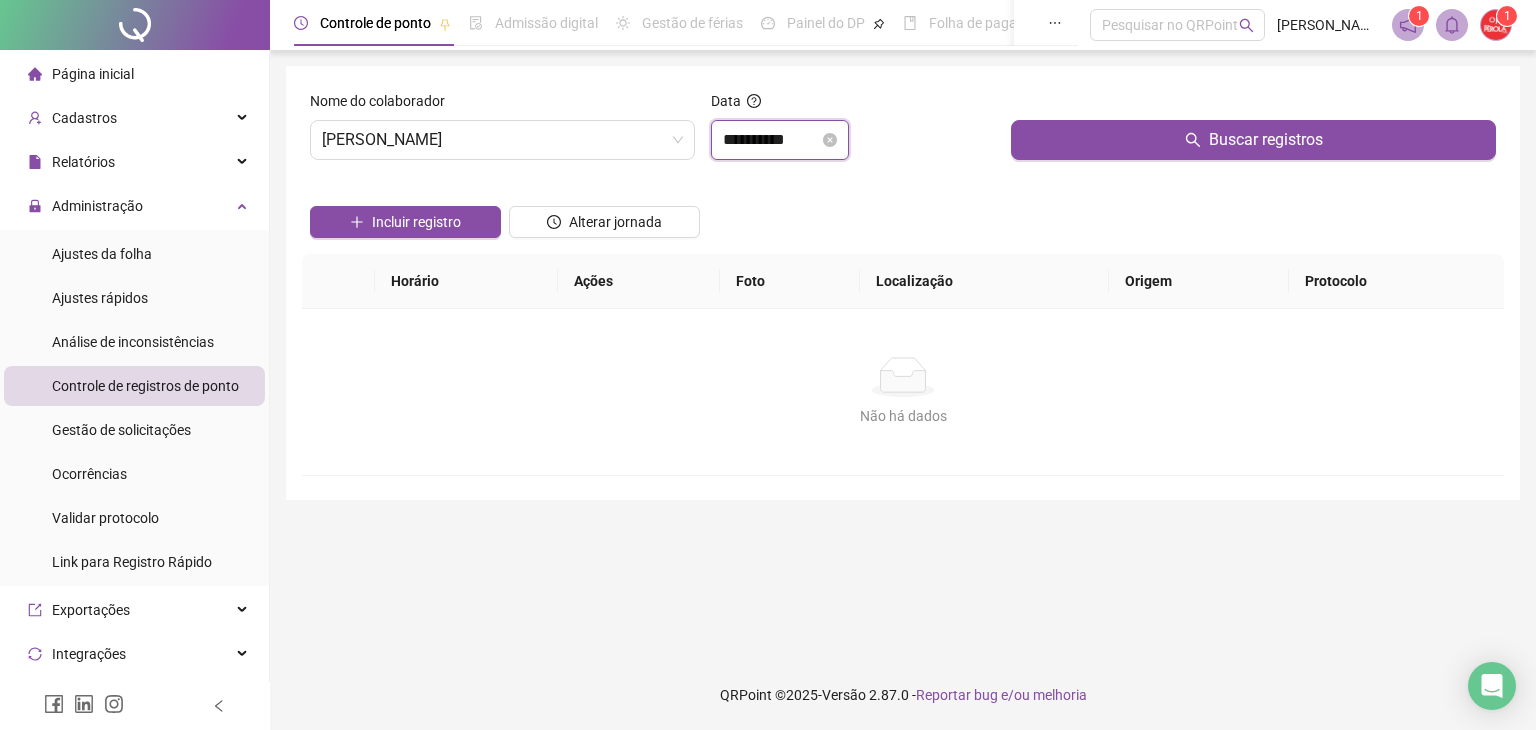 click on "**********" at bounding box center [771, 140] 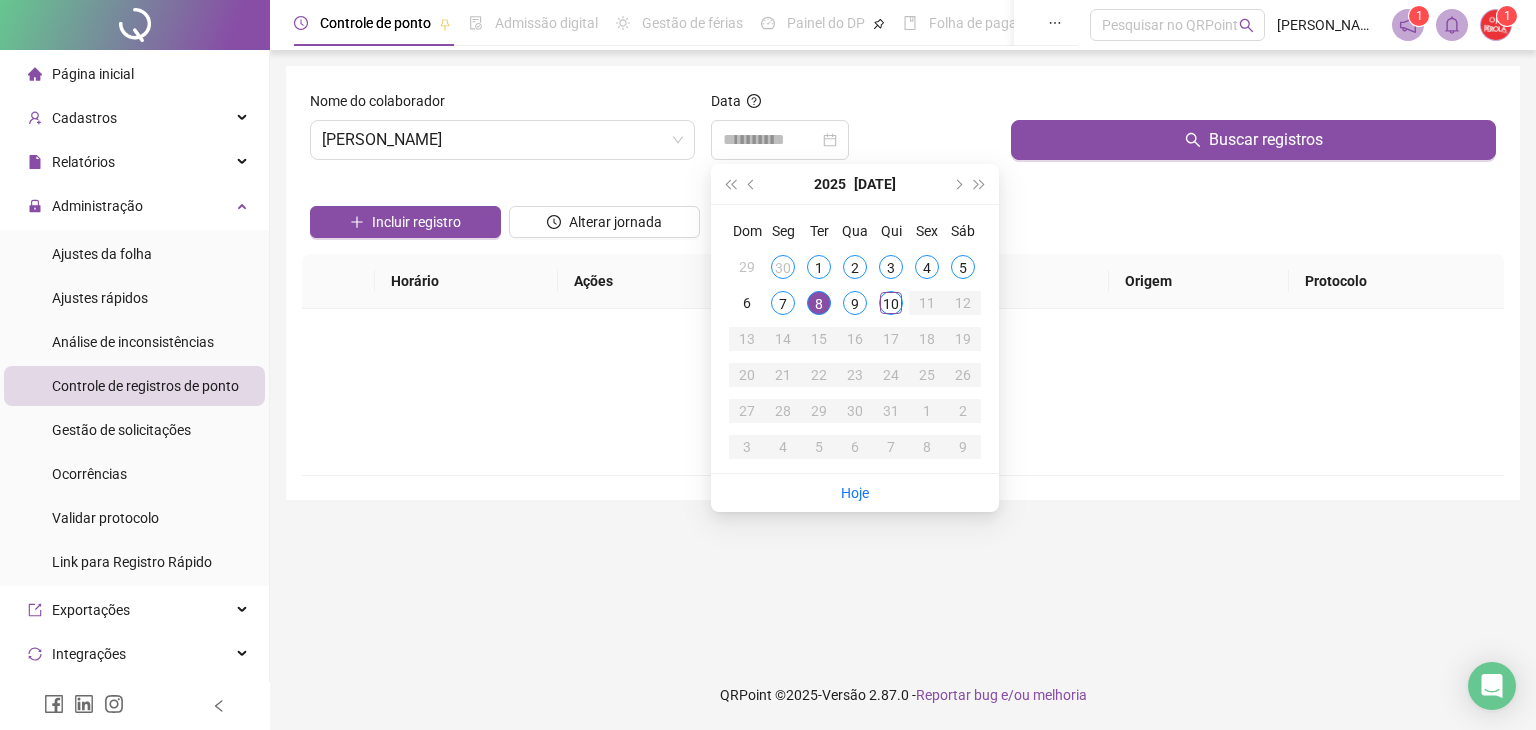 drag, startPoint x: 771, startPoint y: 309, endPoint x: 804, endPoint y: 295, distance: 35.846897 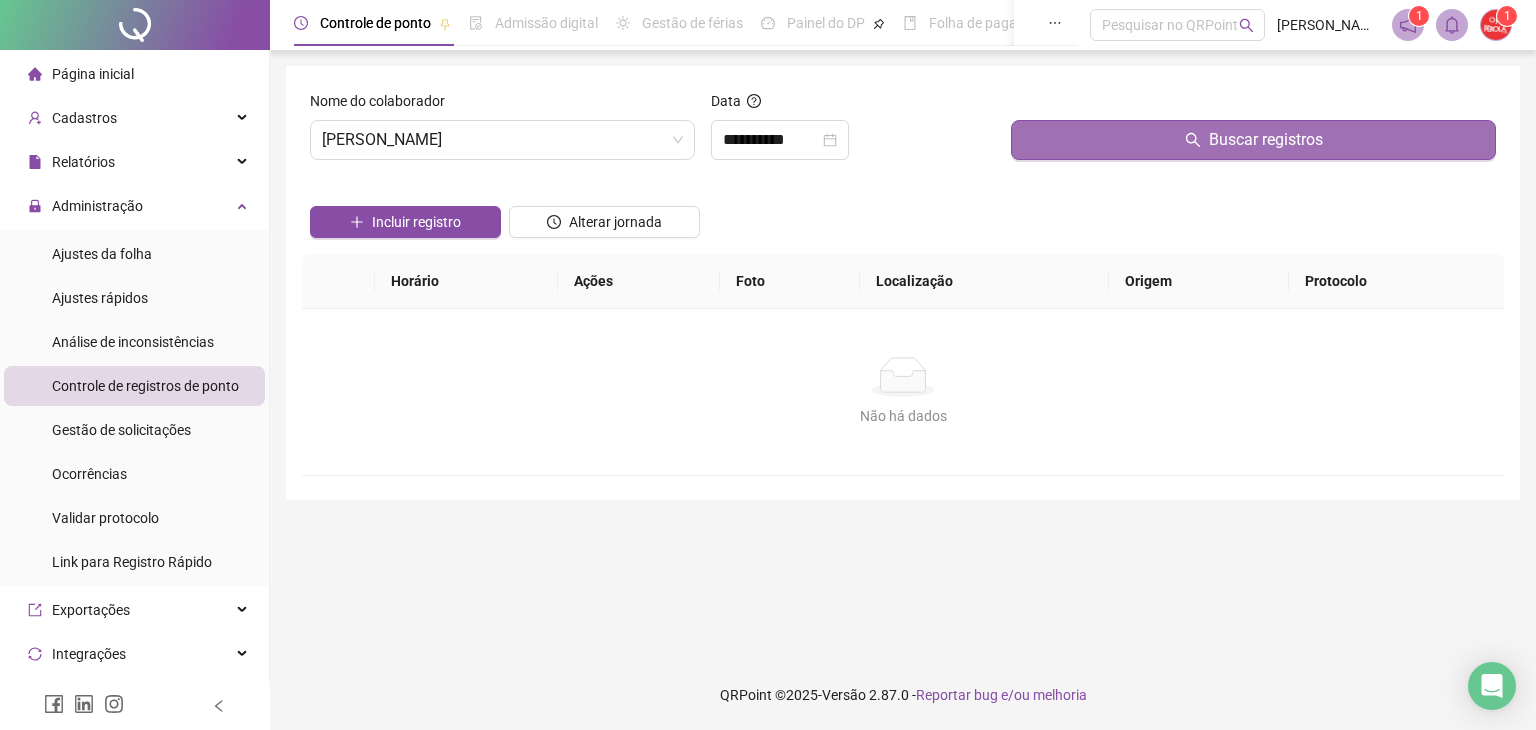 click on "Buscar registros" at bounding box center (1253, 140) 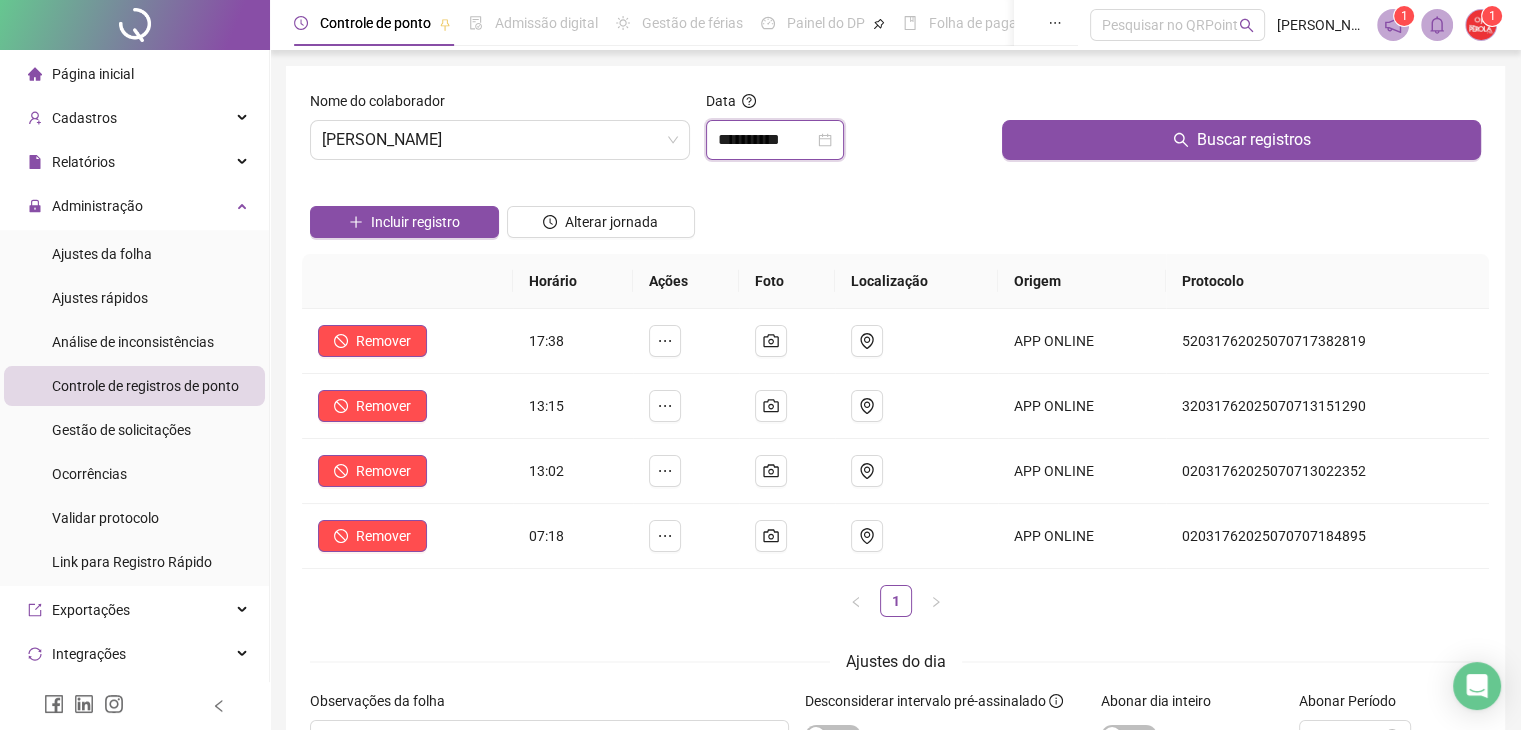 click on "**********" at bounding box center [766, 140] 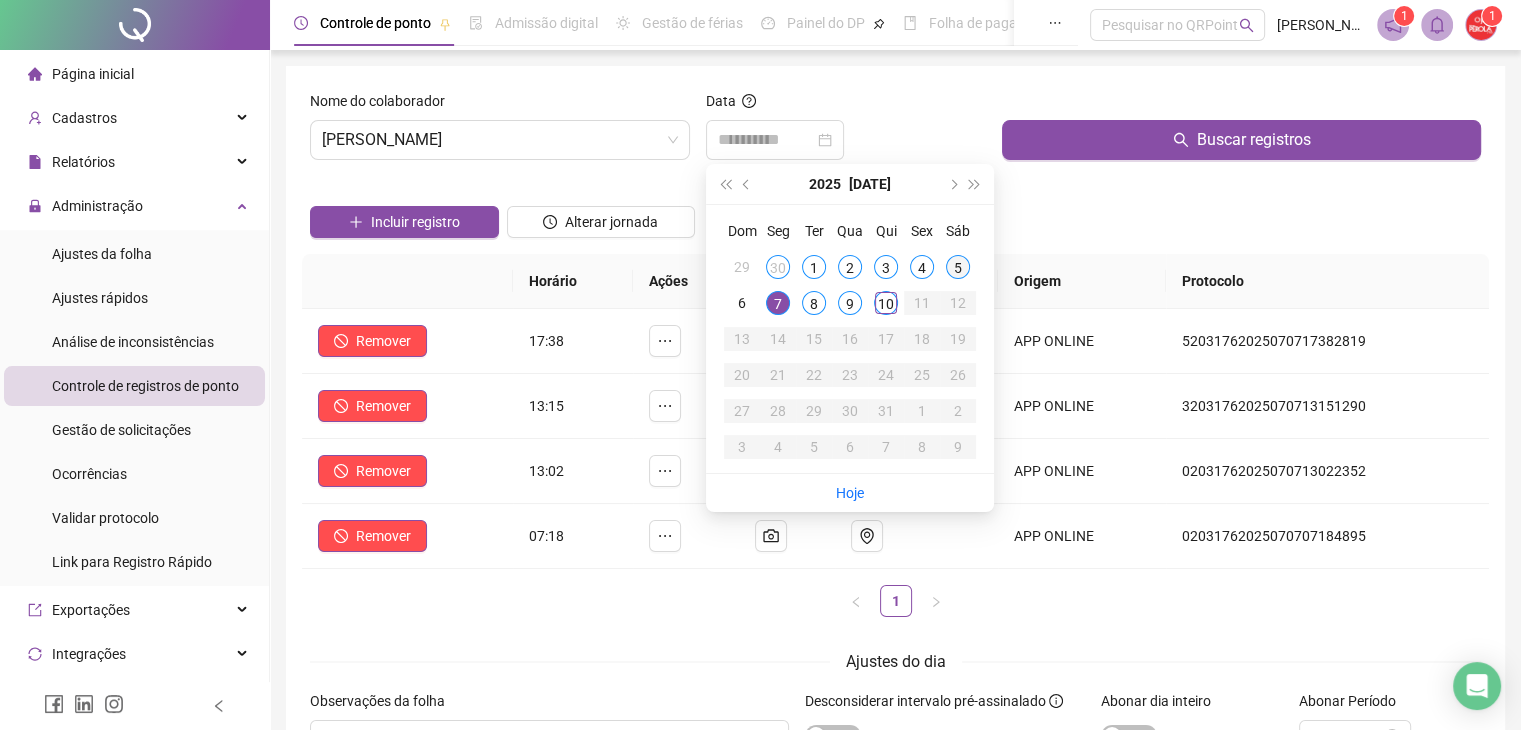 click on "5" at bounding box center (958, 267) 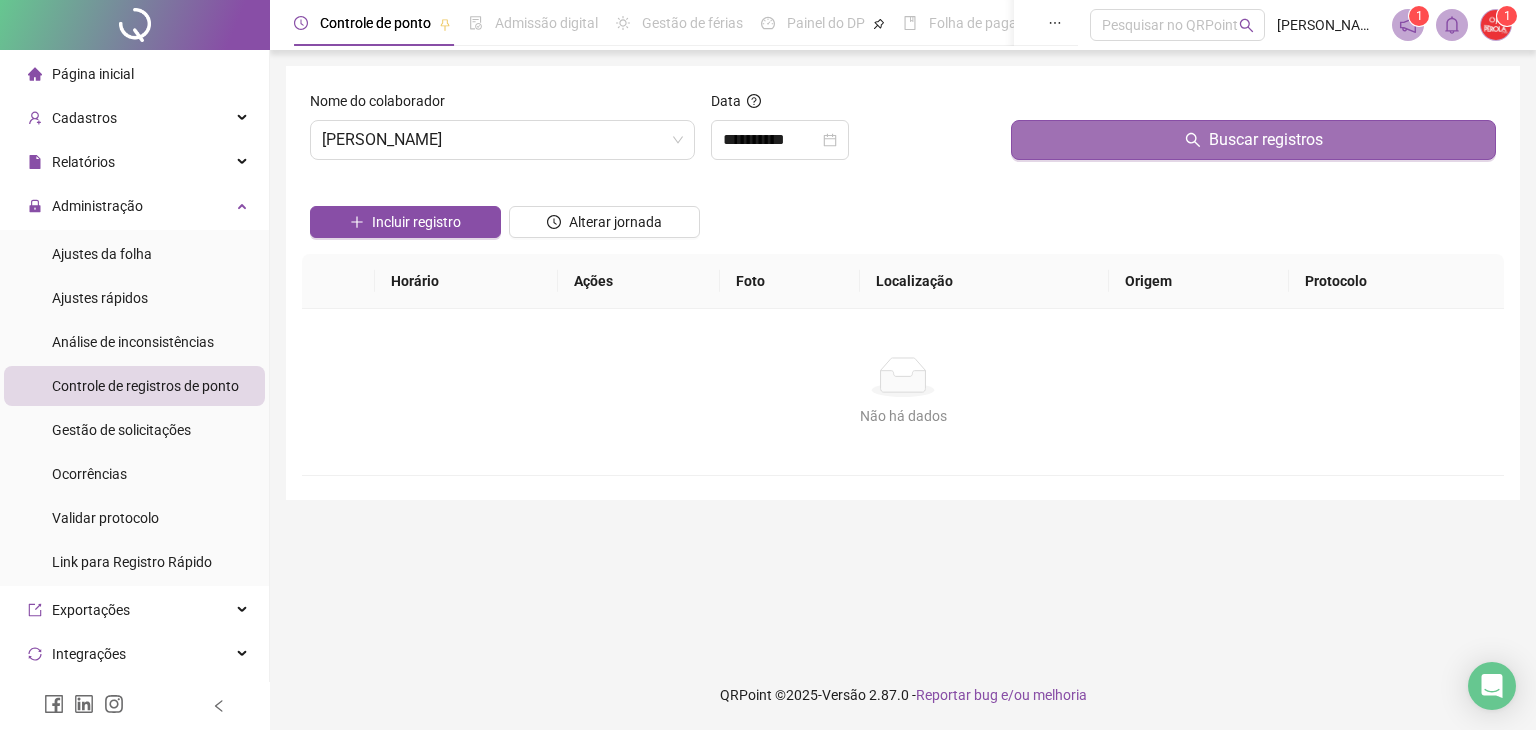 click on "Buscar registros" at bounding box center (1253, 140) 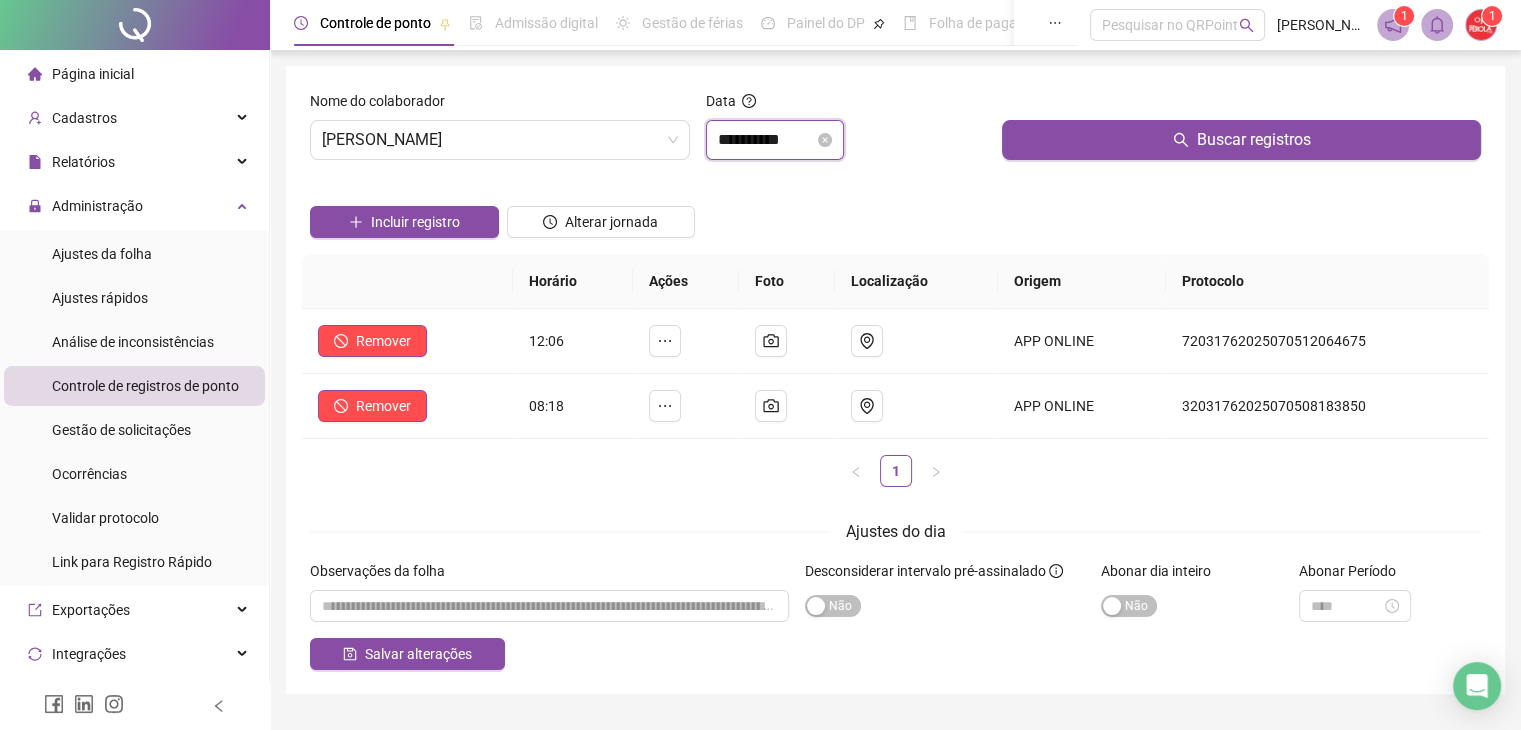 click on "**********" at bounding box center (766, 140) 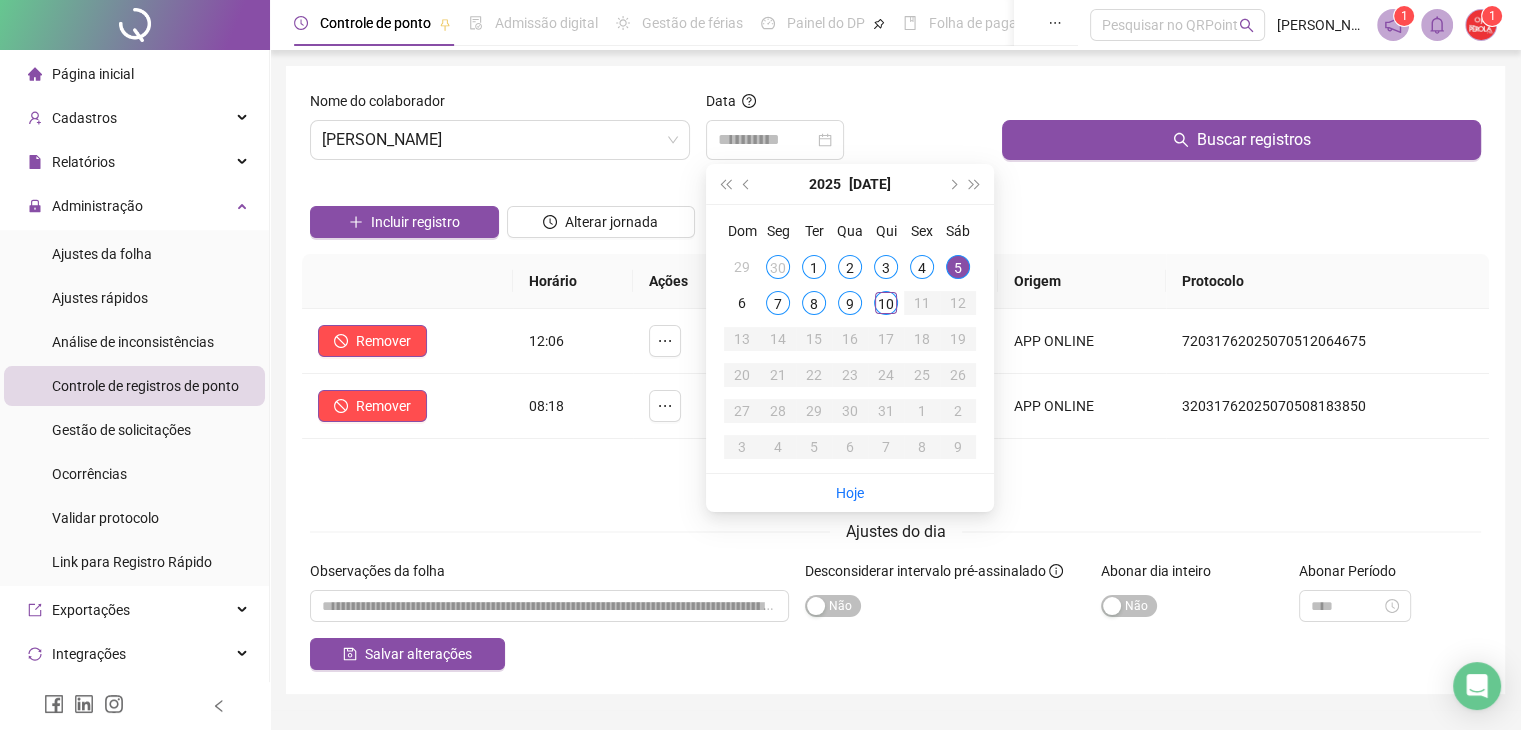 click on "5" at bounding box center [958, 267] 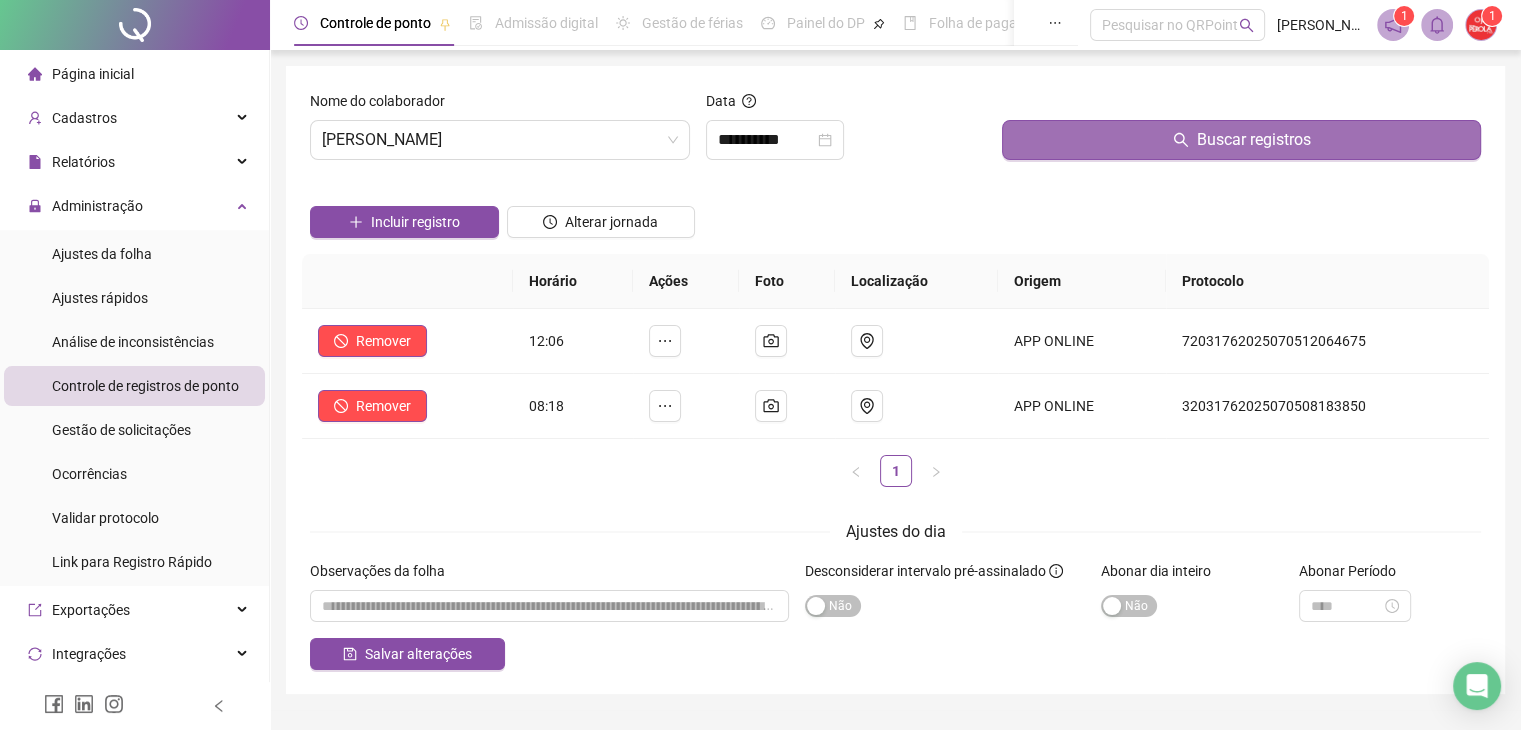 click on "Buscar registros" at bounding box center (1241, 140) 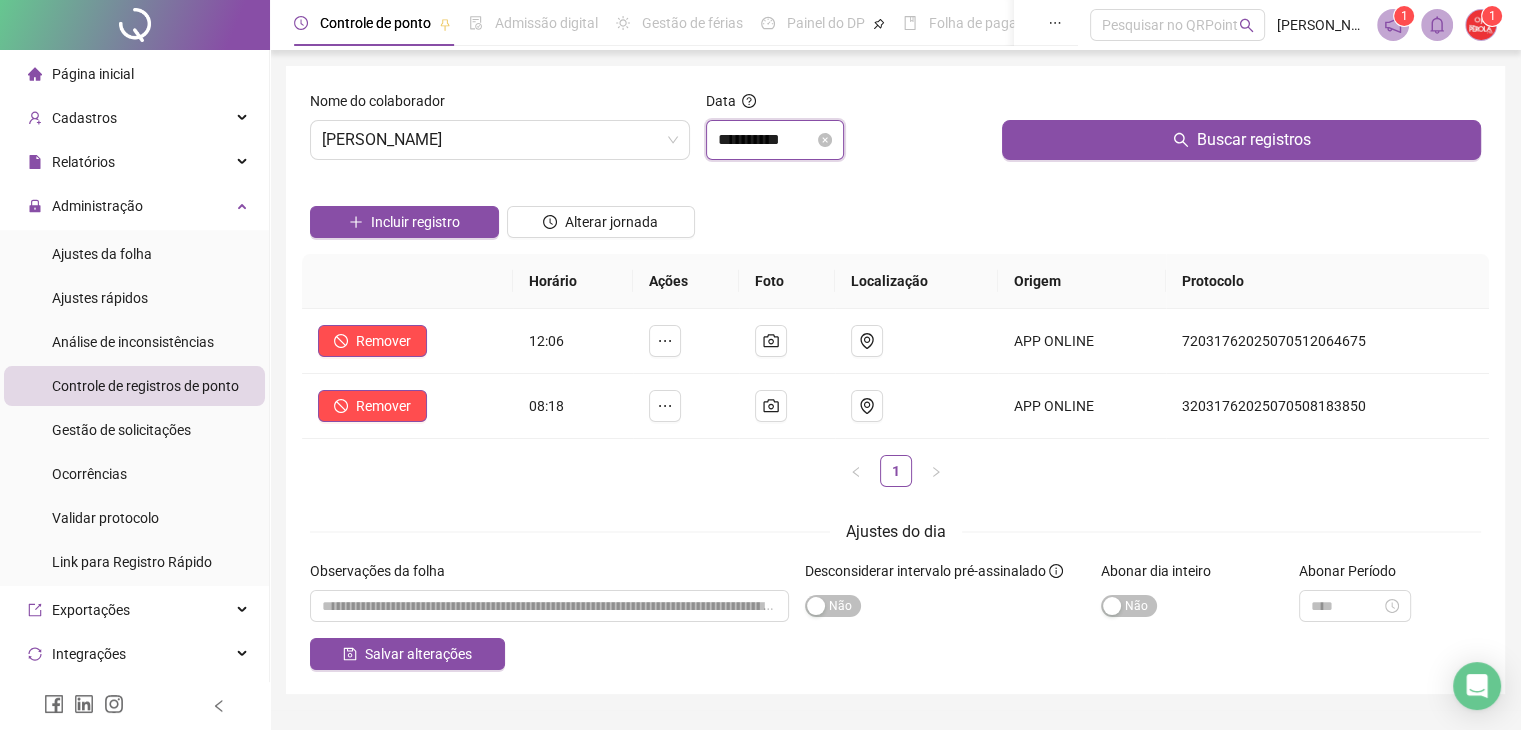 click on "**********" at bounding box center [766, 140] 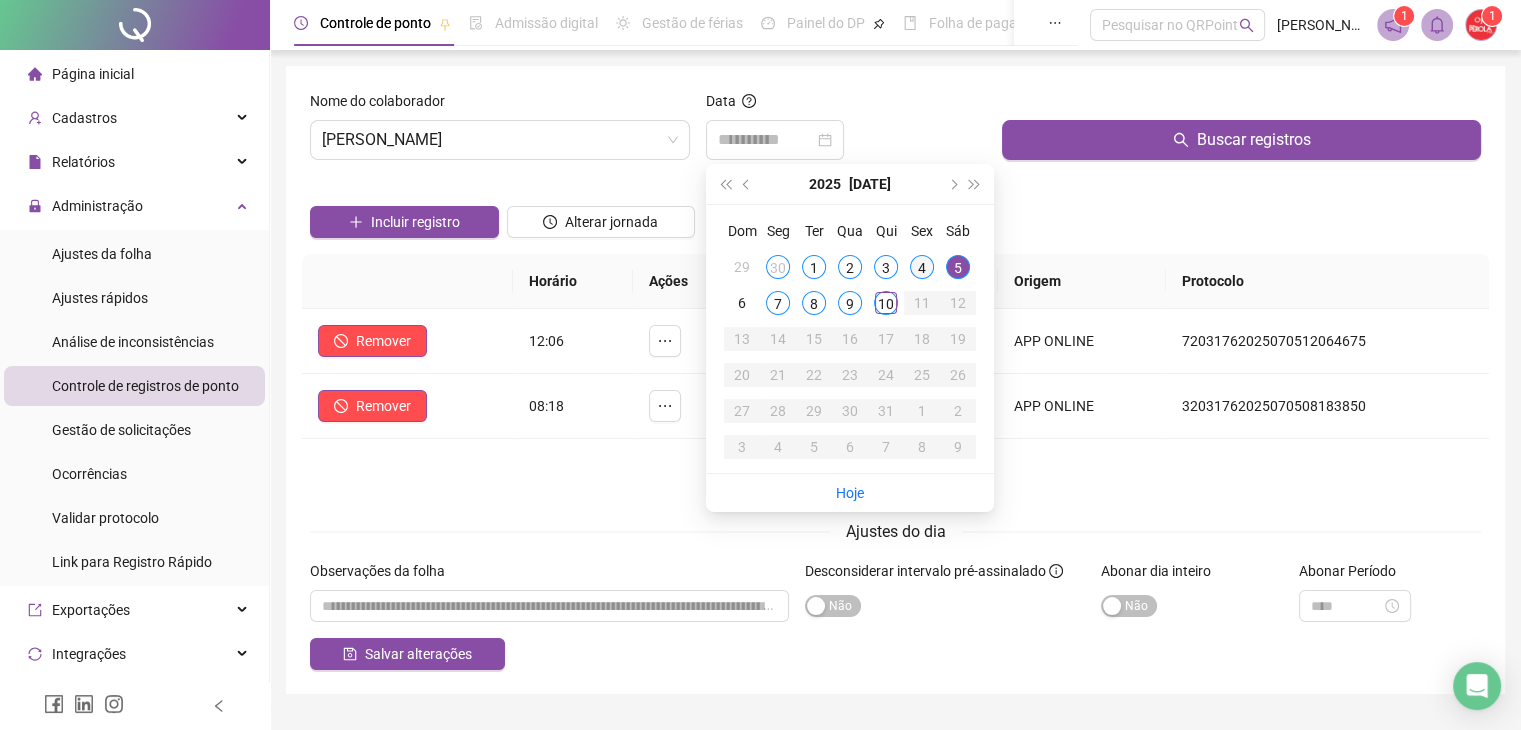 click on "4" at bounding box center [922, 267] 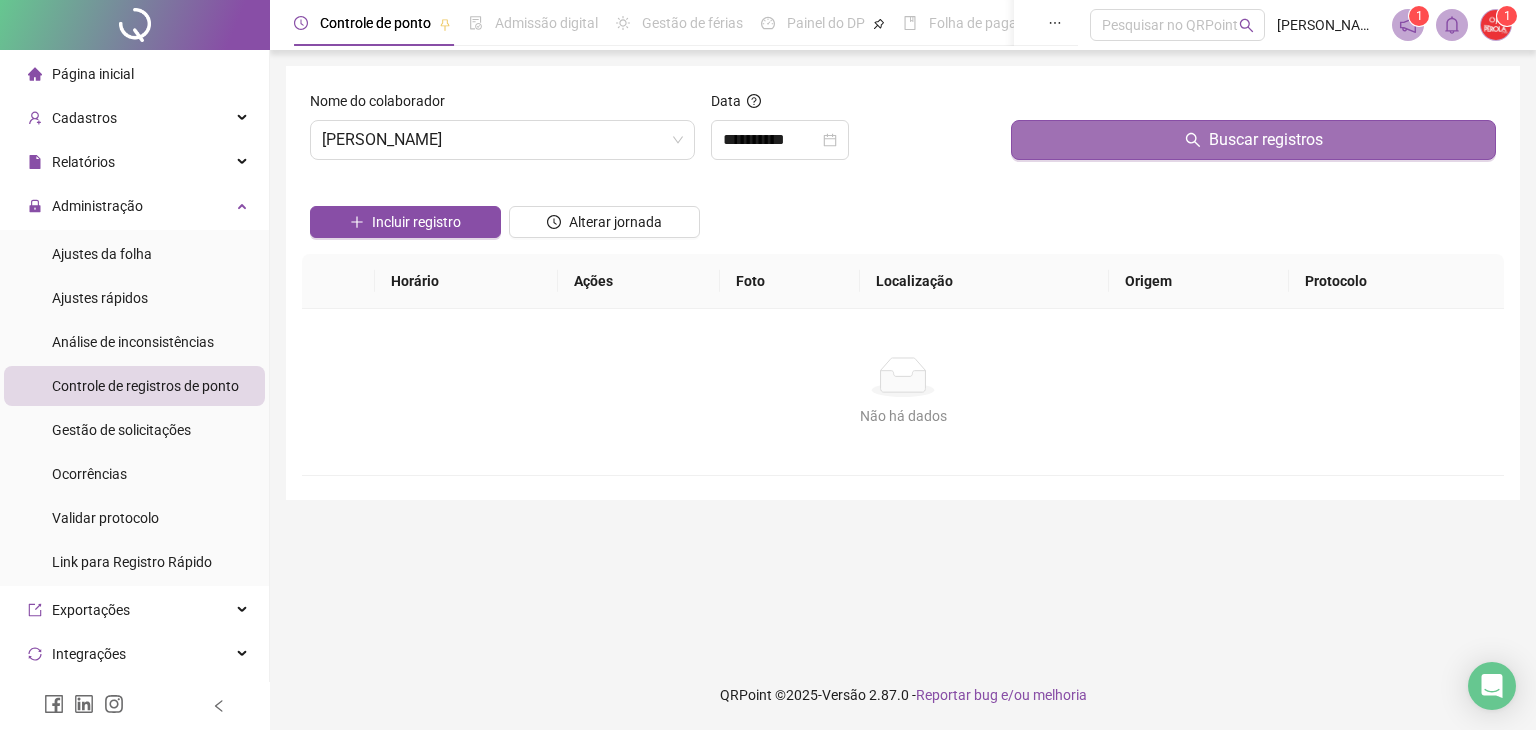 click on "Buscar registros" at bounding box center (1253, 140) 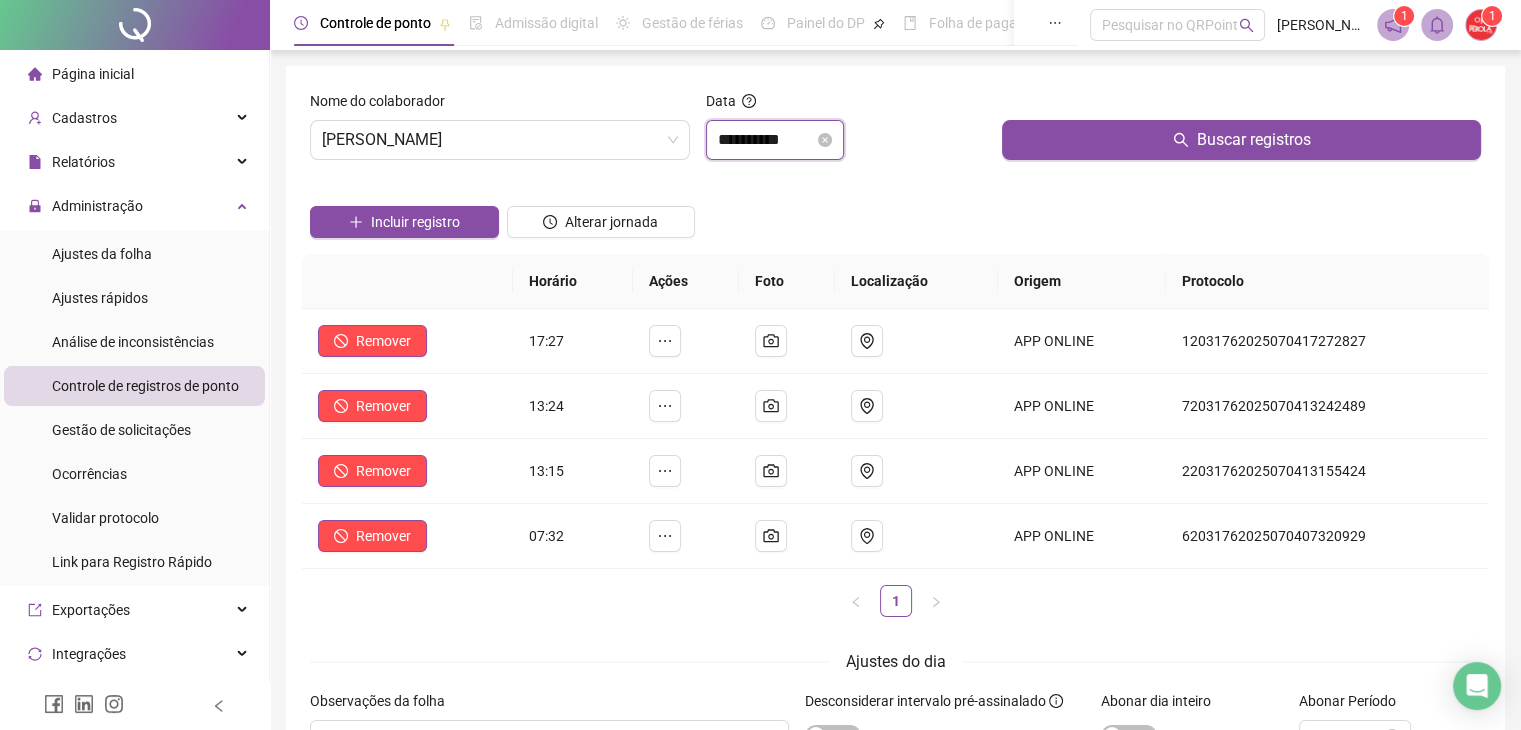 click on "**********" at bounding box center [766, 140] 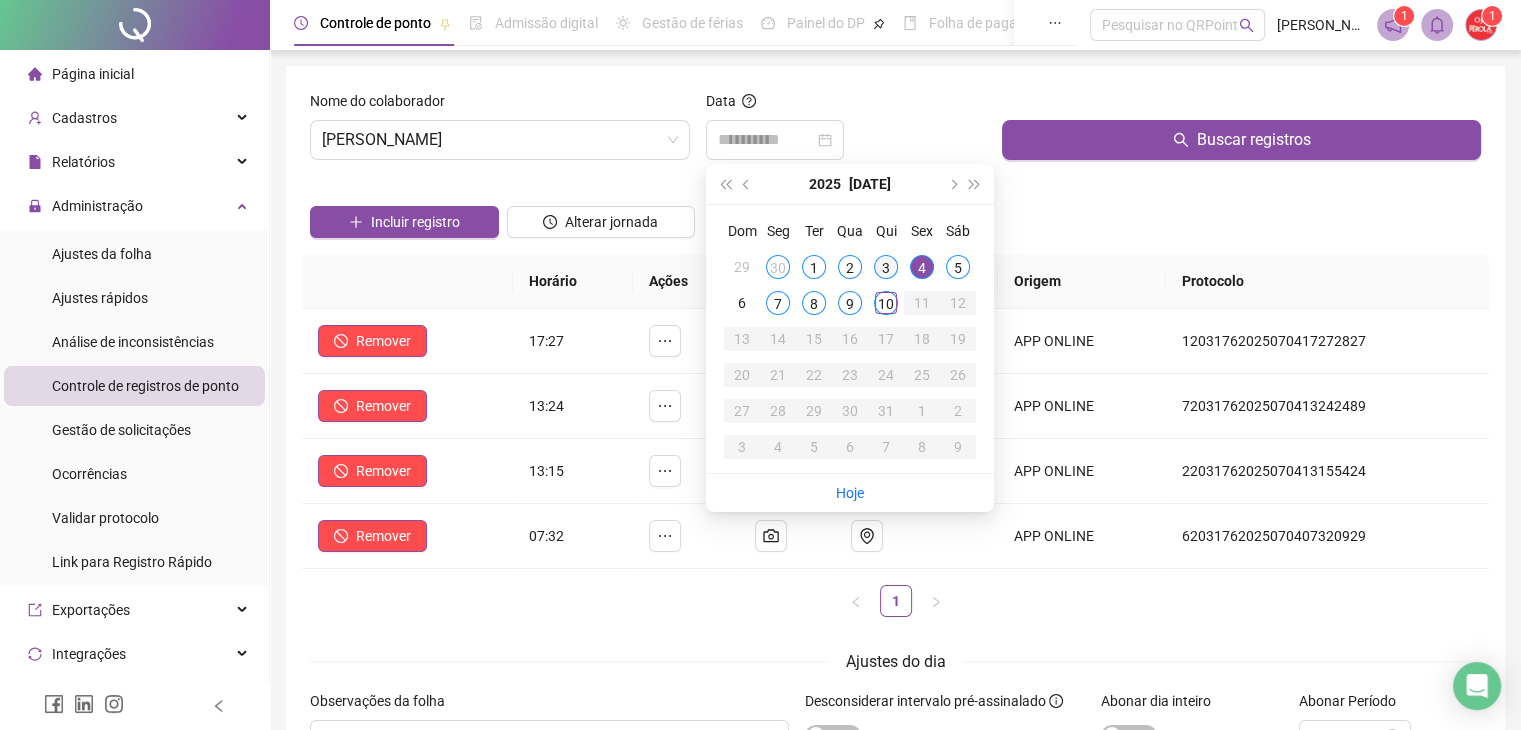 click on "3" at bounding box center (886, 267) 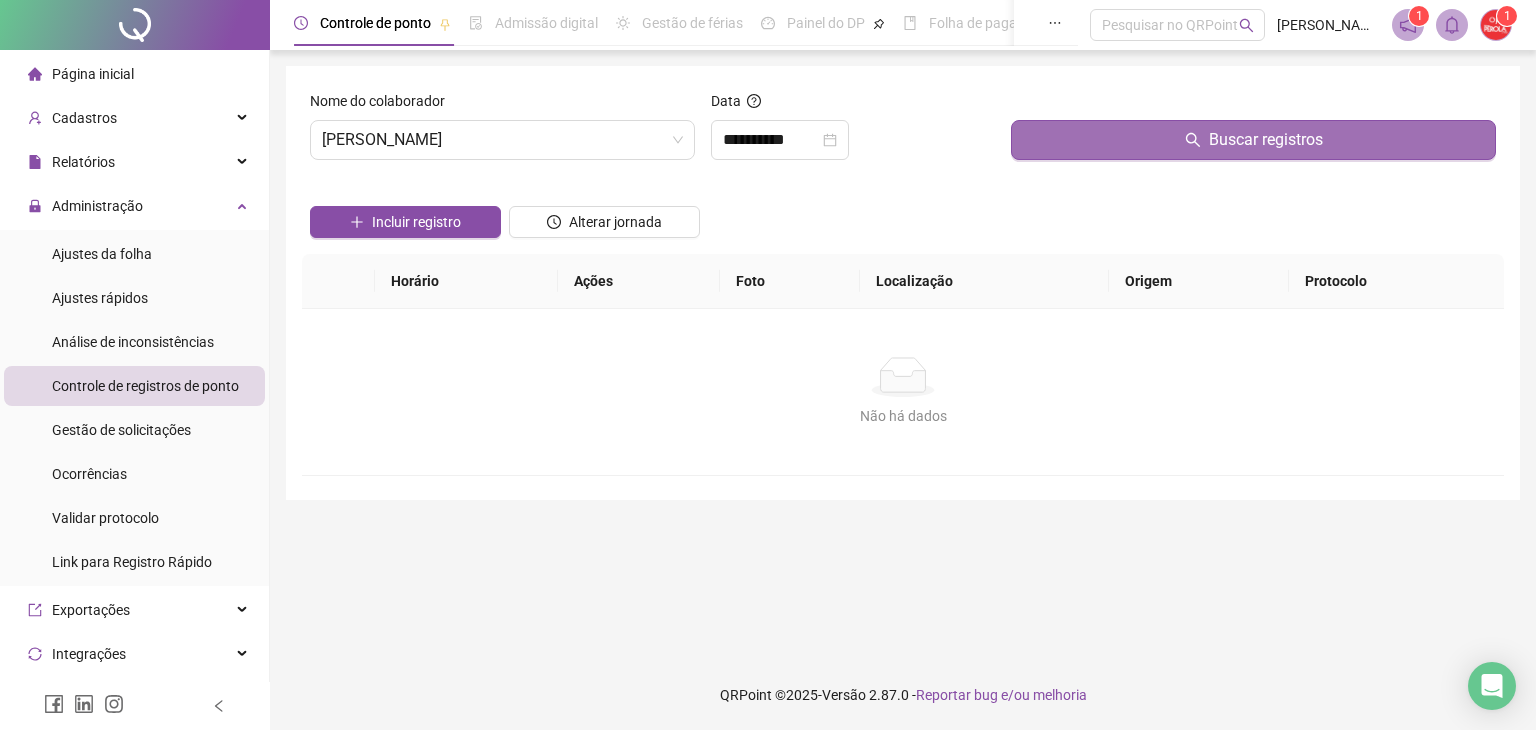 click on "Buscar registros" at bounding box center [1253, 140] 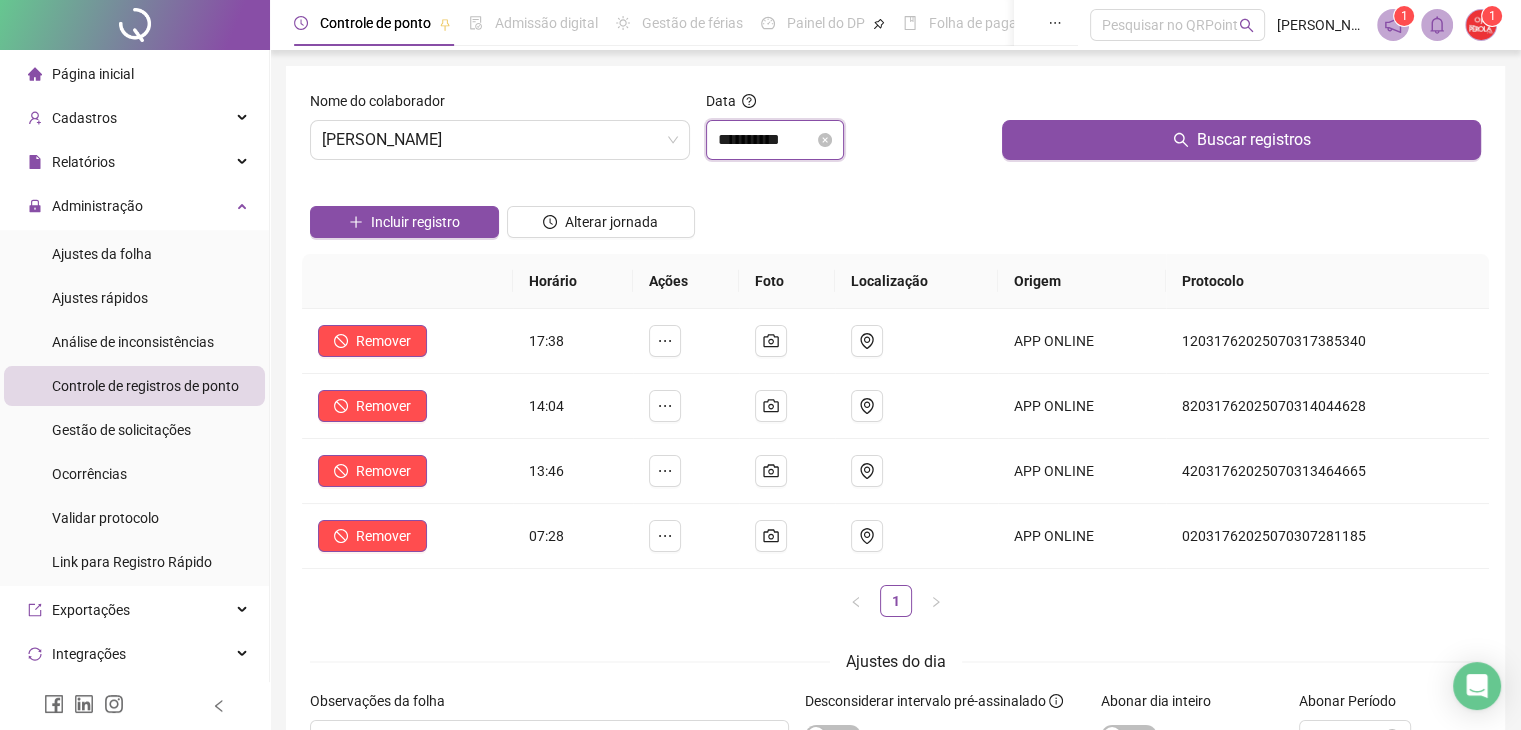 click on "**********" at bounding box center (766, 140) 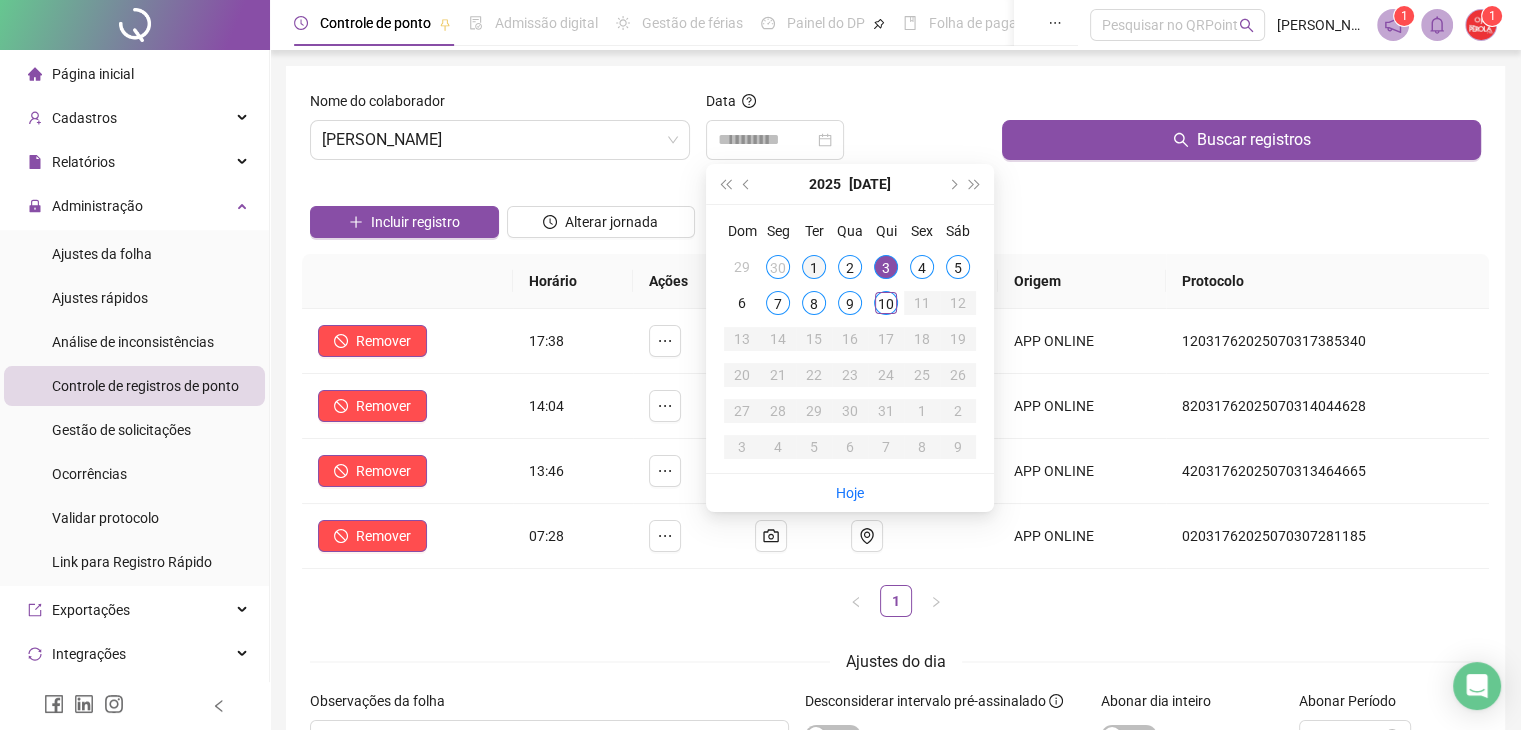 click on "1" at bounding box center (814, 267) 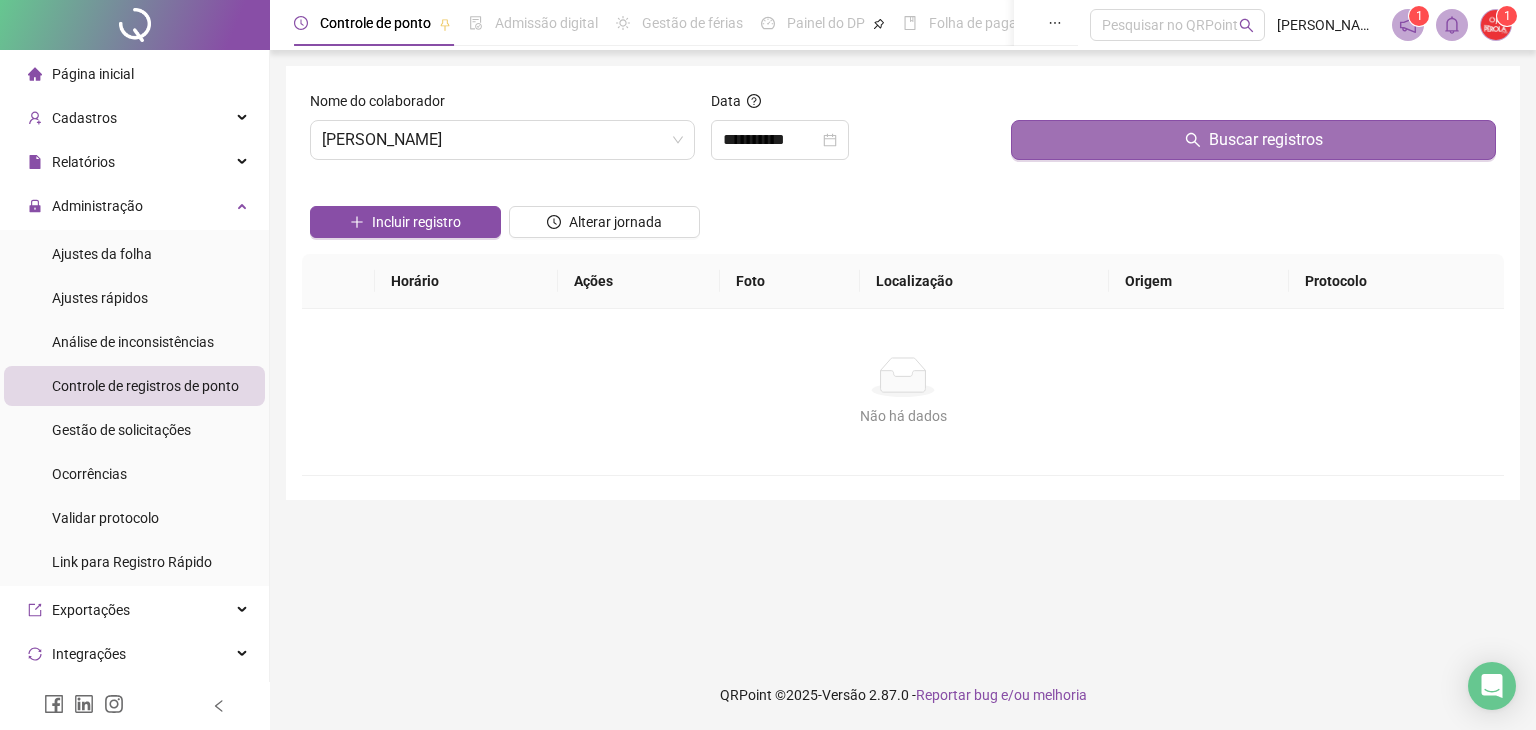 click 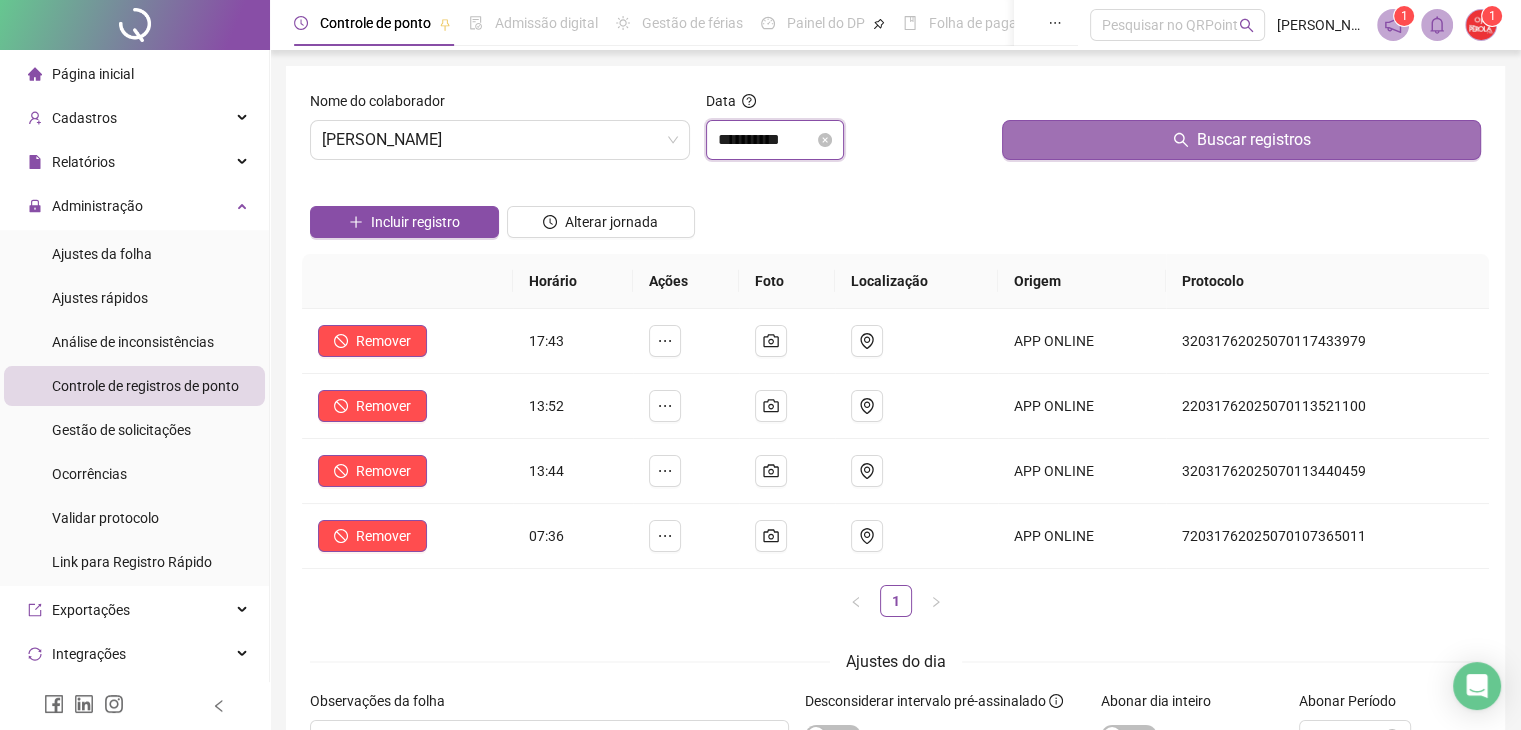 click on "**********" at bounding box center [766, 140] 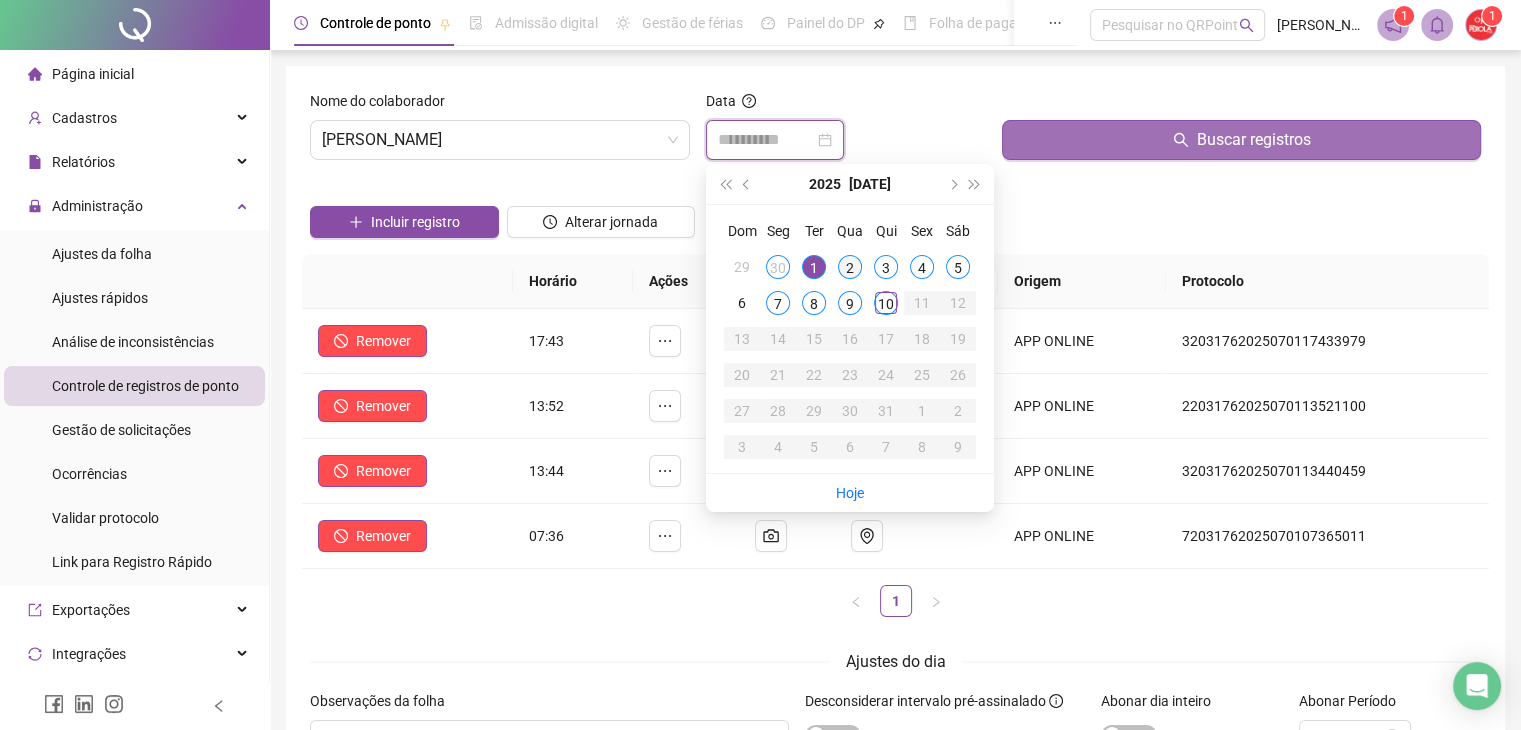 type on "**********" 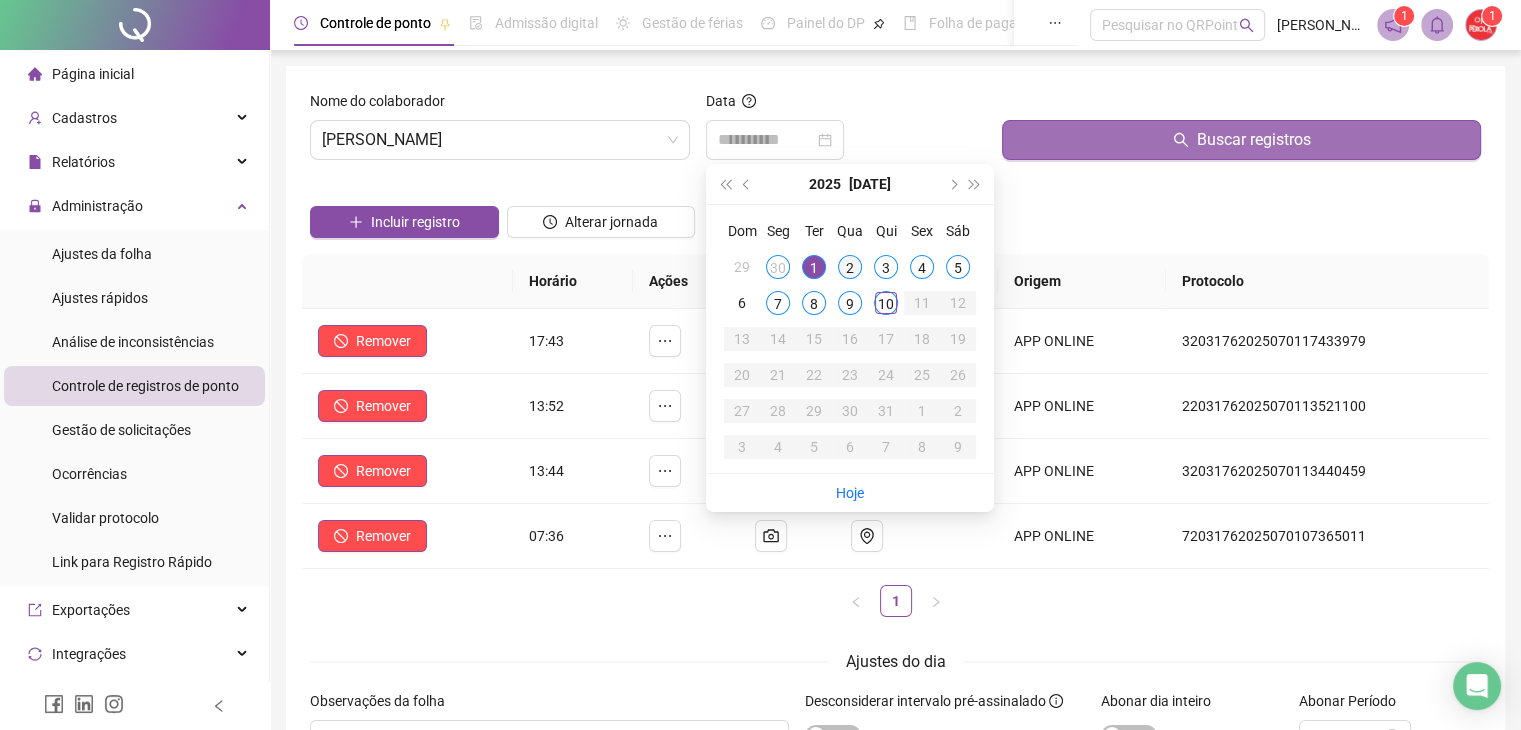 click on "2" at bounding box center (850, 267) 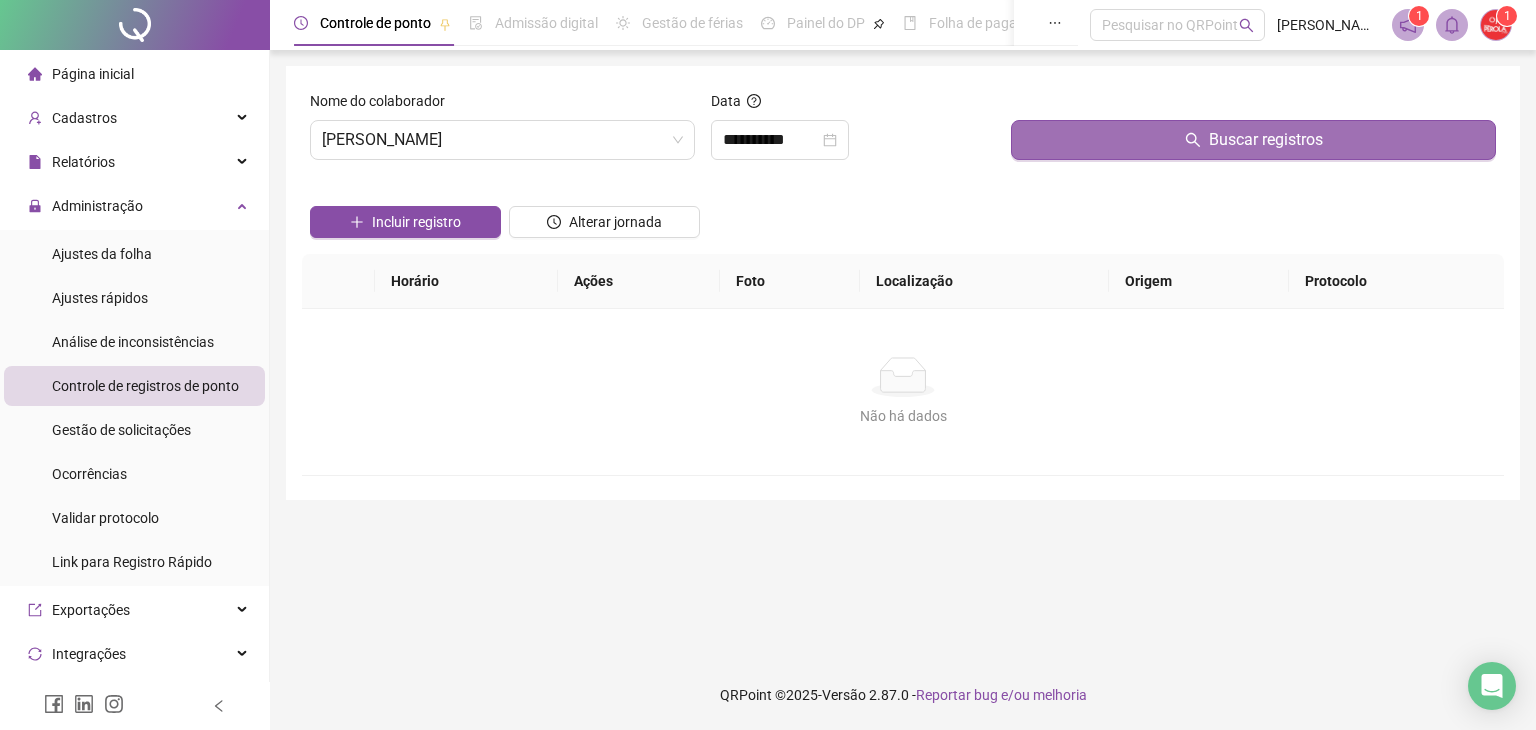 click on "Buscar registros" at bounding box center [1253, 140] 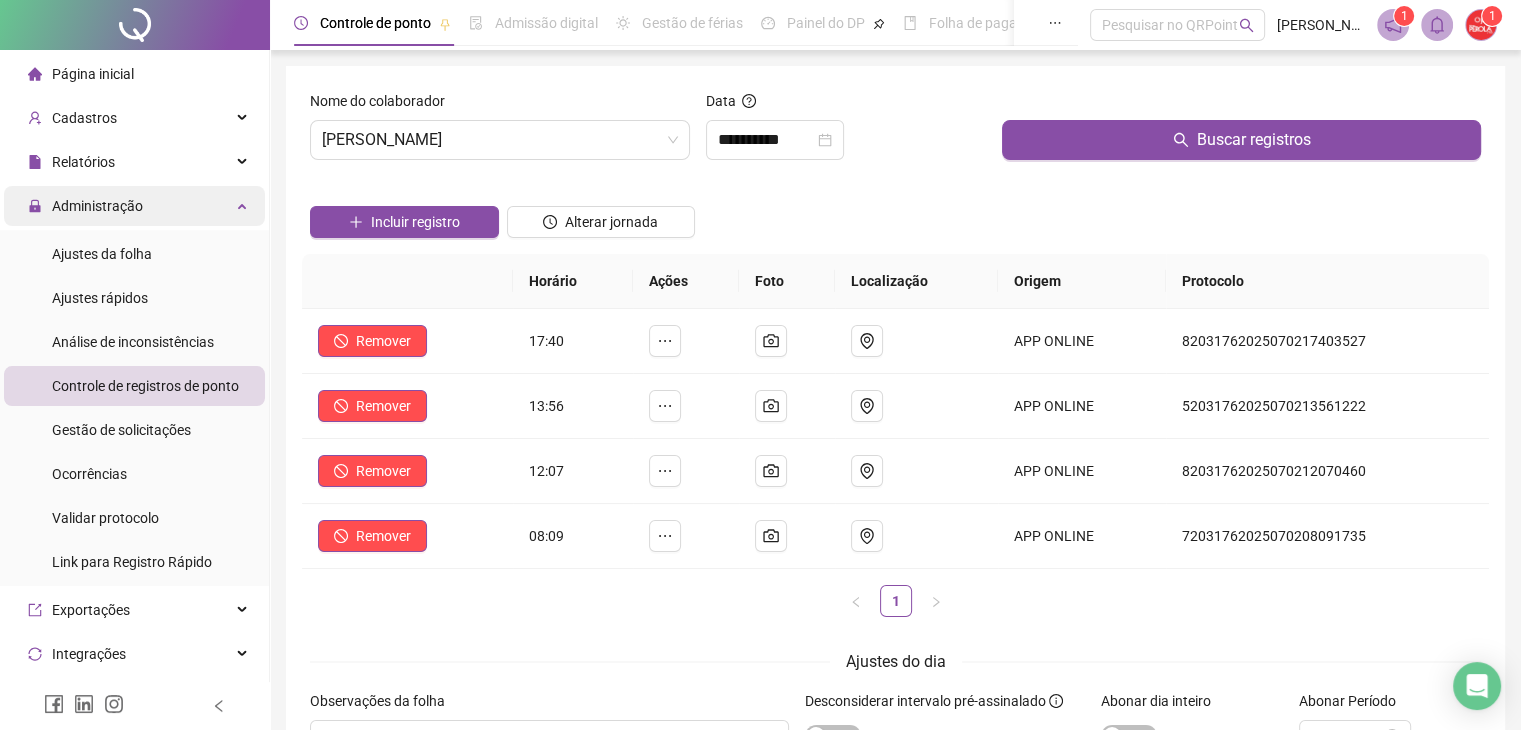 click on "Administração" at bounding box center [134, 206] 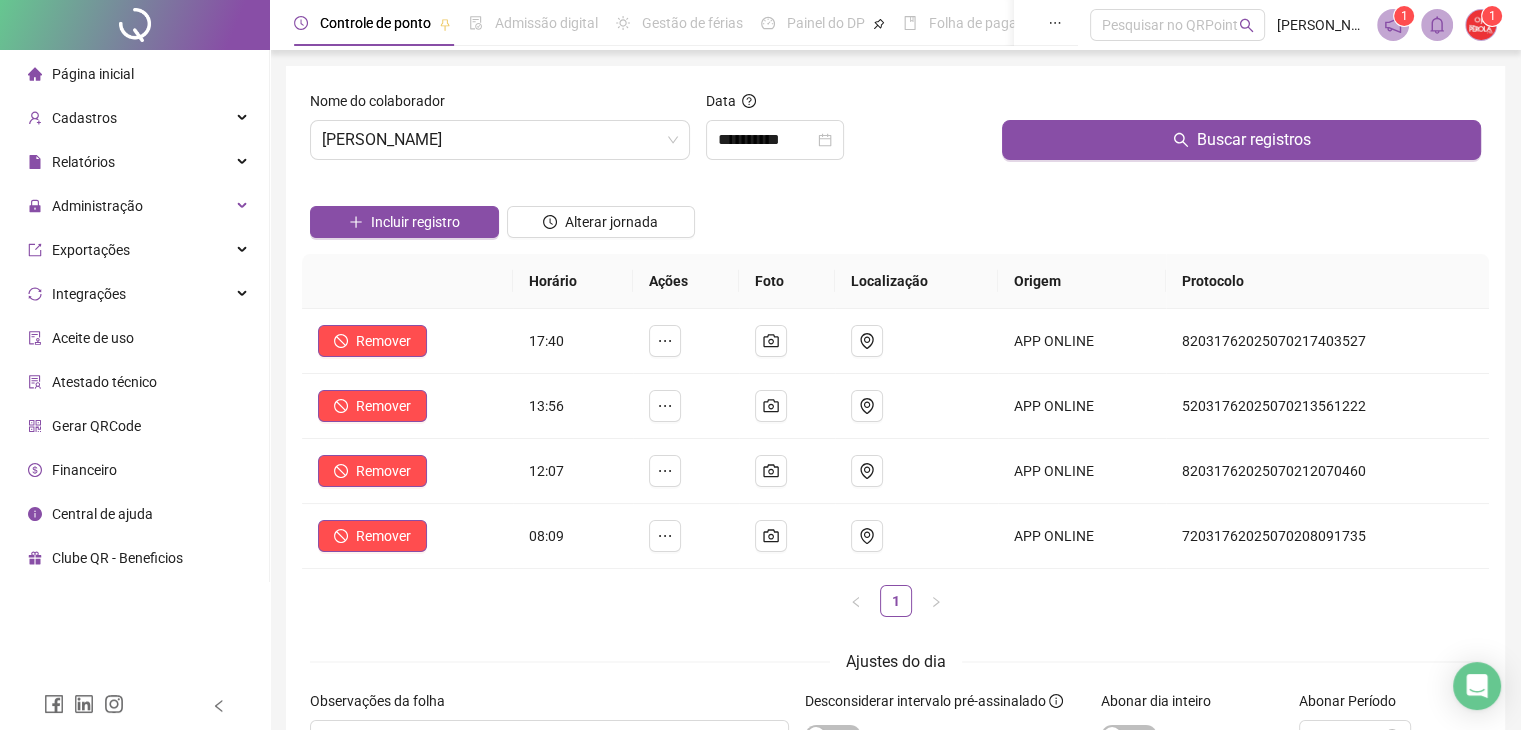 click on "Página inicial" at bounding box center [134, 74] 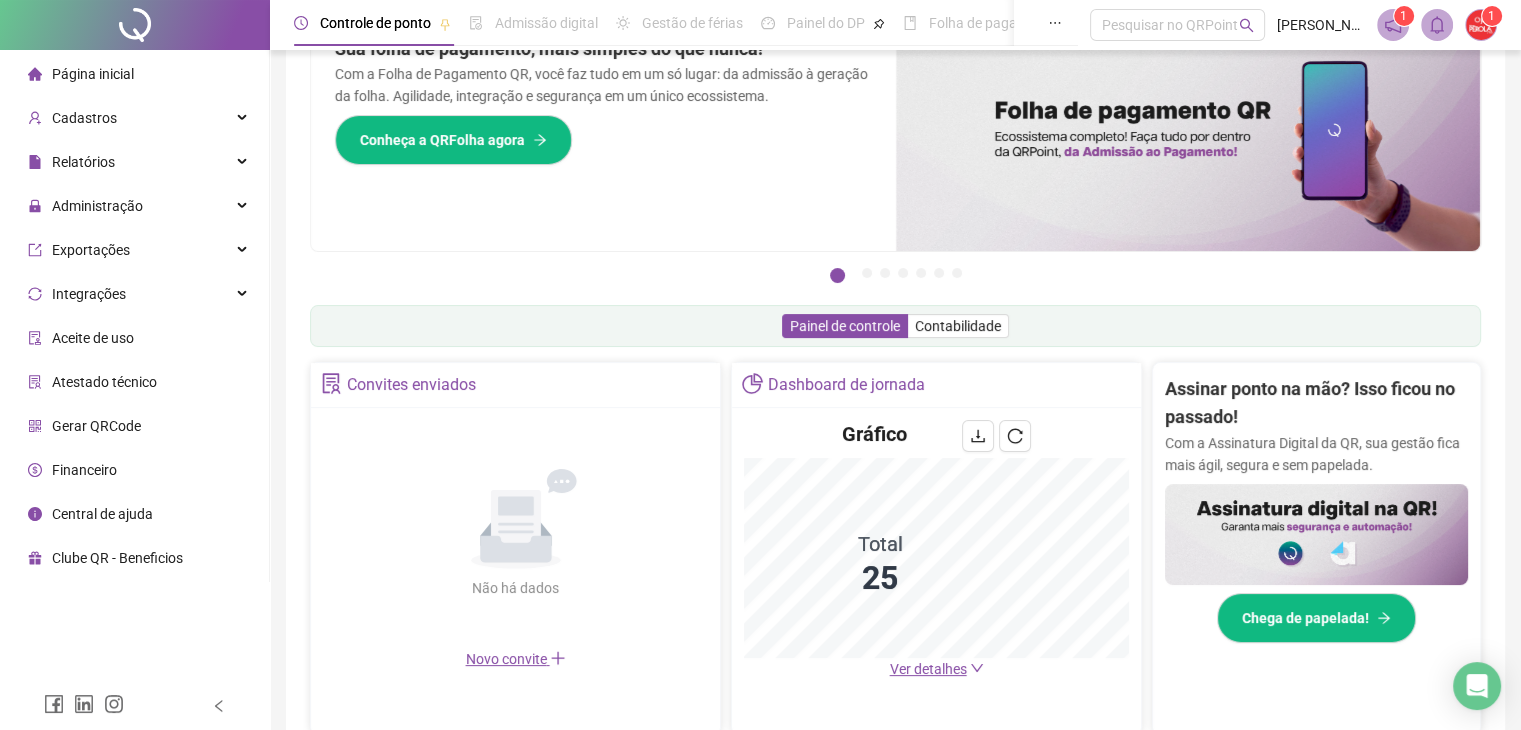 scroll, scrollTop: 100, scrollLeft: 0, axis: vertical 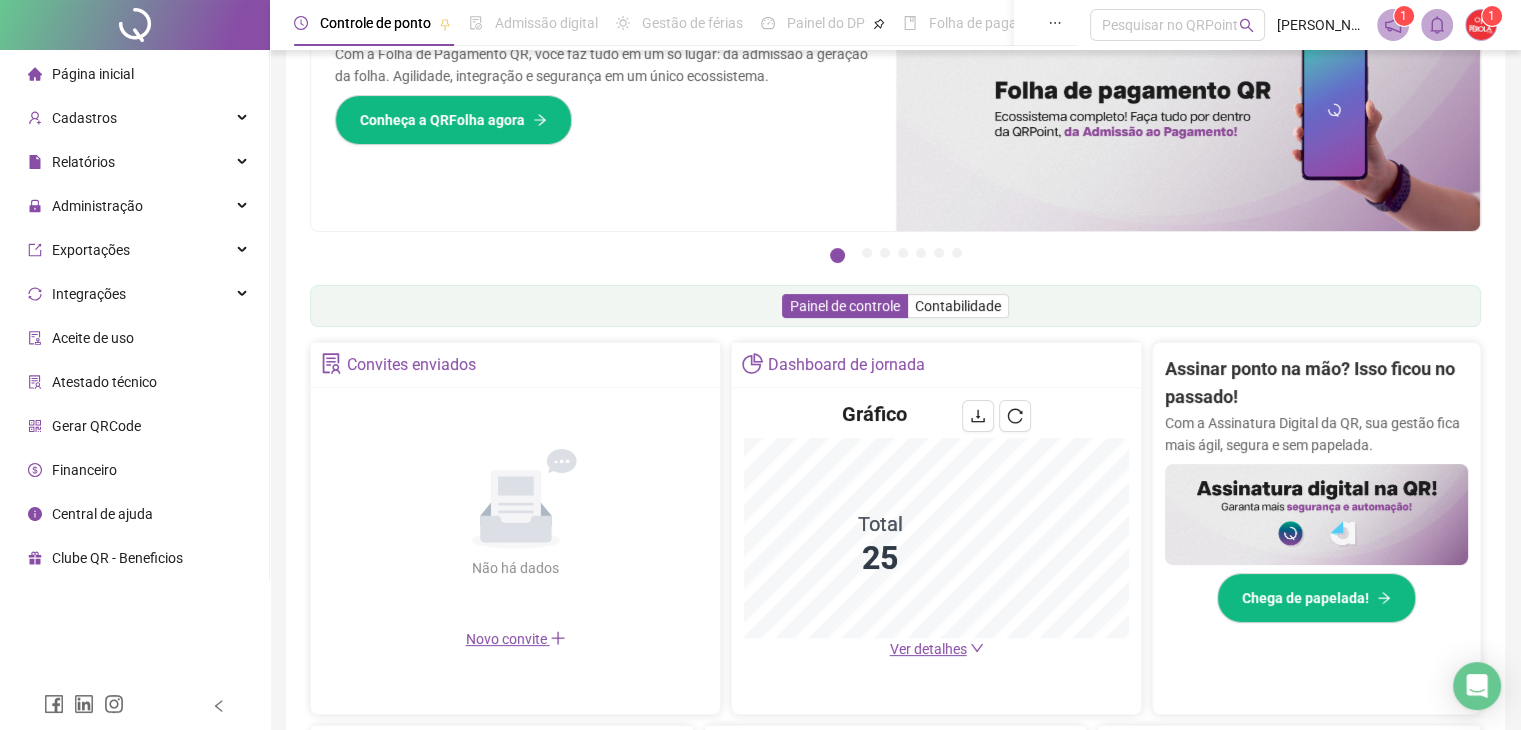 click on "Financeiro" at bounding box center (84, 470) 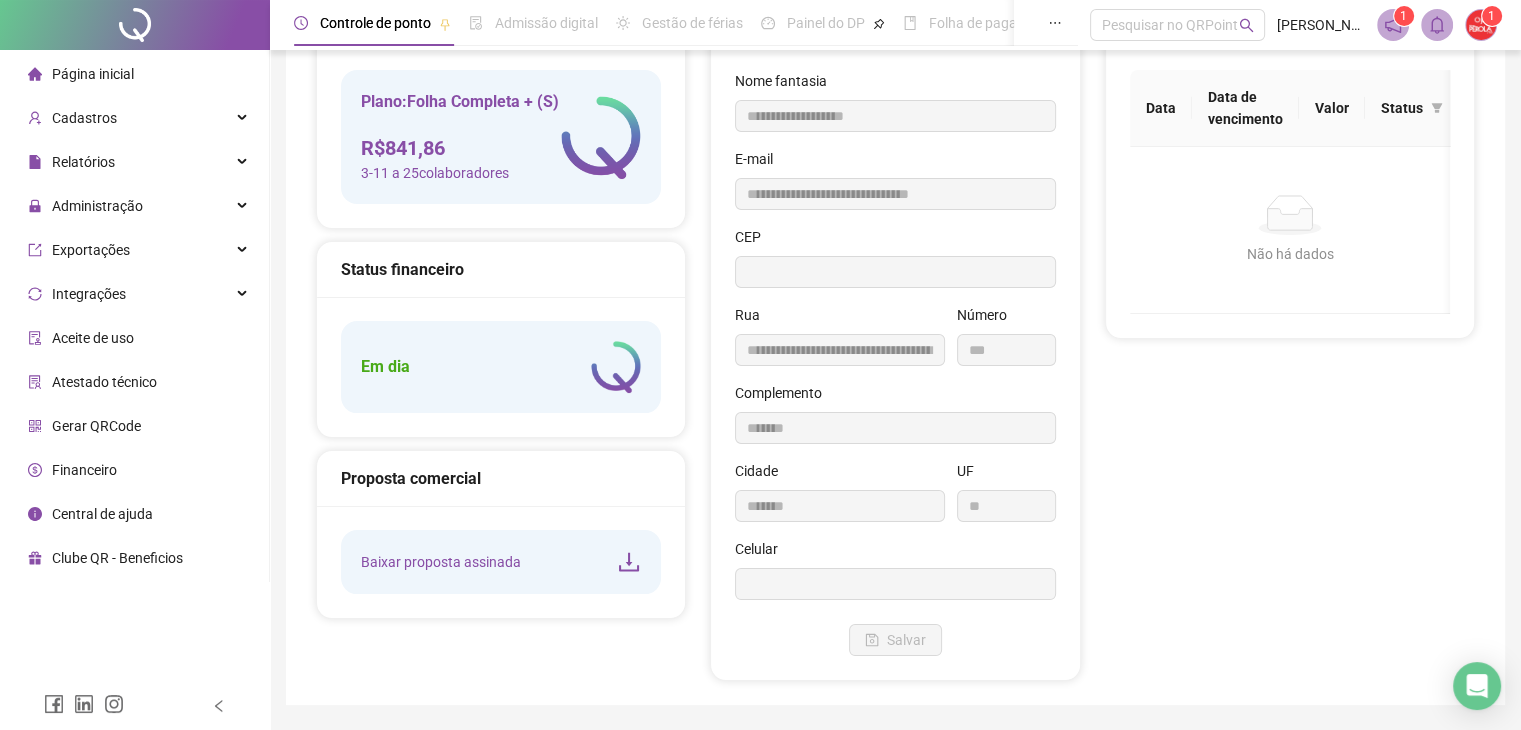 type on "**********" 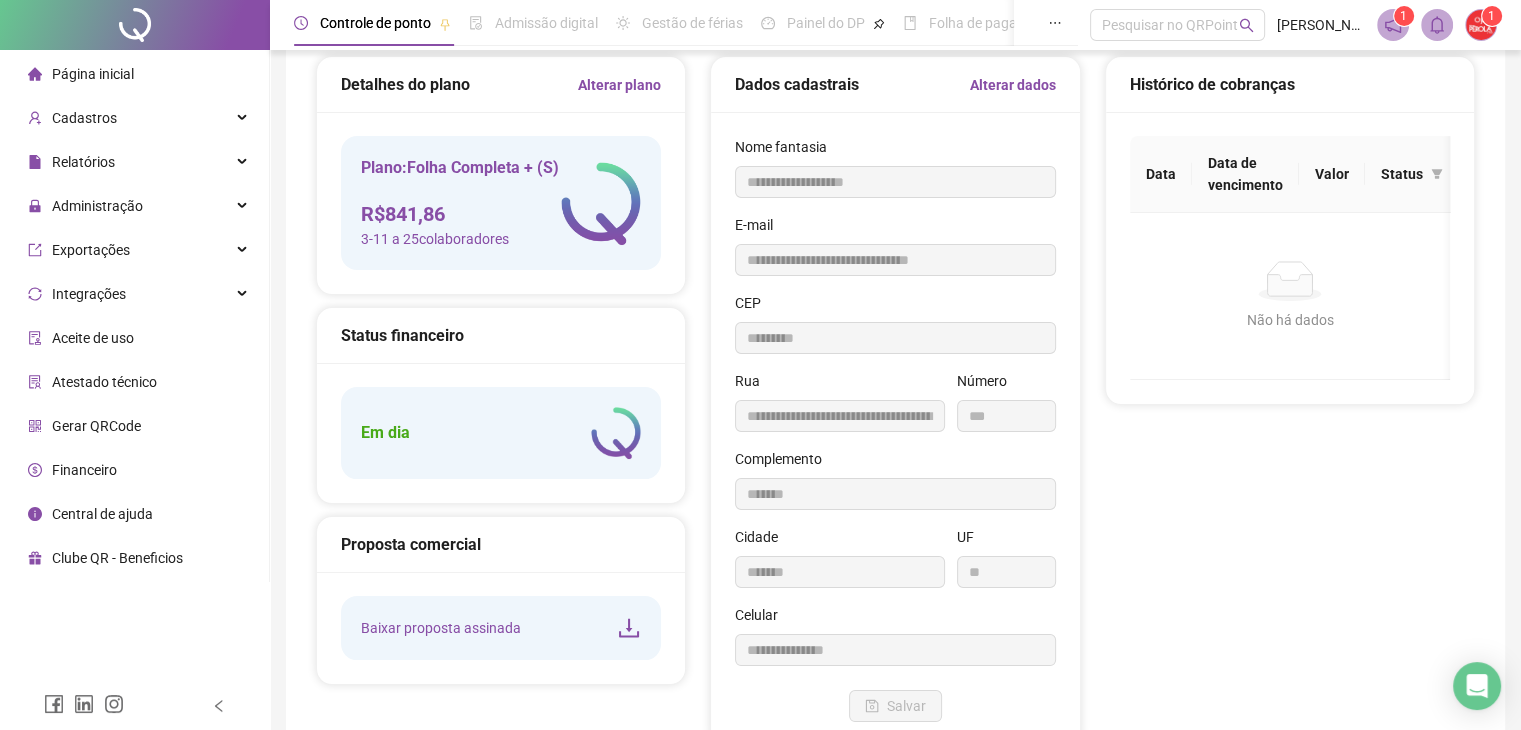 scroll, scrollTop: 0, scrollLeft: 0, axis: both 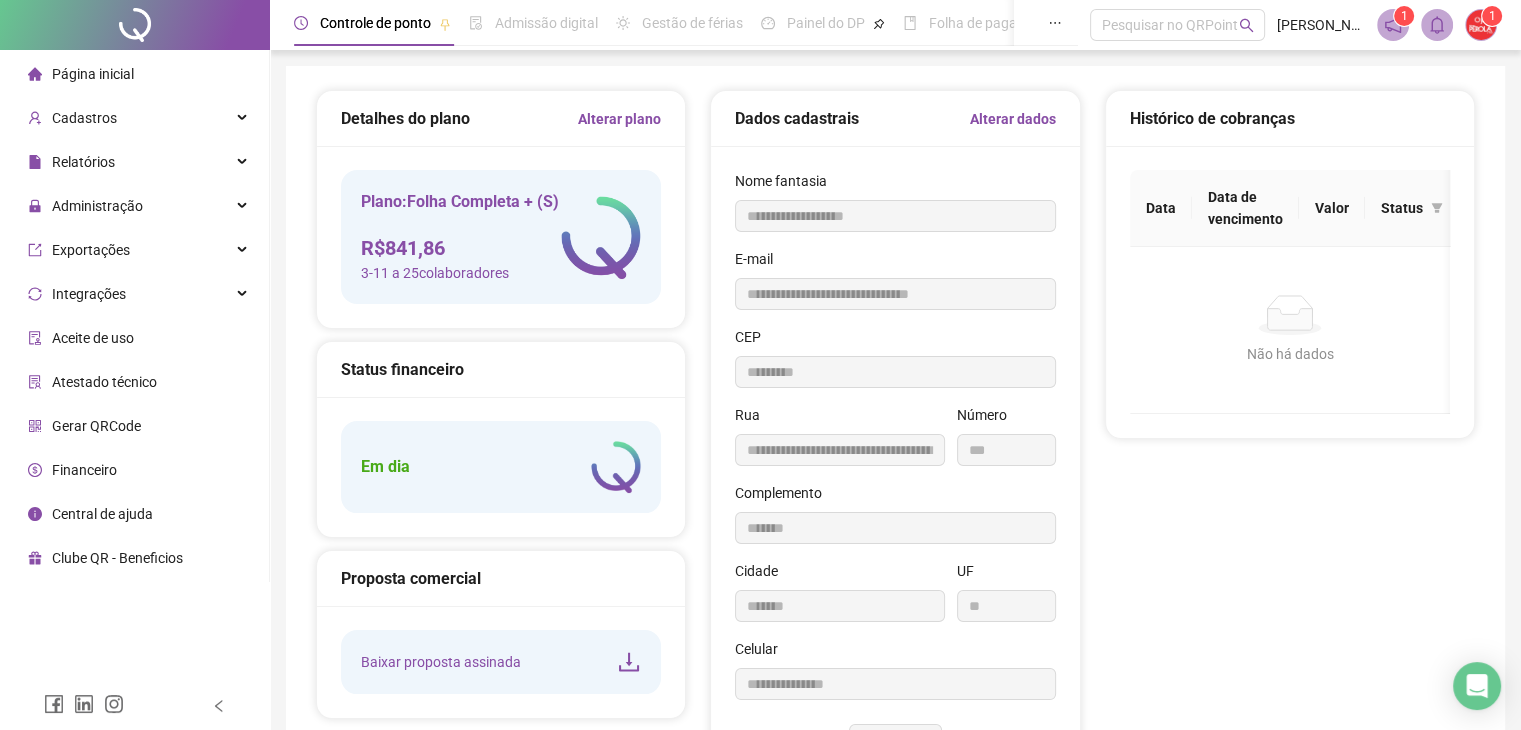 click on "R$ 841,86" at bounding box center (460, 248) 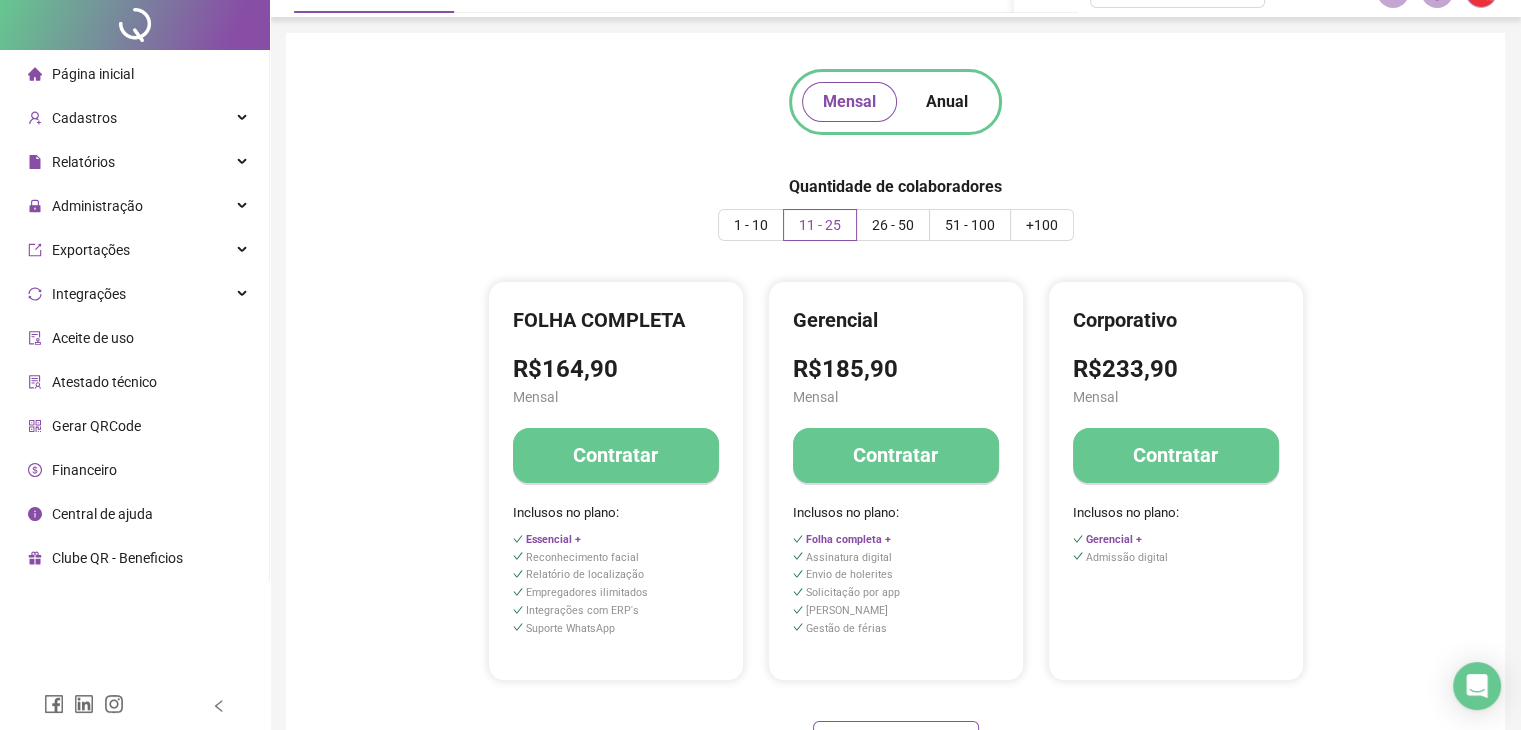 scroll, scrollTop: 0, scrollLeft: 0, axis: both 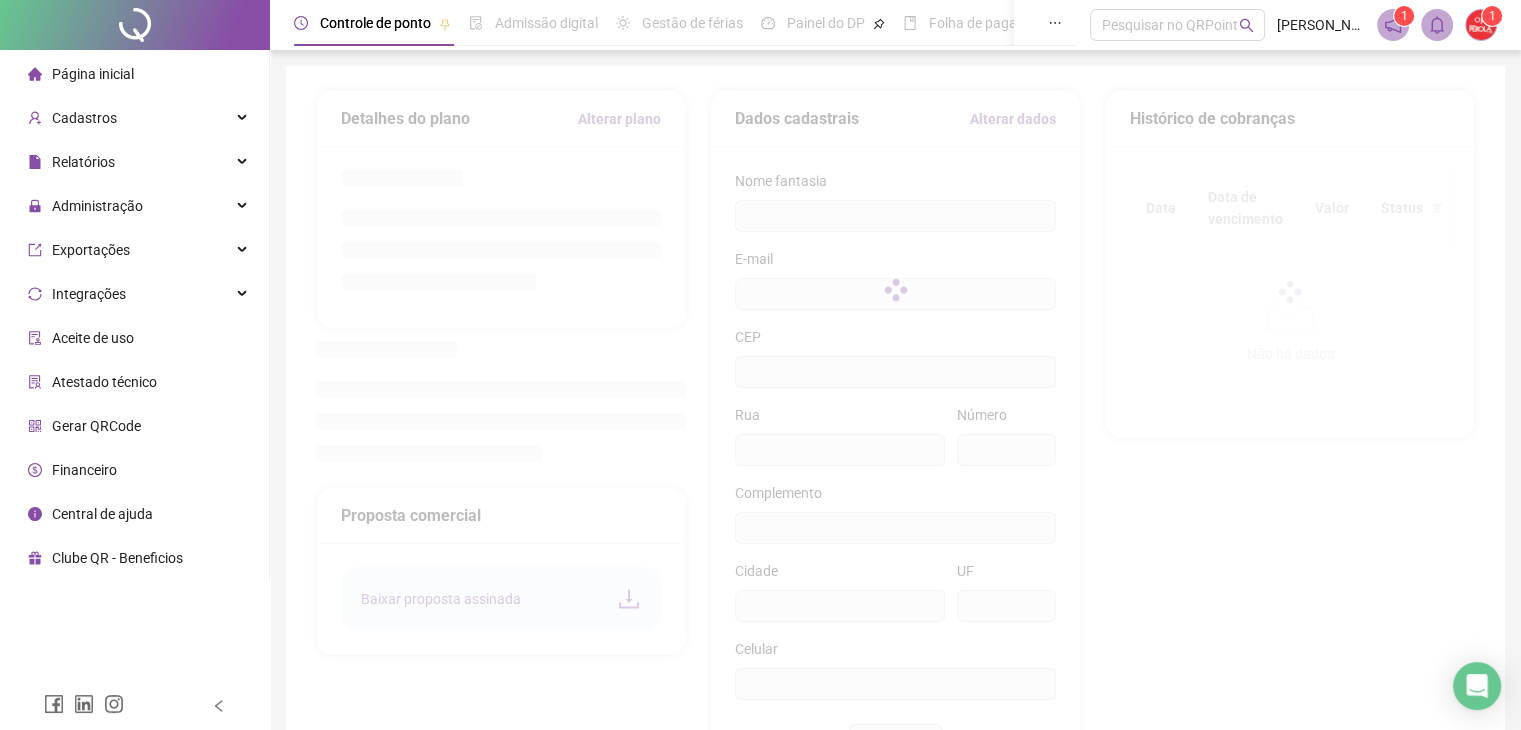 type on "**********" 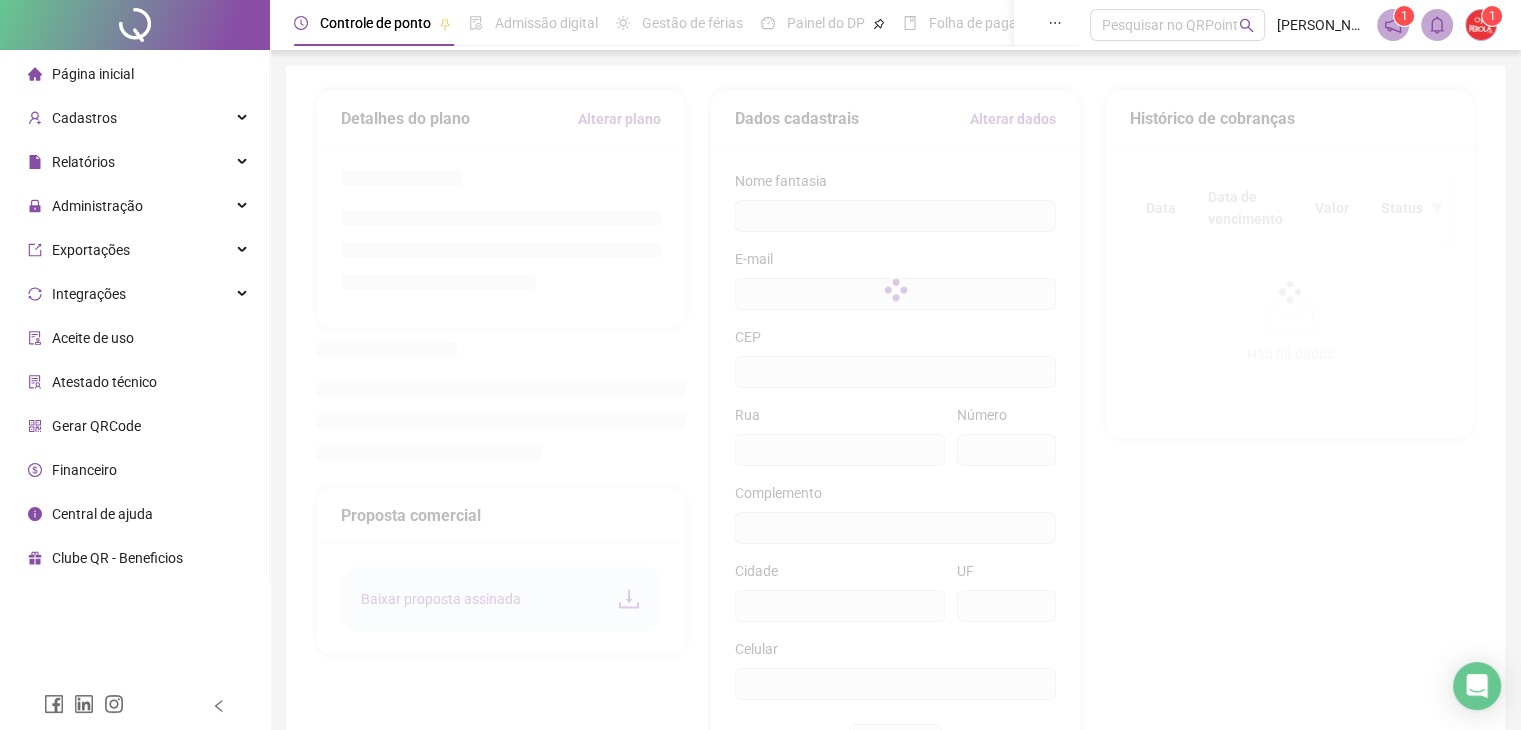 type on "**********" 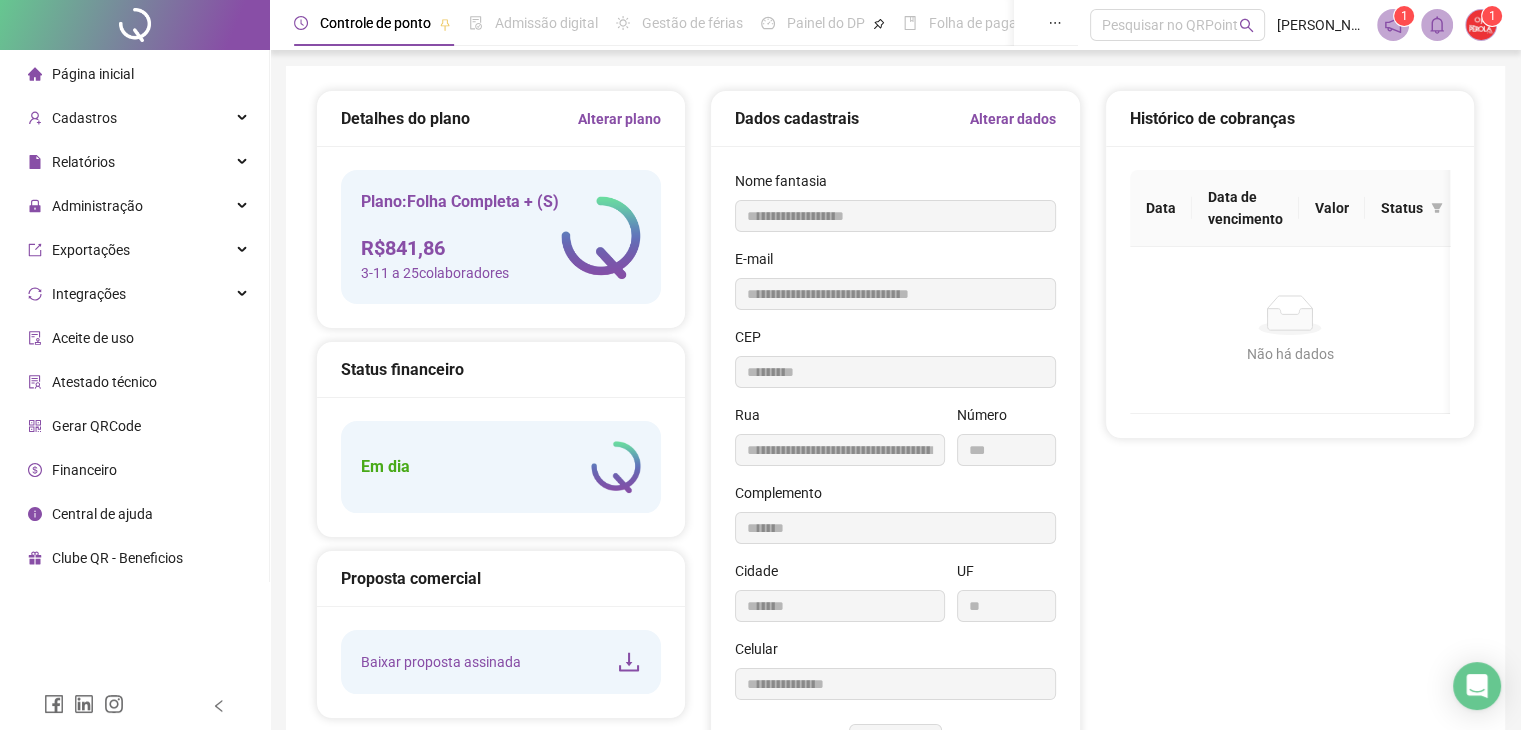 type on "*********" 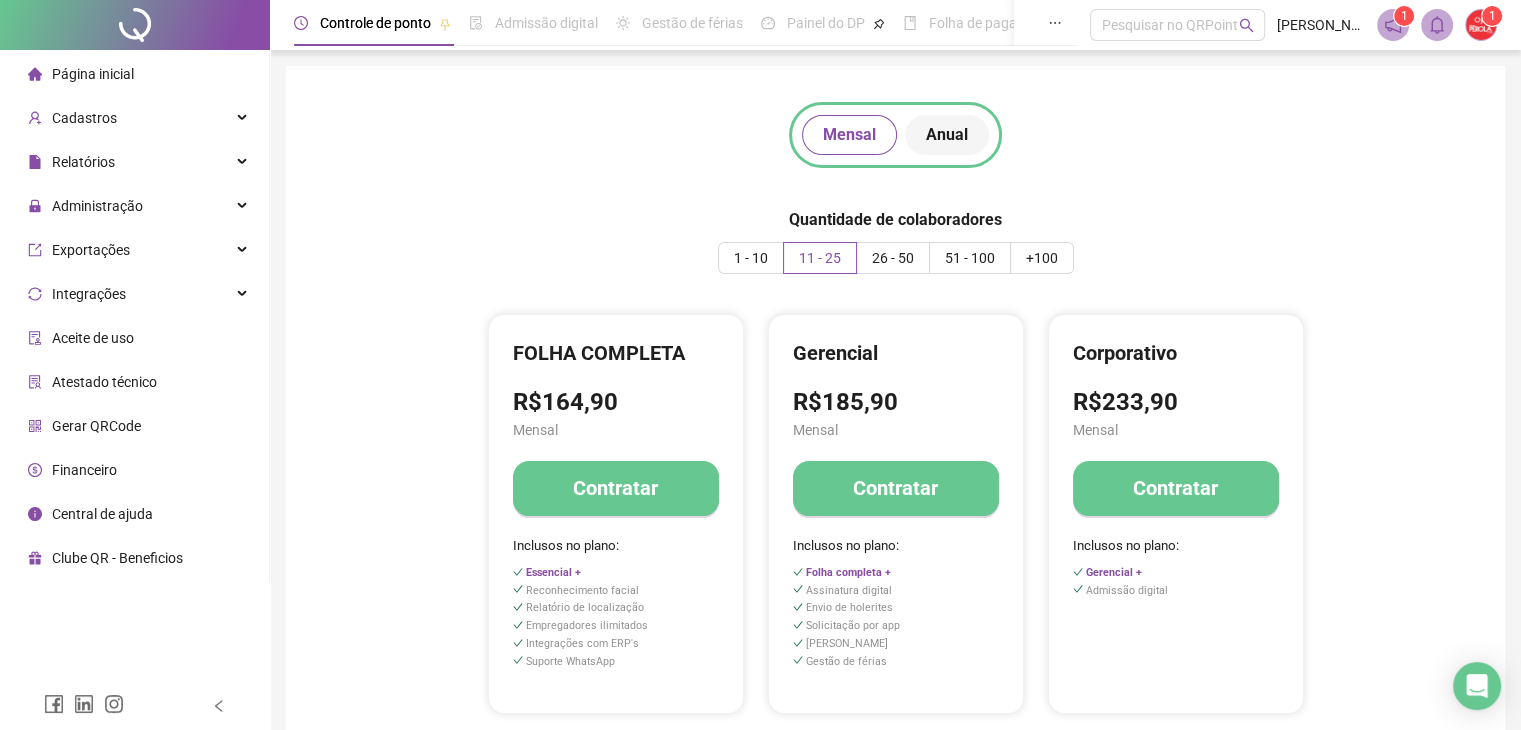 click on "Anual" at bounding box center [947, 135] 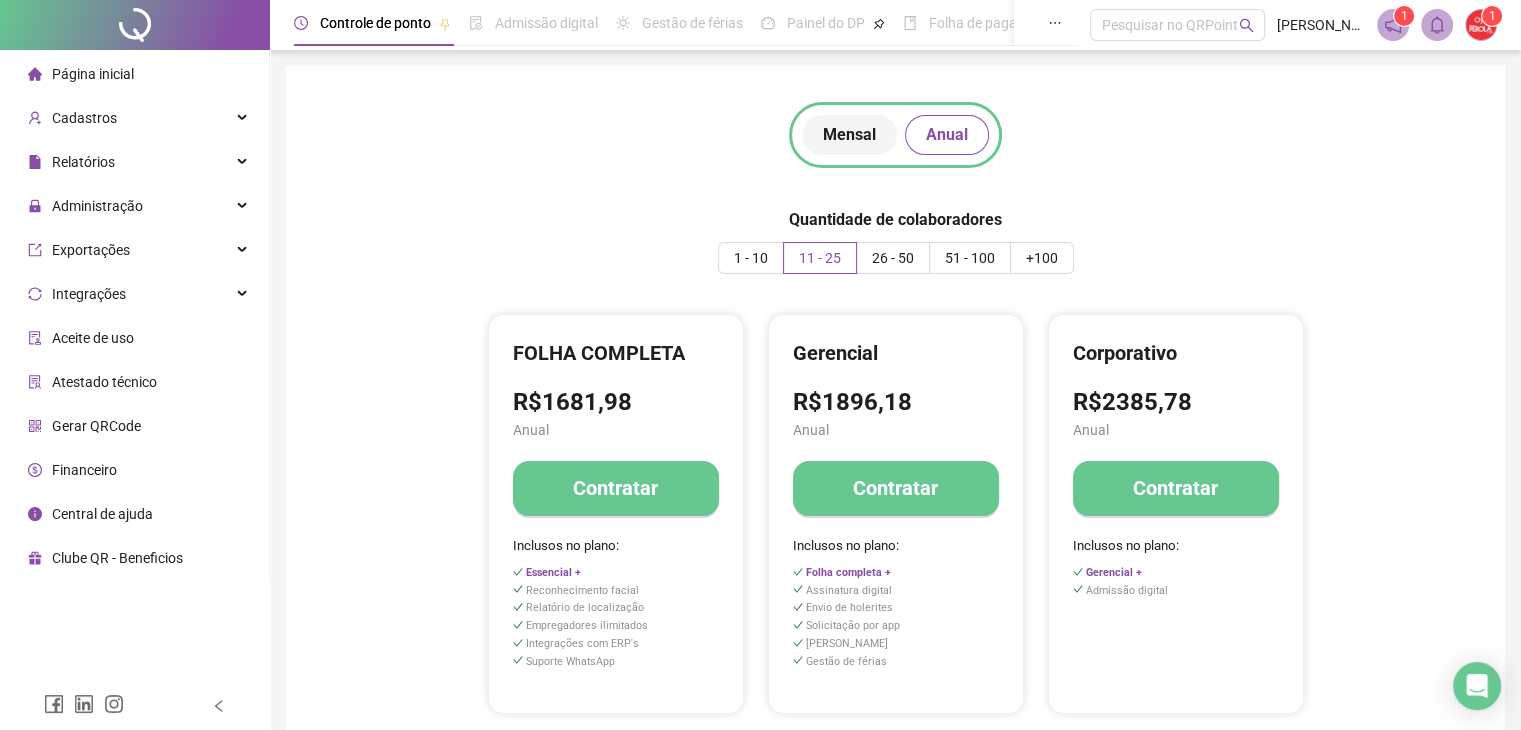 click on "Mensal" at bounding box center (849, 135) 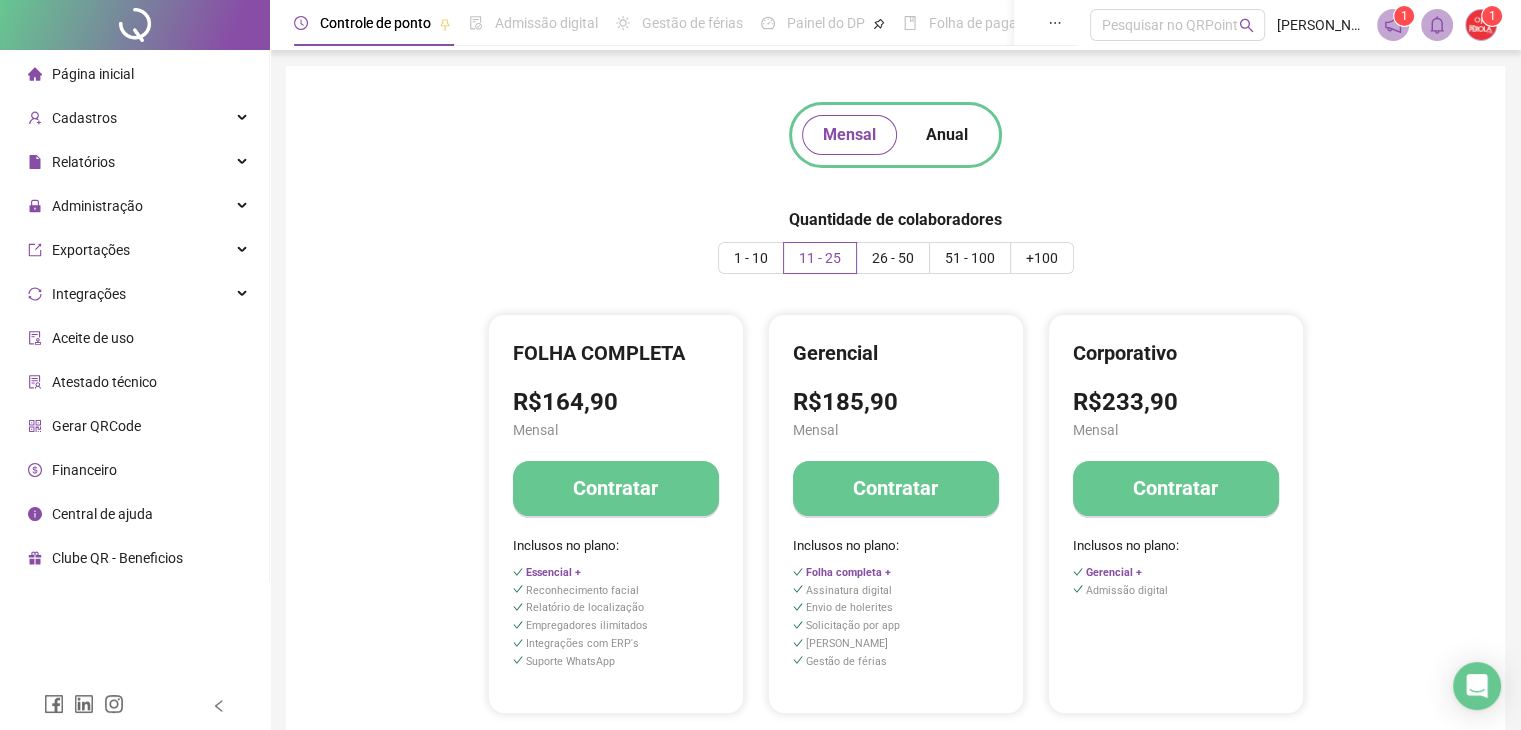 click on "Financeiro" at bounding box center [134, 470] 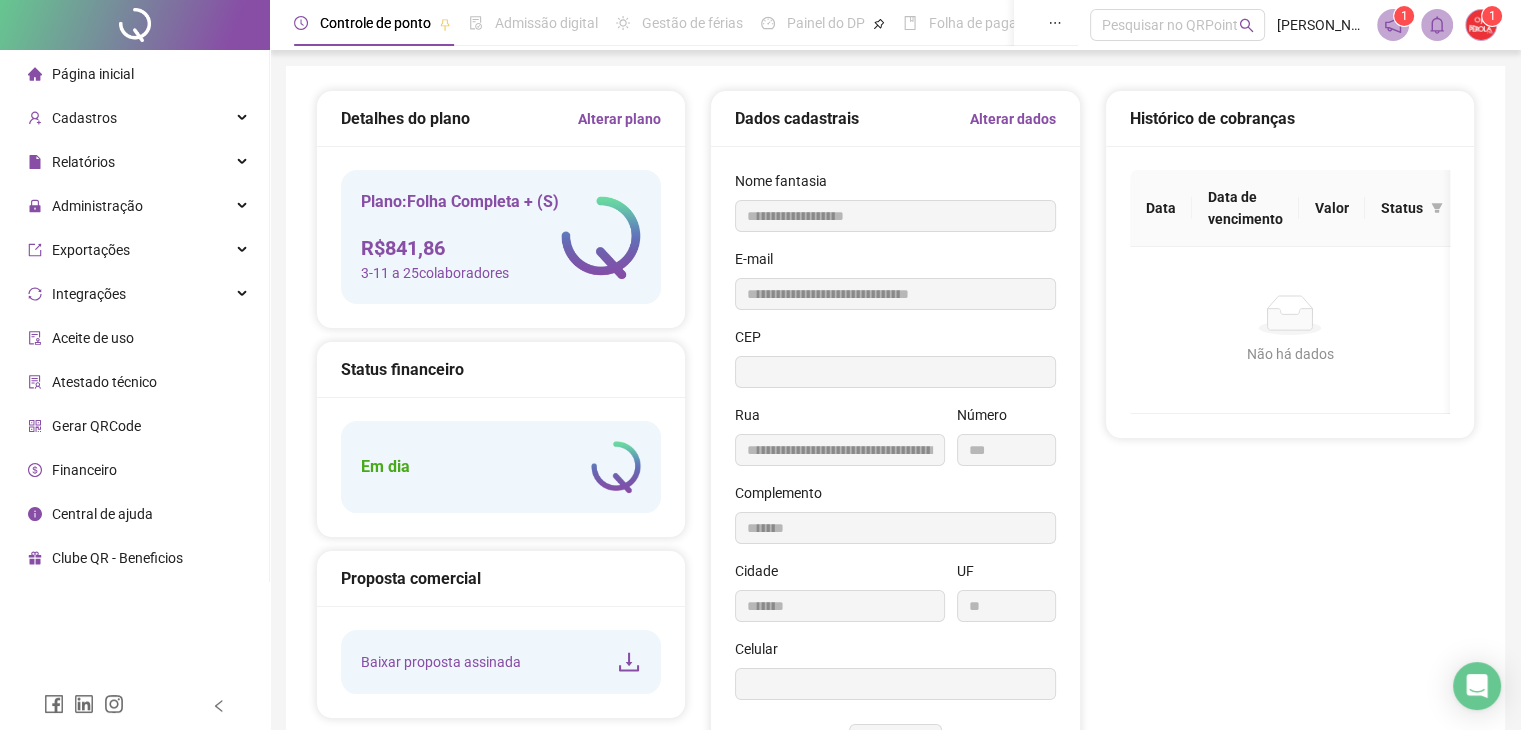 type on "**********" 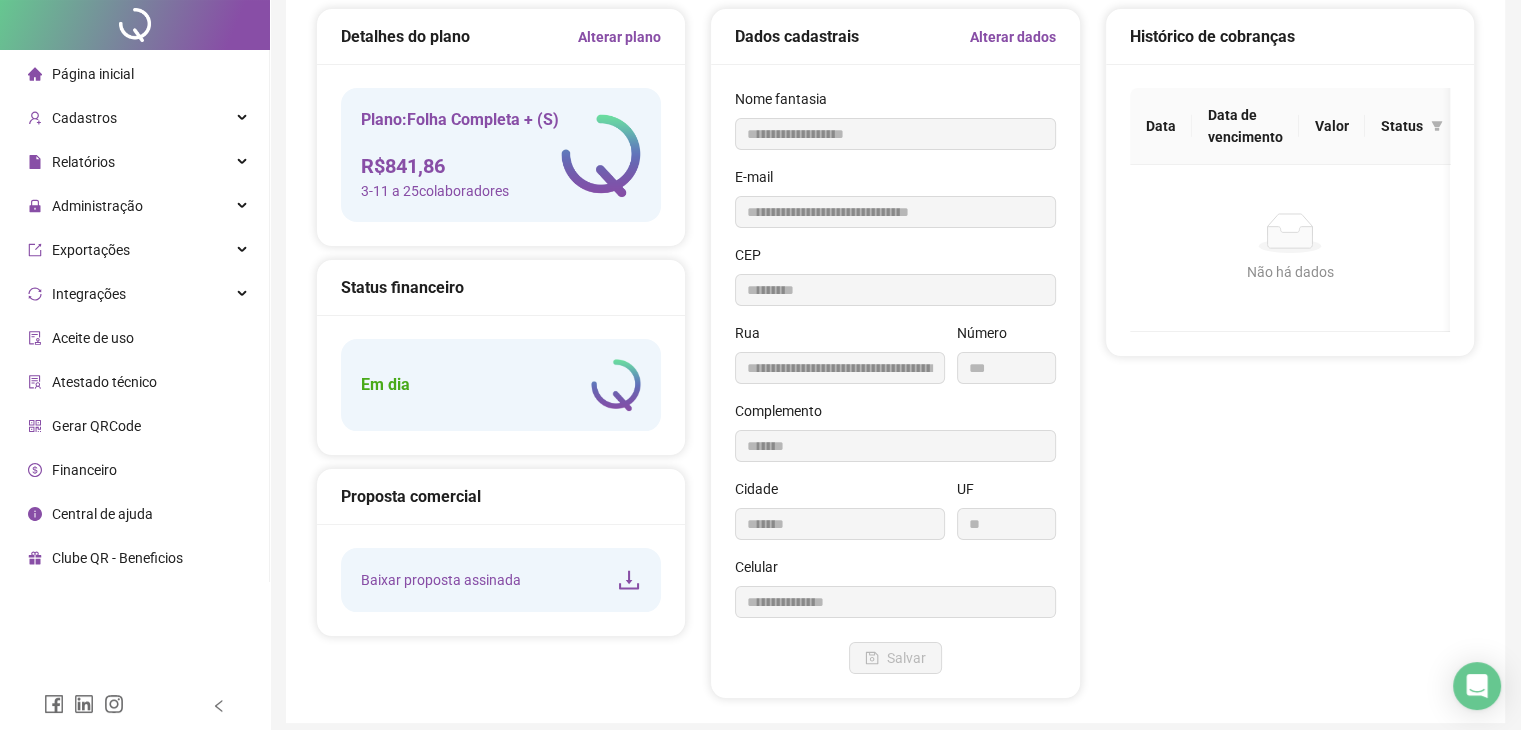 scroll, scrollTop: 0, scrollLeft: 0, axis: both 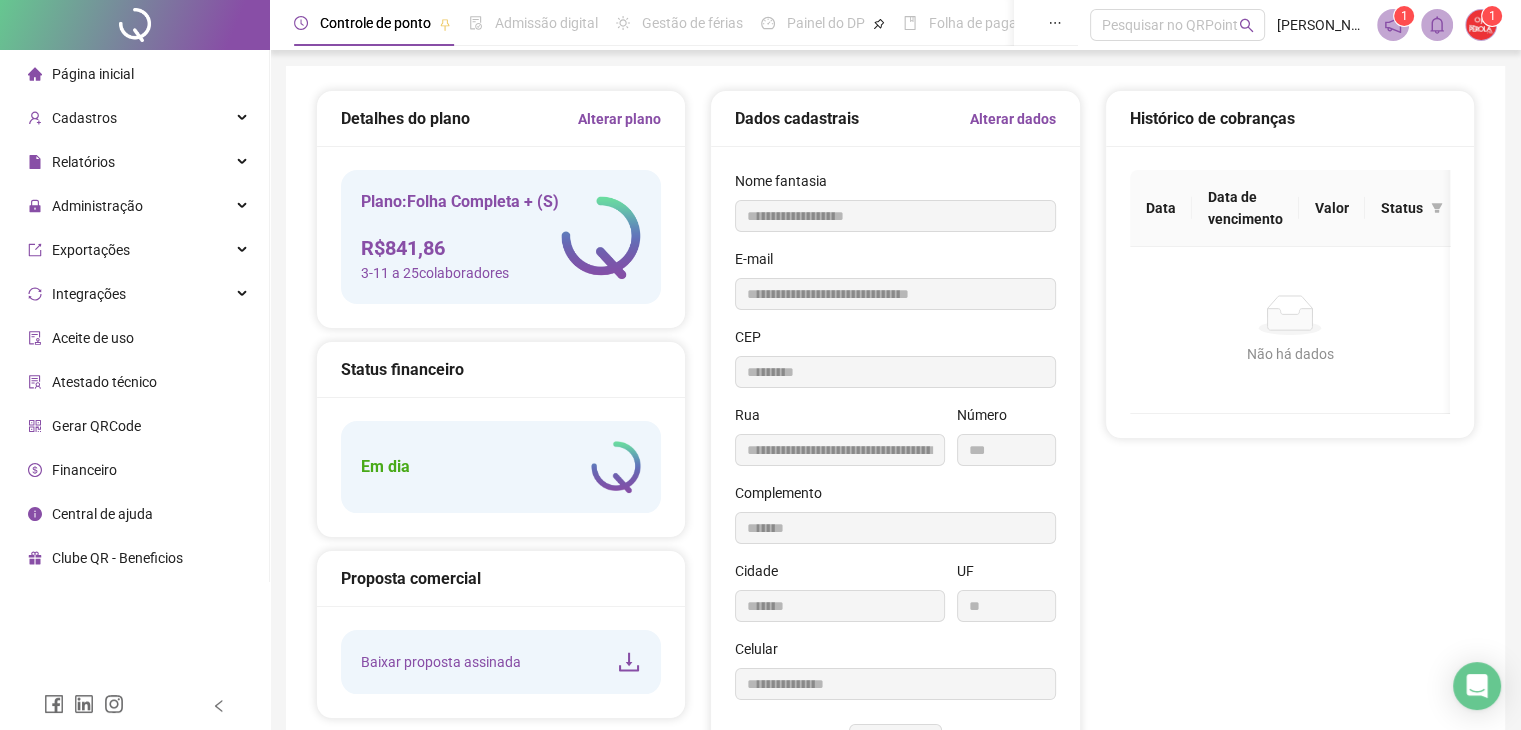 click on "Data de vencimento" at bounding box center (1245, 208) 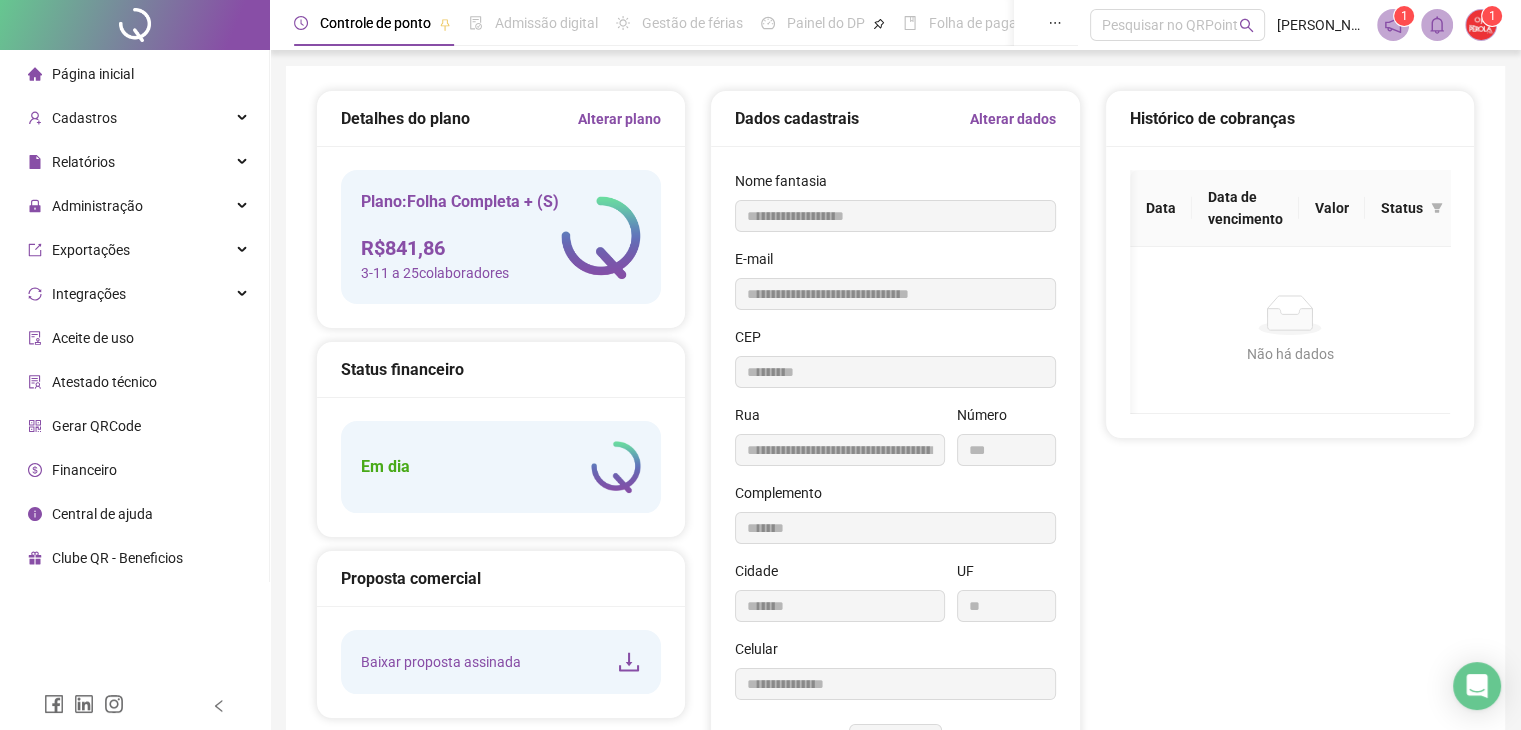 scroll, scrollTop: 0, scrollLeft: 68, axis: horizontal 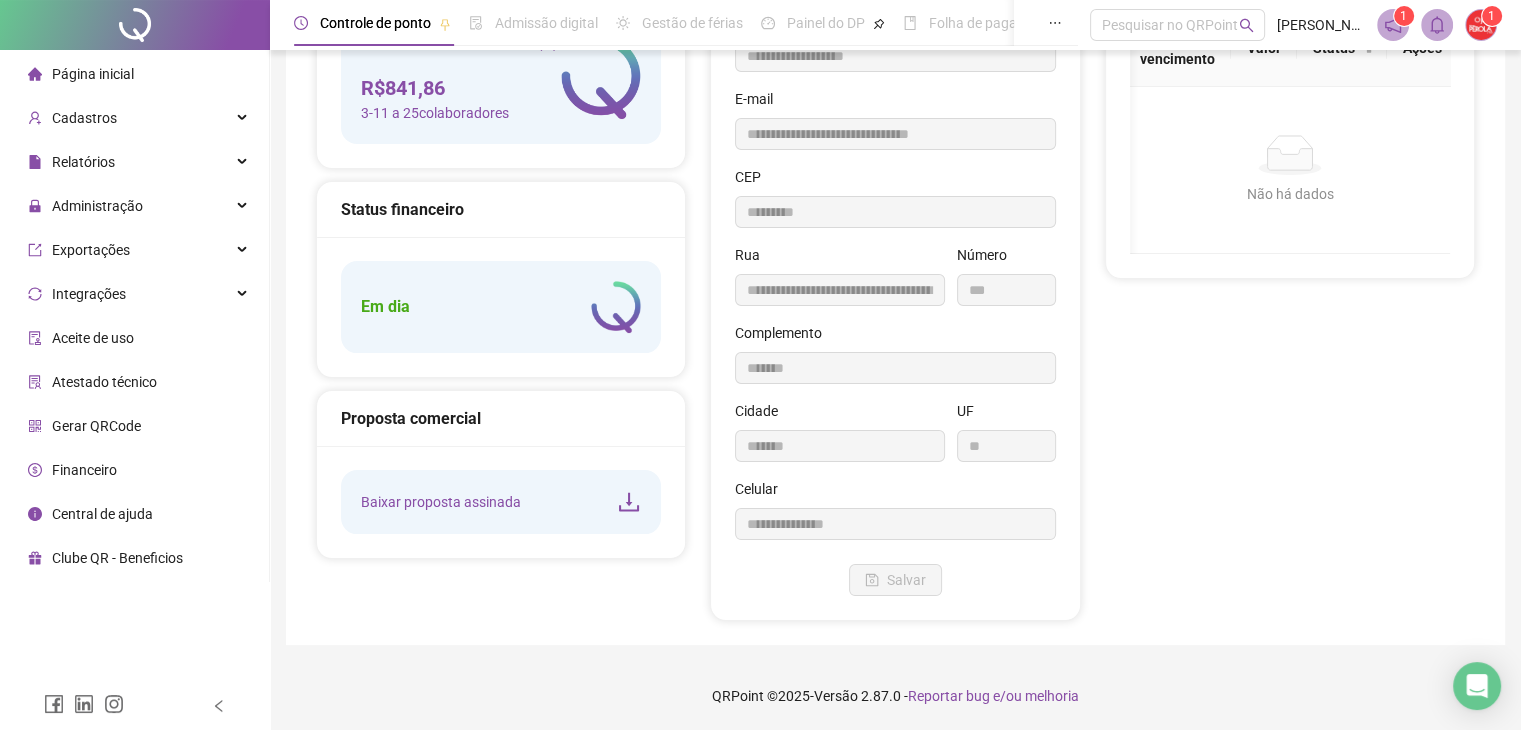 click on "Em dia" at bounding box center [501, 307] 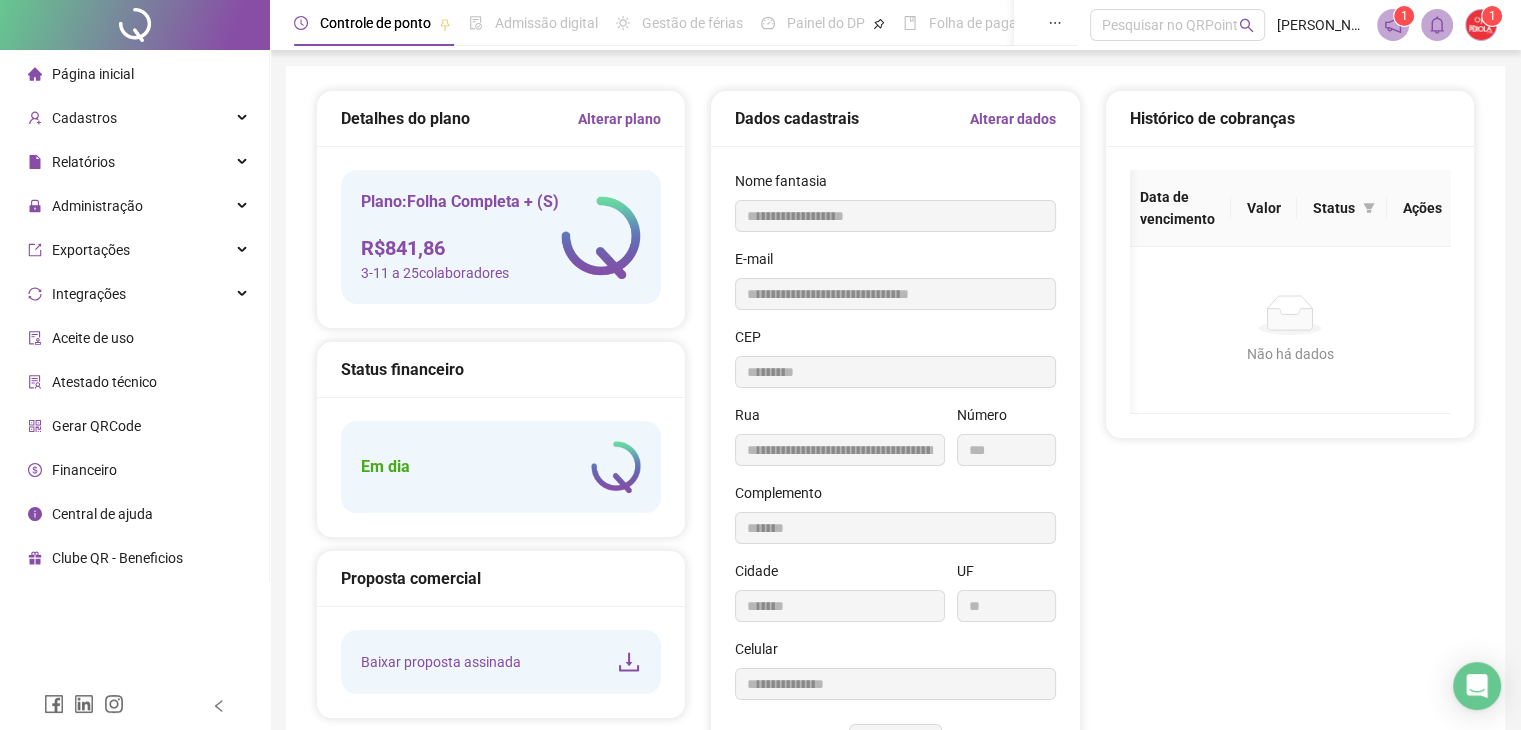 scroll, scrollTop: 0, scrollLeft: 0, axis: both 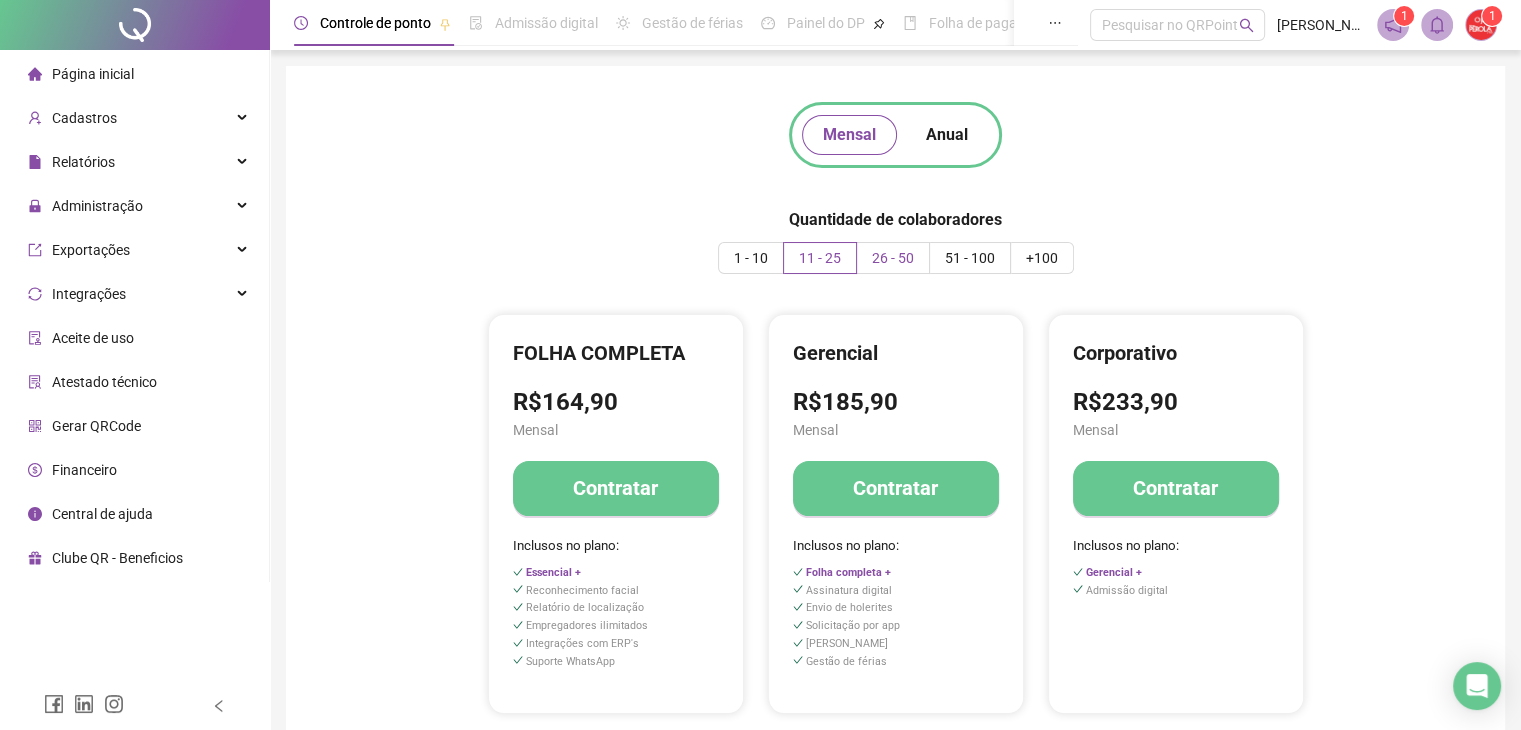 click on "26 - 50" at bounding box center [893, 258] 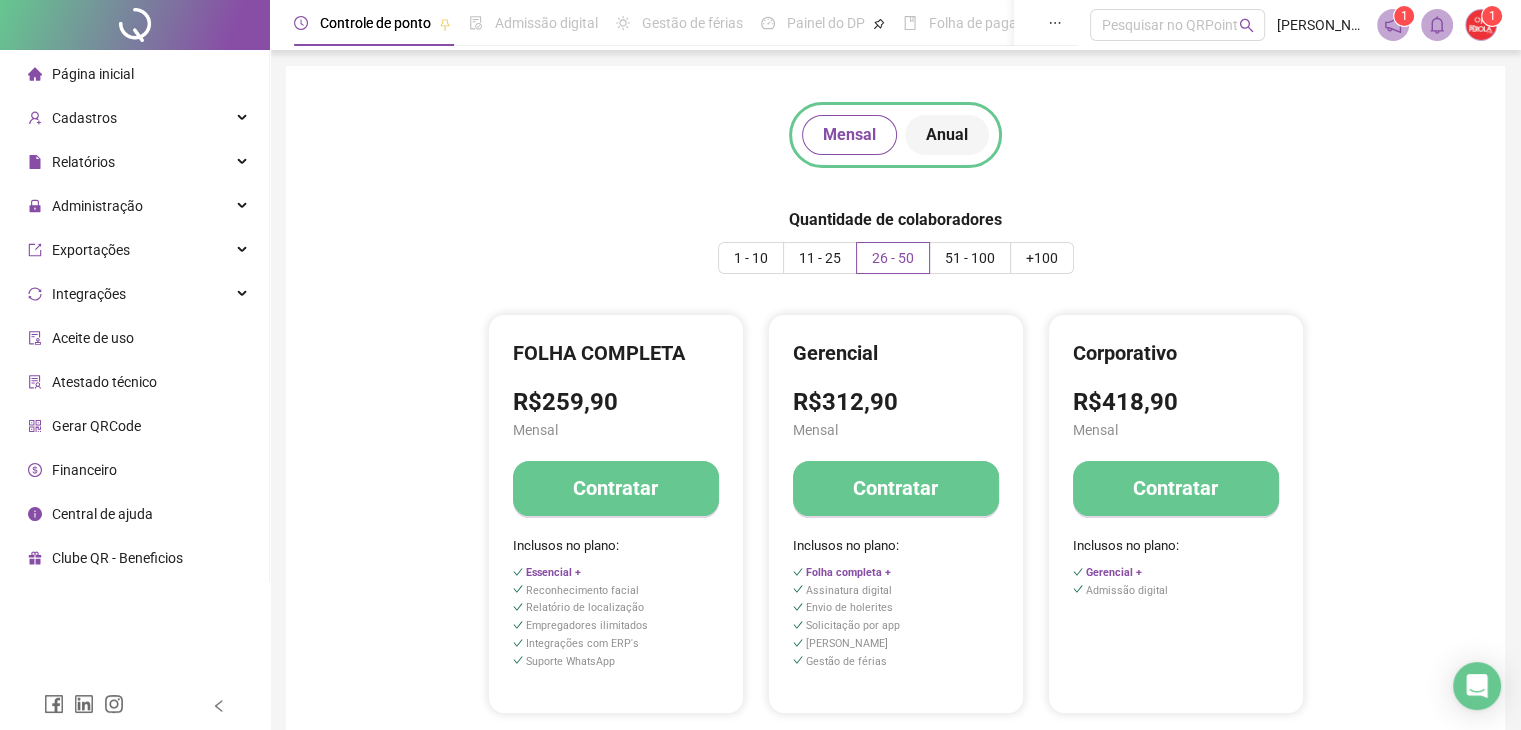 click on "Anual" at bounding box center [947, 135] 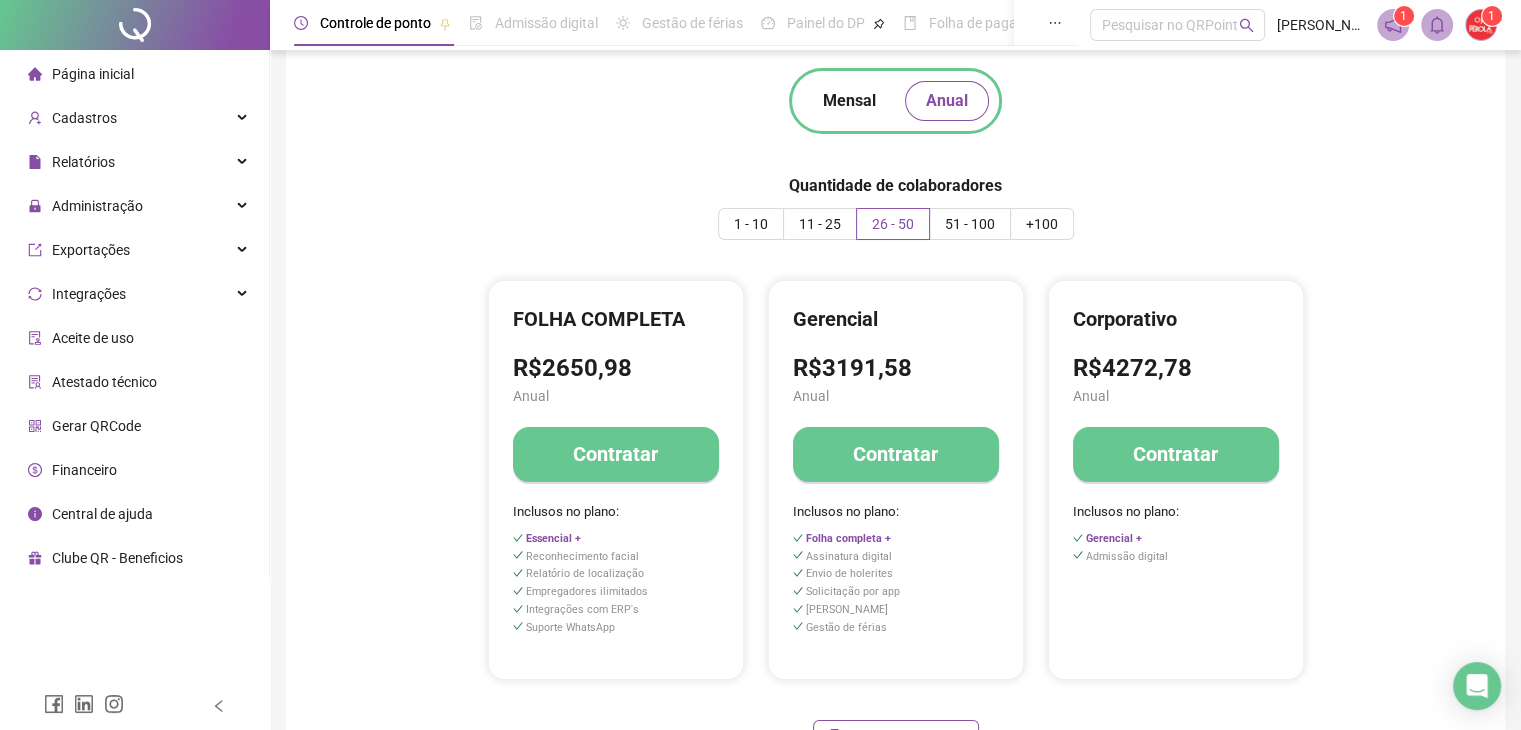 scroll, scrollTop: 0, scrollLeft: 0, axis: both 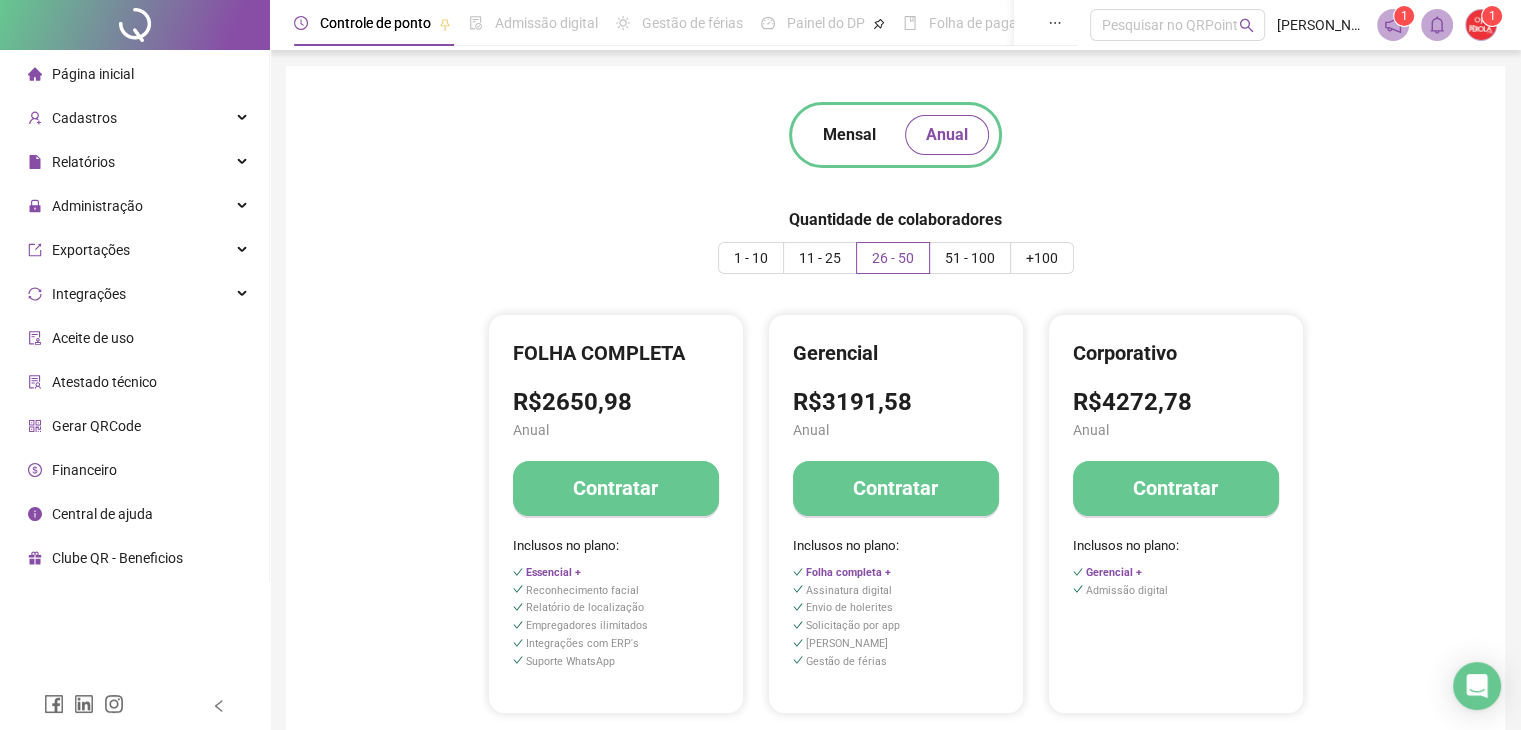 click on "Mensal Anual Quantidade de colaboradores 1 - 10 11 - 25 26 - 50 51 - 100 +100 ESSENCIAL R$66,90 Anual Contratar Inclusos no plano: FOLHA COMPLETA R$2650,98 Anual Contratar Inclusos no plano:   Essencial +   Reconhecimento facial   Relatório de localização   Empregadores ilimitados   Integrações com ERP's   Suporte WhatsApp Gerencial R$3191,58 Anual Contratar Inclusos no plano:   Folha completa +   Assinatura digital   Envio de holerites   Solicitação por app   Aviso de vencimento   Gestão de férias Corporativo R$4272,78 Anual Contratar Inclusos no plano:   Gerencial +   Admissão digital Ver termos de uso" at bounding box center (895, 444) 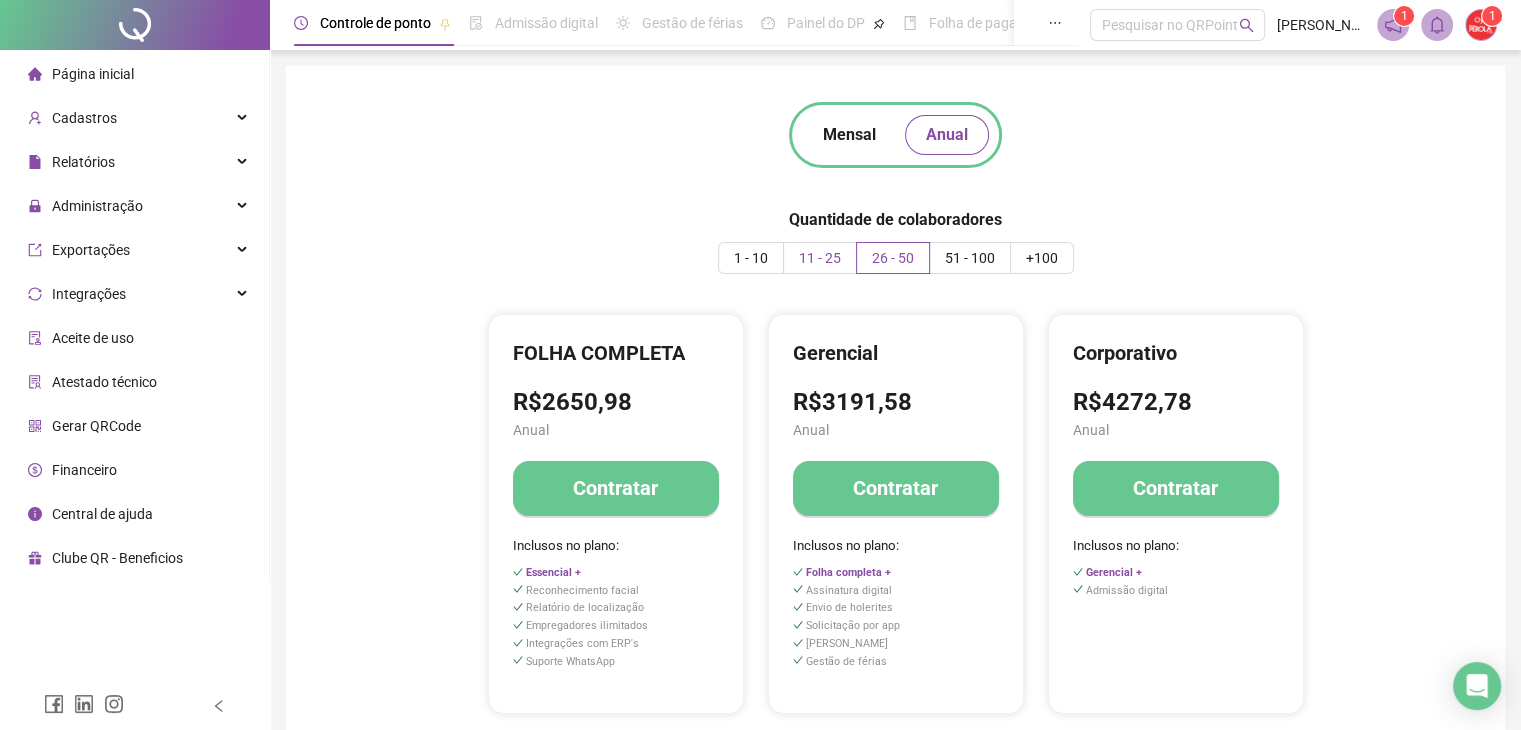 click on "11 - 25" at bounding box center (820, 258) 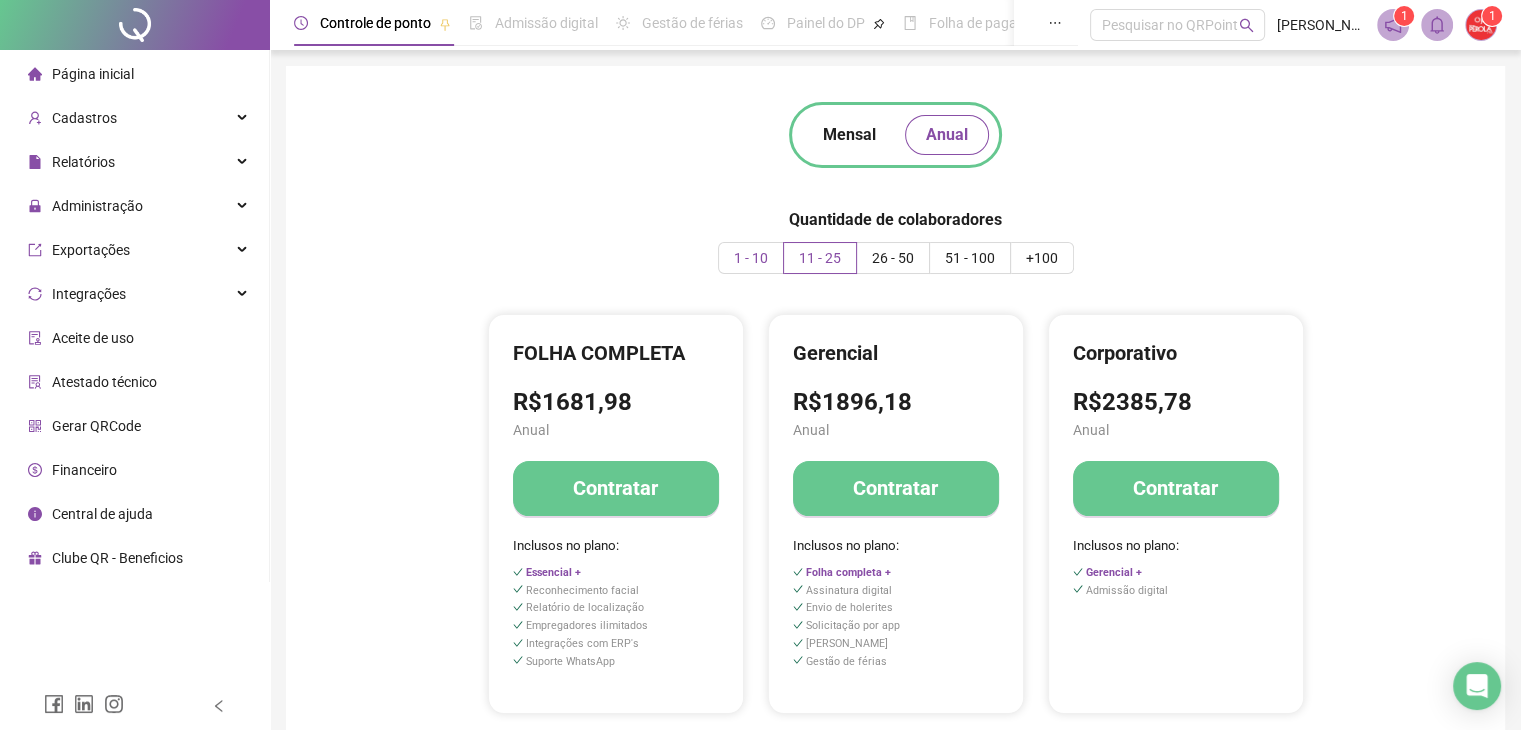 click on "1 - 10" at bounding box center (751, 258) 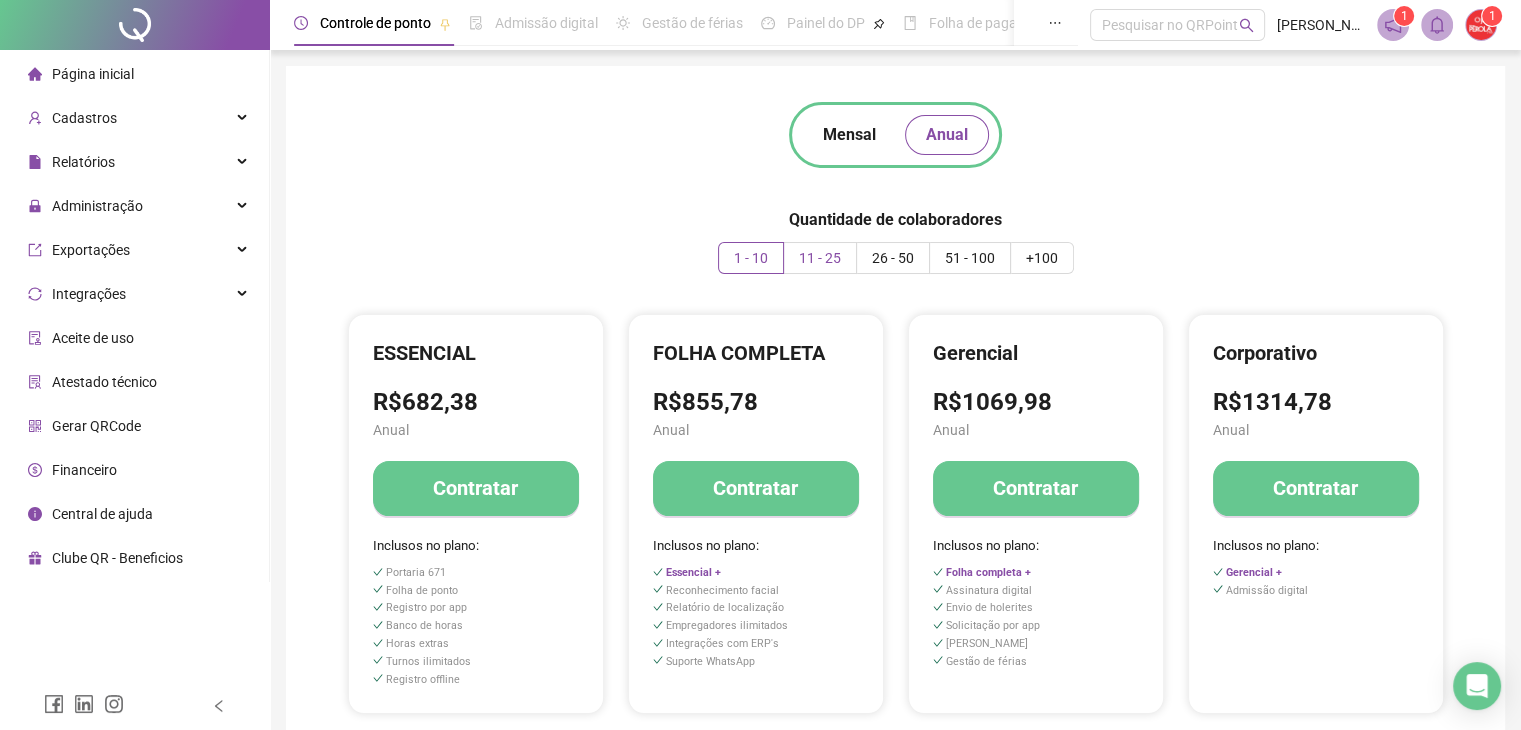 click on "11 - 25" at bounding box center (820, 258) 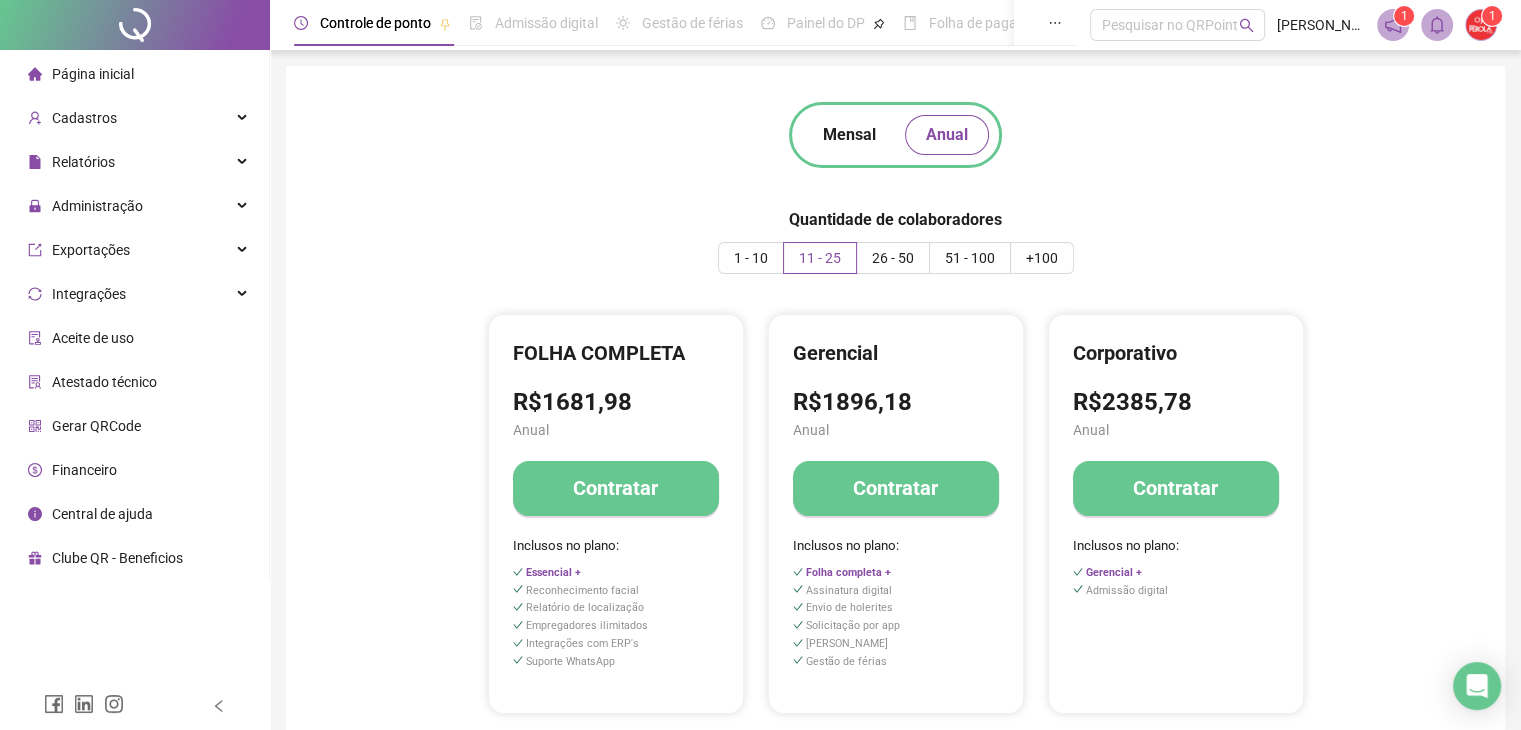 click on "Mensal Anual Quantidade de colaboradores 1 - 10 11 - 25 26 - 50 51 - 100 +100 ESSENCIAL R$66,90 Anual Contratar Inclusos no plano: FOLHA COMPLETA R$1681,98 Anual Contratar Inclusos no plano:   Essencial +   Reconhecimento facial   Relatório de localização   Empregadores ilimitados   Integrações com ERP's   Suporte WhatsApp Gerencial R$1896,18 Anual Contratar Inclusos no plano:   Folha completa +   Assinatura digital   Envio de holerites   Solicitação por app   Aviso de vencimento   Gestão de férias Corporativo R$2385,78 Anual Contratar Inclusos no plano:   Gerencial +   Admissão digital Ver termos de uso" at bounding box center [895, 444] 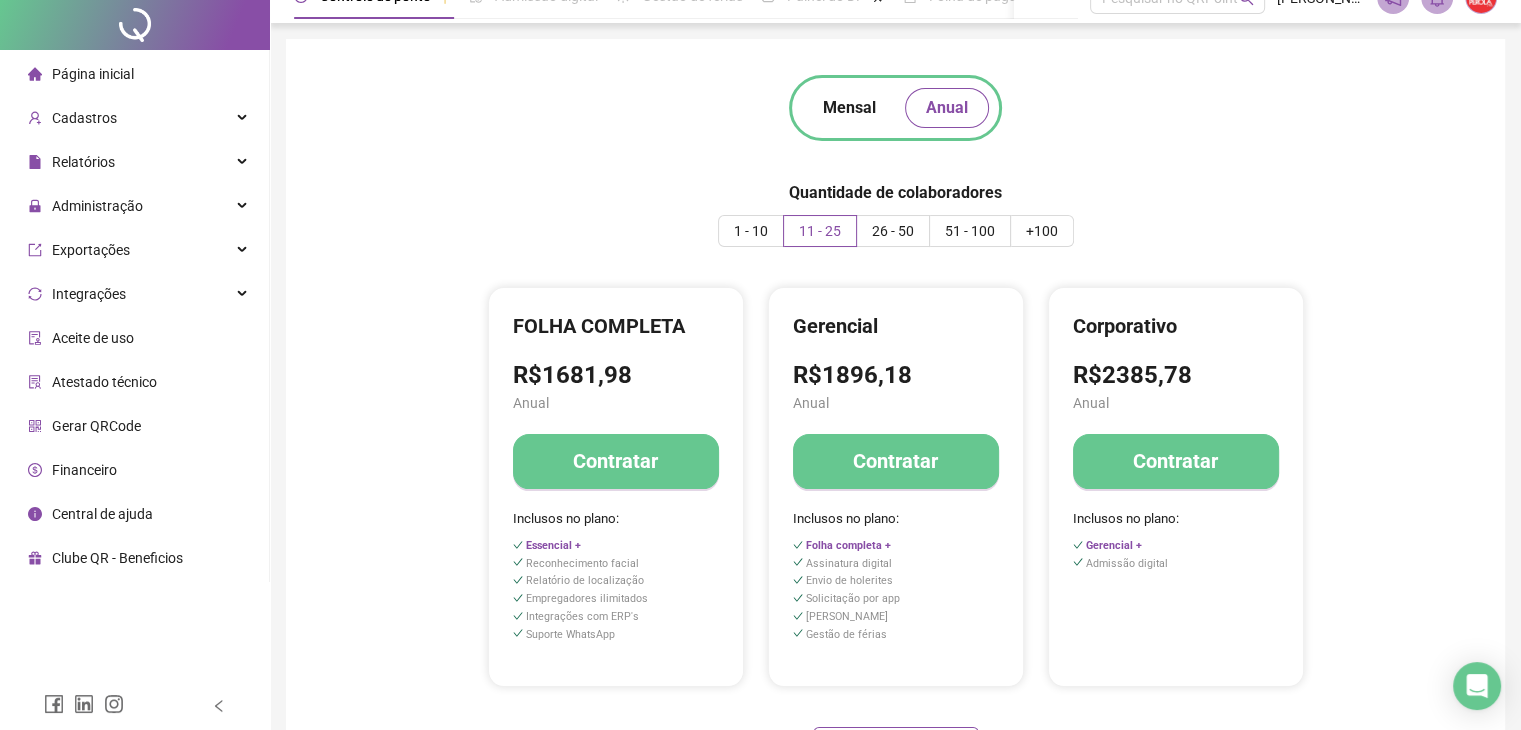 scroll, scrollTop: 0, scrollLeft: 0, axis: both 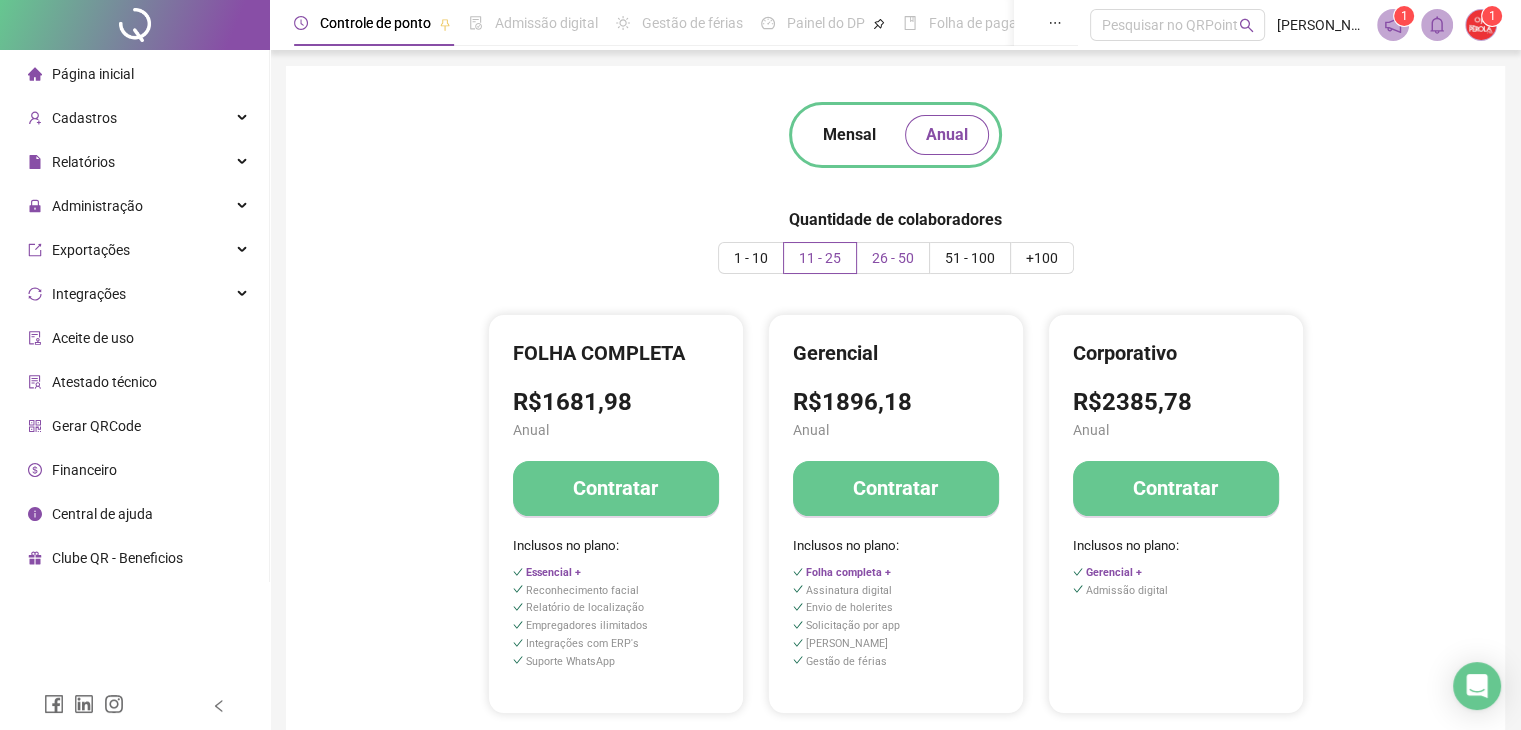 click on "26 - 50" at bounding box center (893, 258) 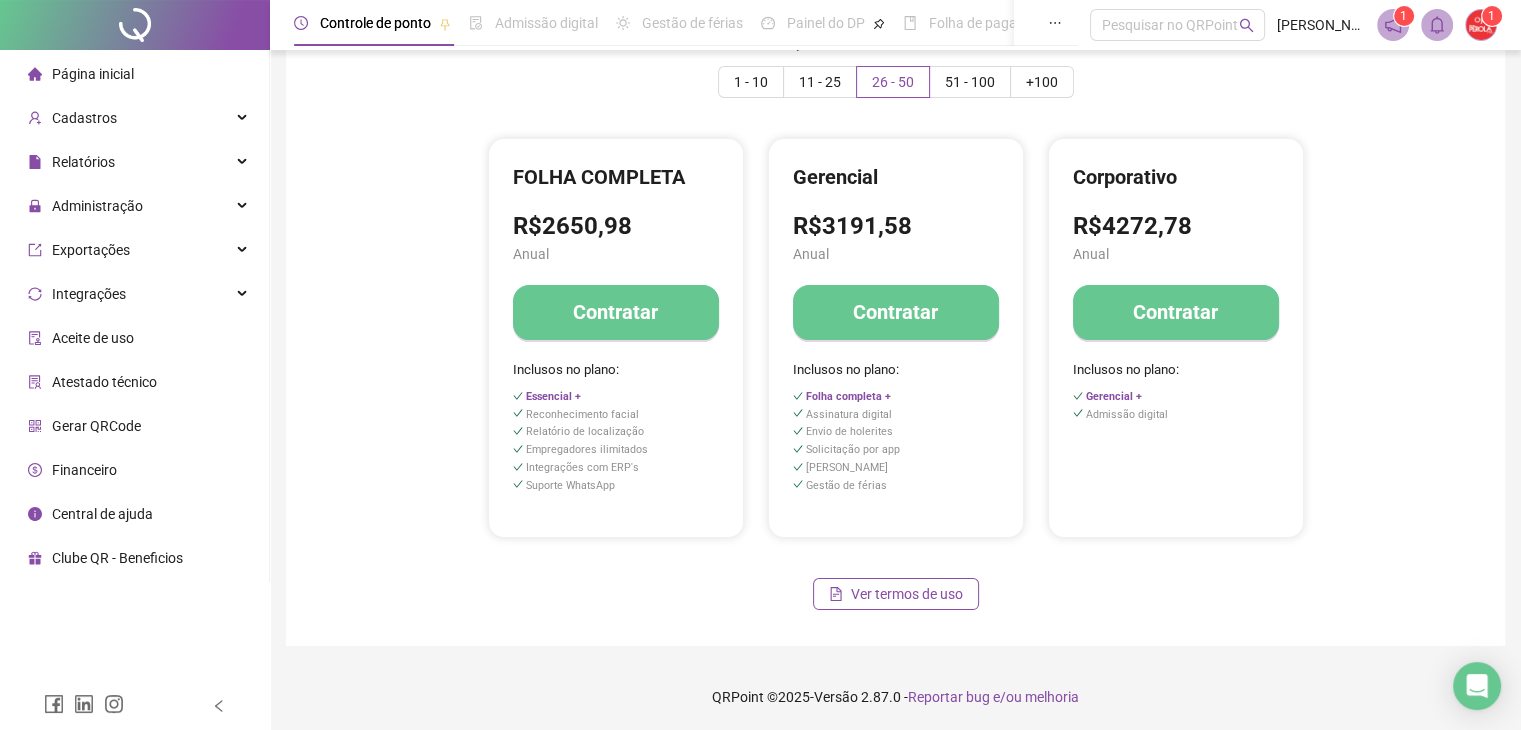 scroll, scrollTop: 0, scrollLeft: 0, axis: both 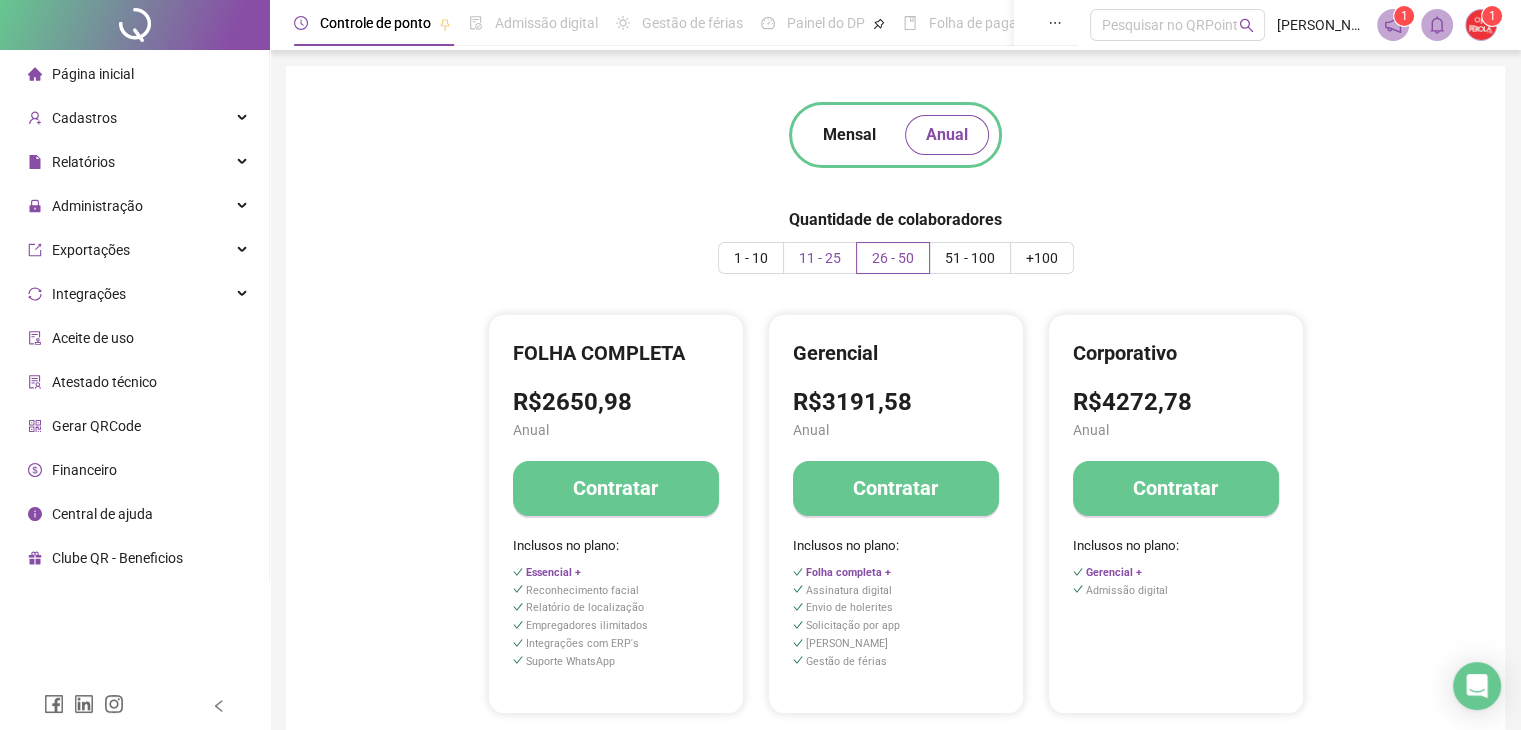 click on "11 - 25" at bounding box center [820, 258] 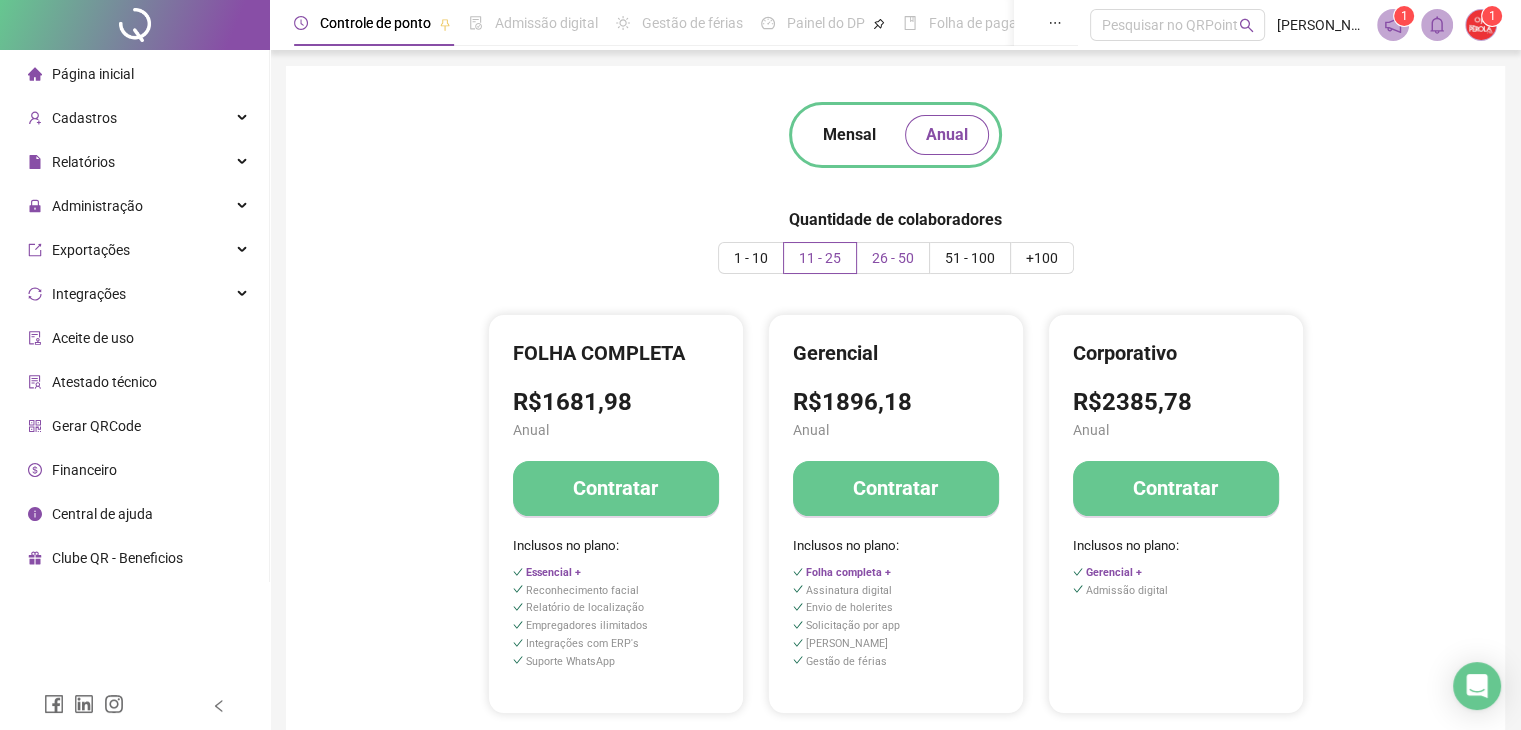 click on "26 - 50" at bounding box center [893, 258] 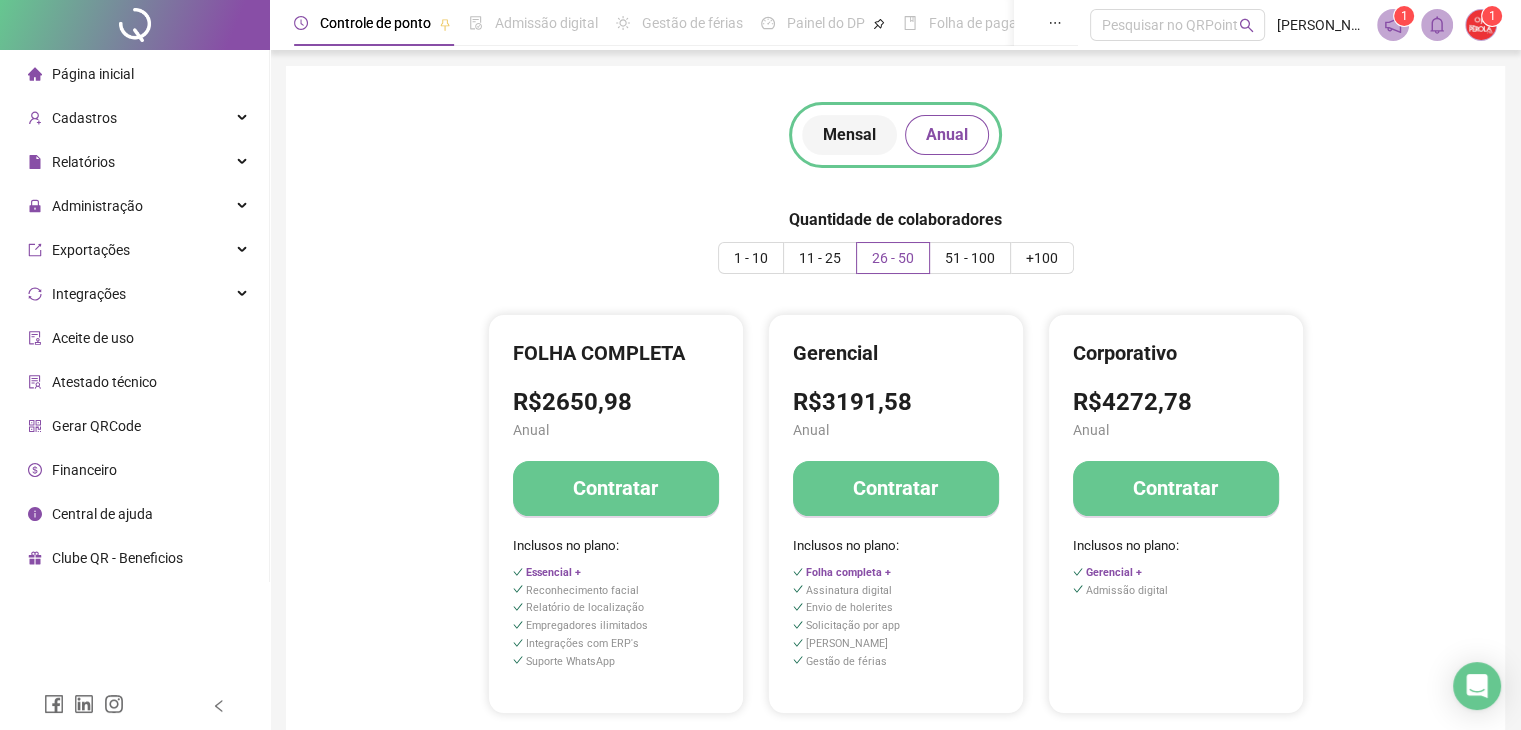 click on "Mensal" at bounding box center [849, 135] 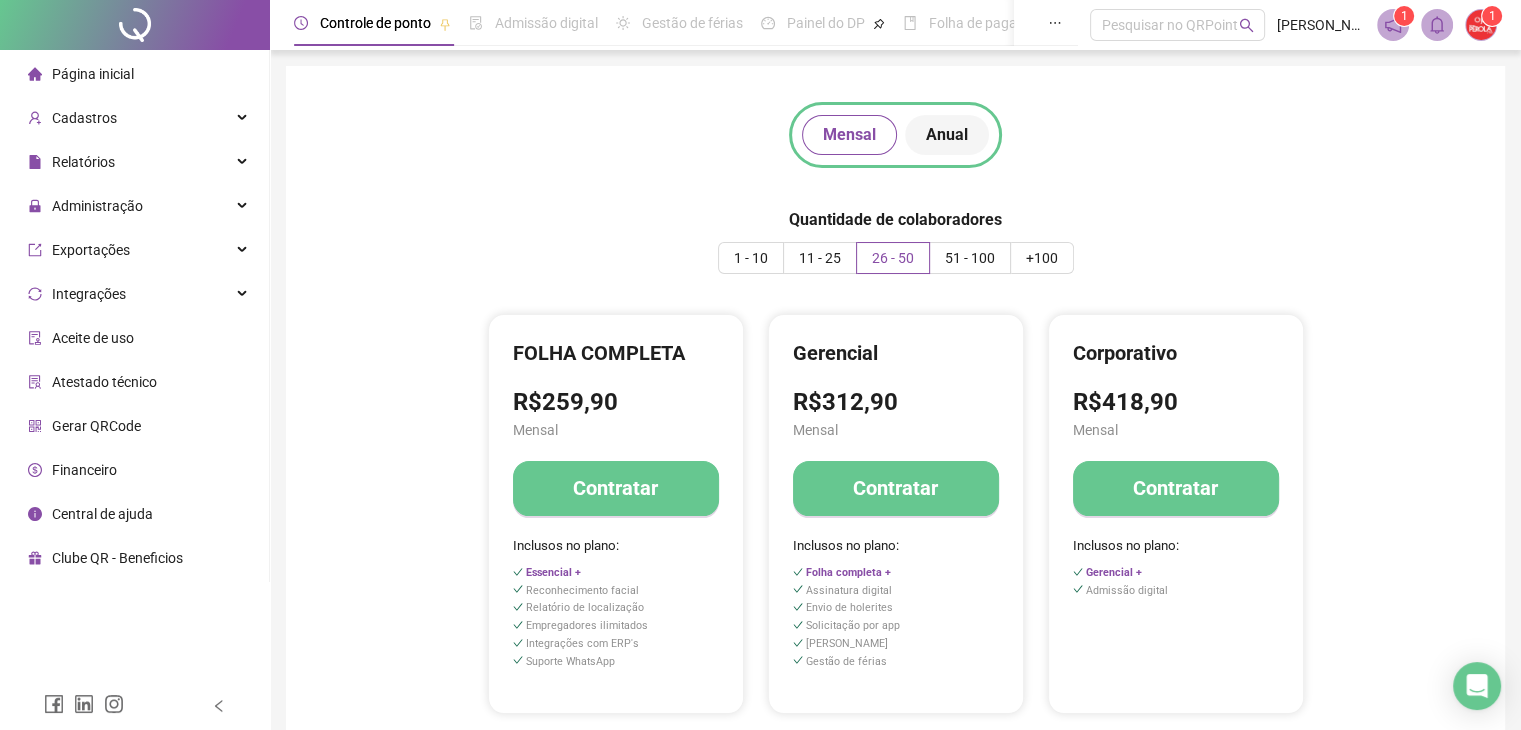 click on "Anual" at bounding box center (947, 135) 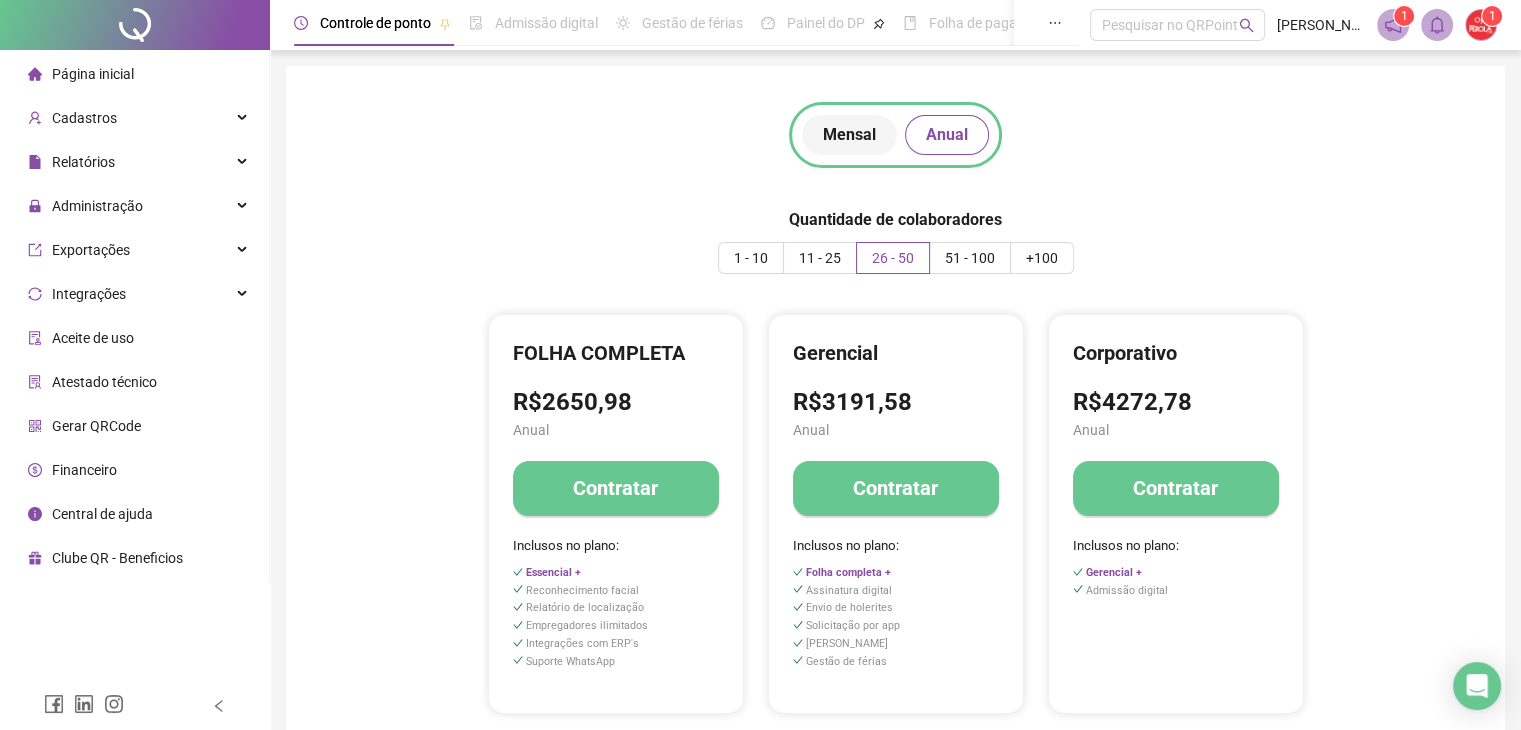 click on "Mensal" at bounding box center (849, 135) 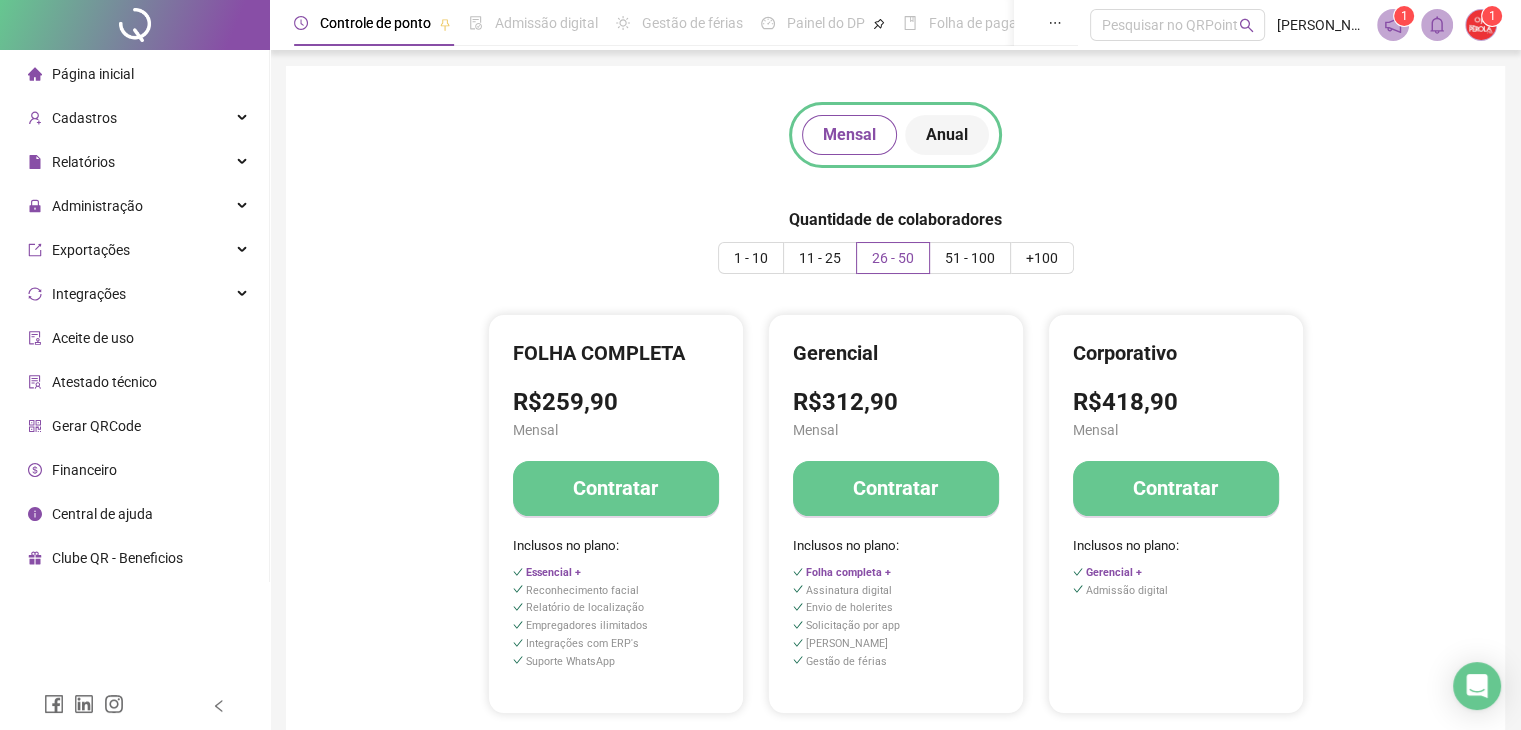 click on "Anual" at bounding box center (947, 135) 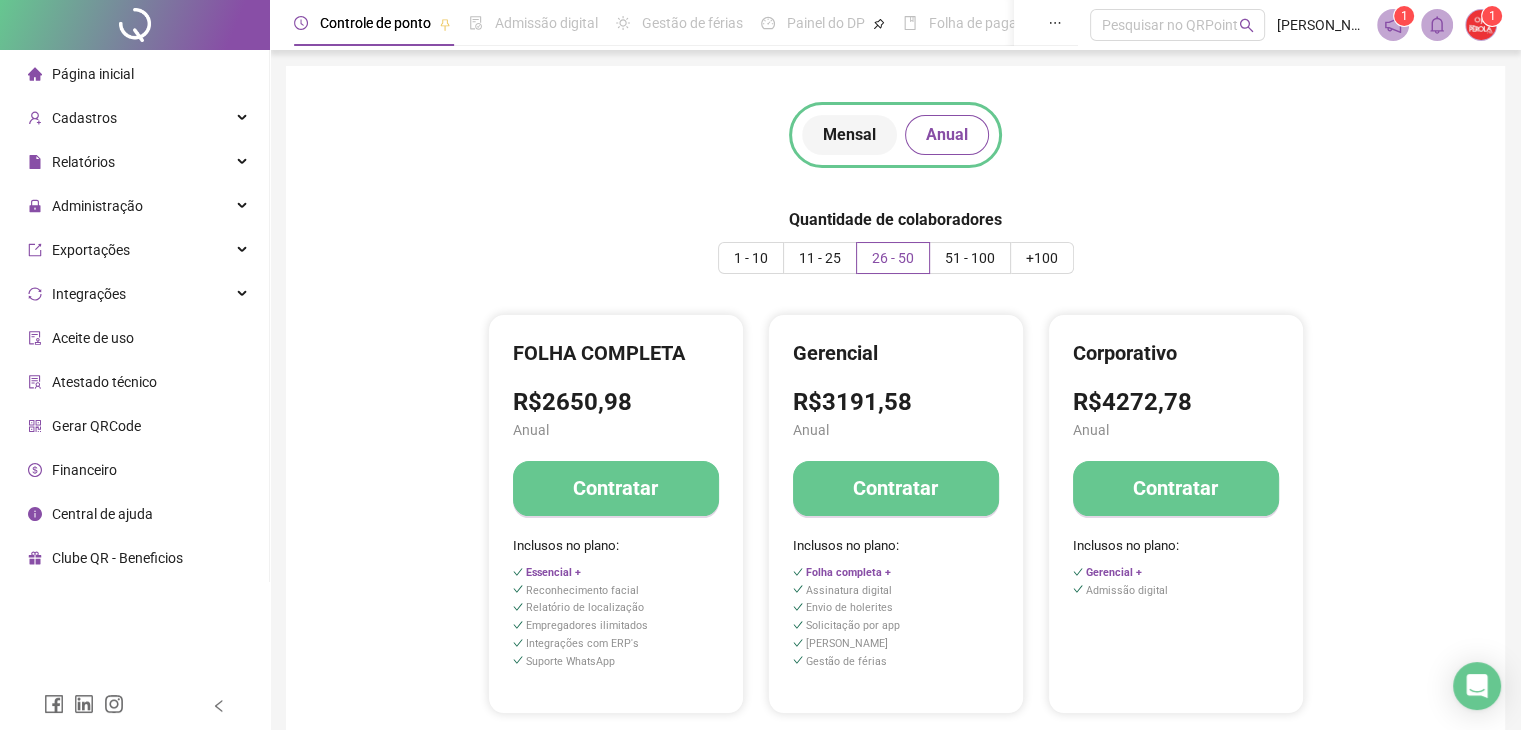 click on "Mensal" at bounding box center (849, 135) 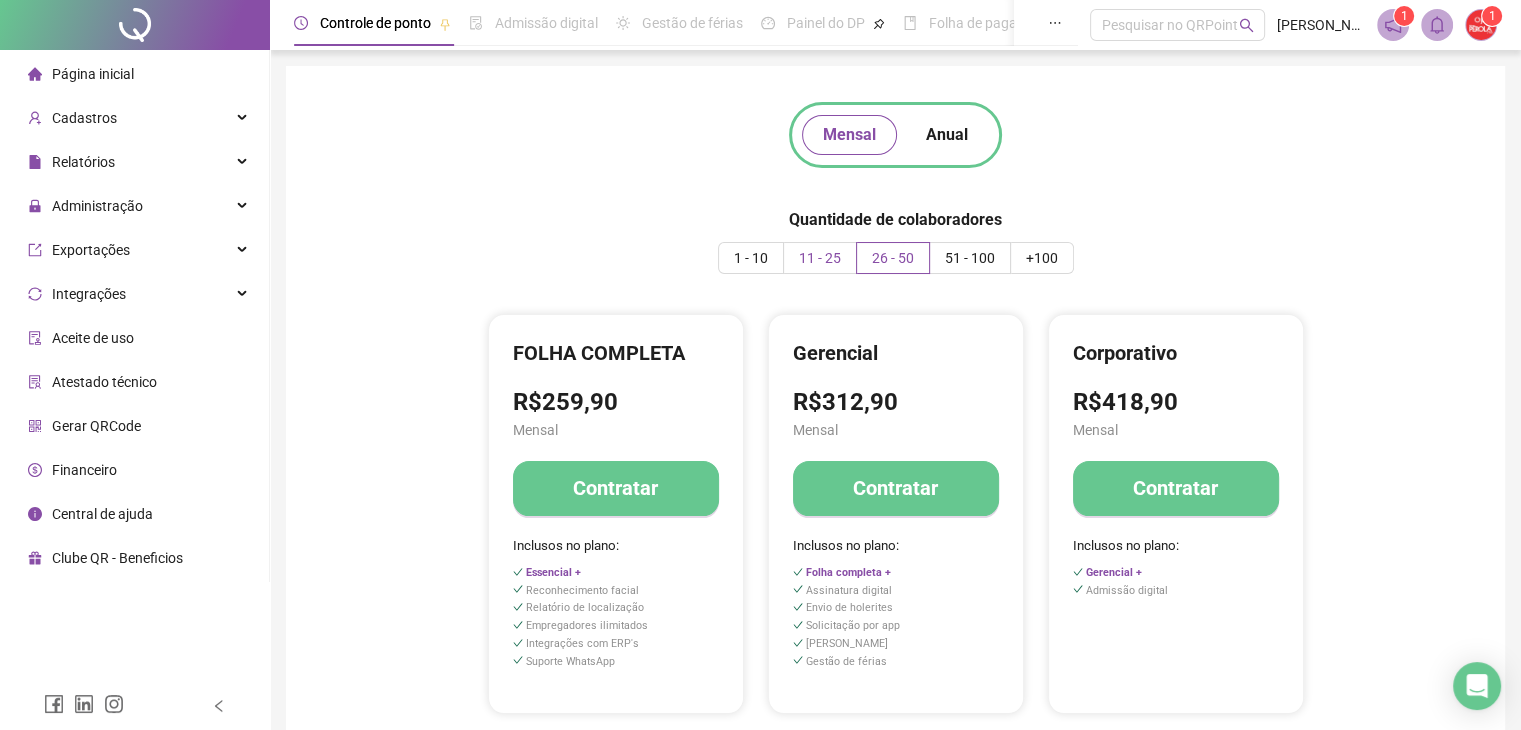 click on "11 - 25" at bounding box center (820, 258) 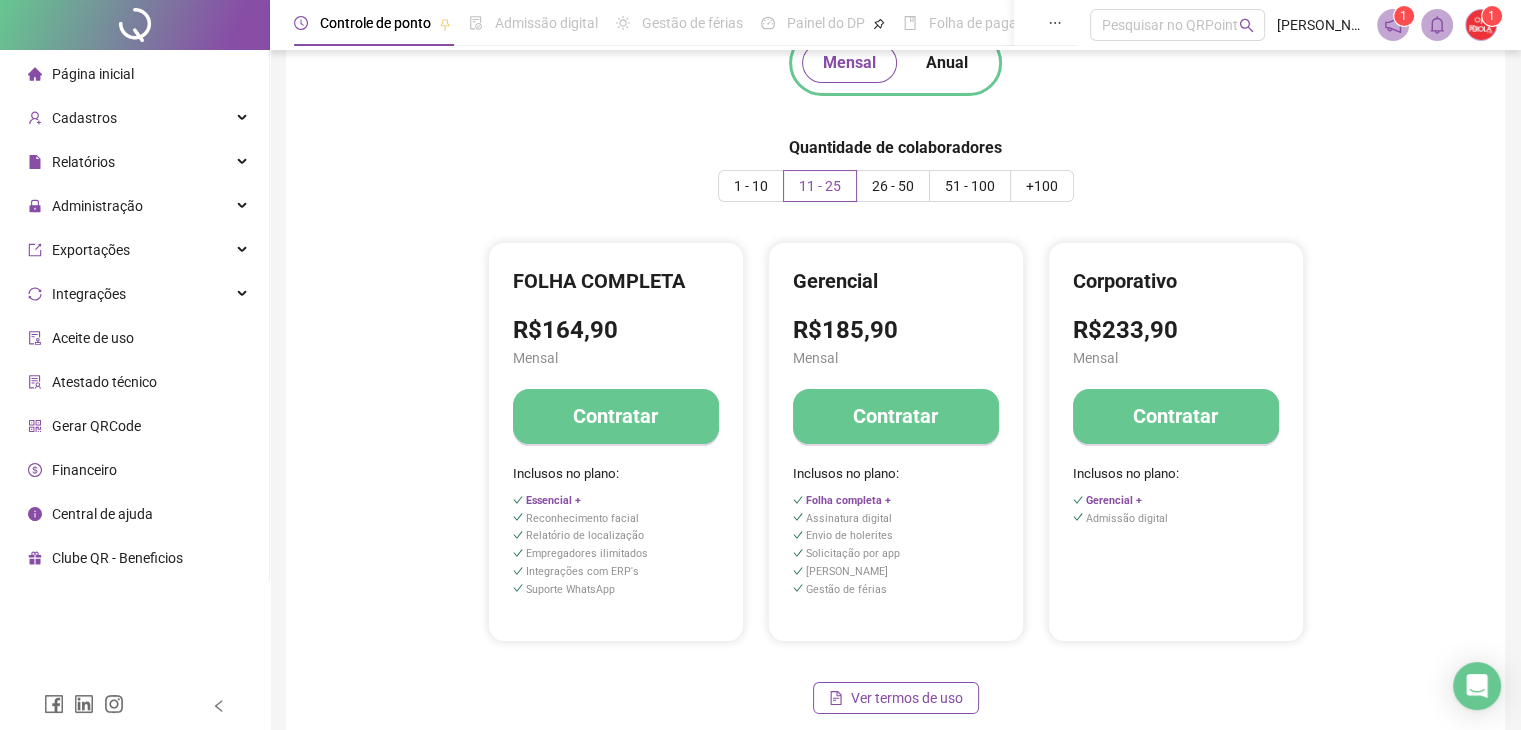scroll, scrollTop: 0, scrollLeft: 0, axis: both 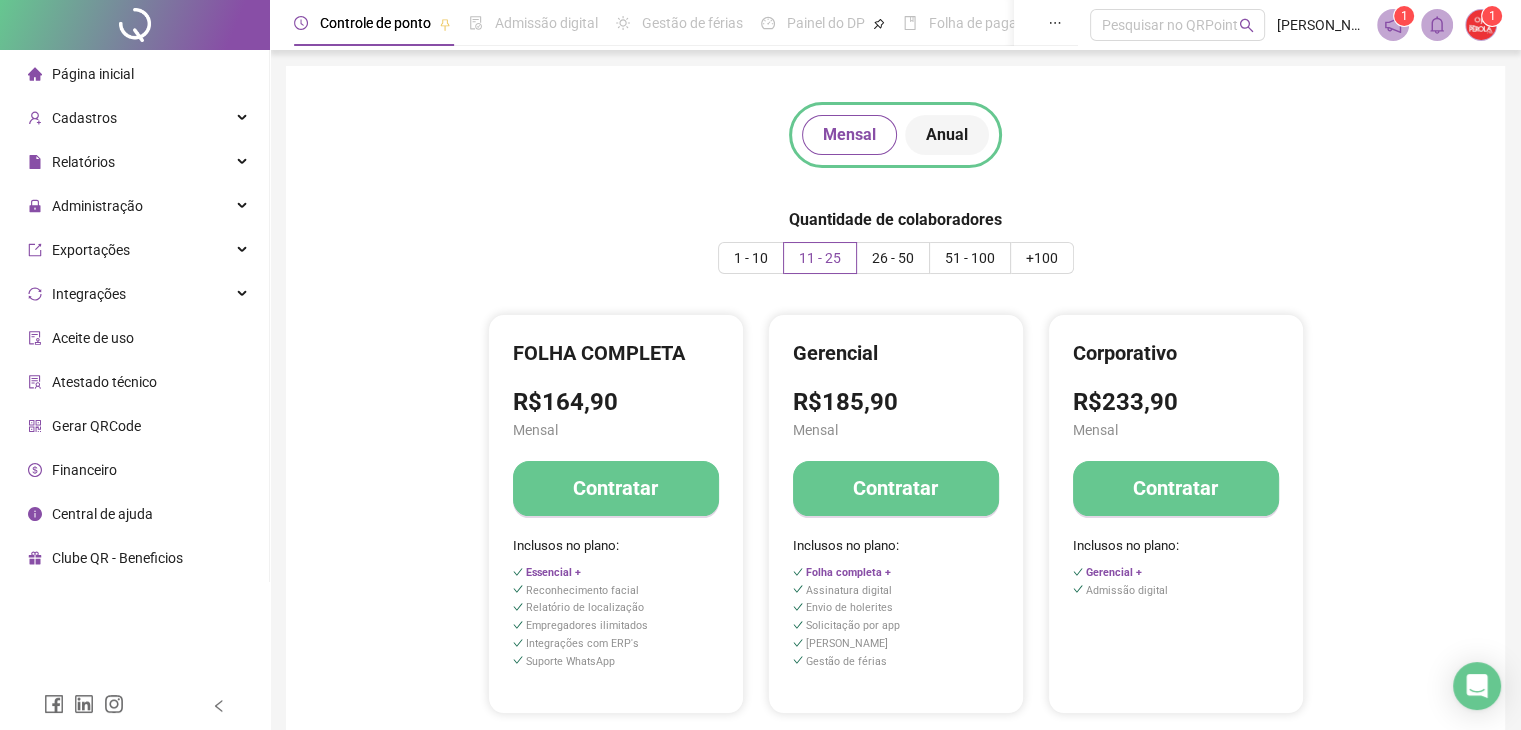 click on "Anual" at bounding box center [947, 135] 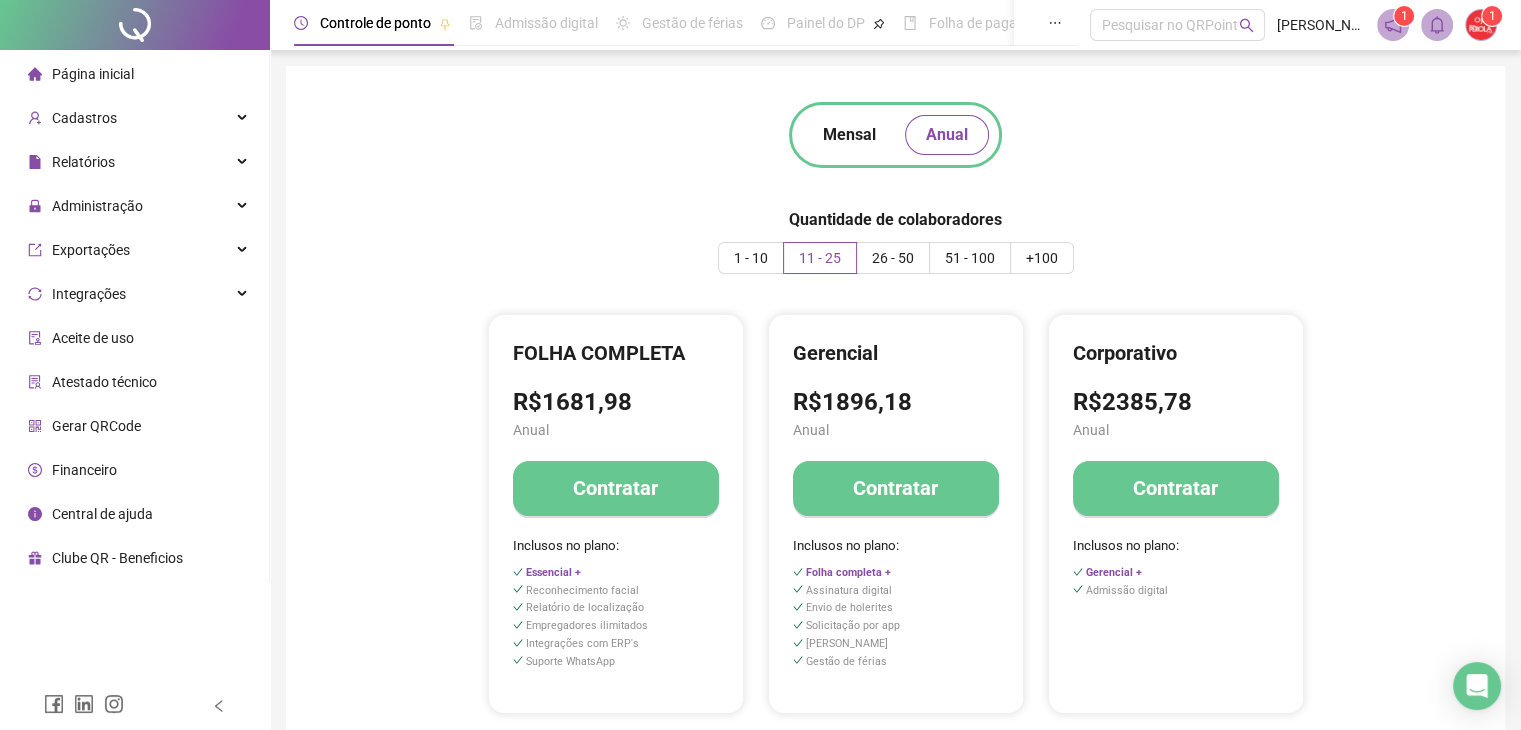 click on "Mensal Anual Quantidade de colaboradores 1 - 10 11 - 25 26 - 50 51 - 100 +100 ESSENCIAL R$66,90 Anual Contratar Inclusos no plano: FOLHA COMPLETA R$1681,98 Anual Contratar Inclusos no plano:   Essencial +   Reconhecimento facial   Relatório de localização   Empregadores ilimitados   Integrações com ERP's   Suporte WhatsApp Gerencial R$1896,18 Anual Contratar Inclusos no plano:   Folha completa +   Assinatura digital   Envio de holerites   Solicitação por app   Aviso de vencimento   Gestão de férias Corporativo R$2385,78 Anual Contratar Inclusos no plano:   Gerencial +   Admissão digital Ver termos de uso" at bounding box center (895, 444) 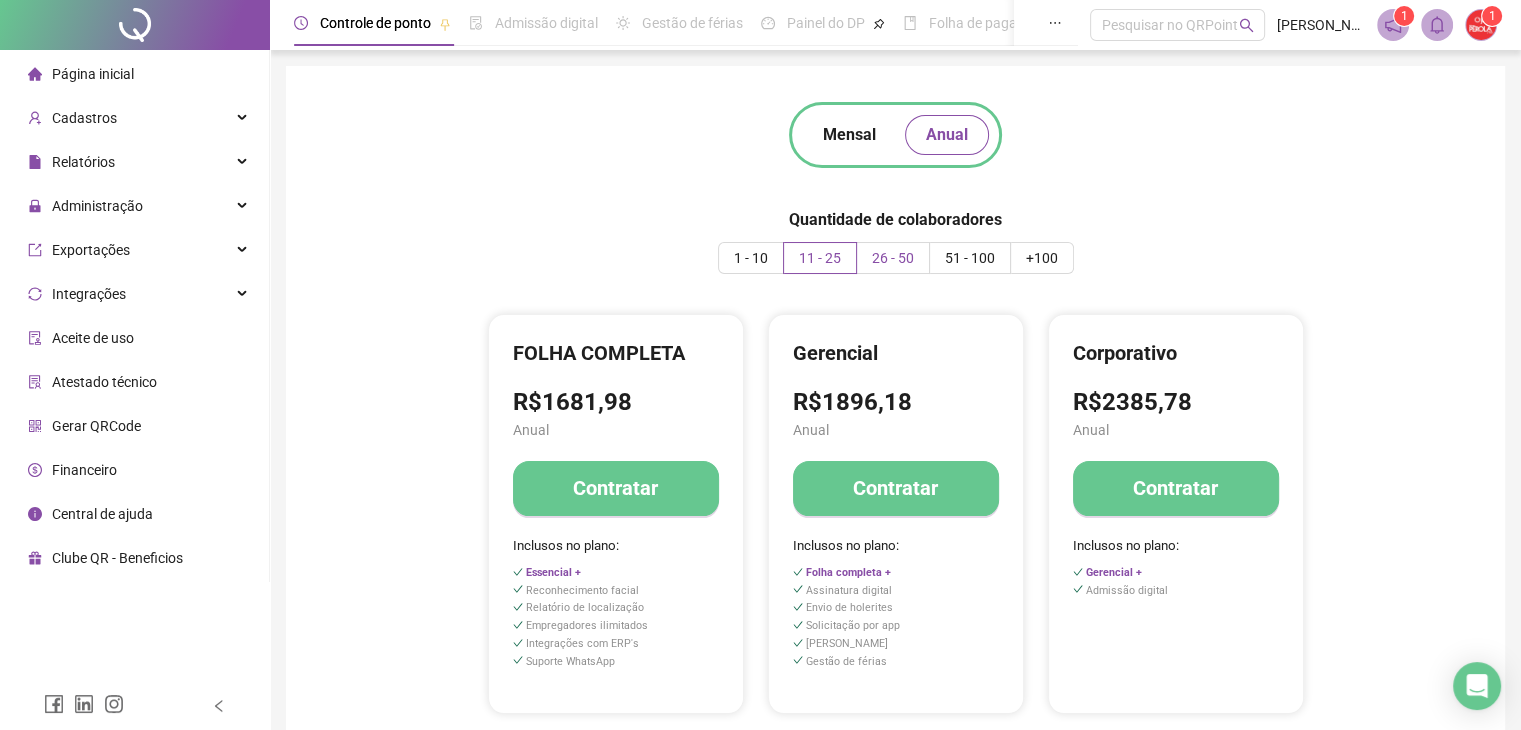 click on "26 - 50" at bounding box center [893, 258] 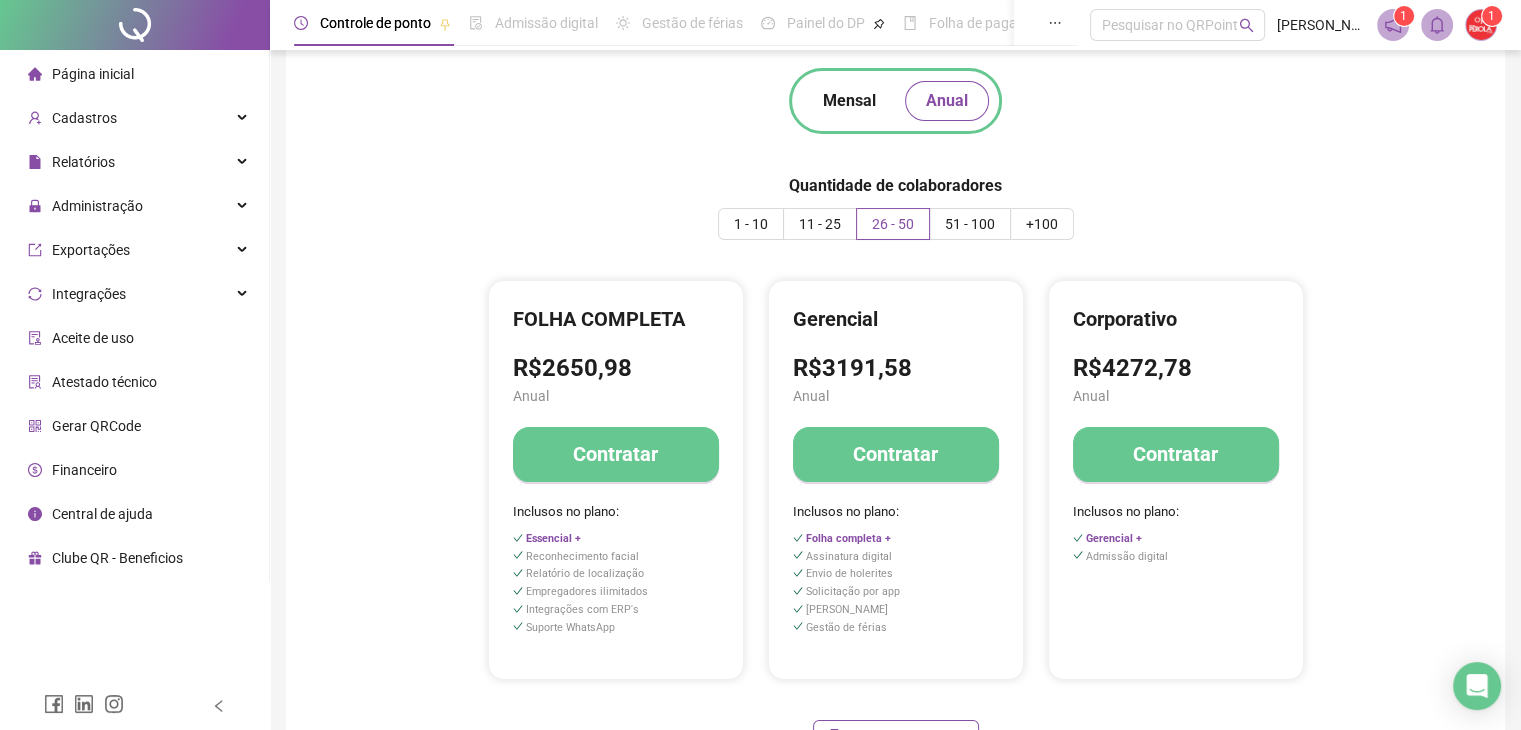 scroll, scrollTop: 0, scrollLeft: 0, axis: both 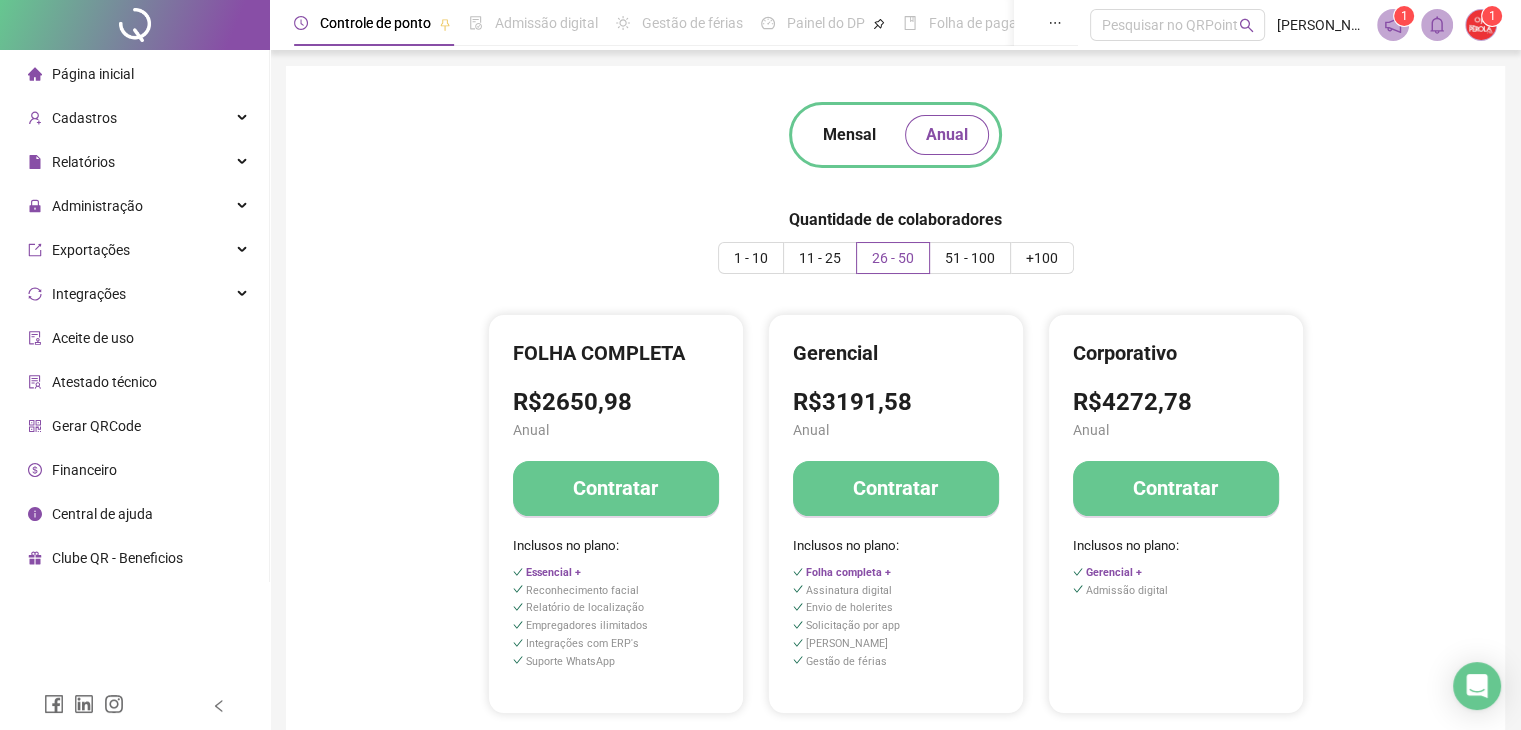click on "Financeiro" at bounding box center (134, 470) 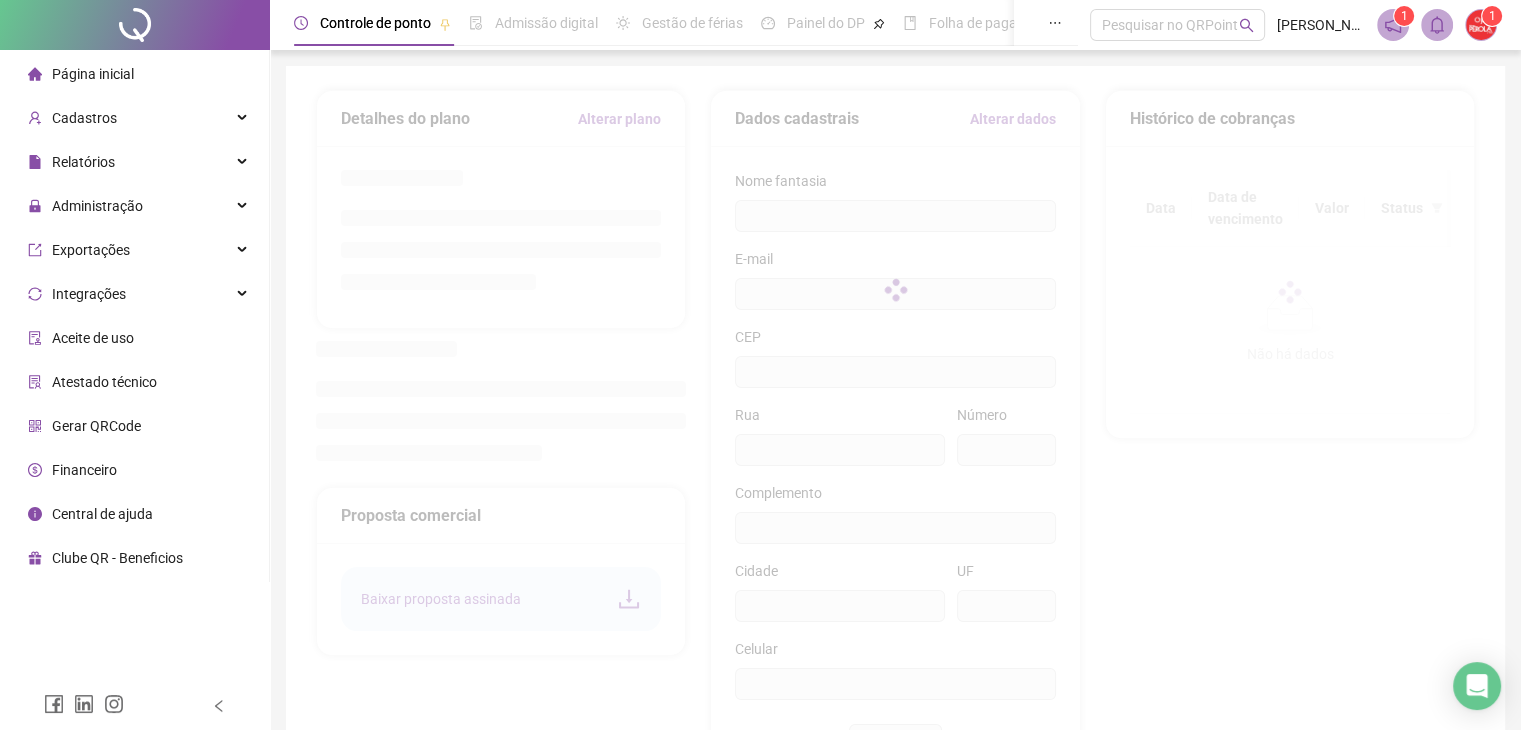 type on "**********" 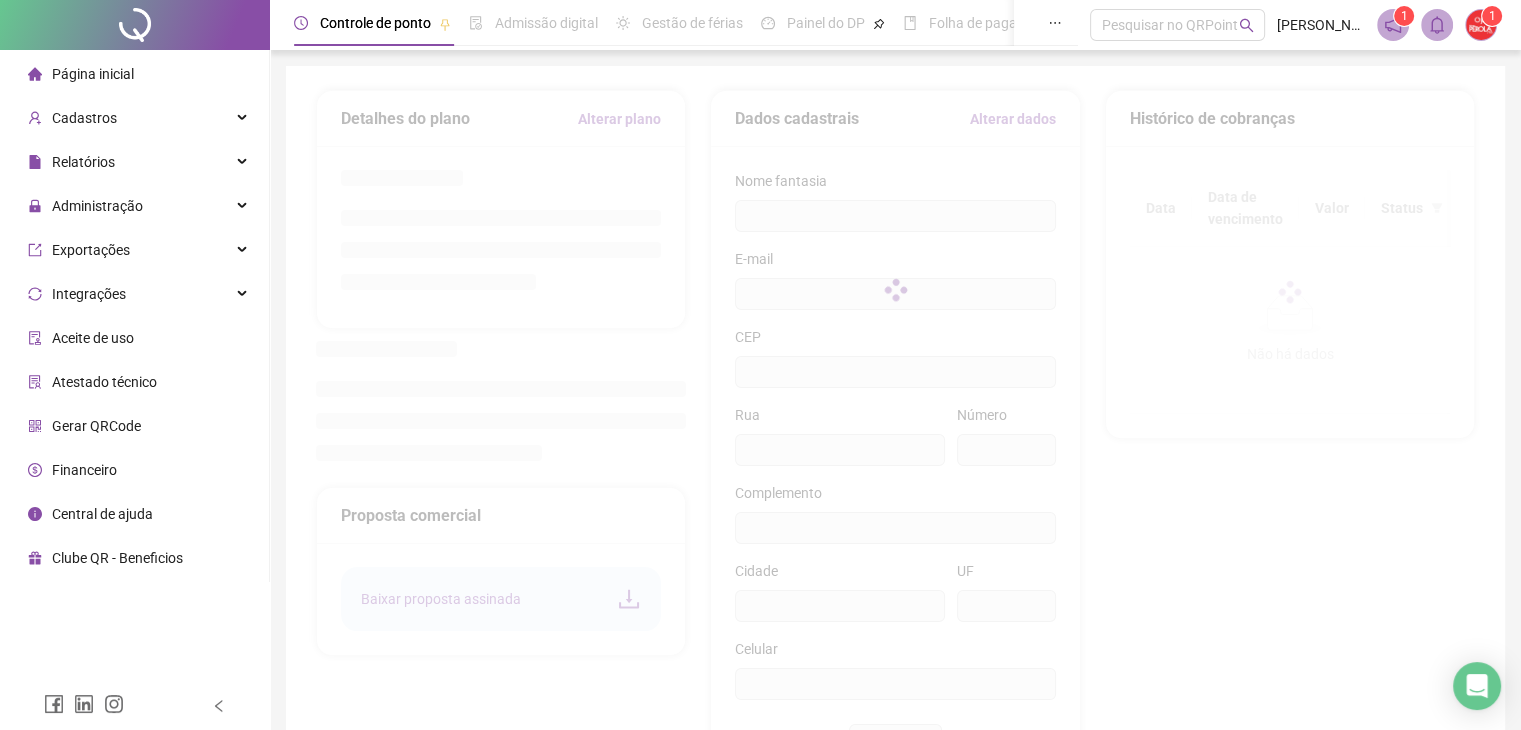 type on "**********" 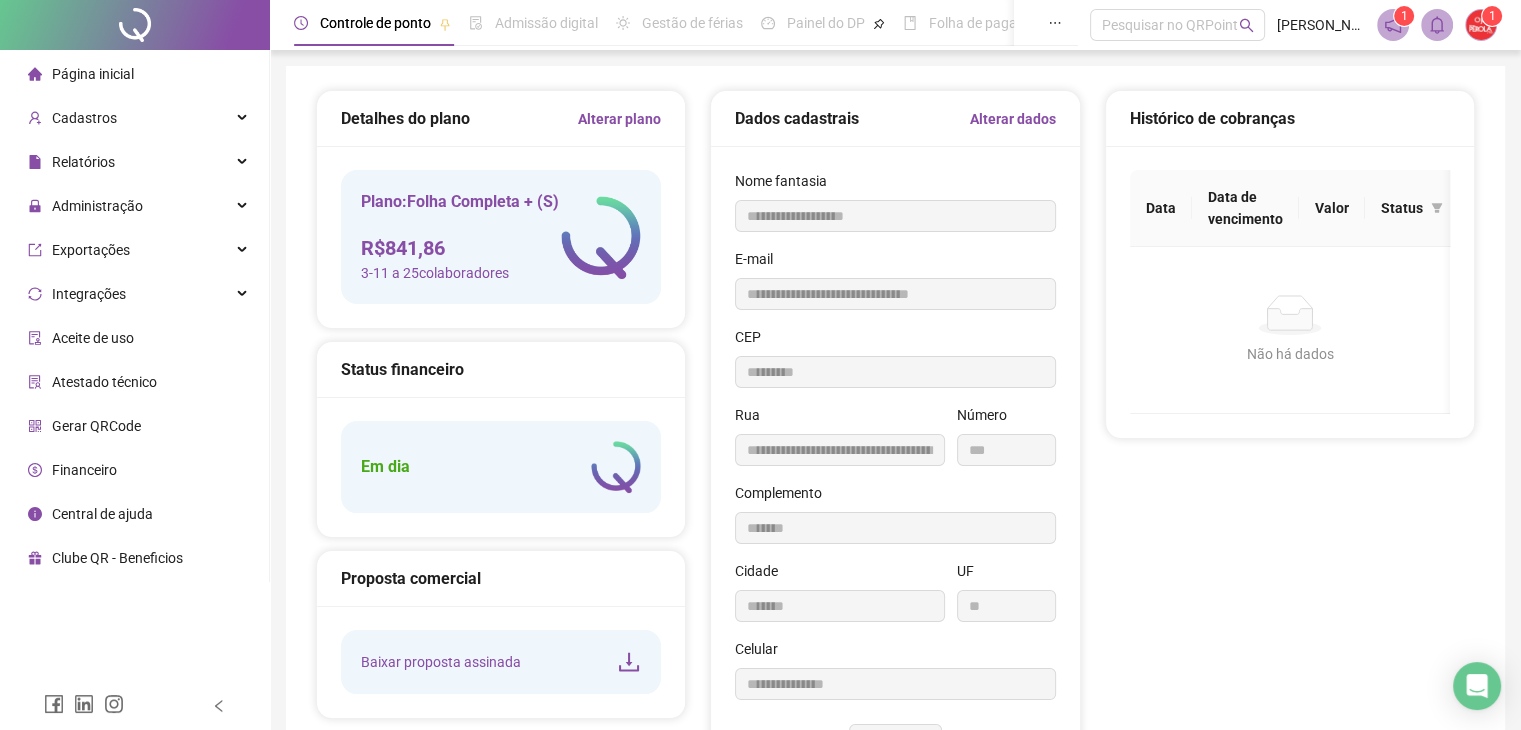 type on "*********" 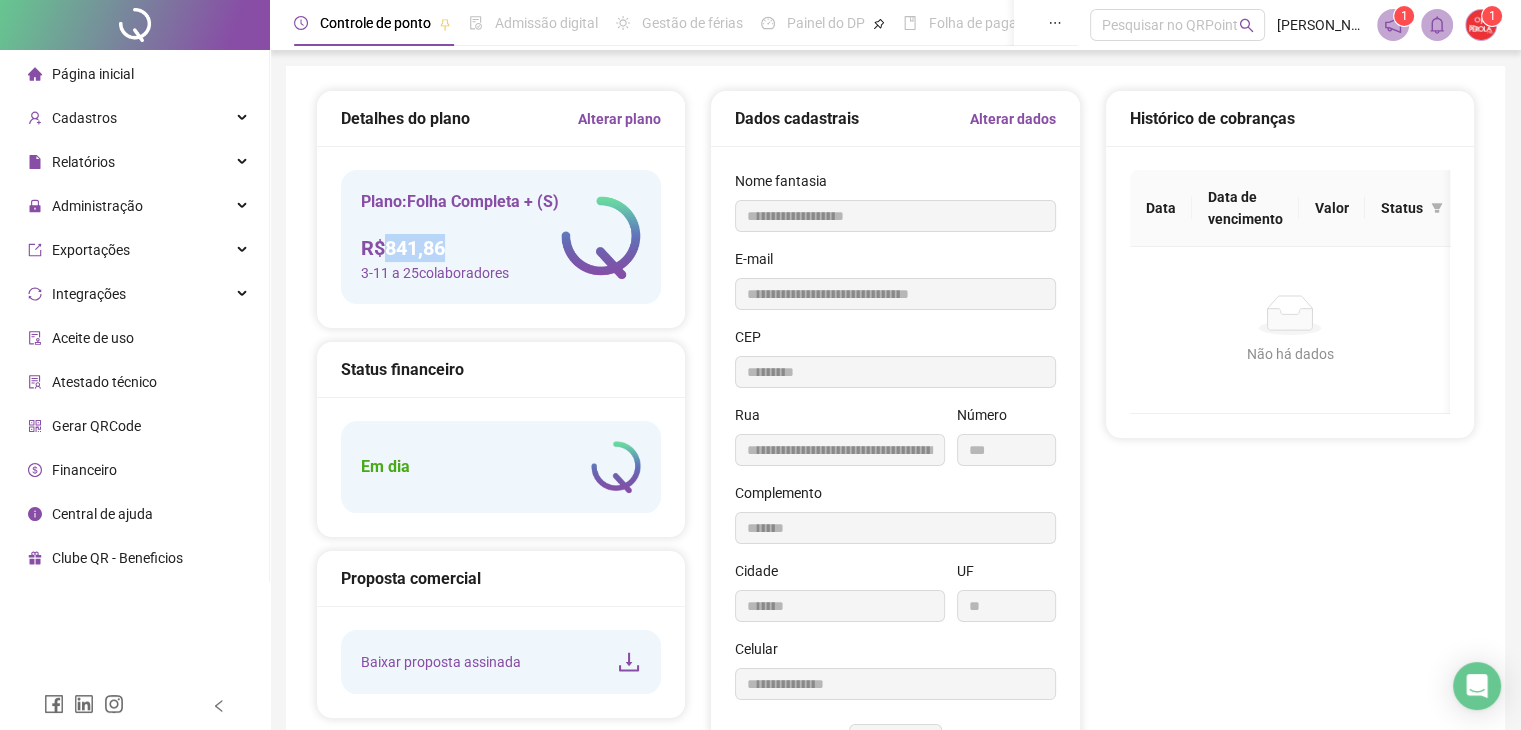 drag, startPoint x: 380, startPoint y: 277, endPoint x: 468, endPoint y: 271, distance: 88.20431 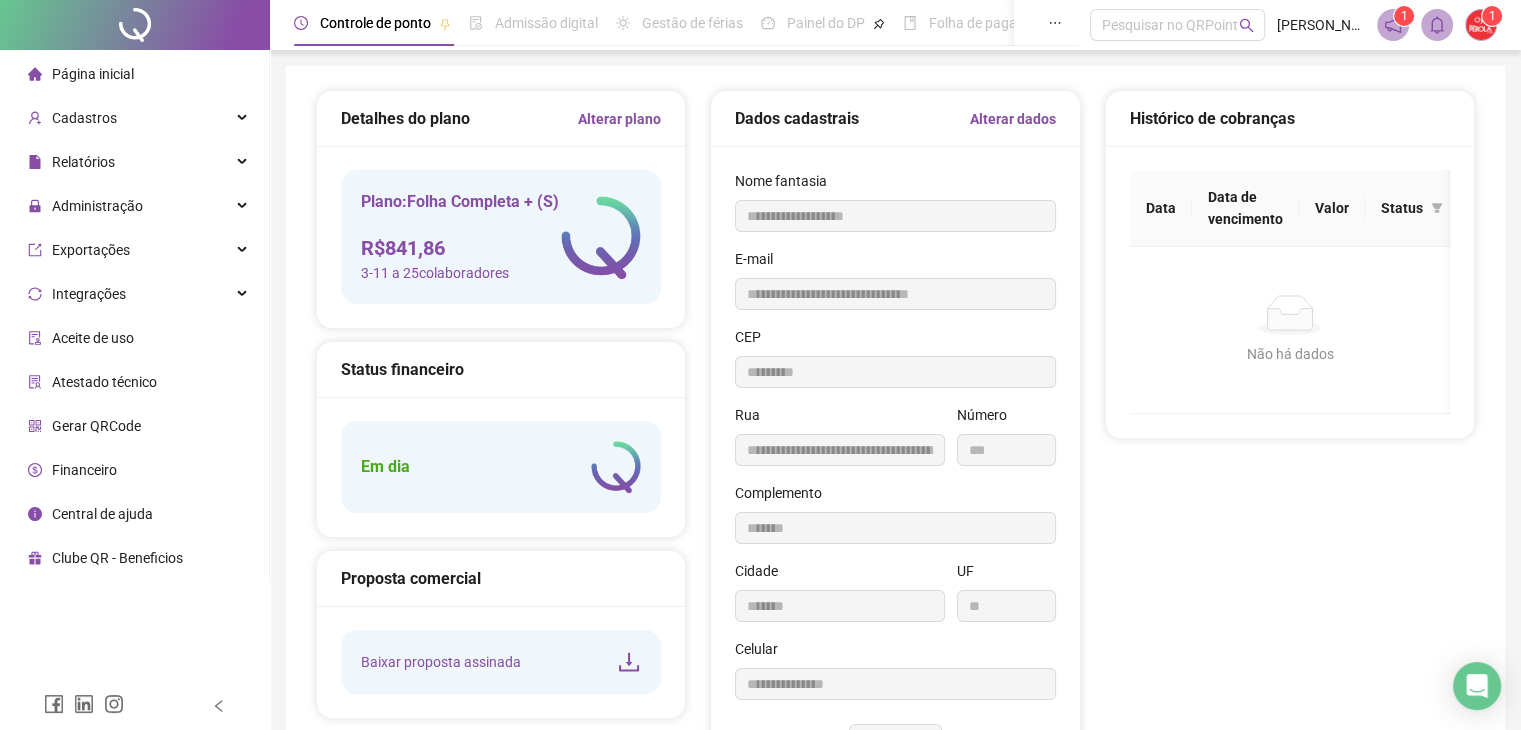 click on "R$ 841,86" at bounding box center (460, 248) 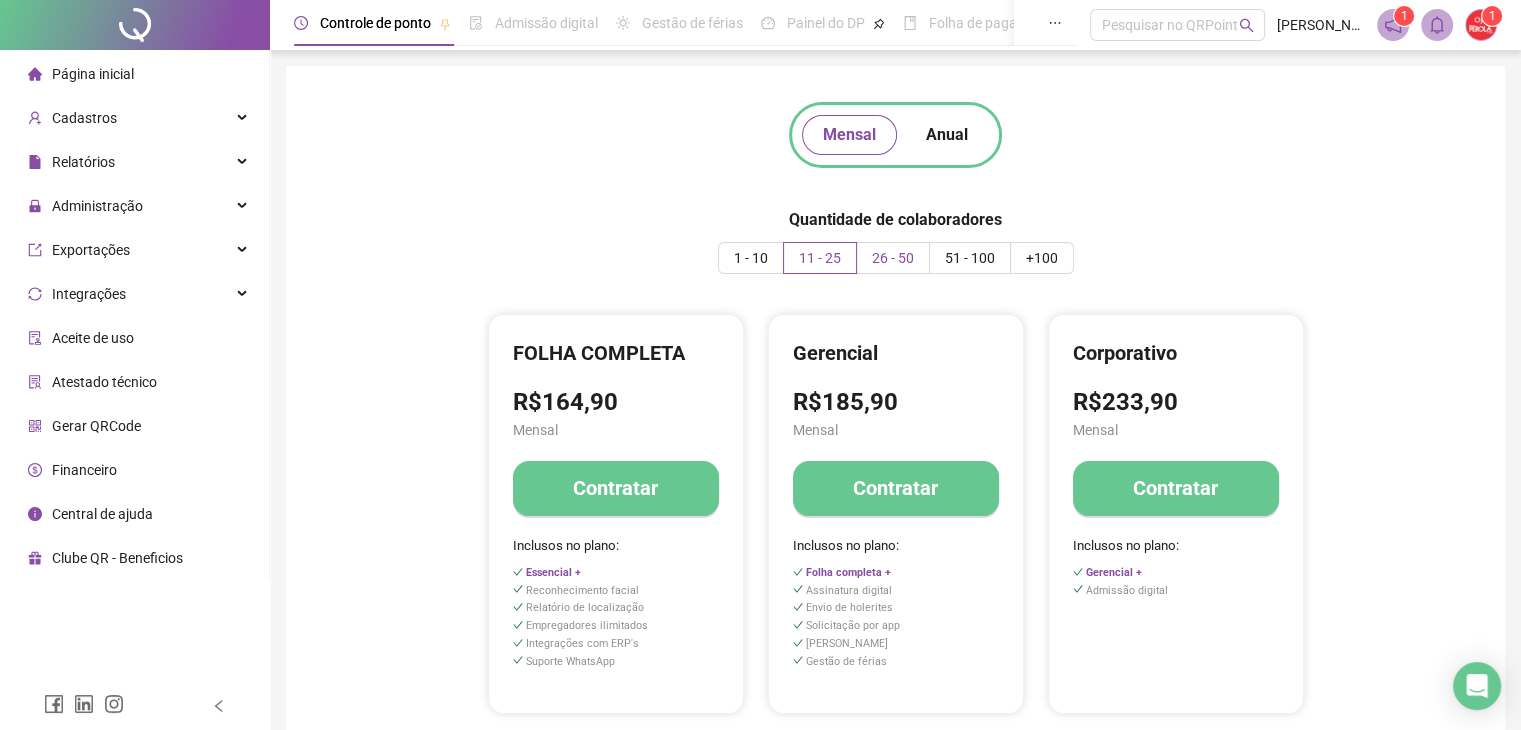 click on "26 - 50" at bounding box center [893, 258] 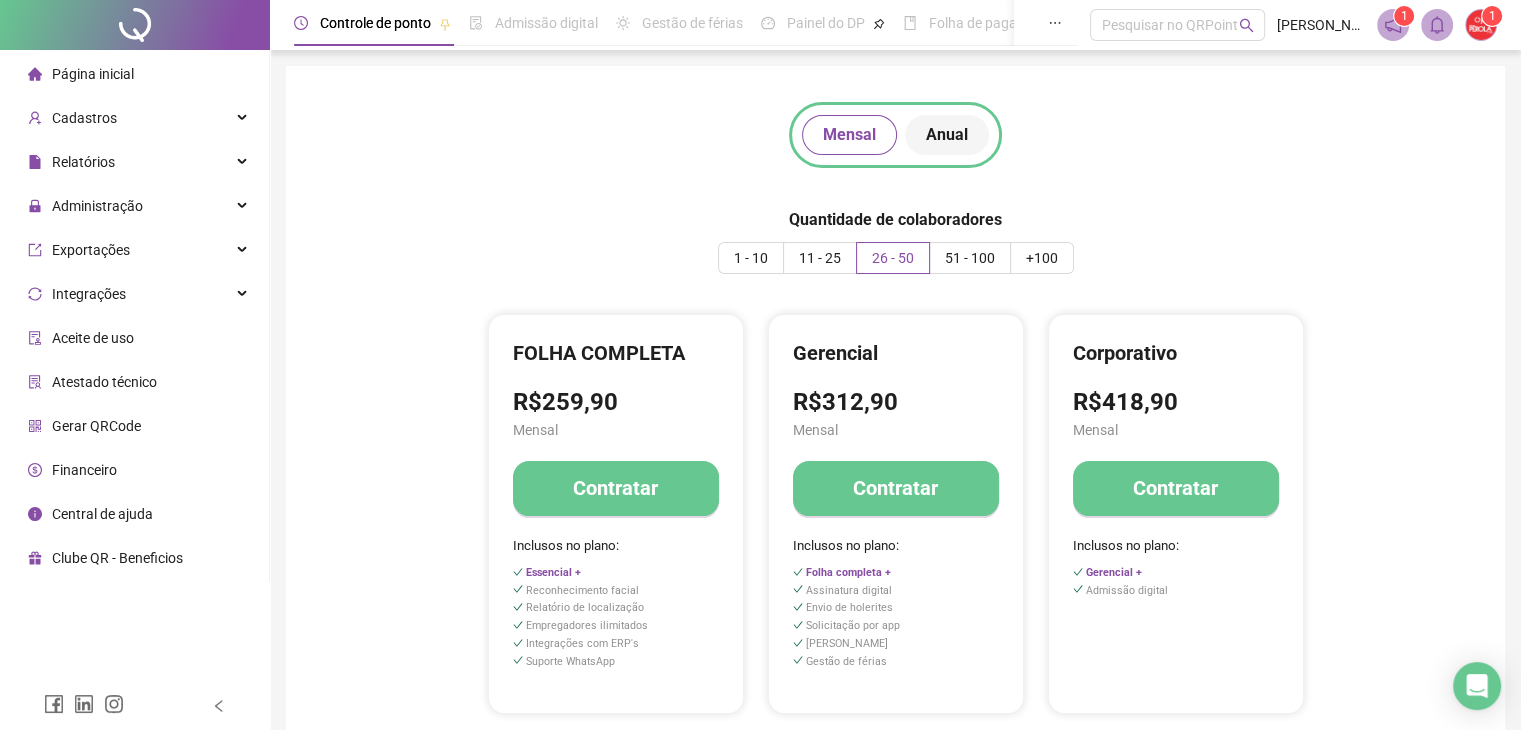 click on "Anual" at bounding box center [947, 135] 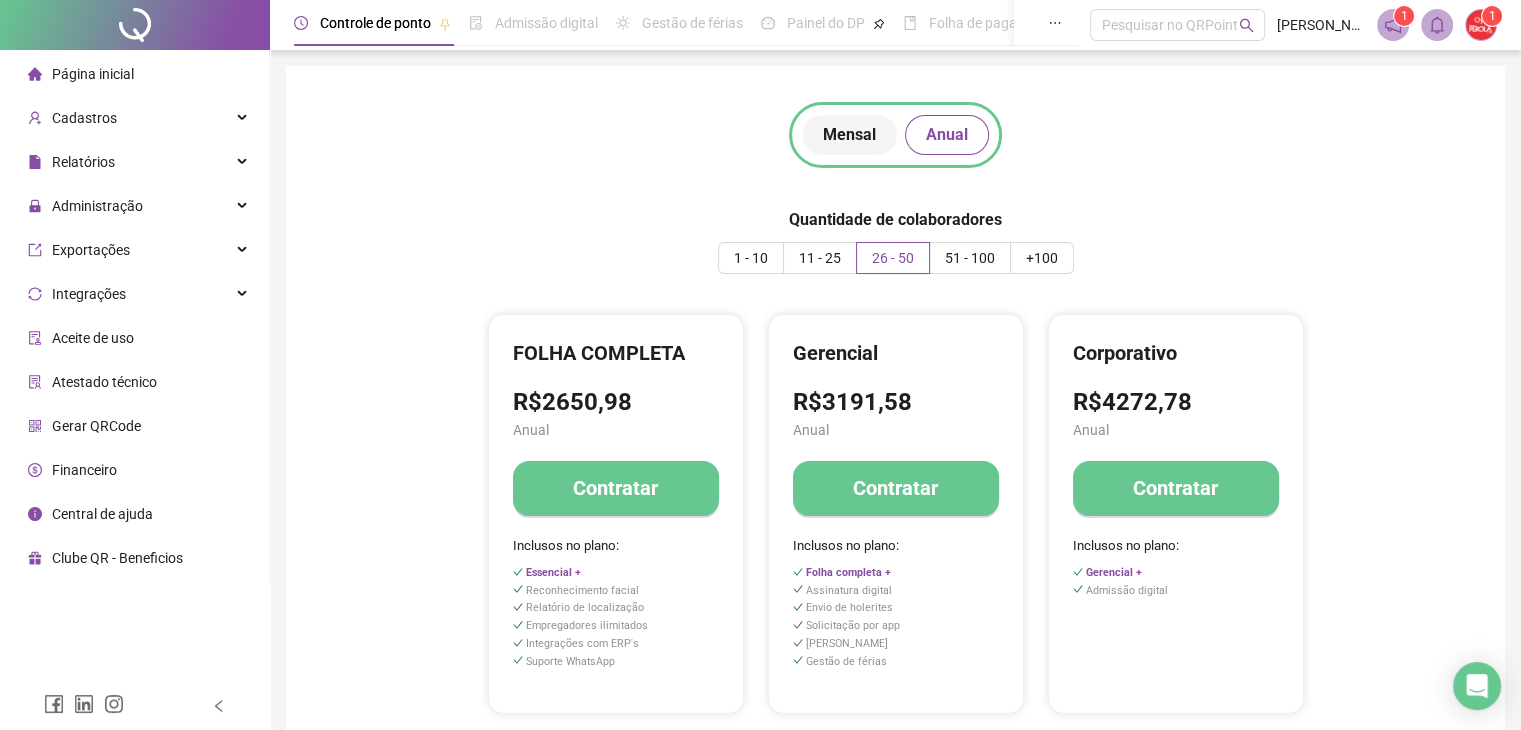 click on "Mensal" at bounding box center (849, 135) 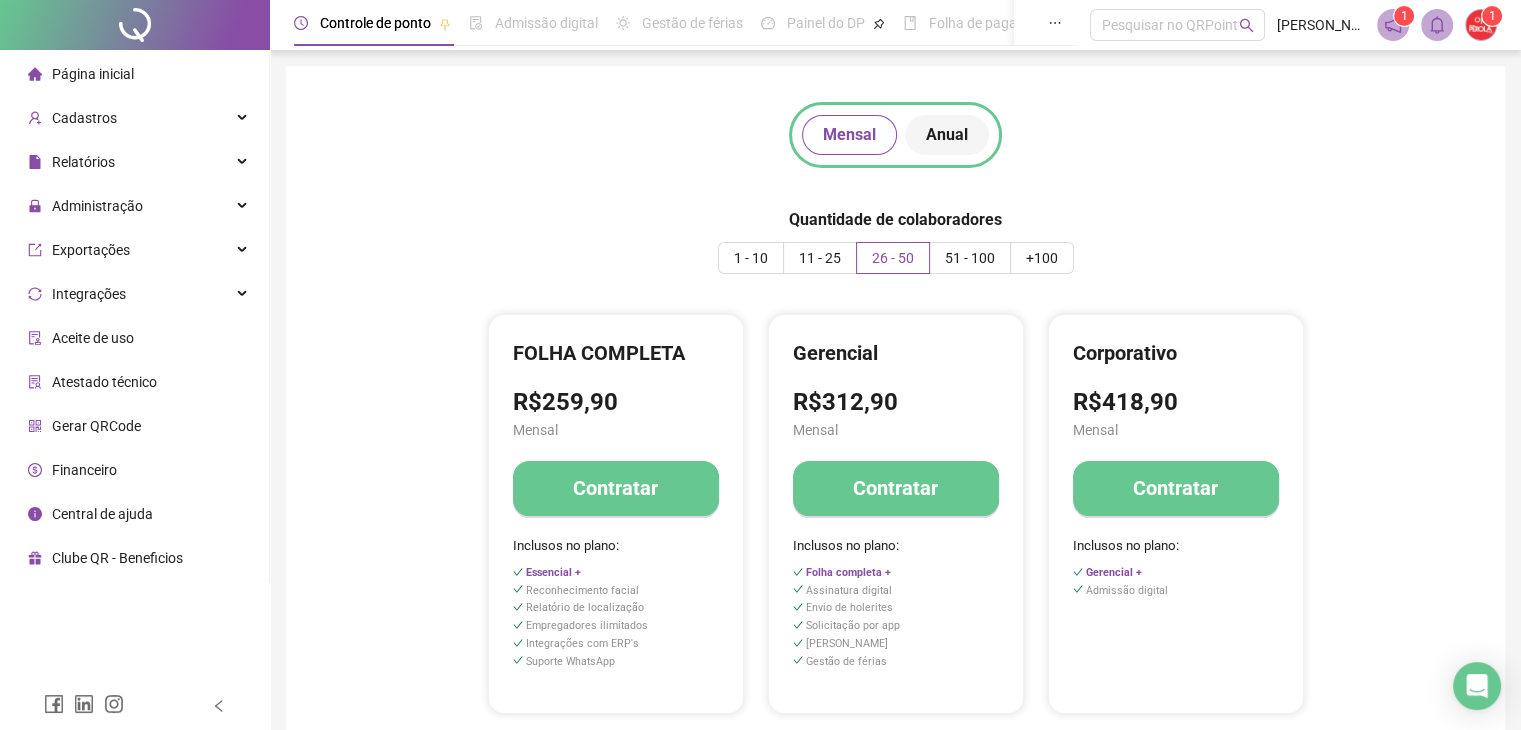 click on "Anual" at bounding box center (947, 135) 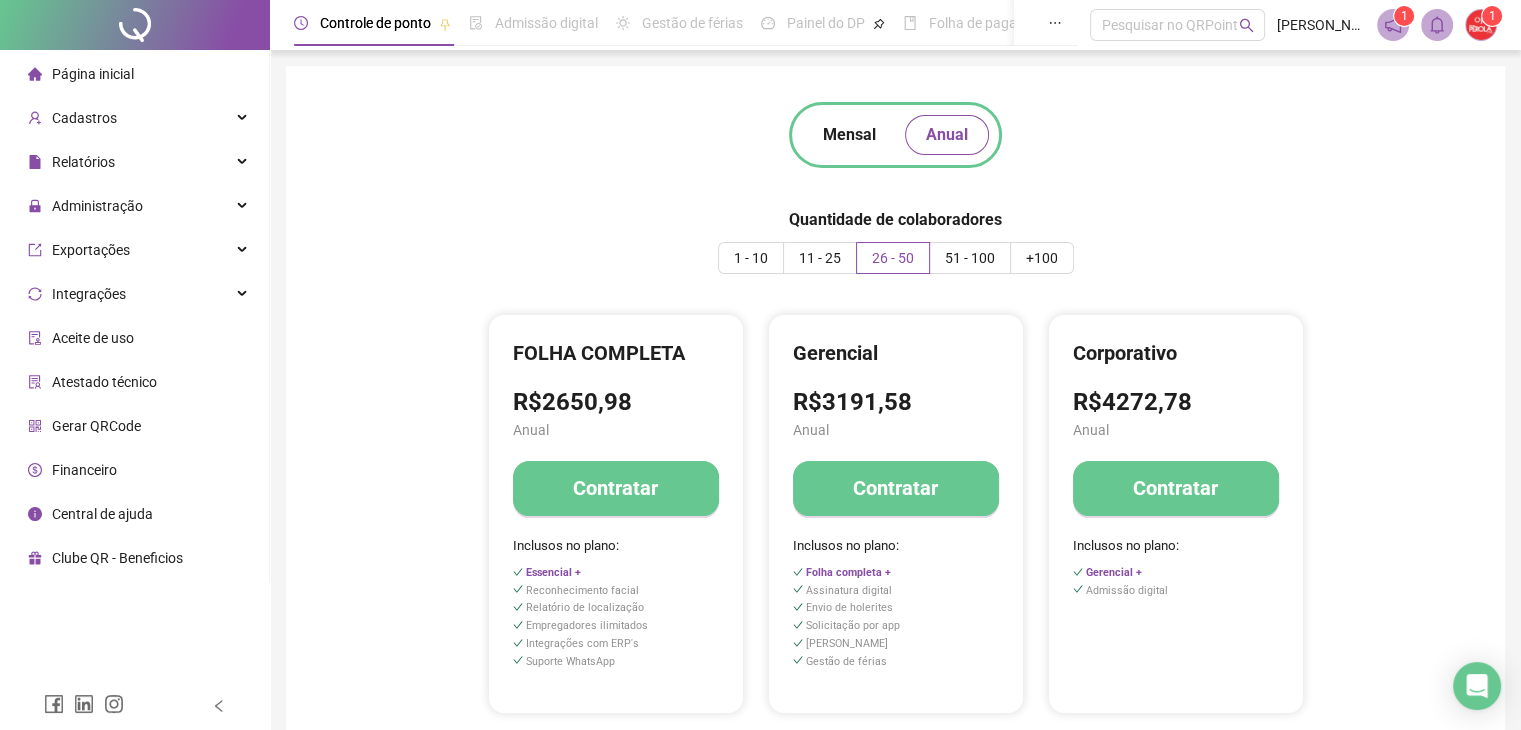 click on "Mensal Anual Quantidade de colaboradores 1 - 10 11 - 25 26 - 50 51 - 100 +100 ESSENCIAL R$66,90 Anual Contratar Inclusos no plano: FOLHA COMPLETA R$2650,98 Anual Contratar Inclusos no plano:   Essencial +   Reconhecimento facial   Relatório de localização   Empregadores ilimitados   Integrações com ERP's   Suporte WhatsApp Gerencial R$3191,58 Anual Contratar Inclusos no plano:   Folha completa +   Assinatura digital   Envio de holerites   Solicitação por app   Aviso de vencimento   Gestão de férias Corporativo R$4272,78 Anual Contratar Inclusos no plano:   Gerencial +   Admissão digital Ver termos de uso" at bounding box center [895, 444] 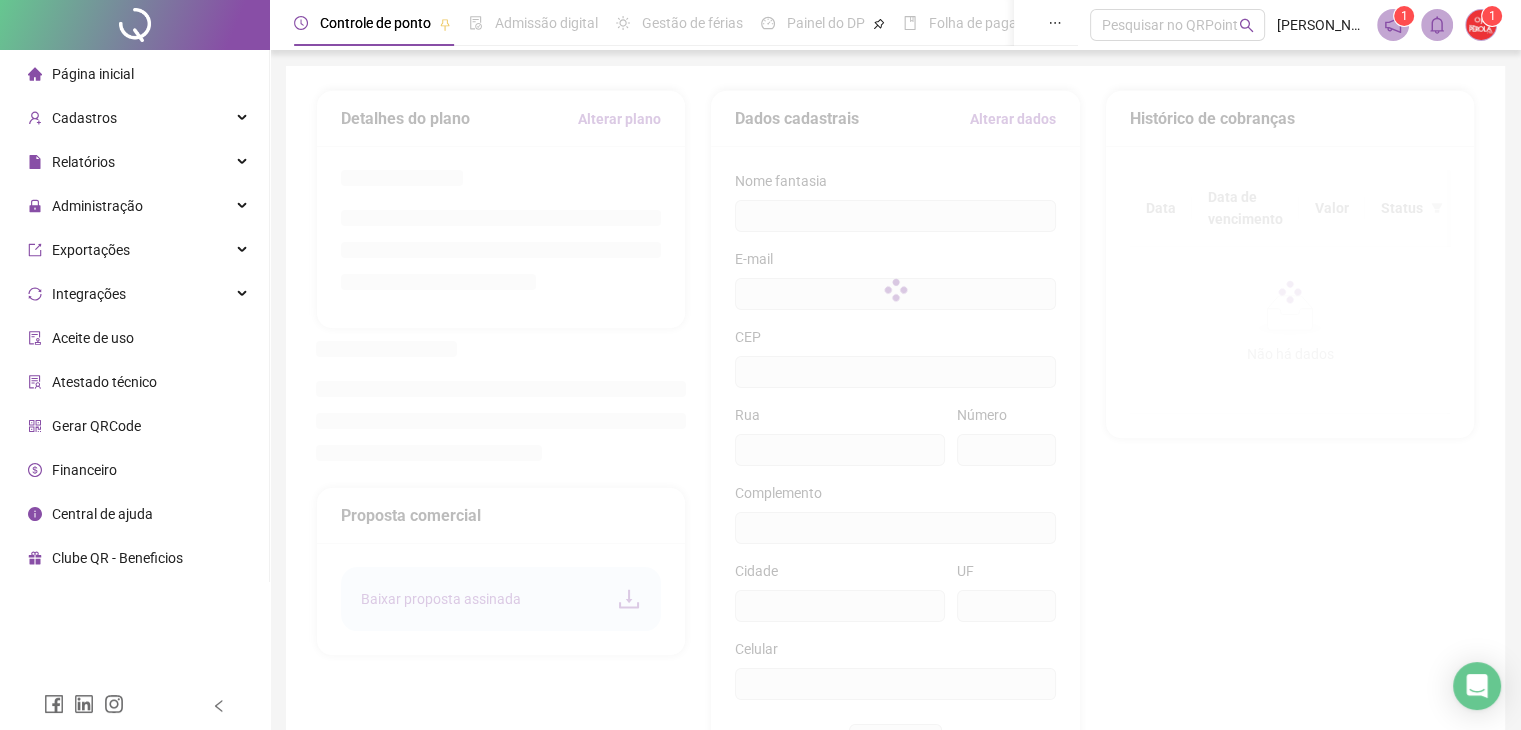 type on "**********" 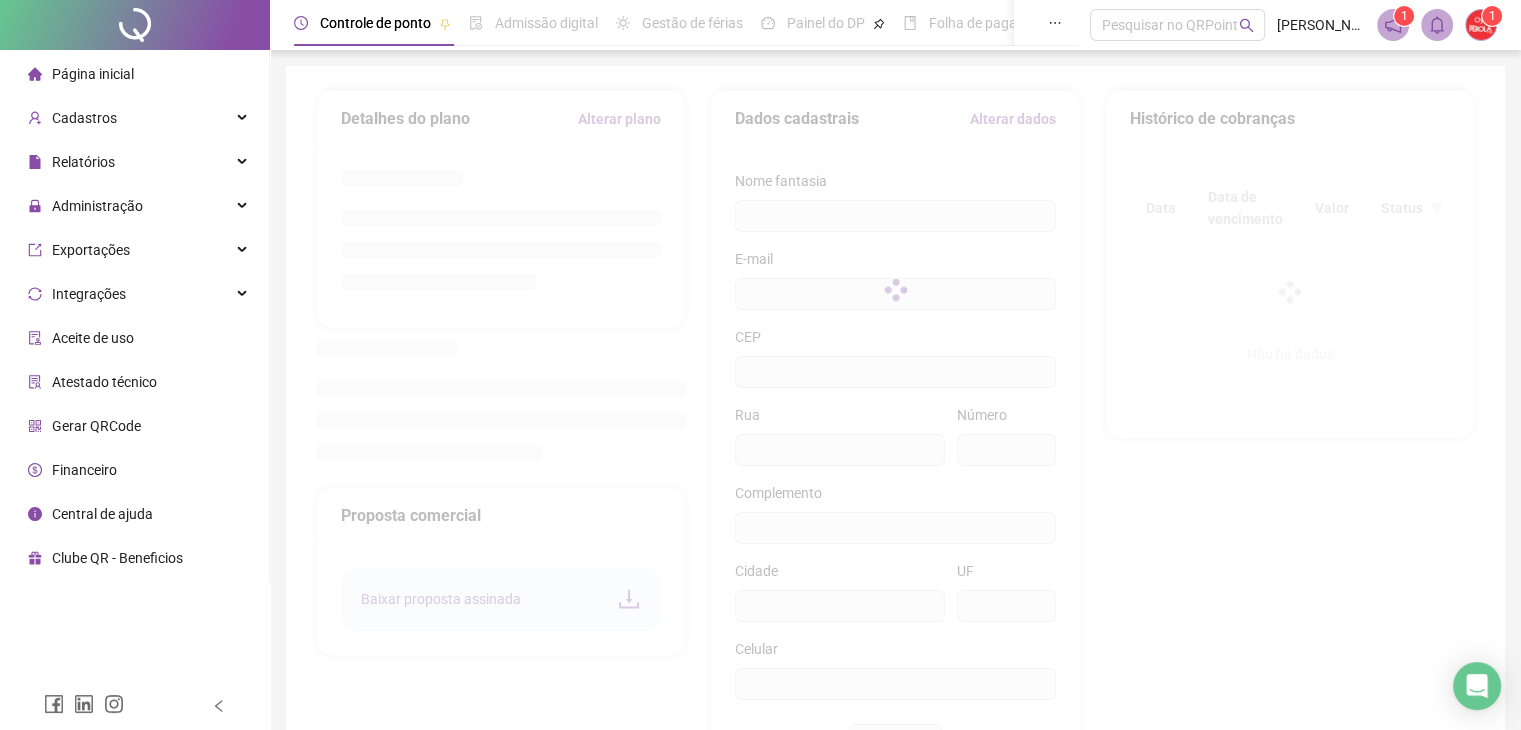 type on "**********" 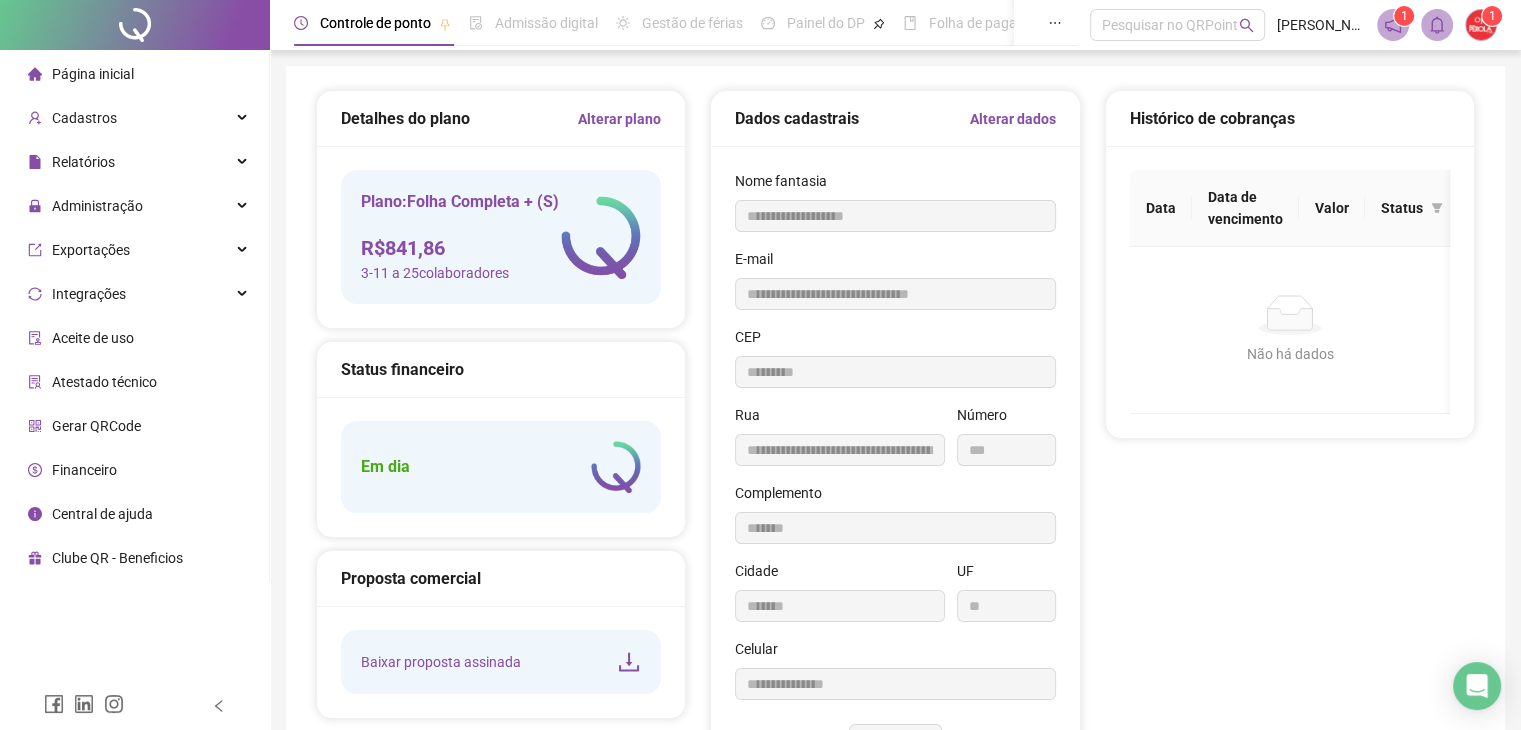 type on "*********" 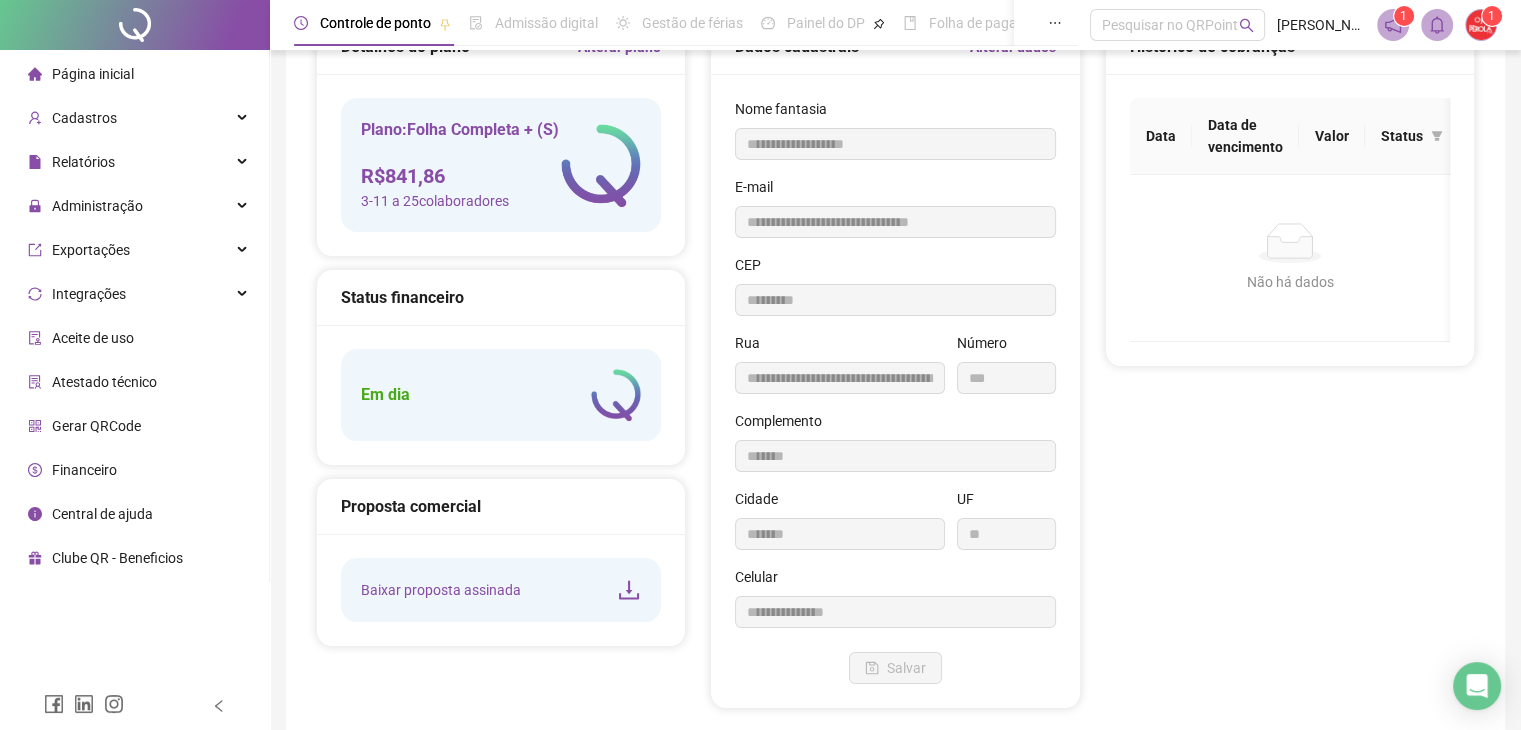 scroll, scrollTop: 0, scrollLeft: 0, axis: both 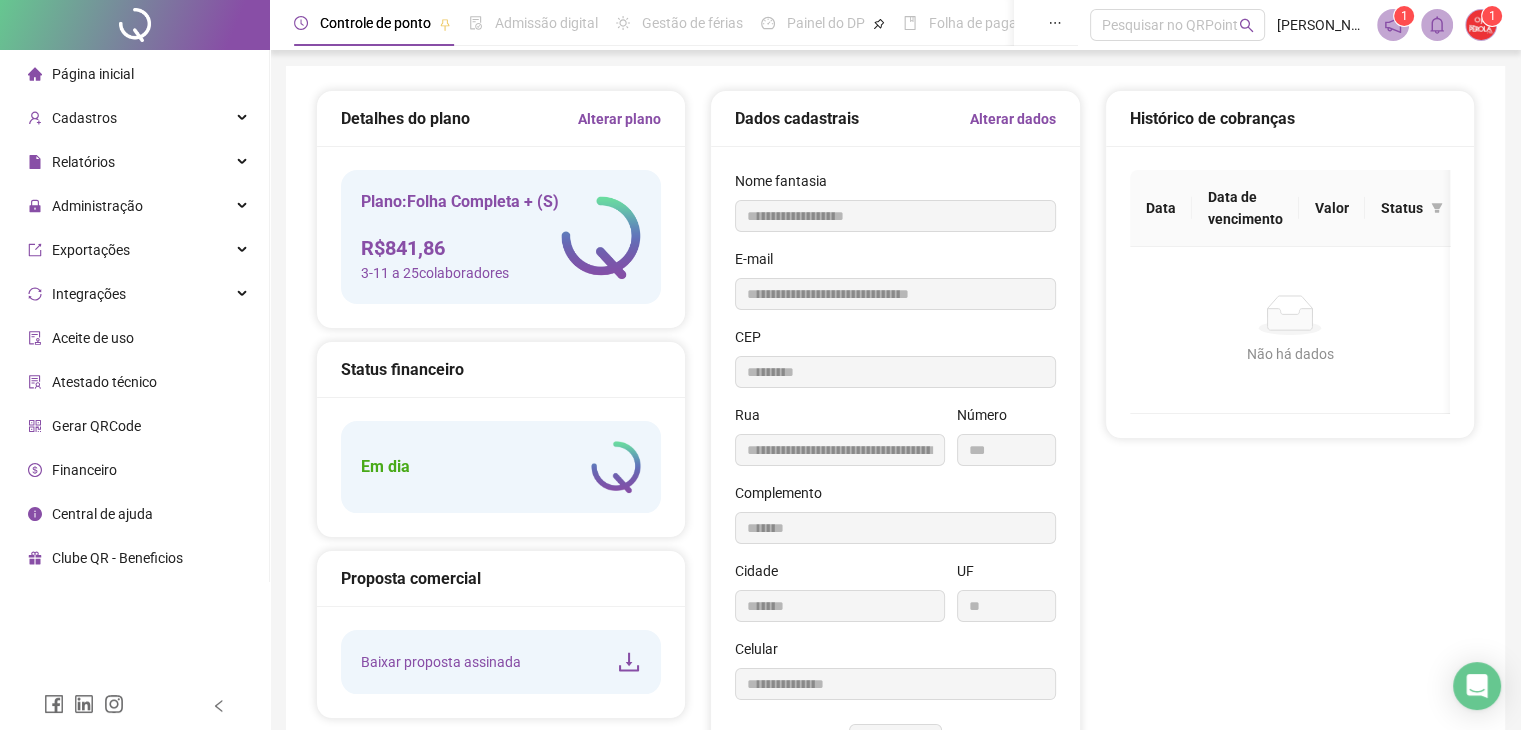 click on "Plano:  Folha Completa + (S)" at bounding box center [460, 202] 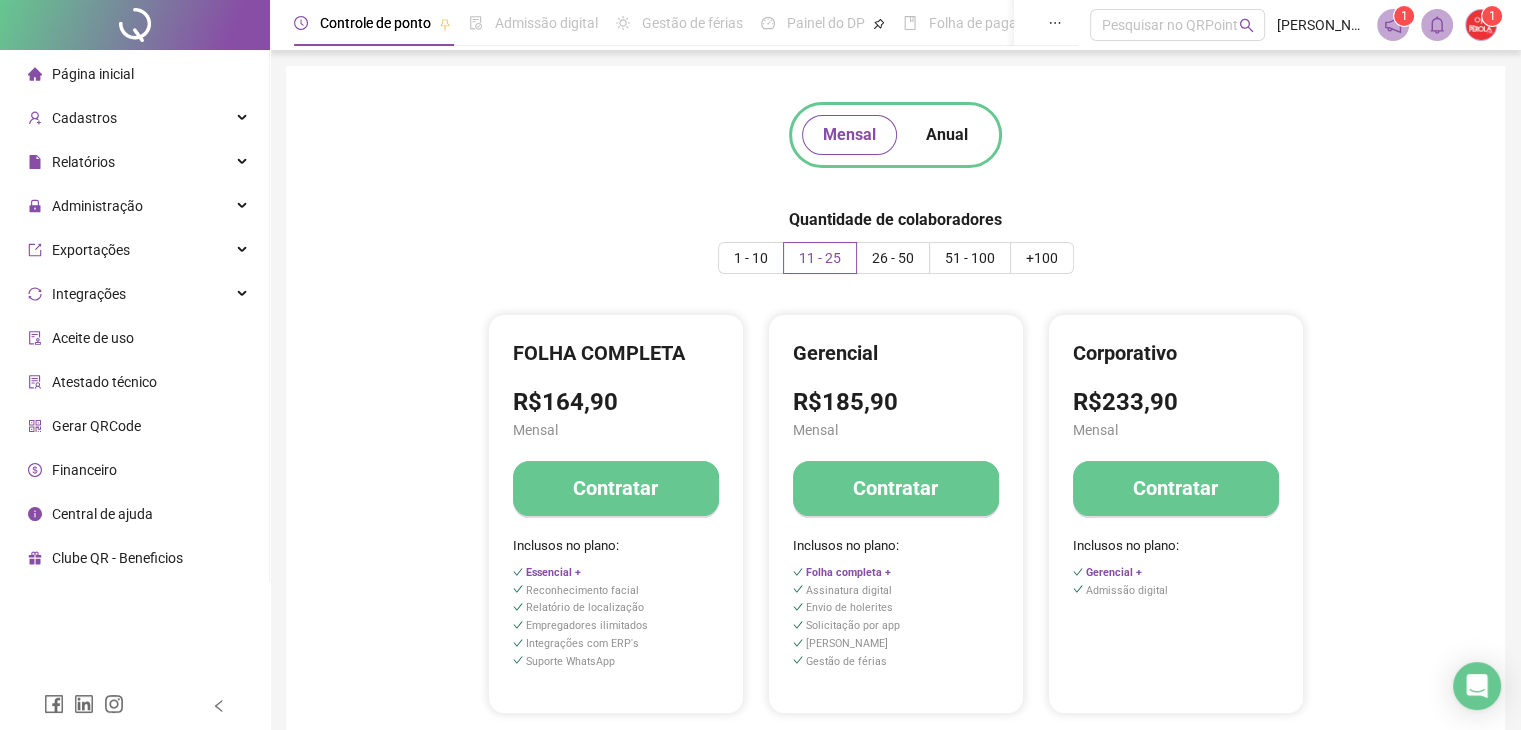 click on "Financeiro" at bounding box center [84, 470] 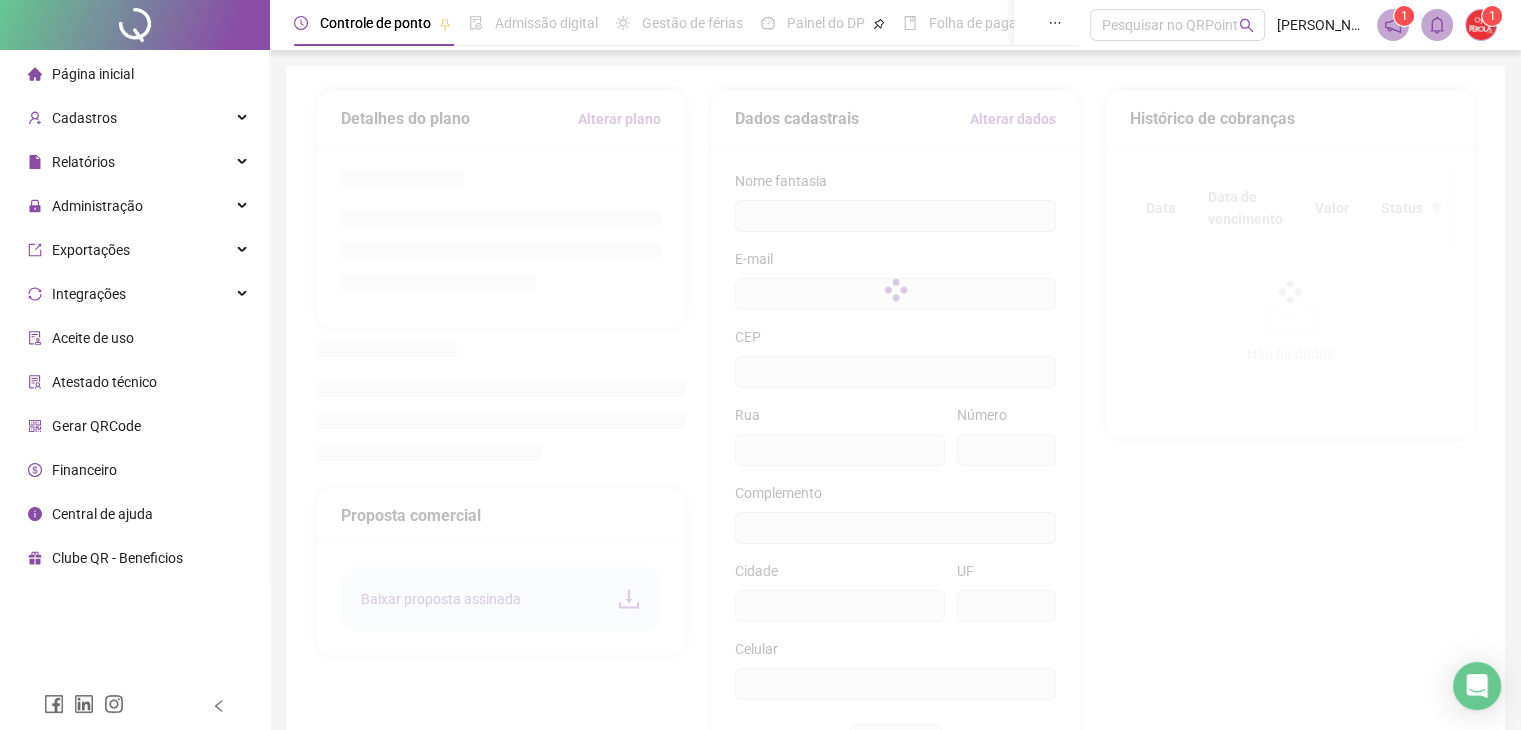 type on "**********" 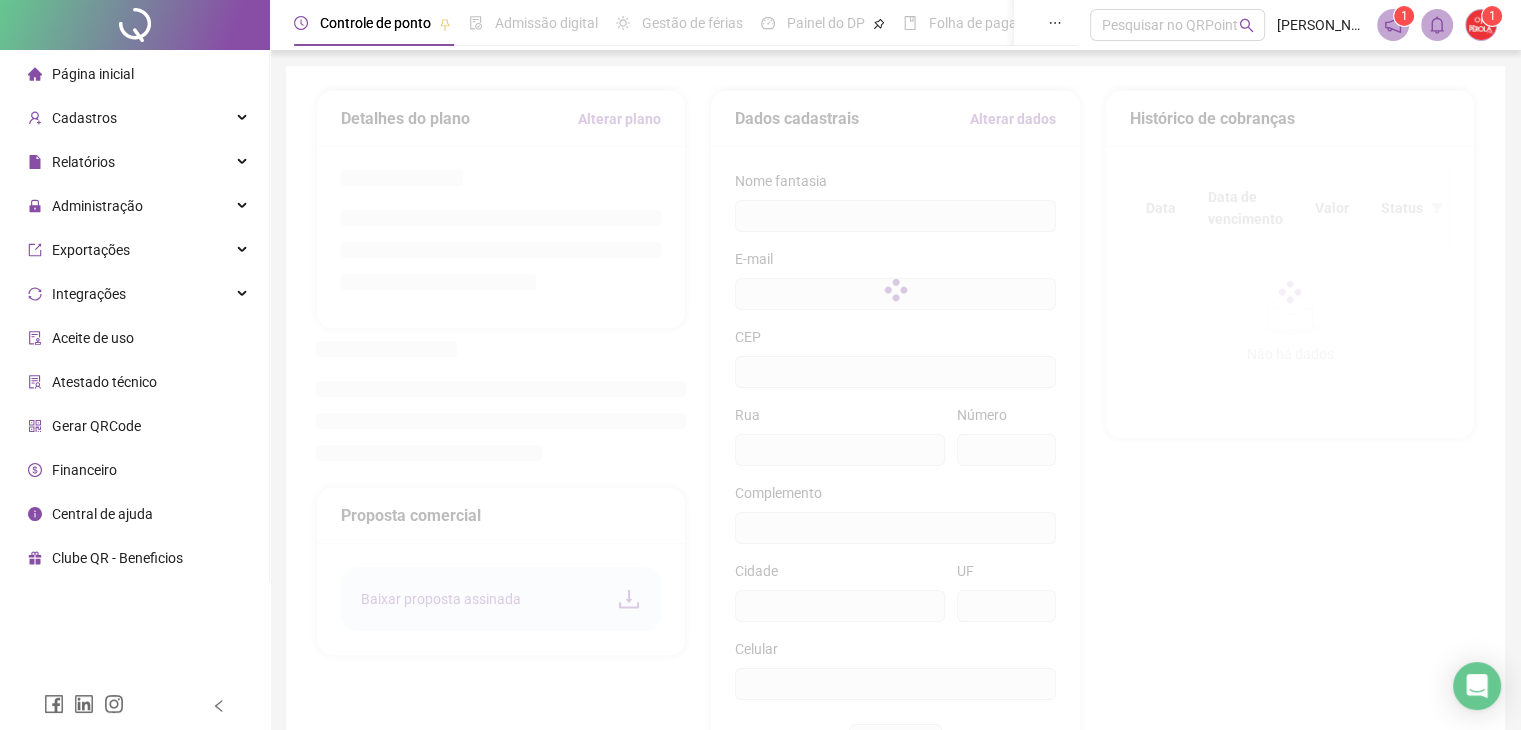 type on "**********" 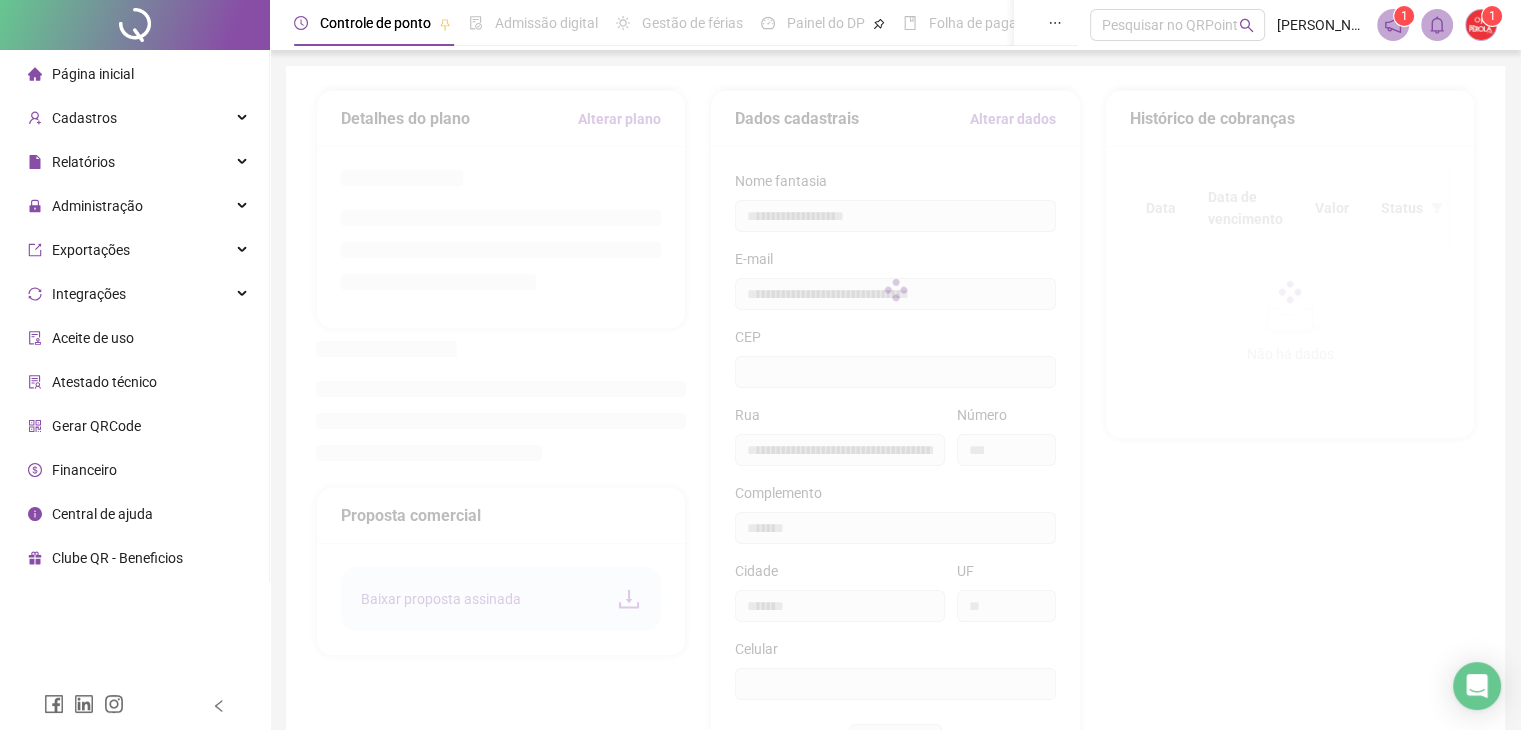 type on "*********" 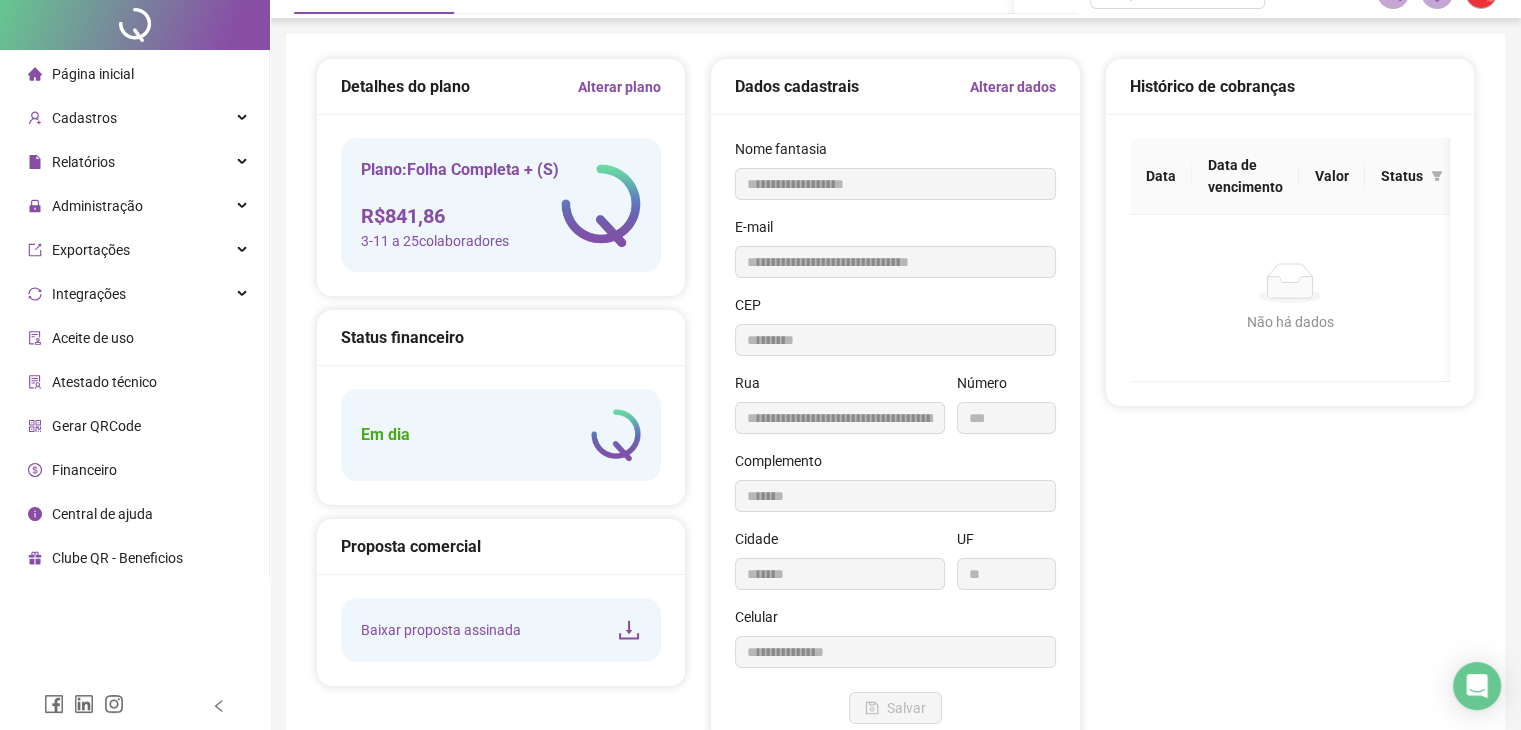 scroll, scrollTop: 0, scrollLeft: 0, axis: both 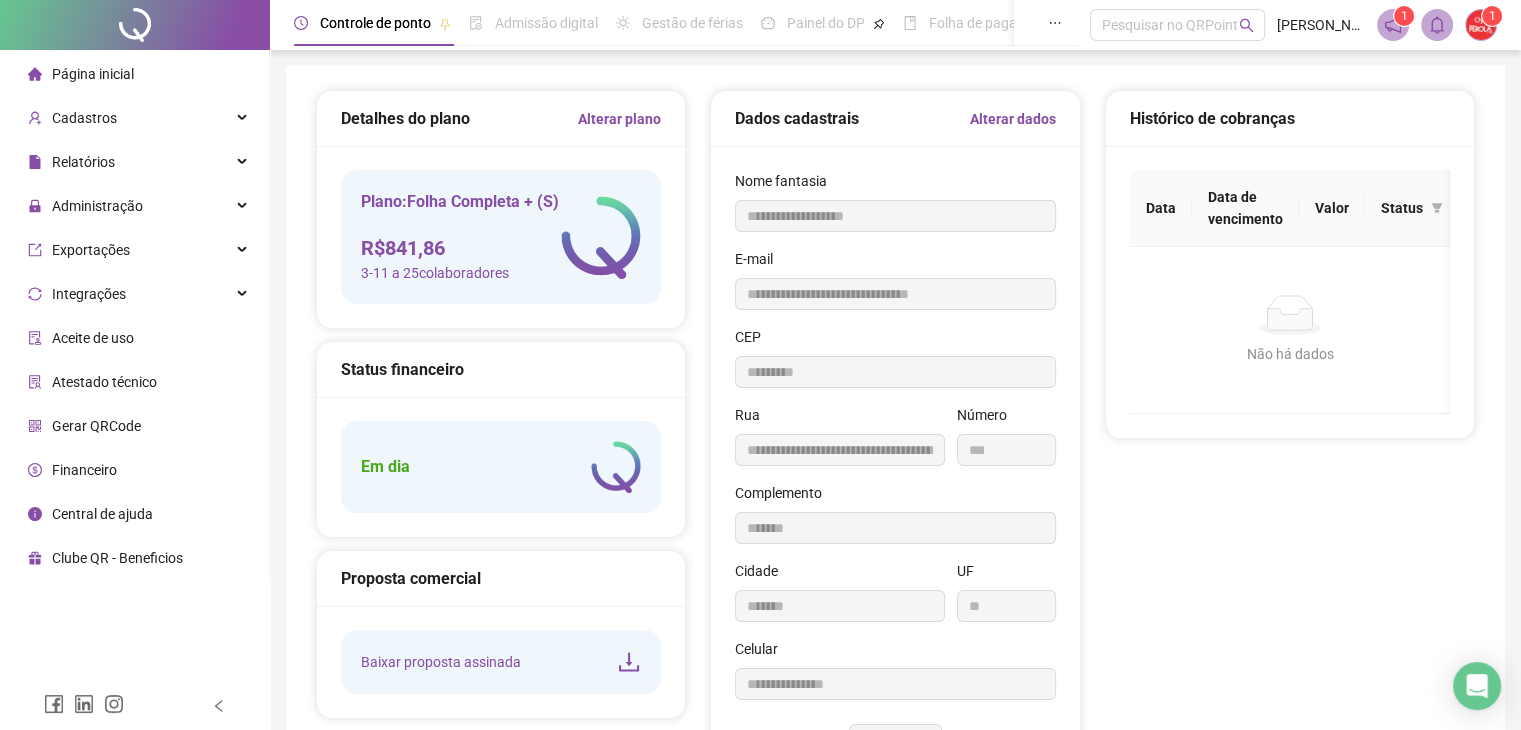 click on "Alterar plano" at bounding box center [619, 119] 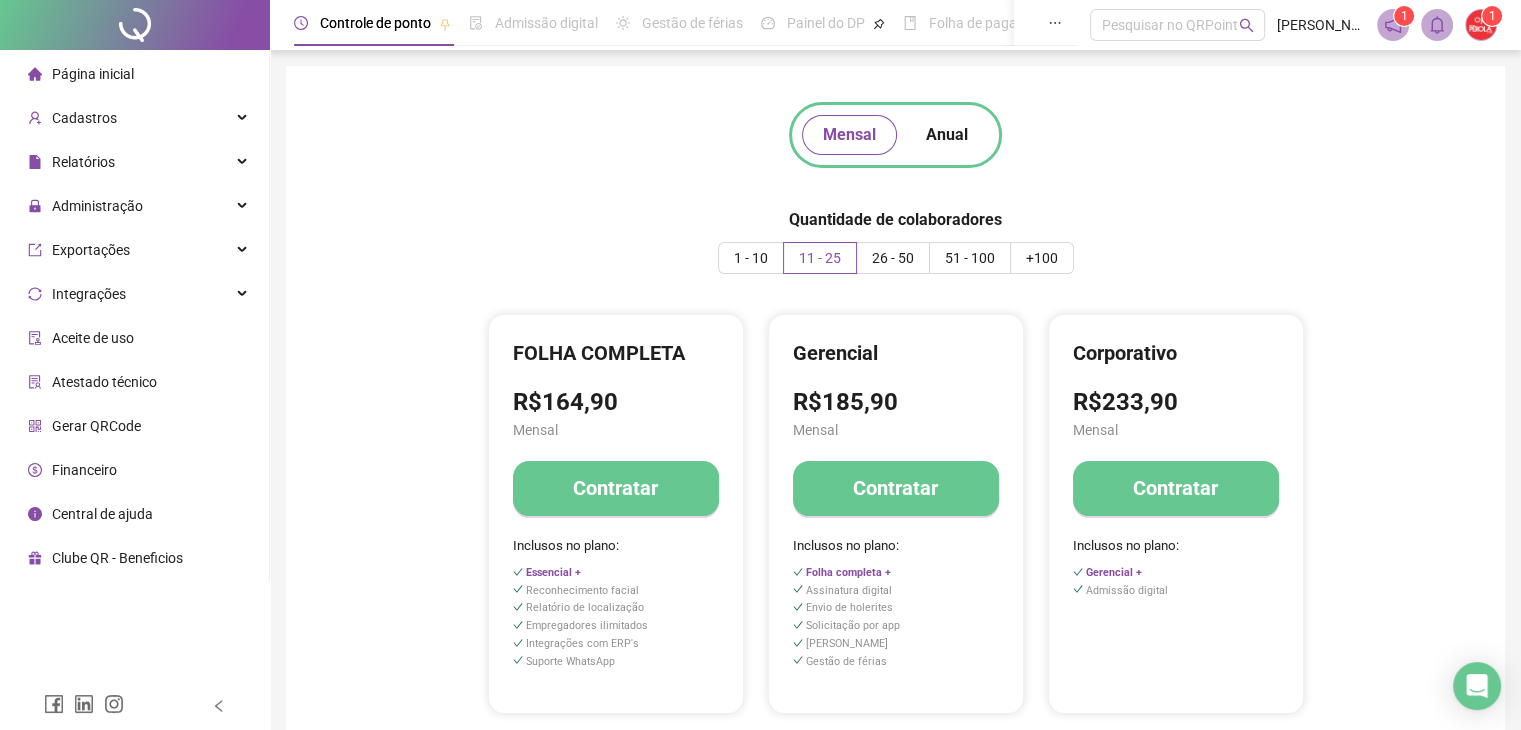 click on "Página inicial" at bounding box center [93, 74] 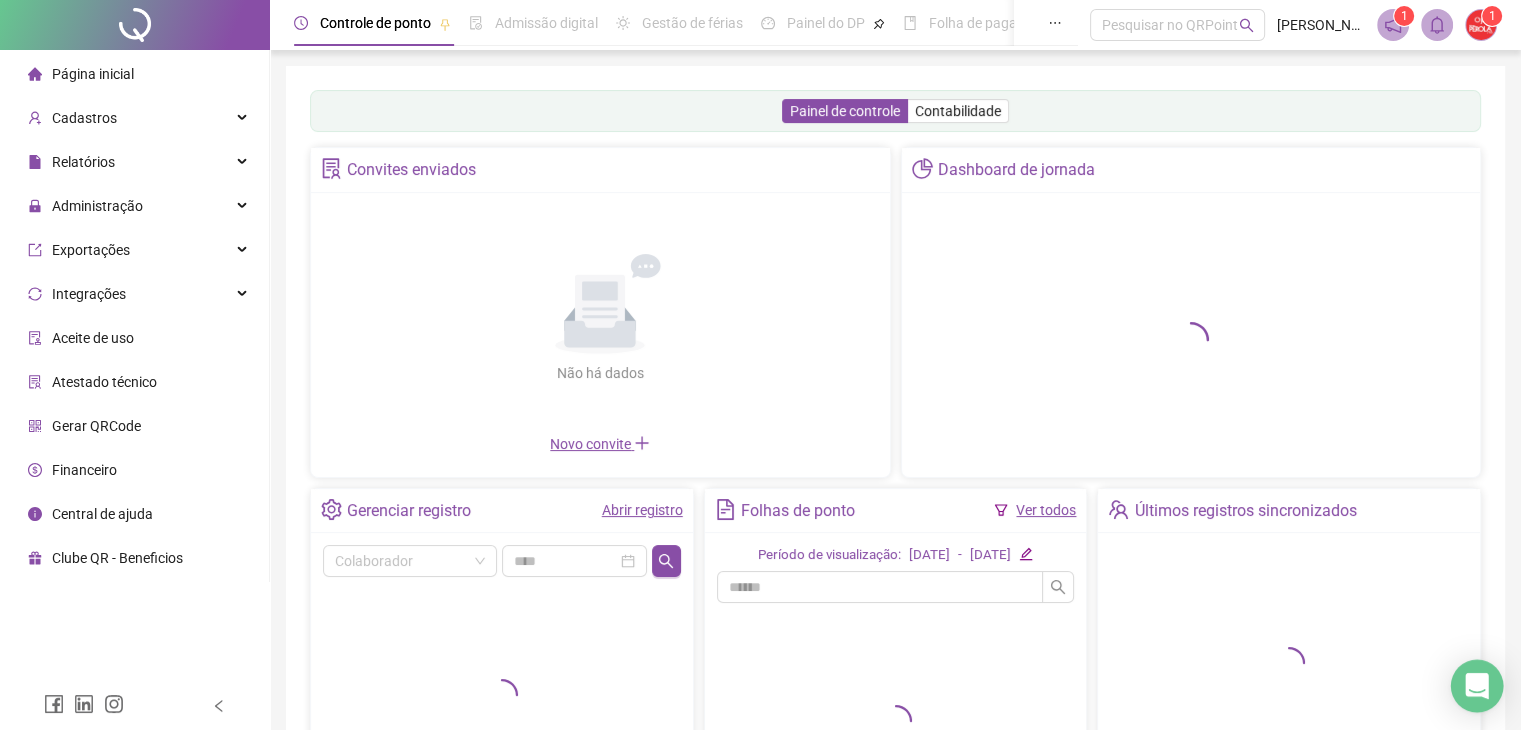 click 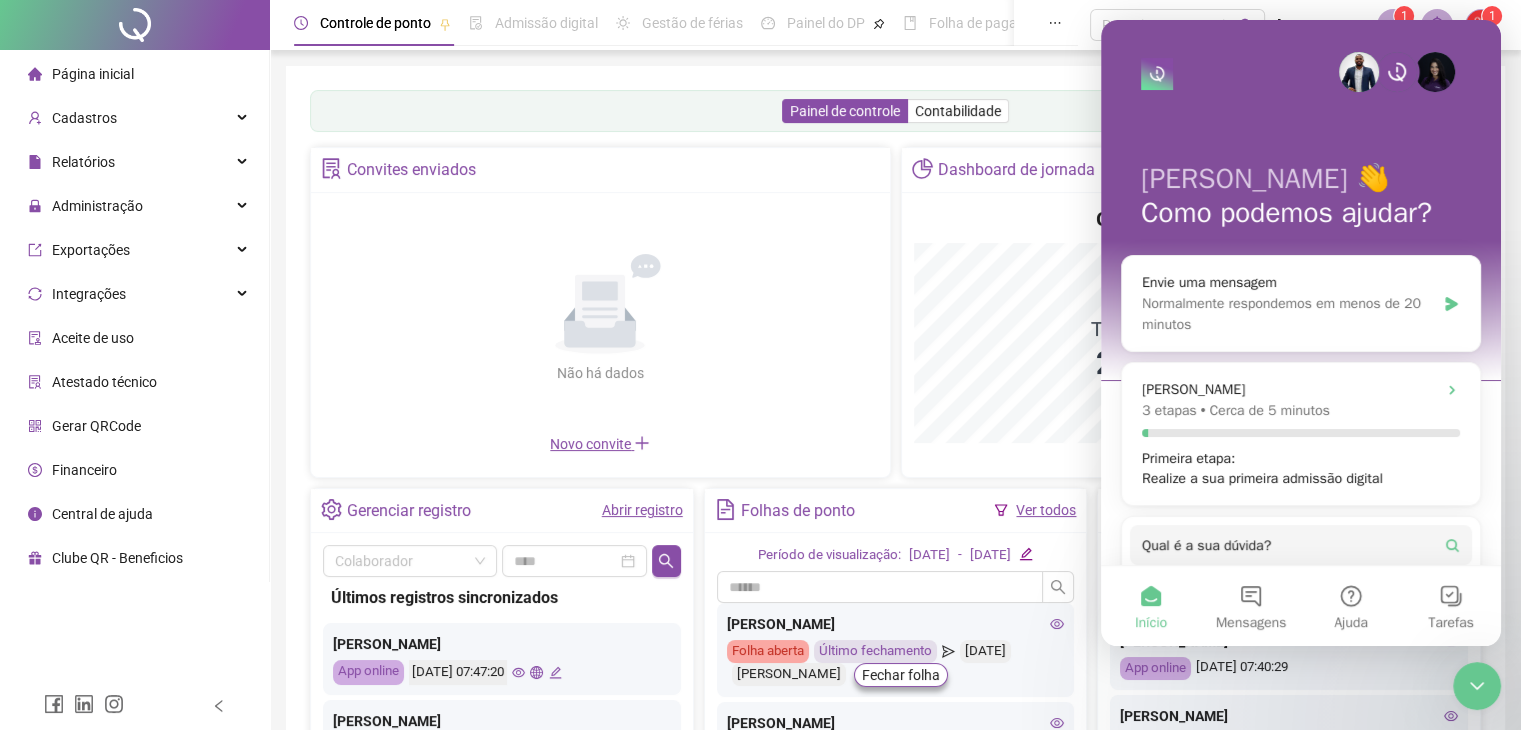 scroll, scrollTop: 0, scrollLeft: 0, axis: both 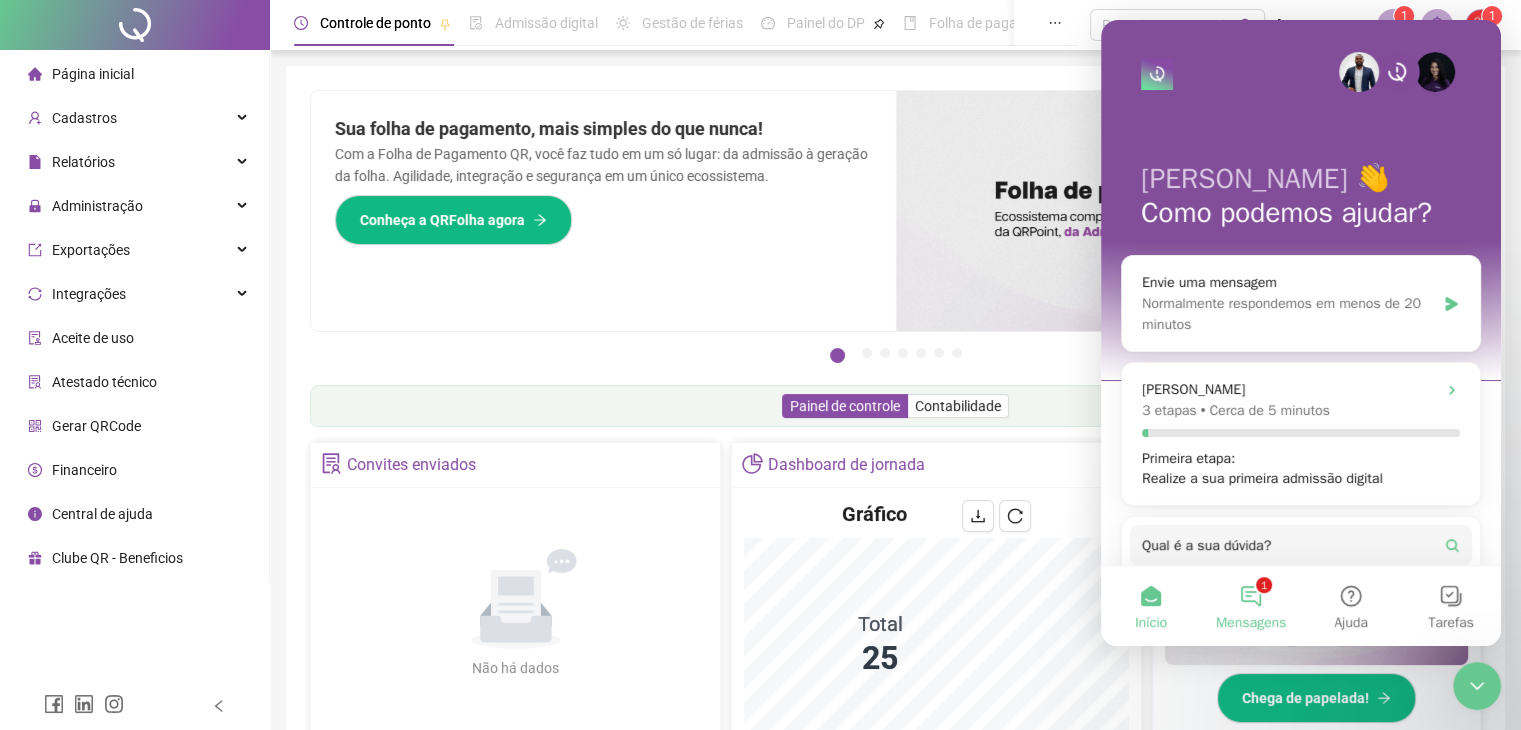 click on "1 Mensagens" at bounding box center (1251, 606) 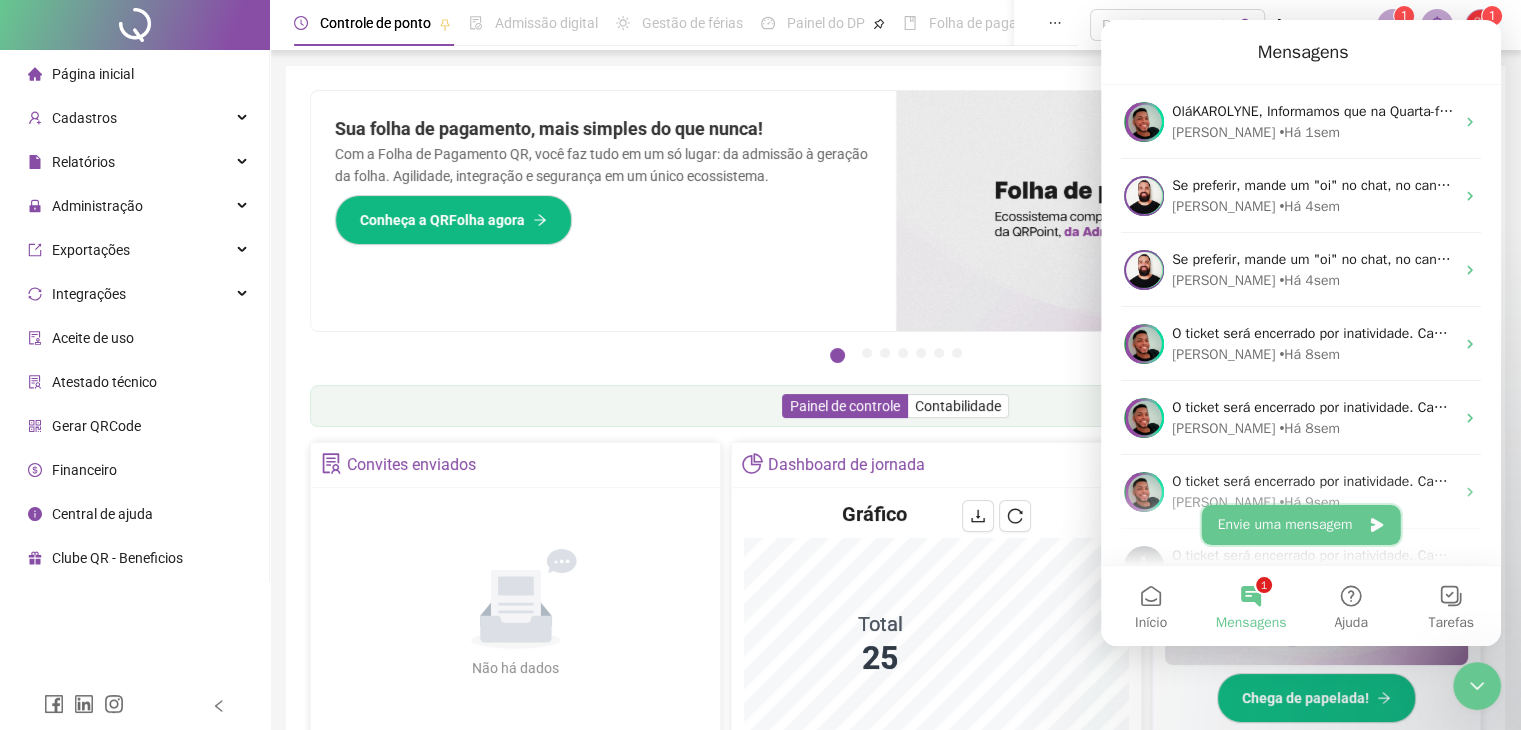 click on "Envie uma mensagem" at bounding box center [1301, 525] 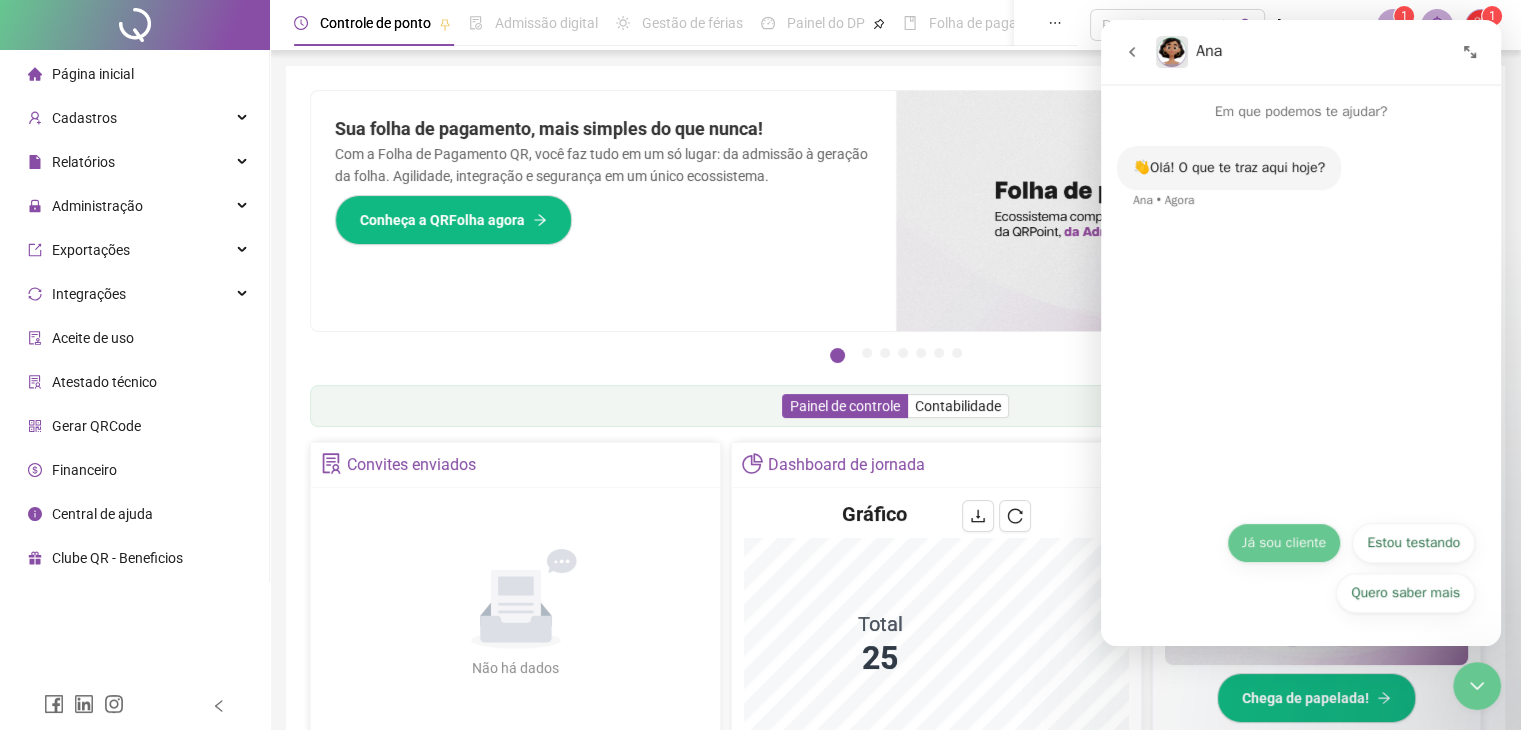 click on "Já sou cliente" at bounding box center [1284, 543] 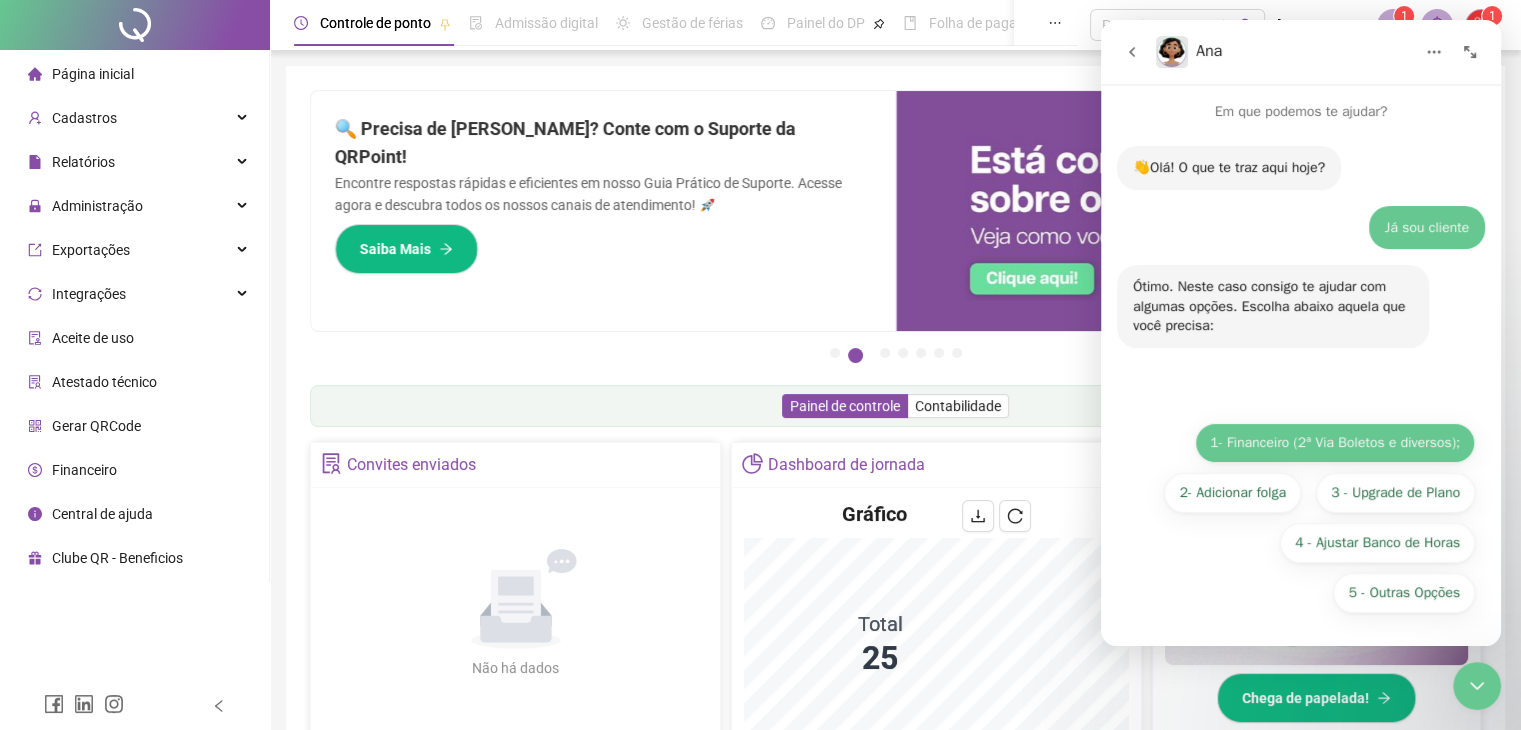 click on "1- Financeiro (2ª Via Boletos e diversos);" at bounding box center (1335, 443) 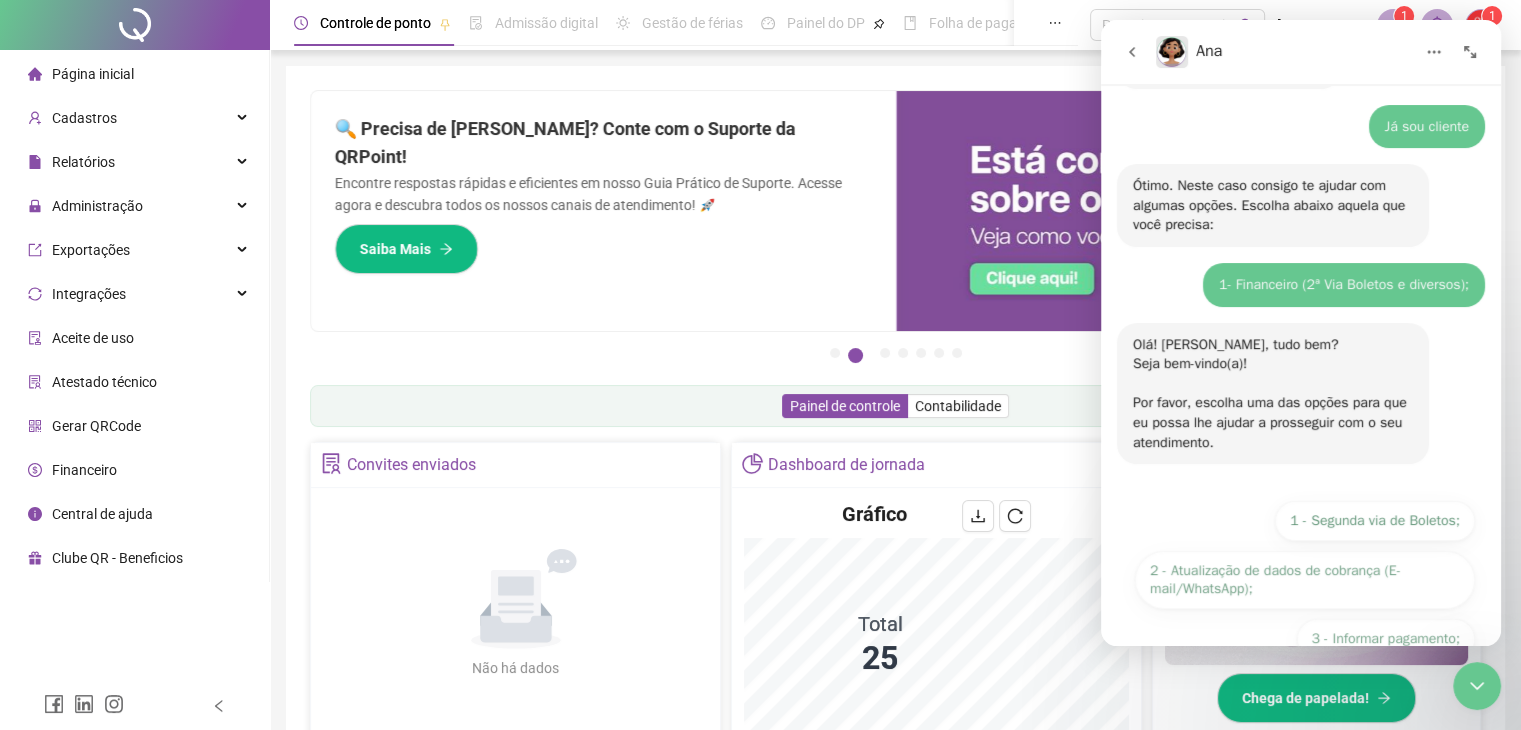 scroll, scrollTop: 197, scrollLeft: 0, axis: vertical 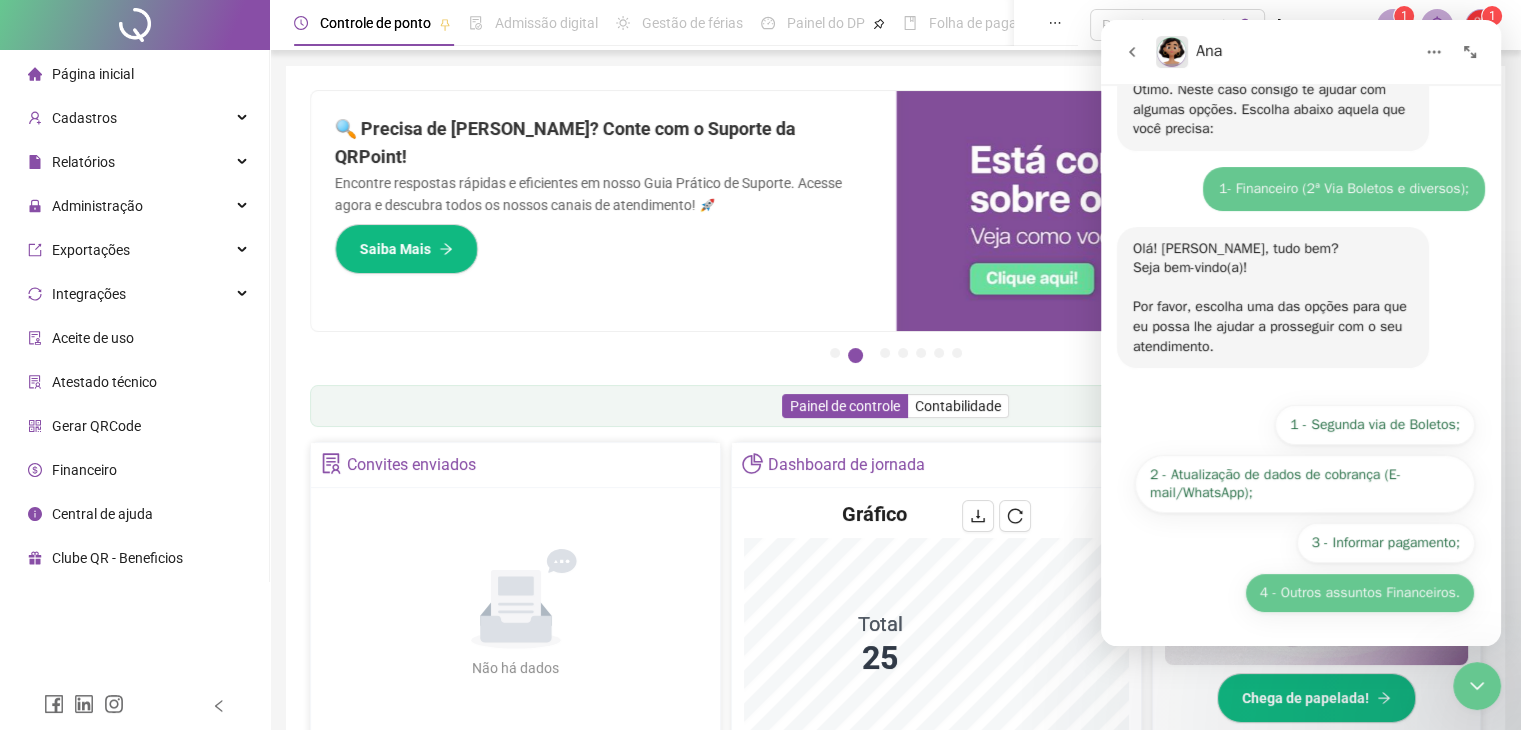 click on "4 - Outros assuntos Financeiros." at bounding box center [1360, 593] 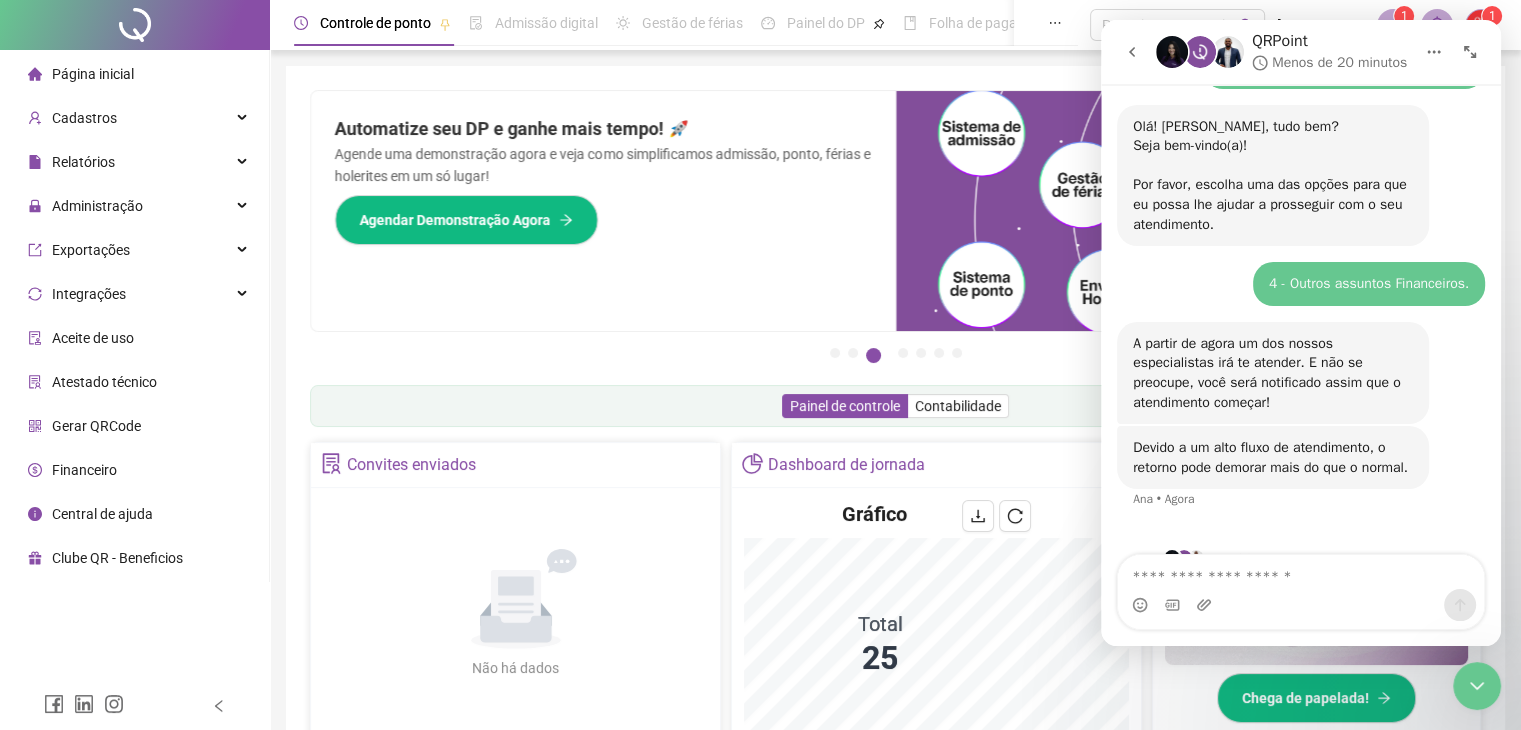 scroll, scrollTop: 370, scrollLeft: 0, axis: vertical 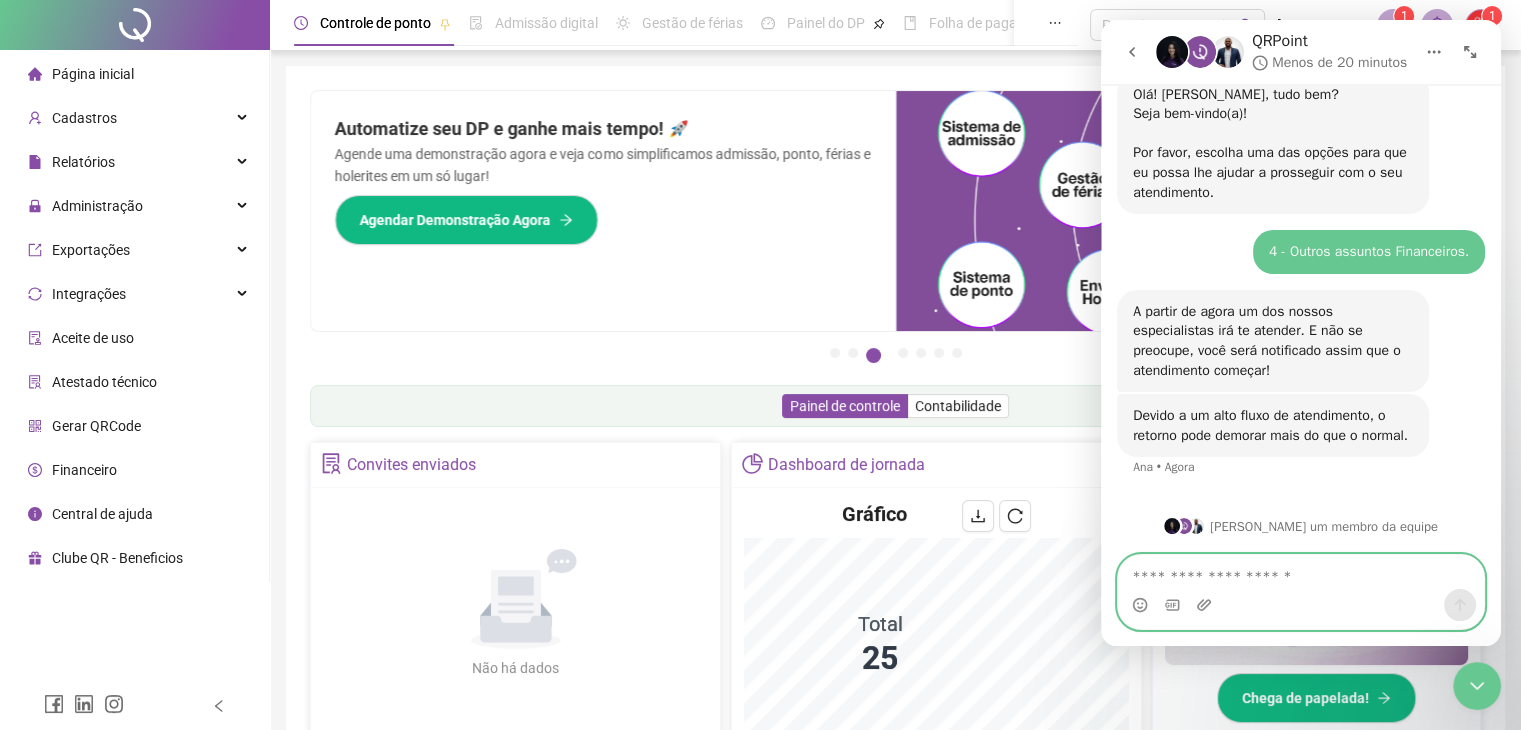 click at bounding box center [1301, 572] 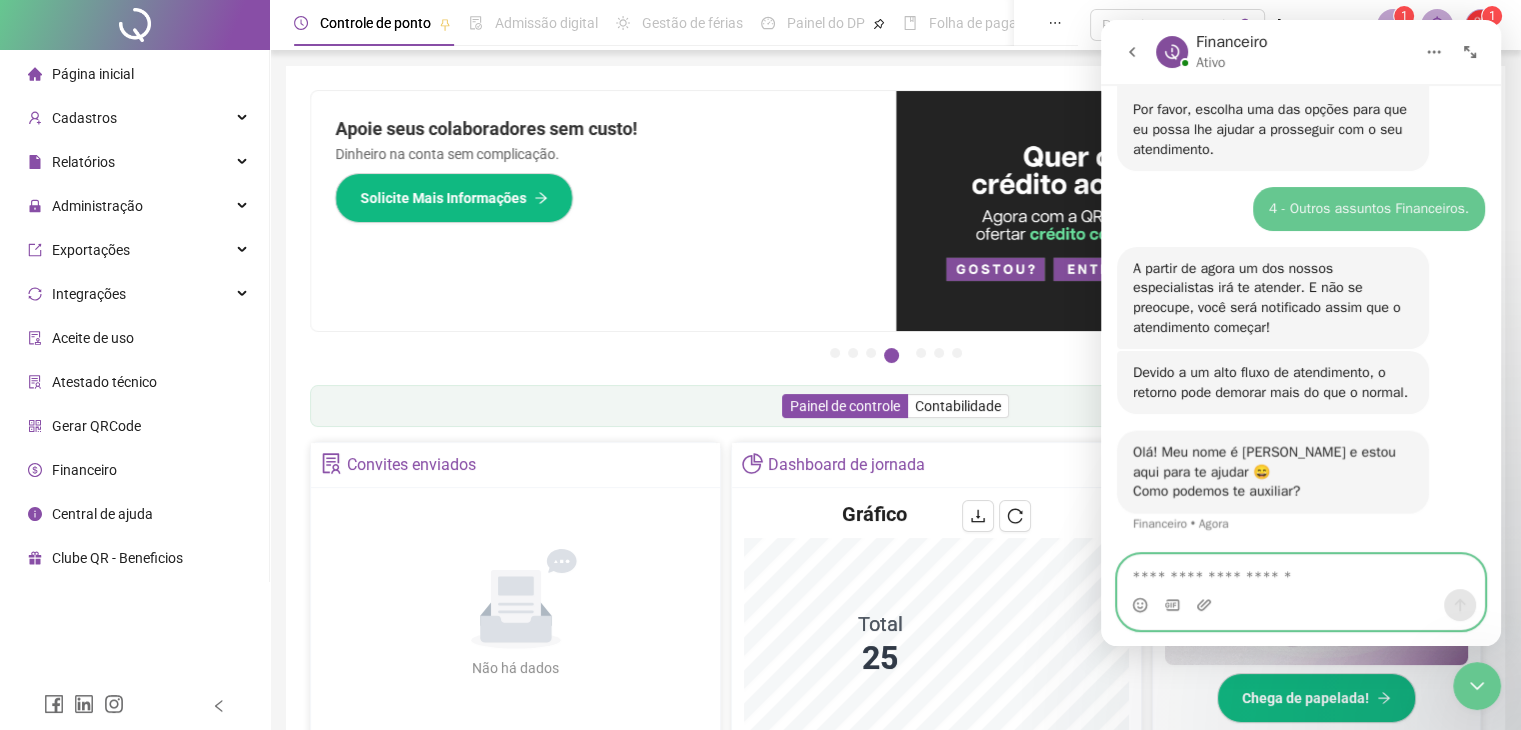 scroll, scrollTop: 413, scrollLeft: 0, axis: vertical 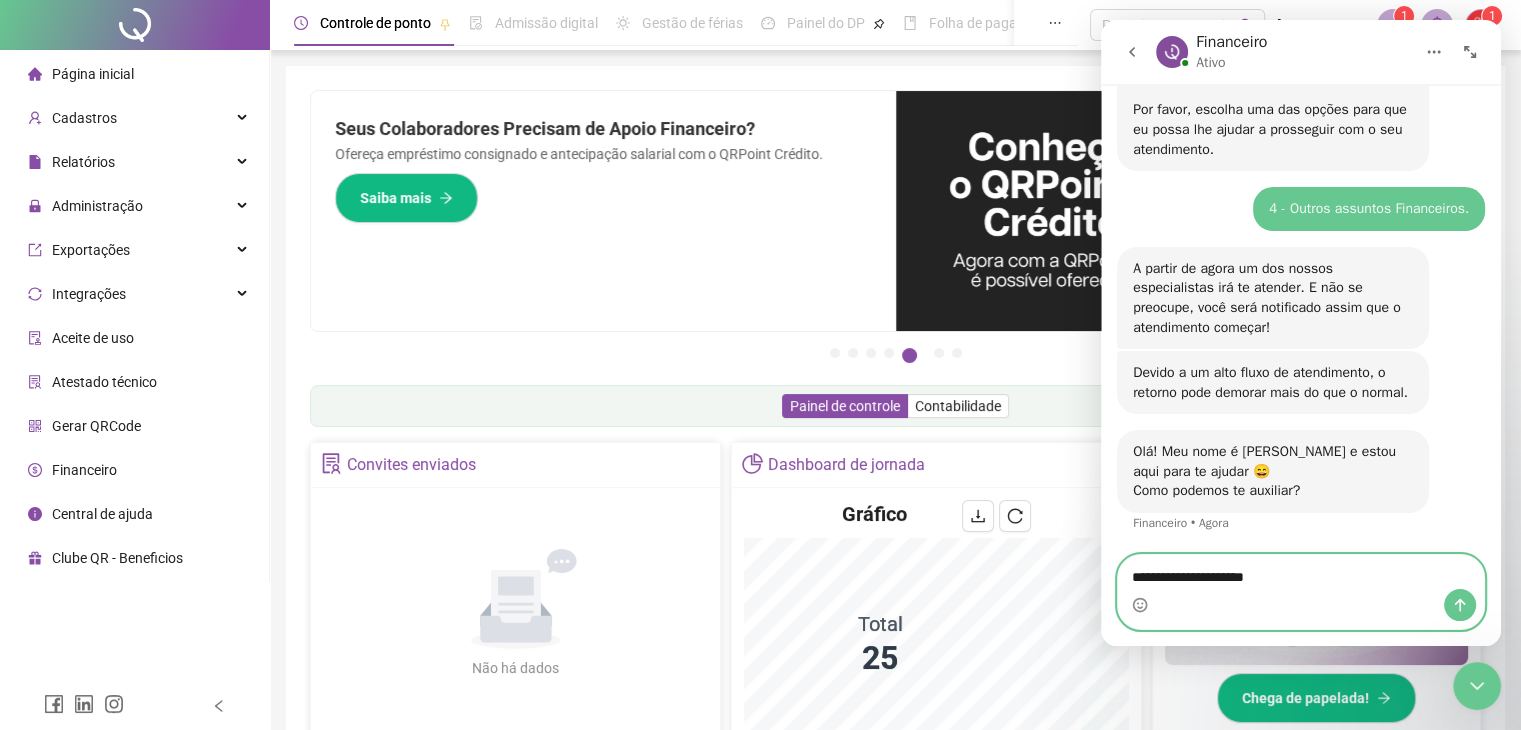 type on "**********" 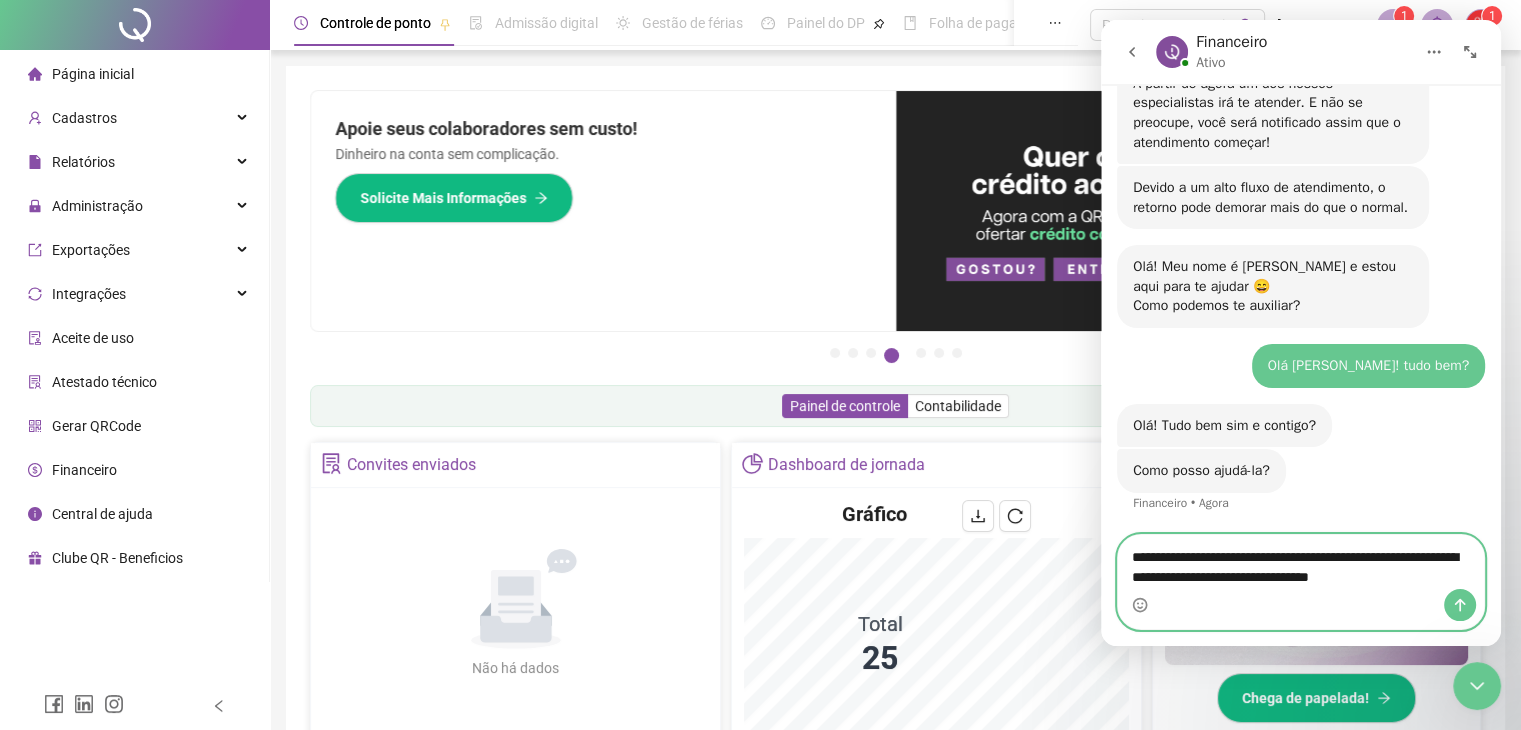 scroll, scrollTop: 618, scrollLeft: 0, axis: vertical 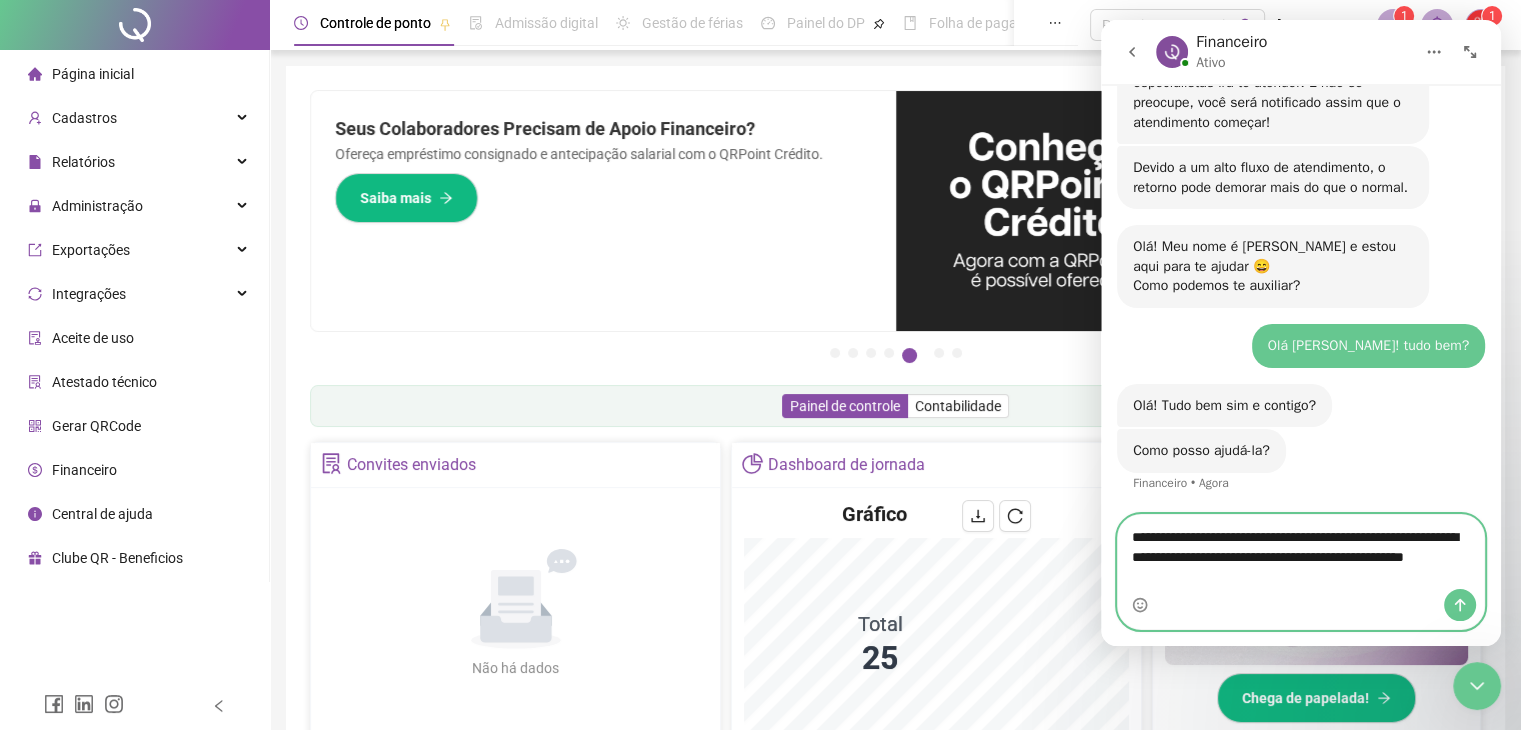 type on "**********" 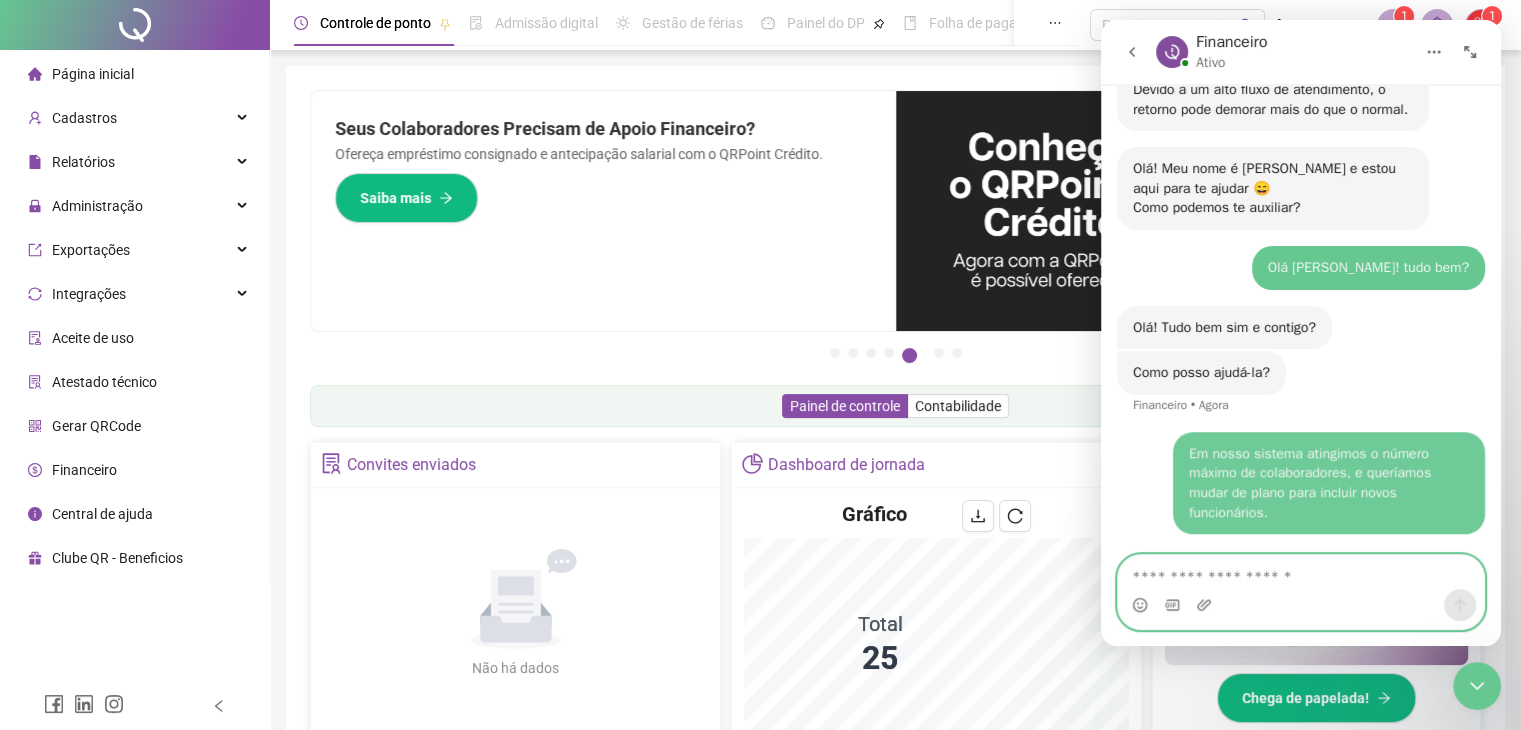 scroll, scrollTop: 696, scrollLeft: 0, axis: vertical 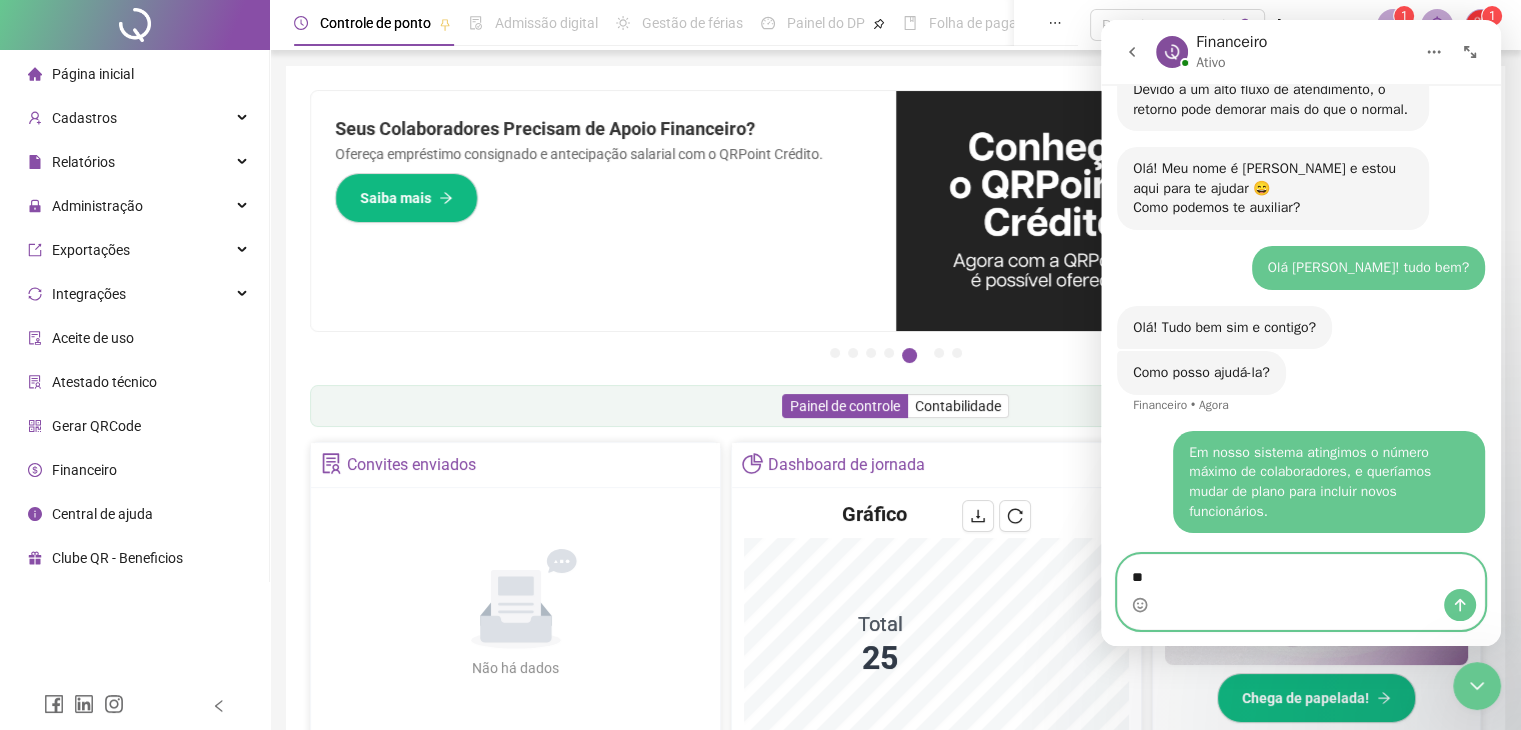 type on "*" 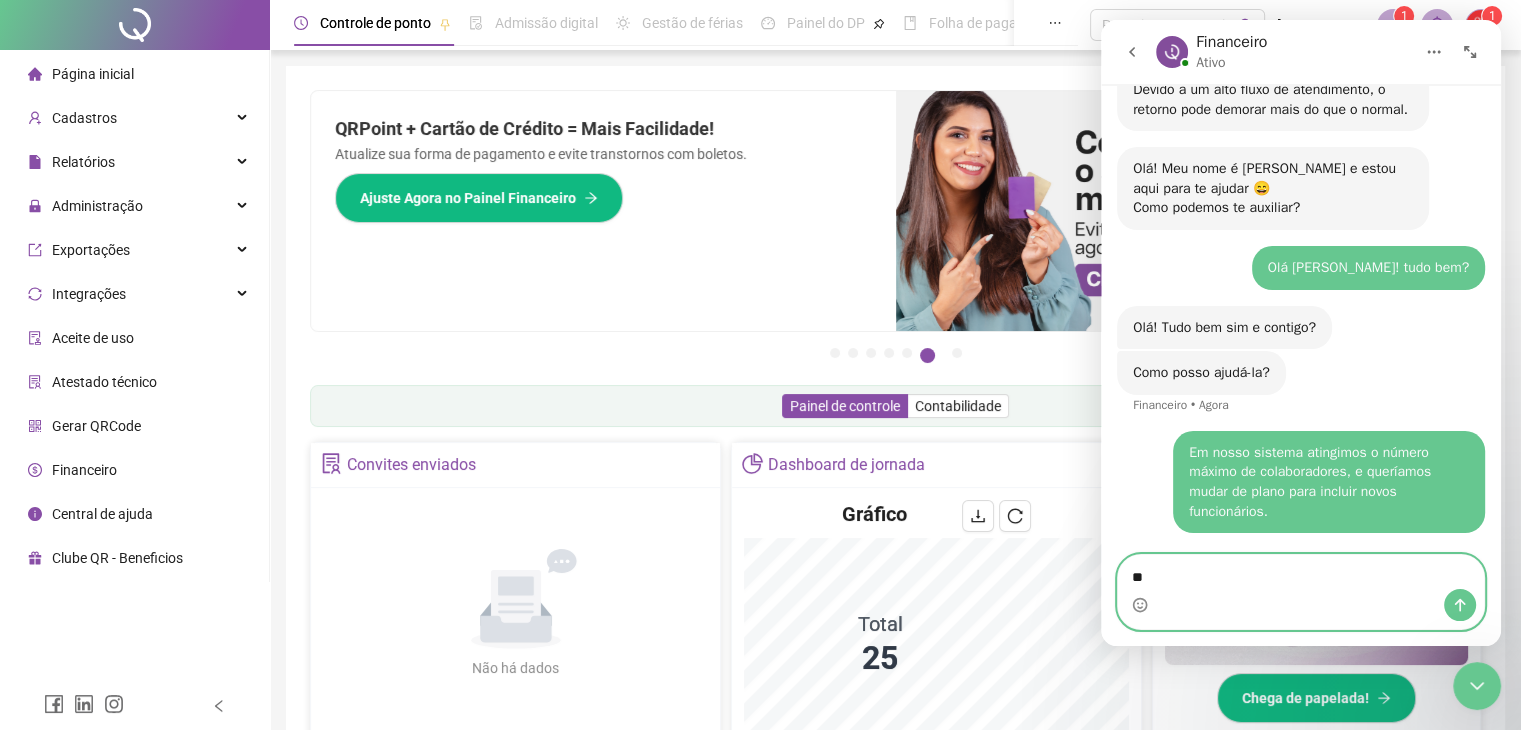 type on "*" 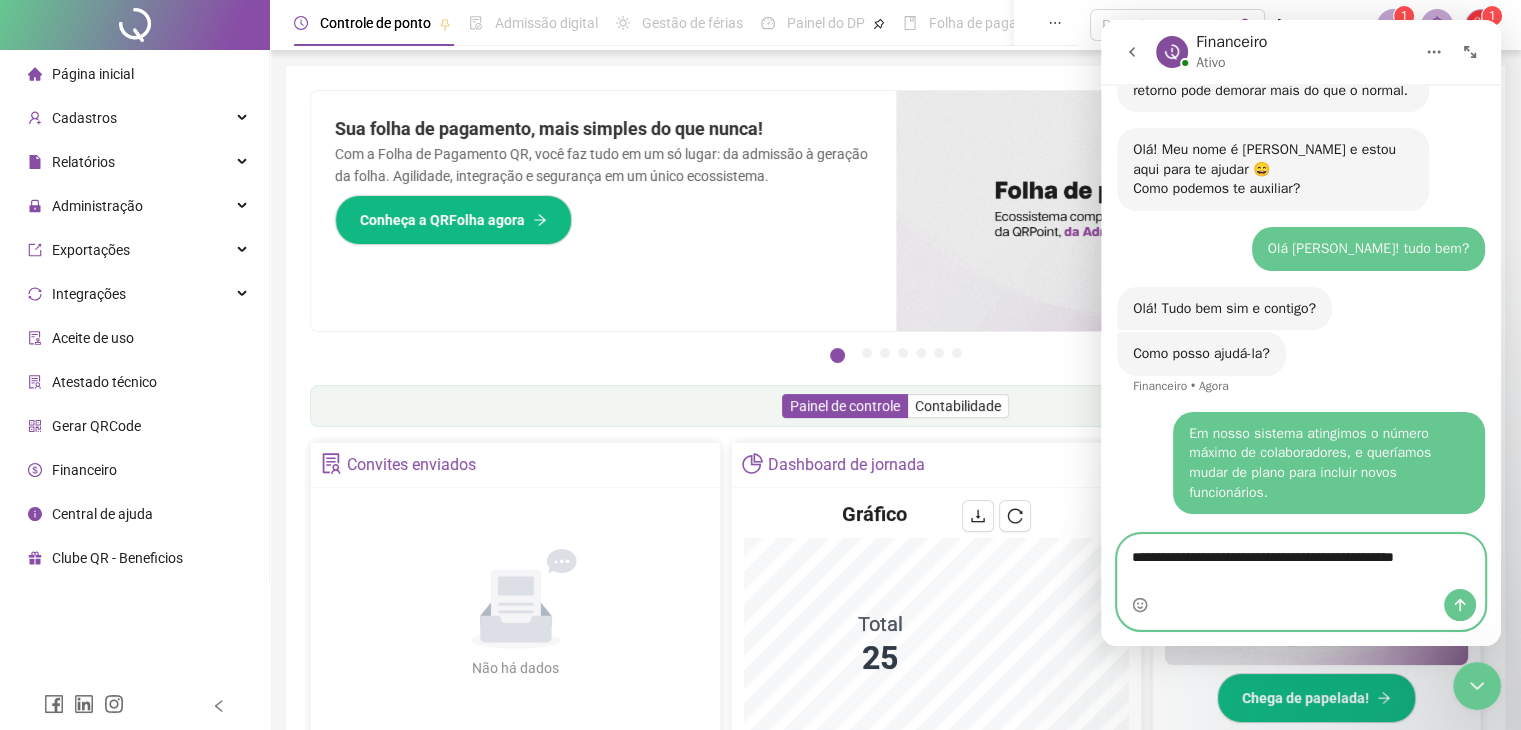 scroll, scrollTop: 716, scrollLeft: 0, axis: vertical 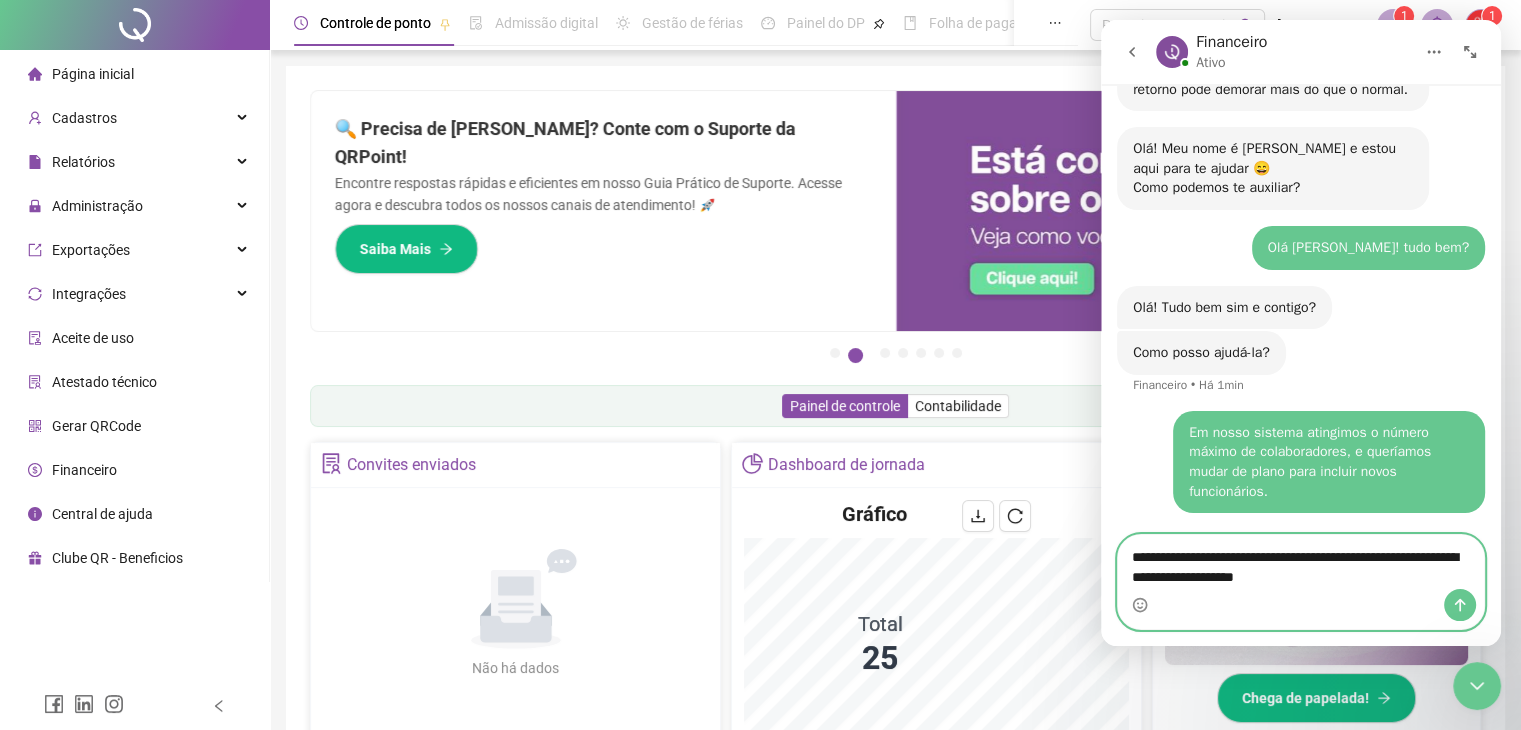 type on "**********" 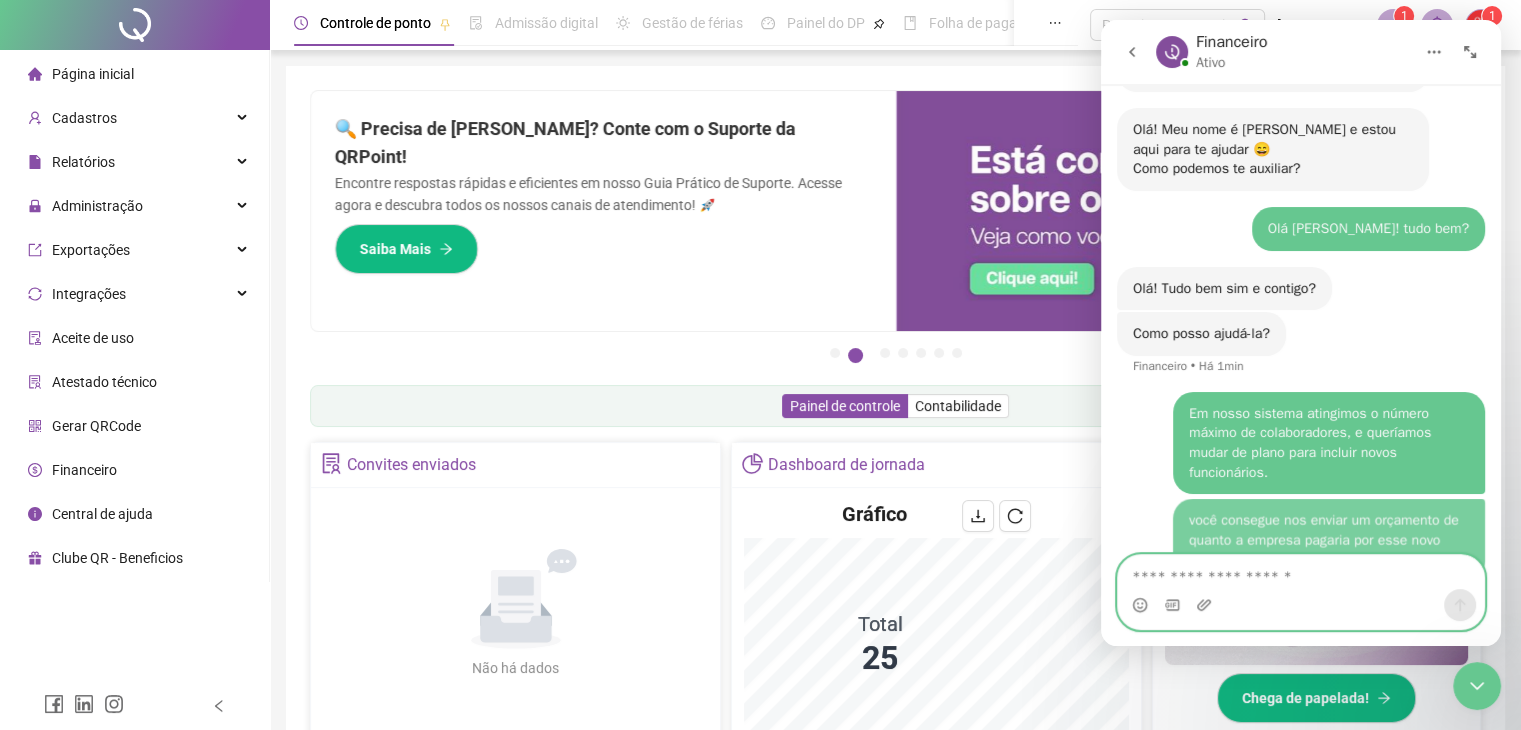 scroll, scrollTop: 781, scrollLeft: 0, axis: vertical 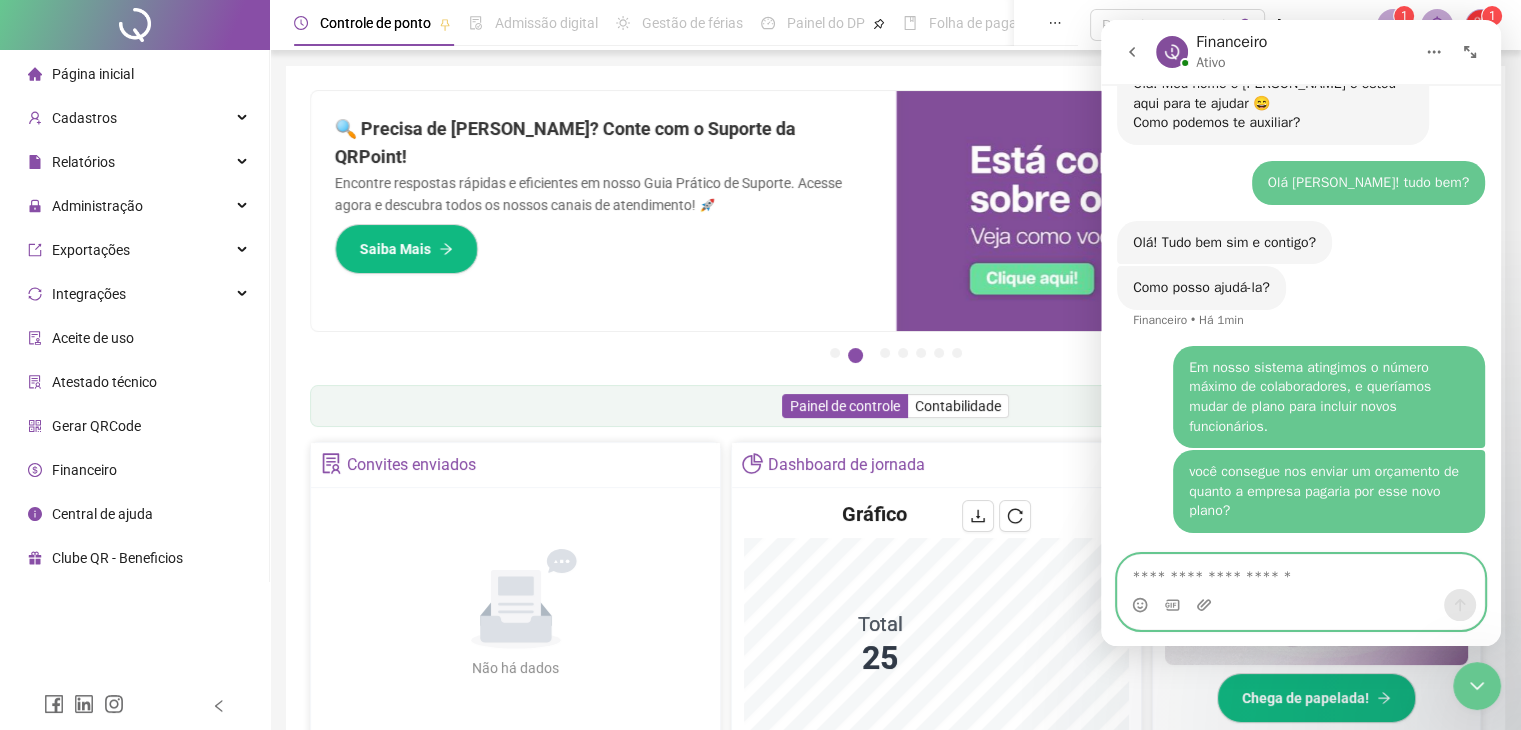 click at bounding box center (1301, 572) 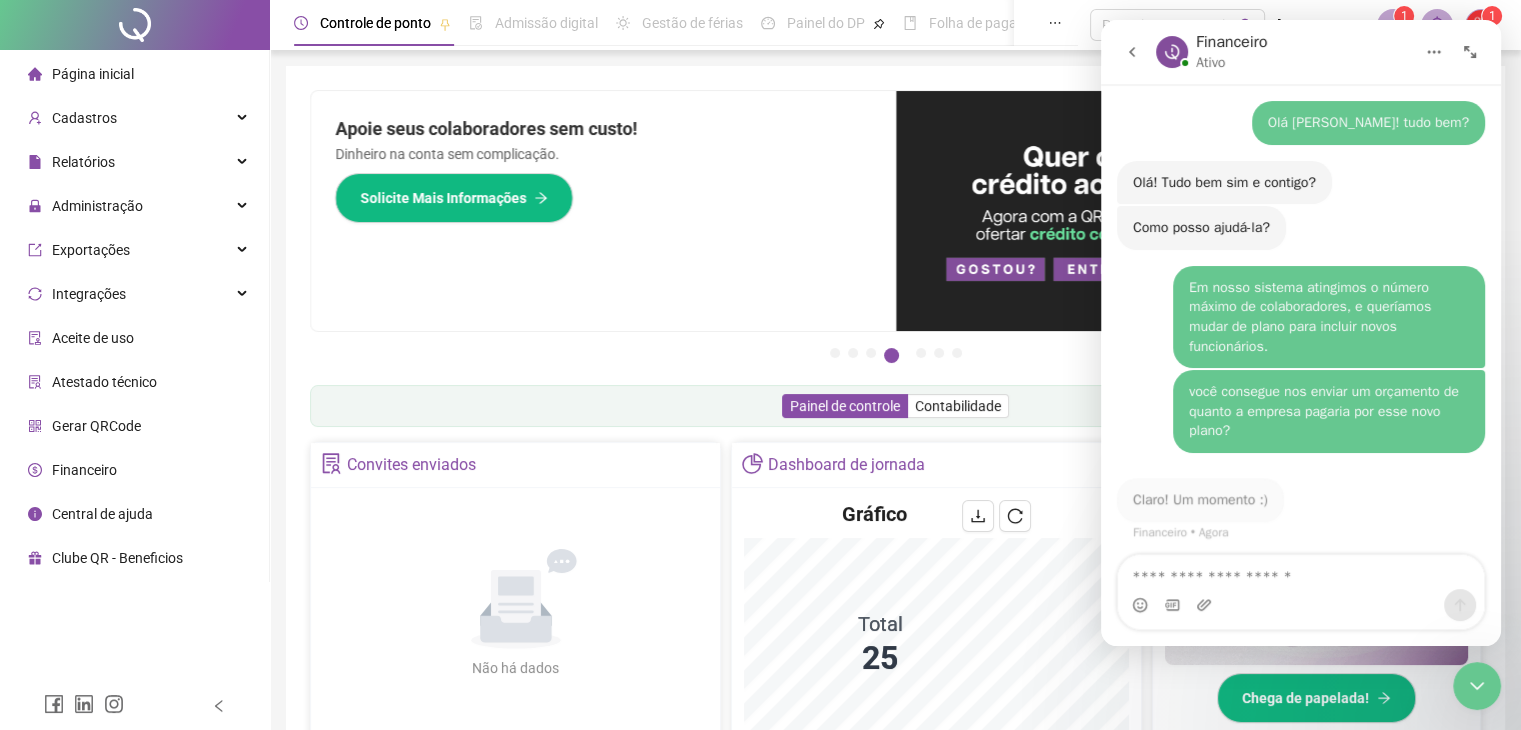 scroll, scrollTop: 840, scrollLeft: 0, axis: vertical 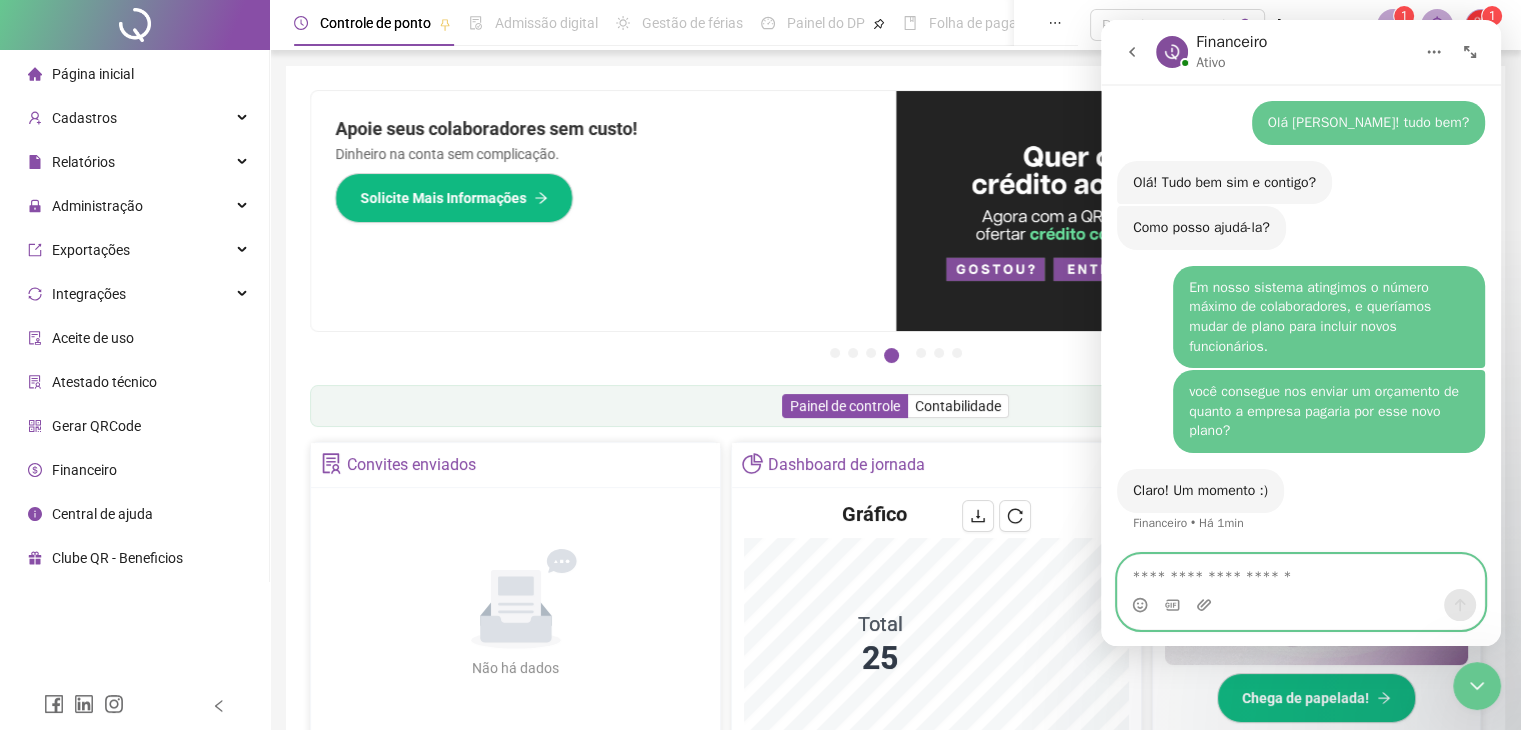 click at bounding box center (1301, 572) 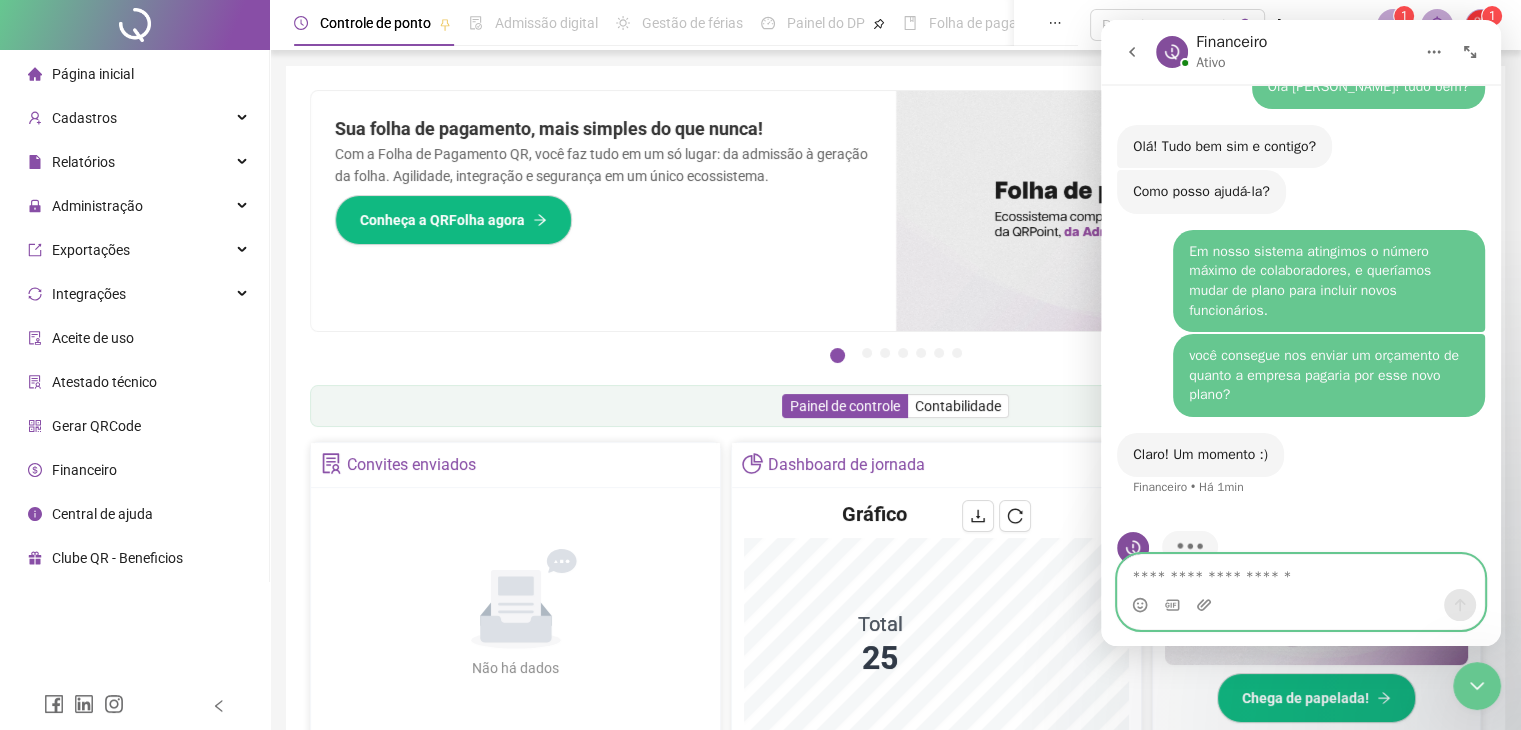 scroll, scrollTop: 917, scrollLeft: 0, axis: vertical 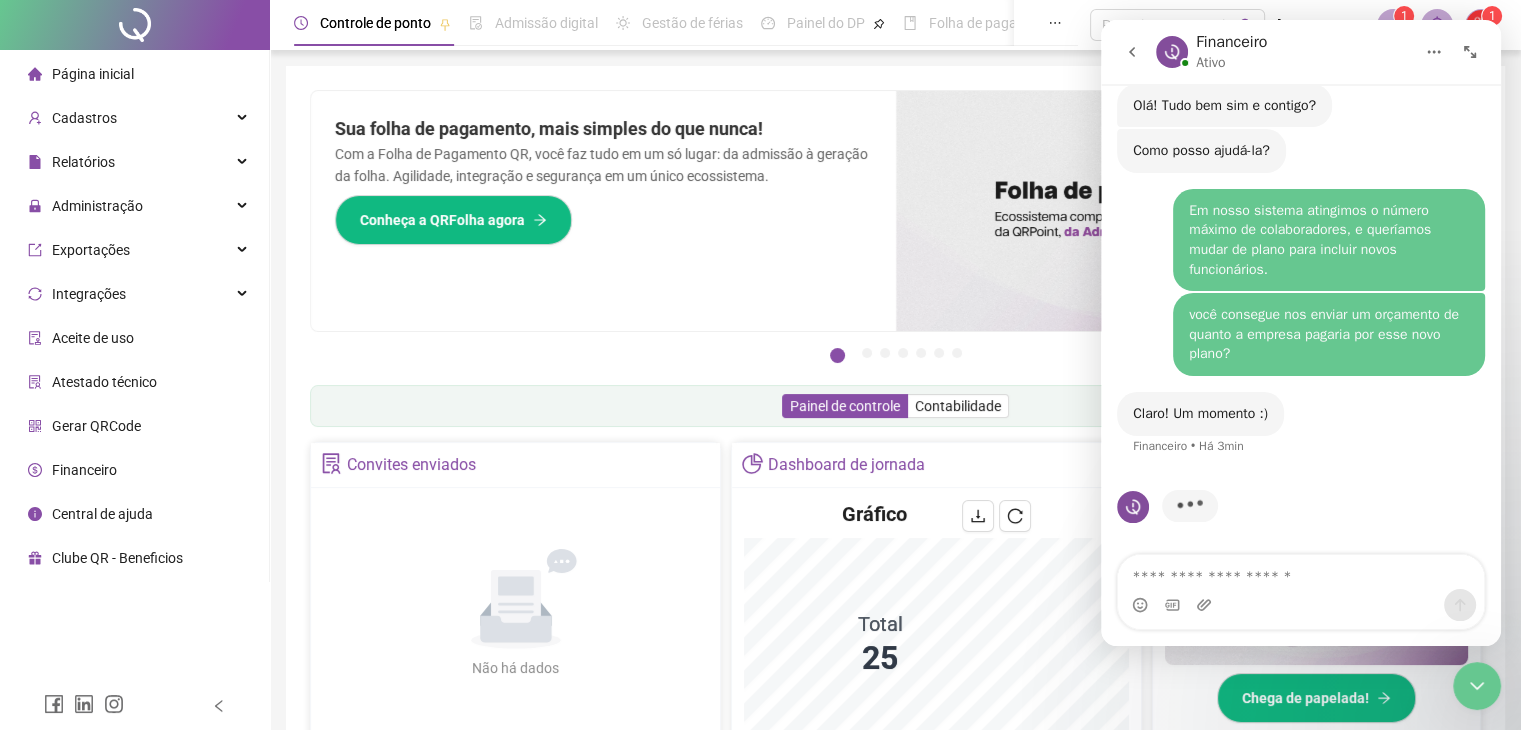 click on "Digitando" at bounding box center [1301, 518] 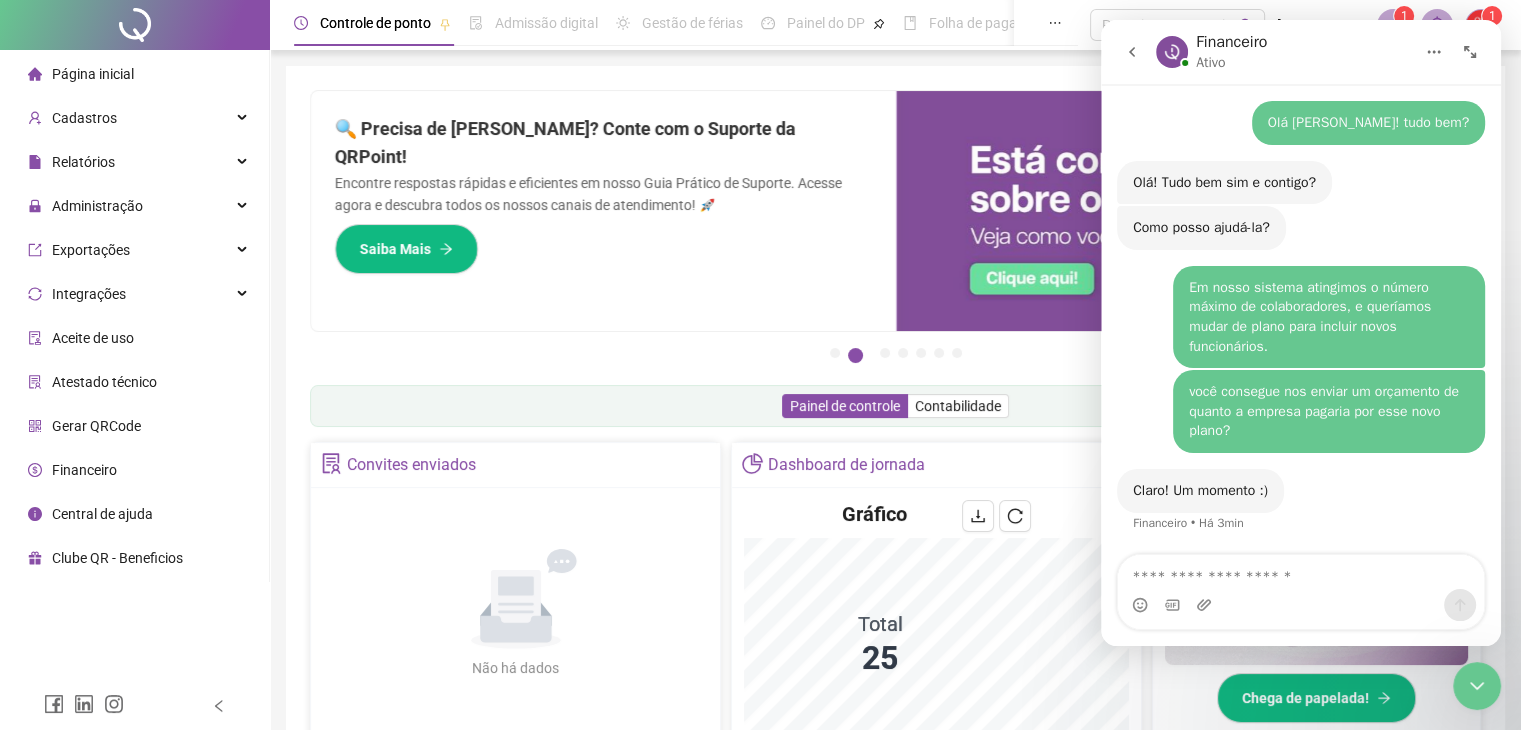 scroll, scrollTop: 840, scrollLeft: 0, axis: vertical 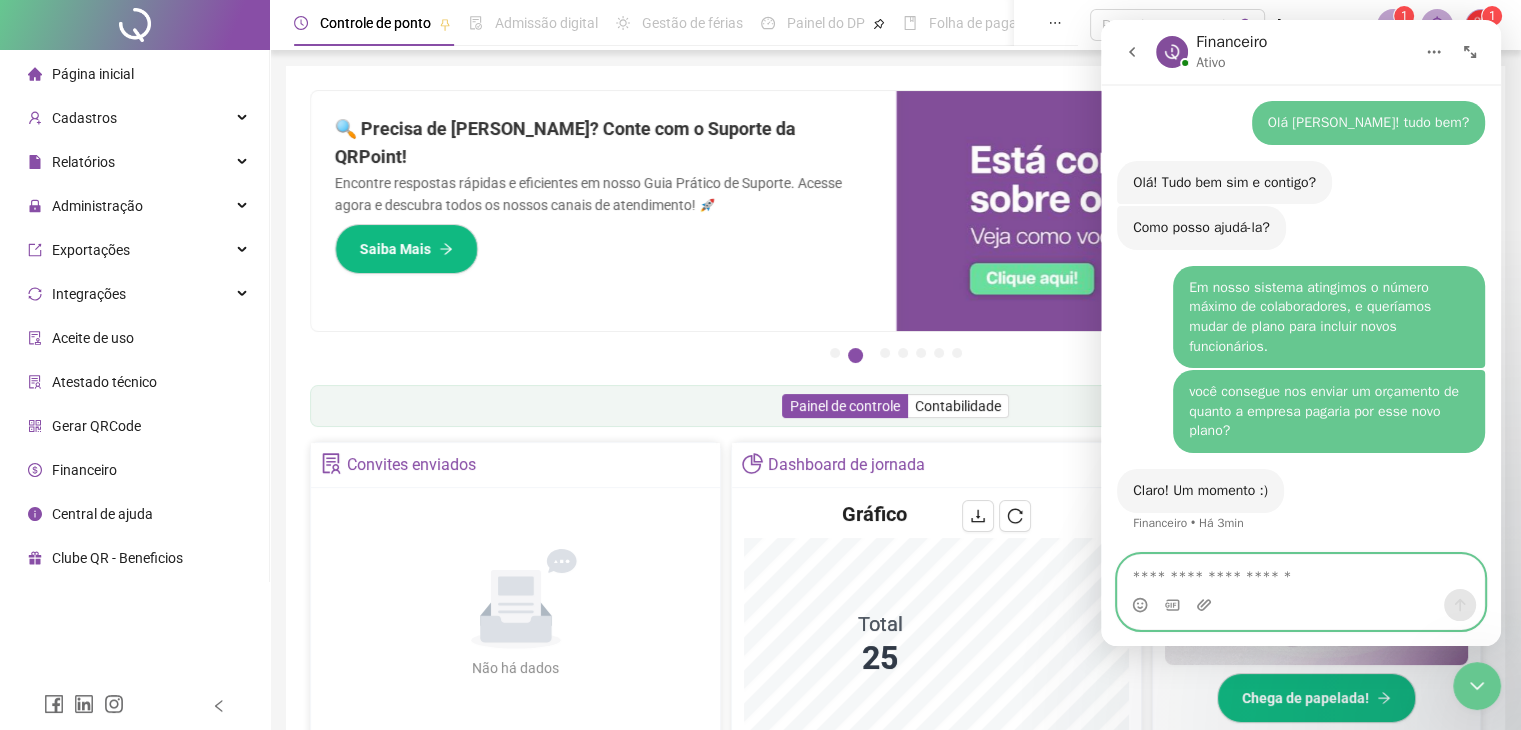 click at bounding box center (1301, 572) 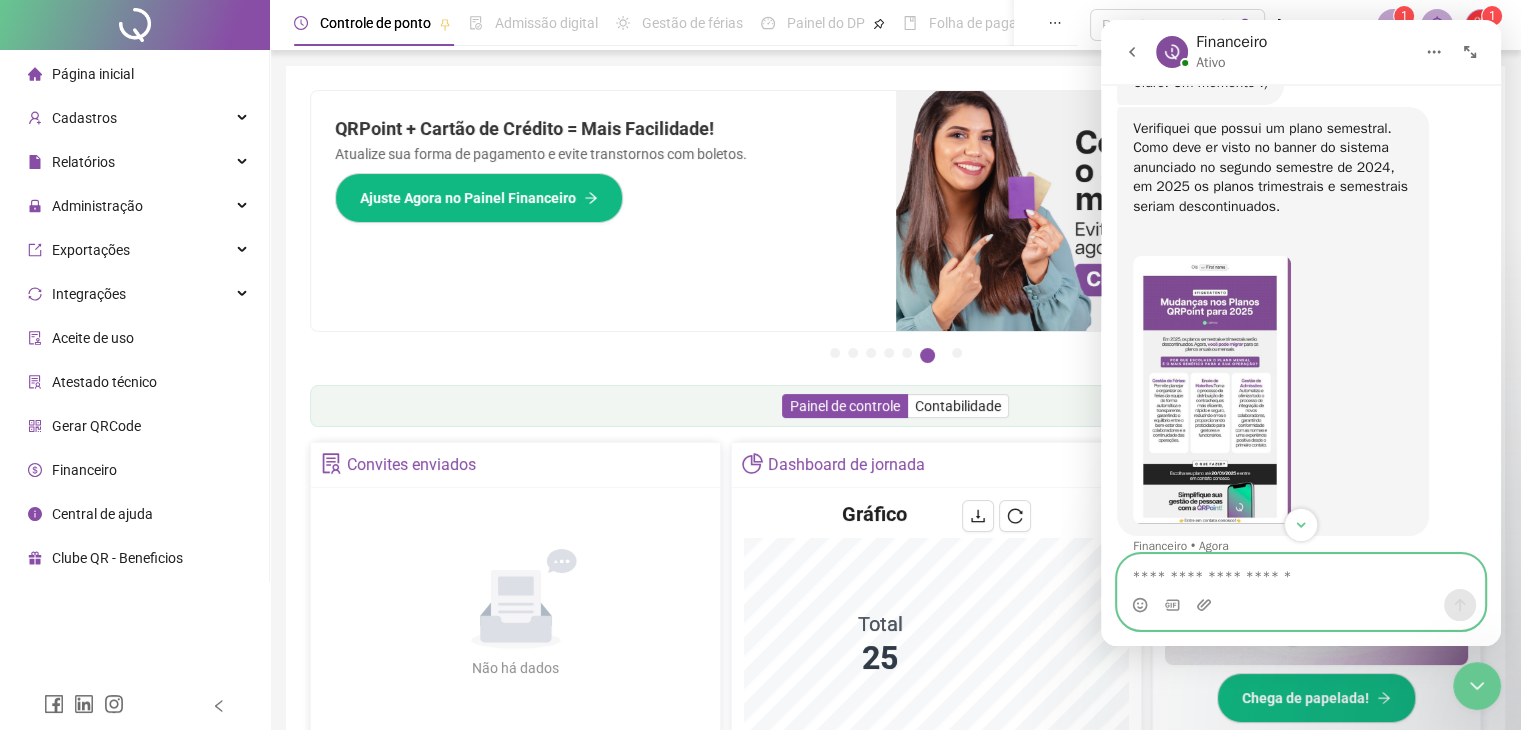 scroll, scrollTop: 1272, scrollLeft: 0, axis: vertical 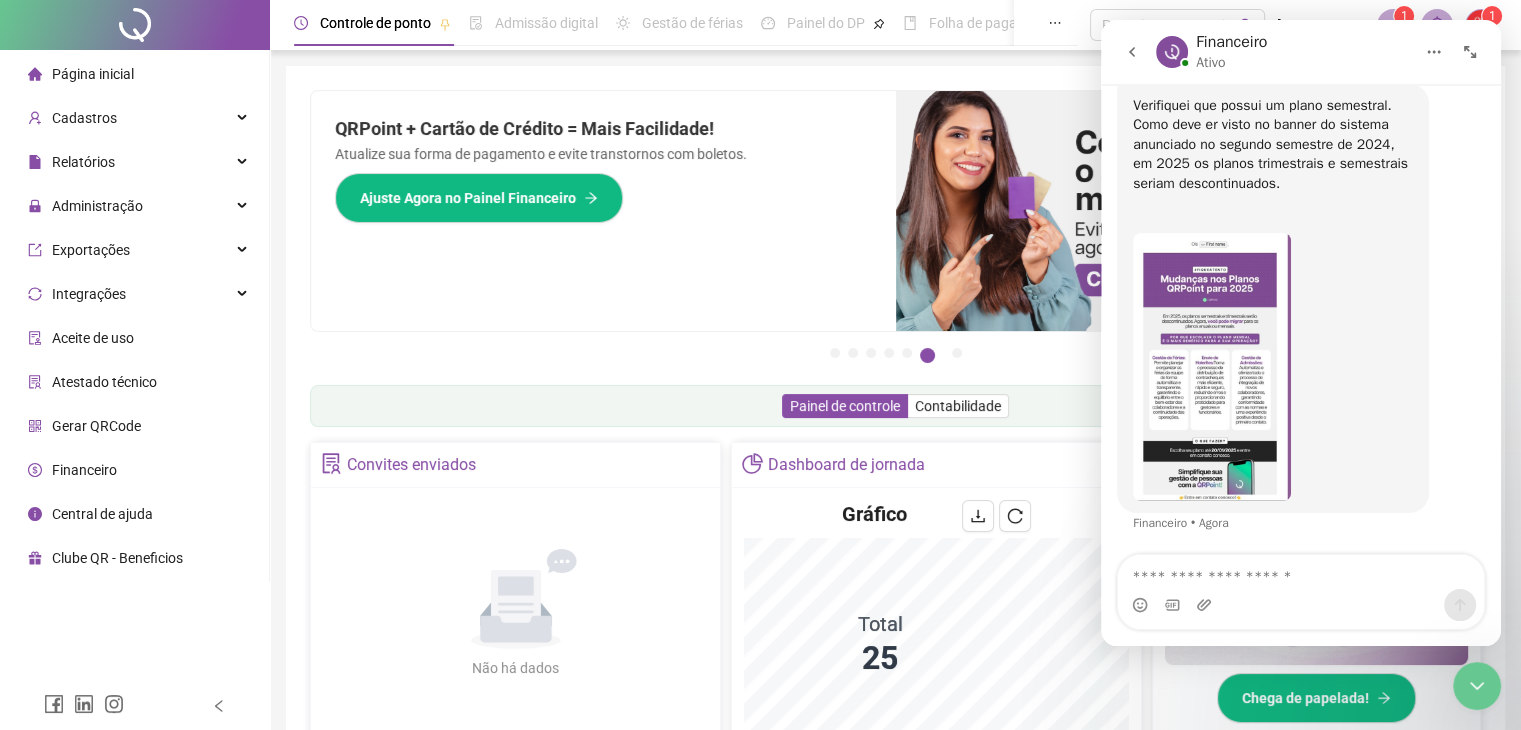 click at bounding box center (1212, 367) 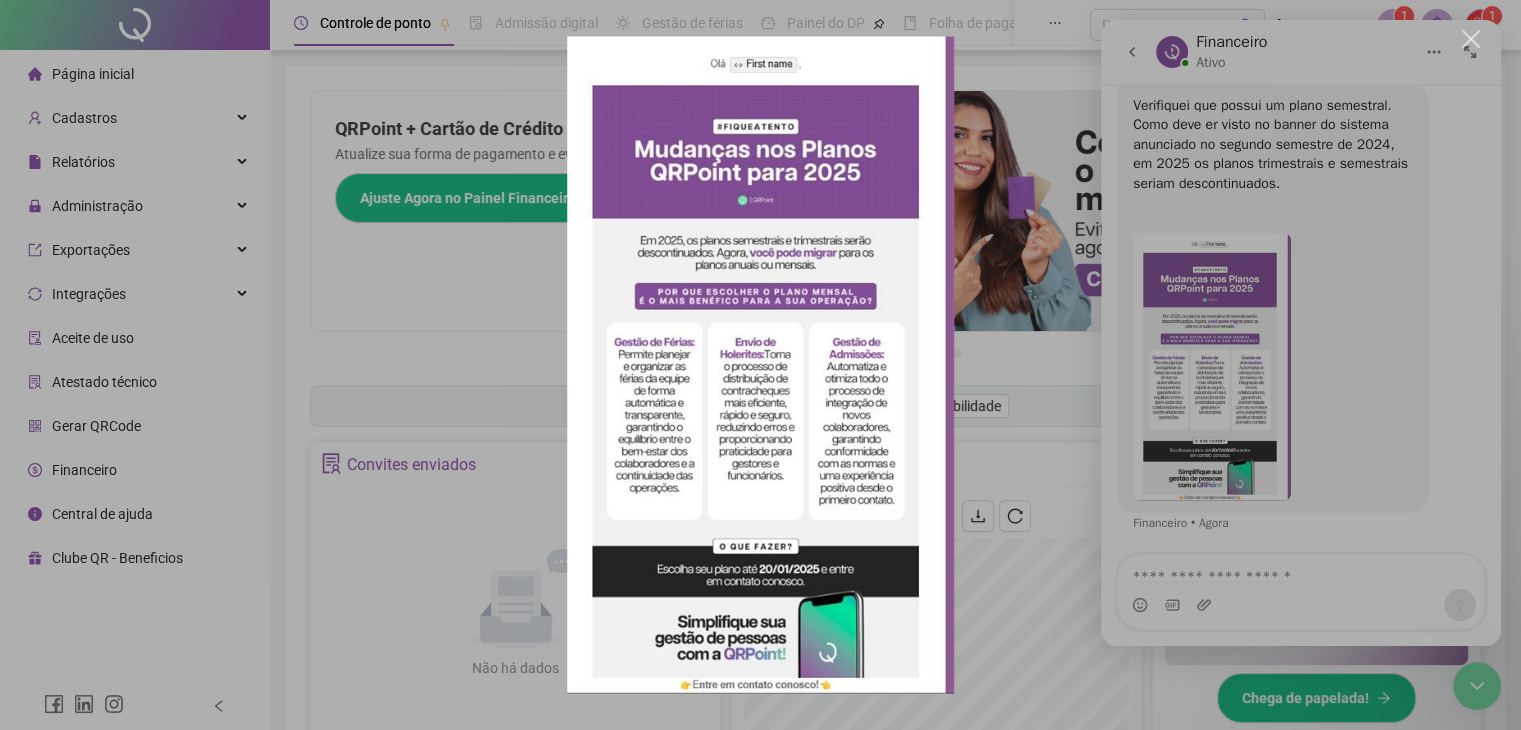 scroll, scrollTop: 0, scrollLeft: 0, axis: both 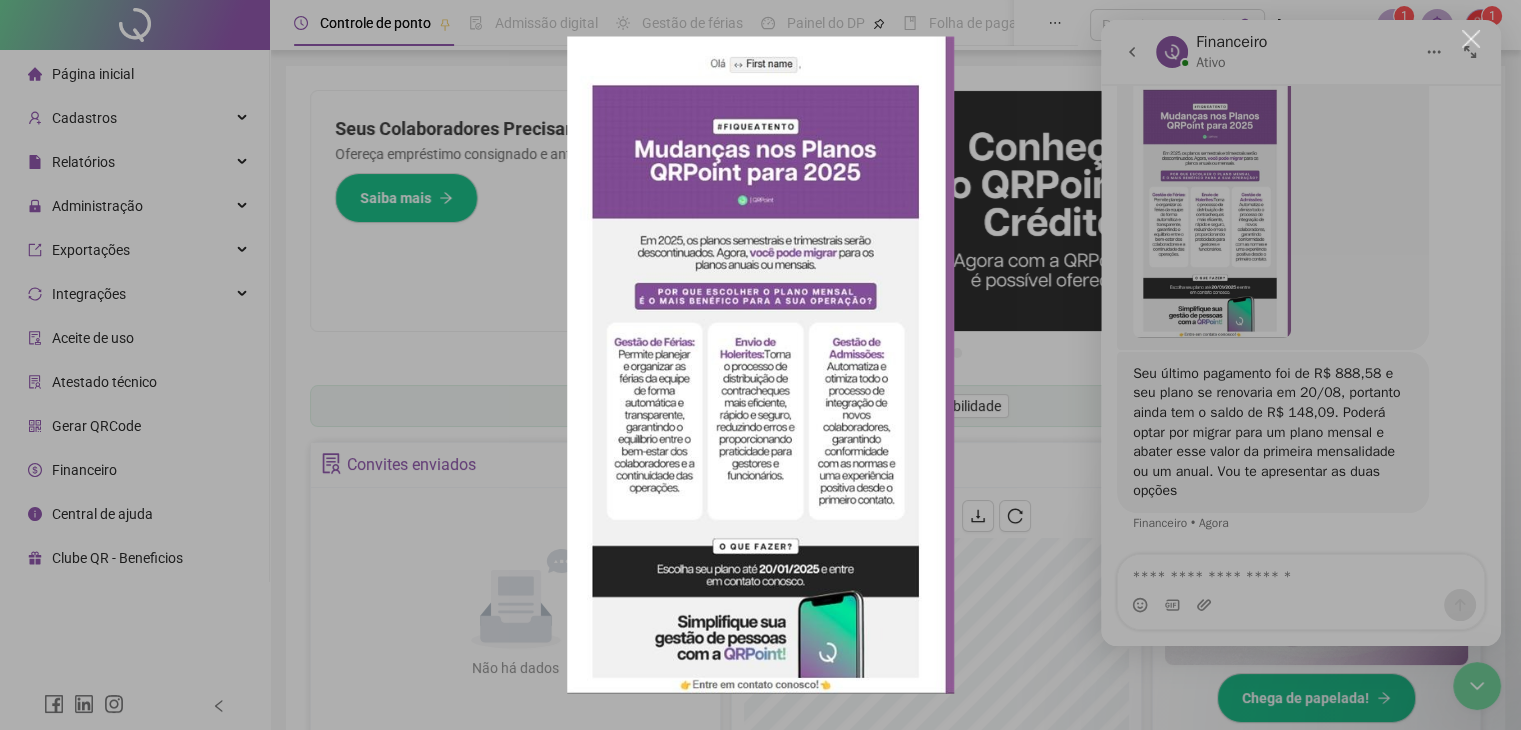 click at bounding box center (760, 365) 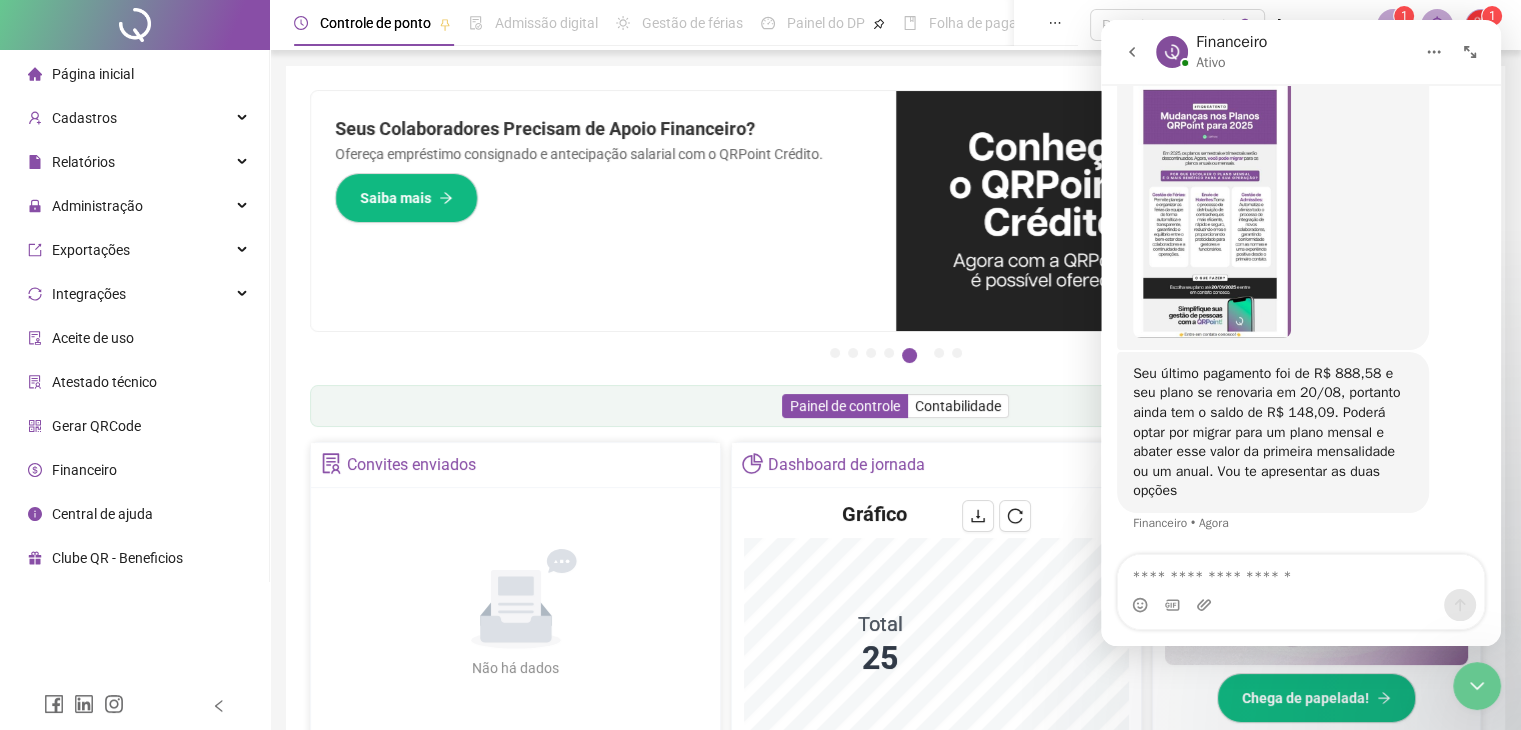 scroll, scrollTop: 1420, scrollLeft: 0, axis: vertical 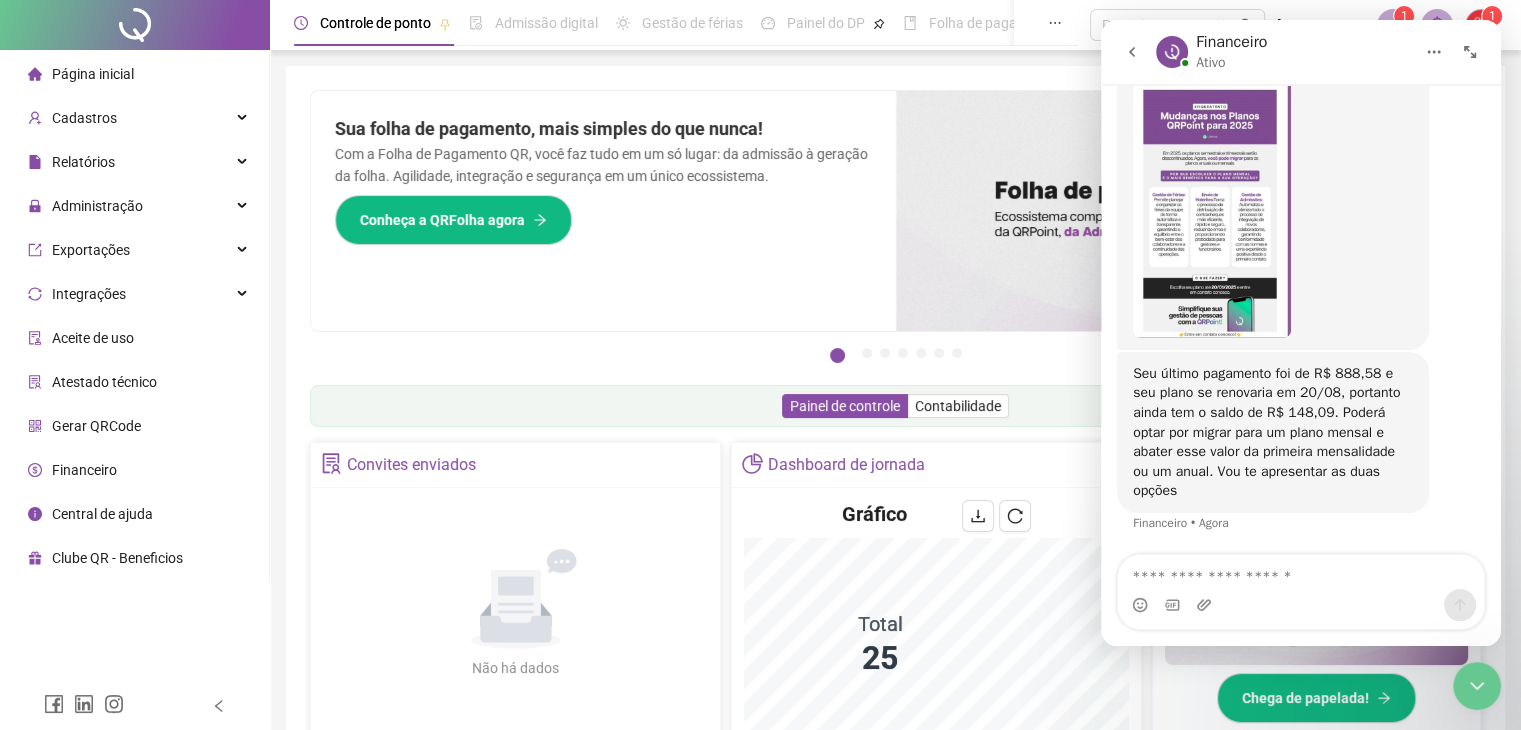 click at bounding box center [1212, 204] 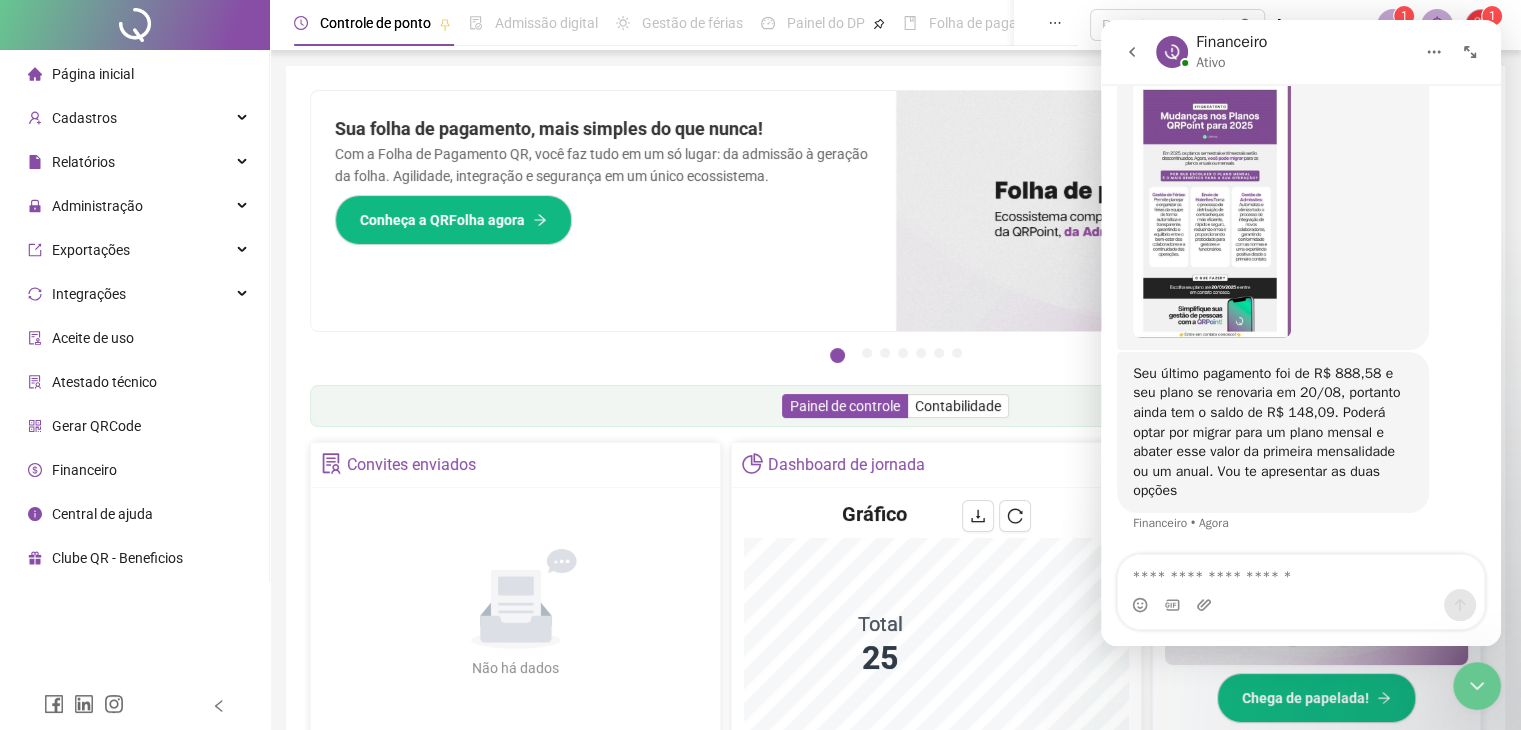 scroll, scrollTop: 0, scrollLeft: 0, axis: both 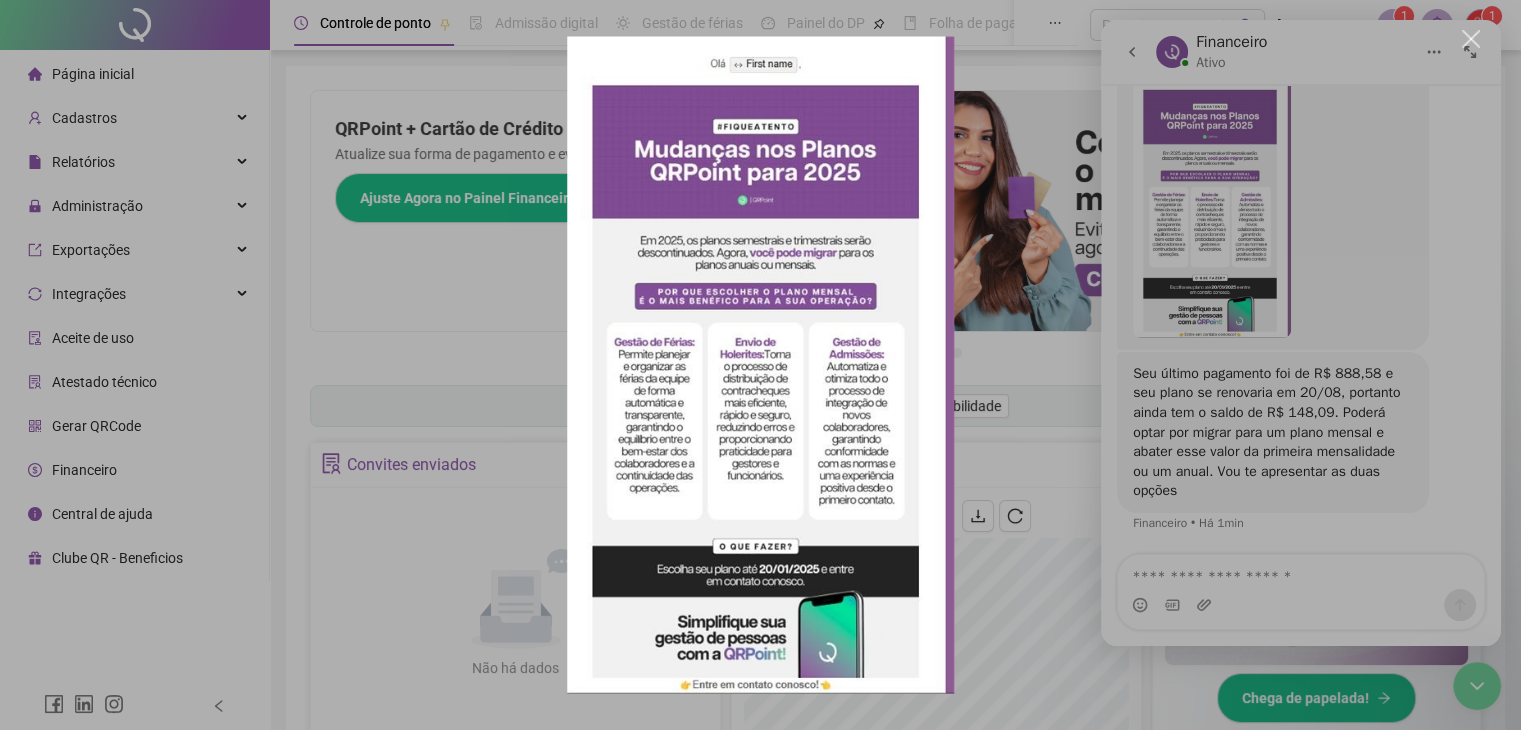 click at bounding box center (760, 365) 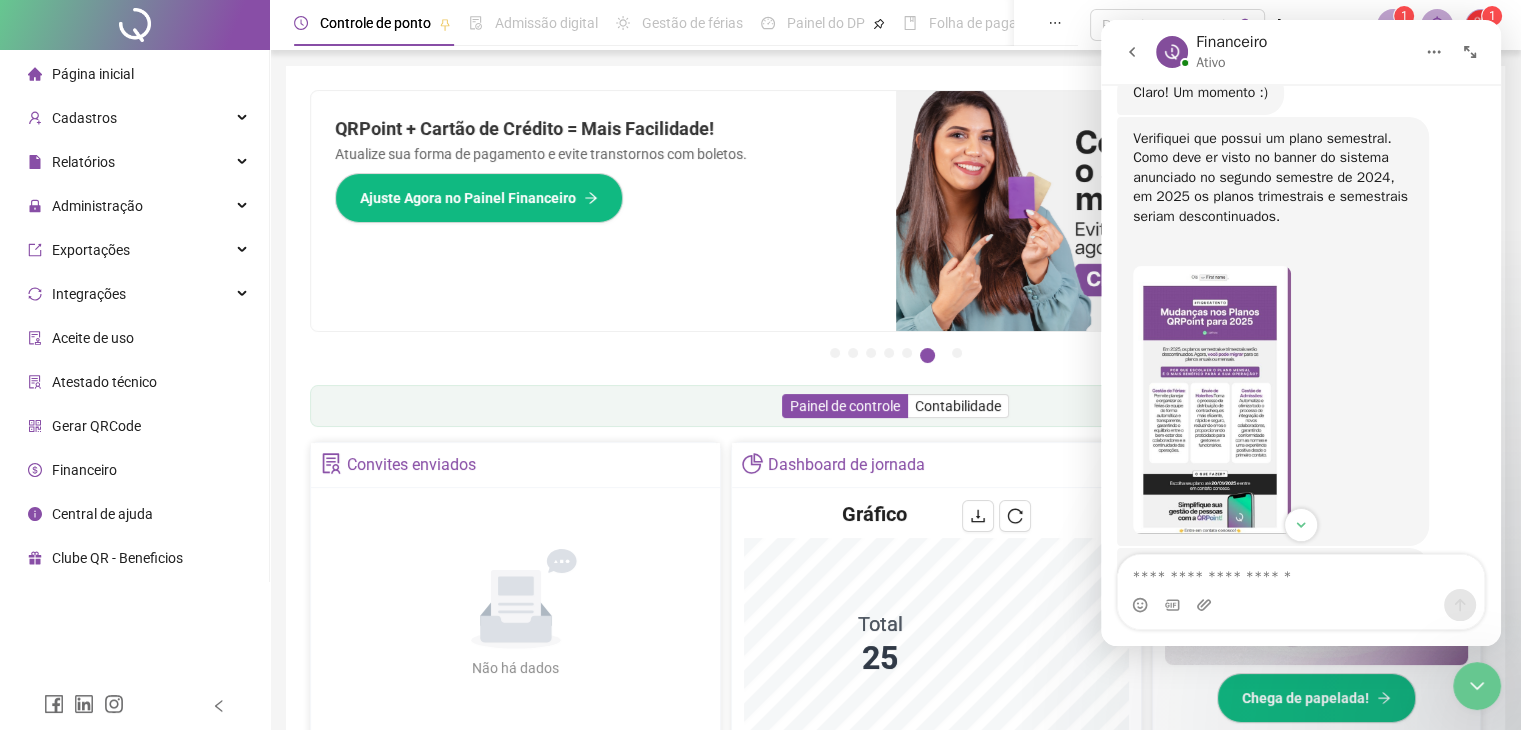 scroll, scrollTop: 1435, scrollLeft: 0, axis: vertical 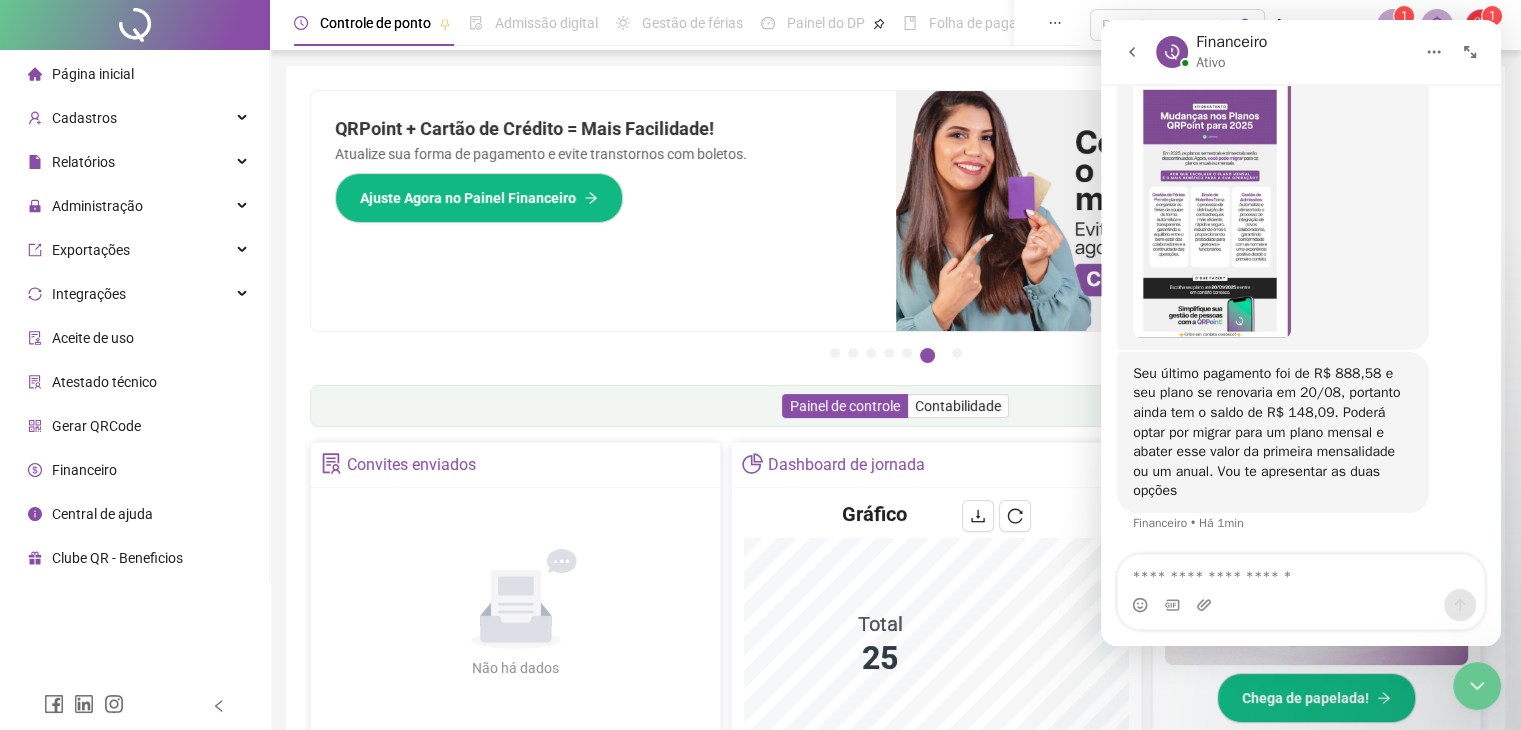 click at bounding box center [1212, 204] 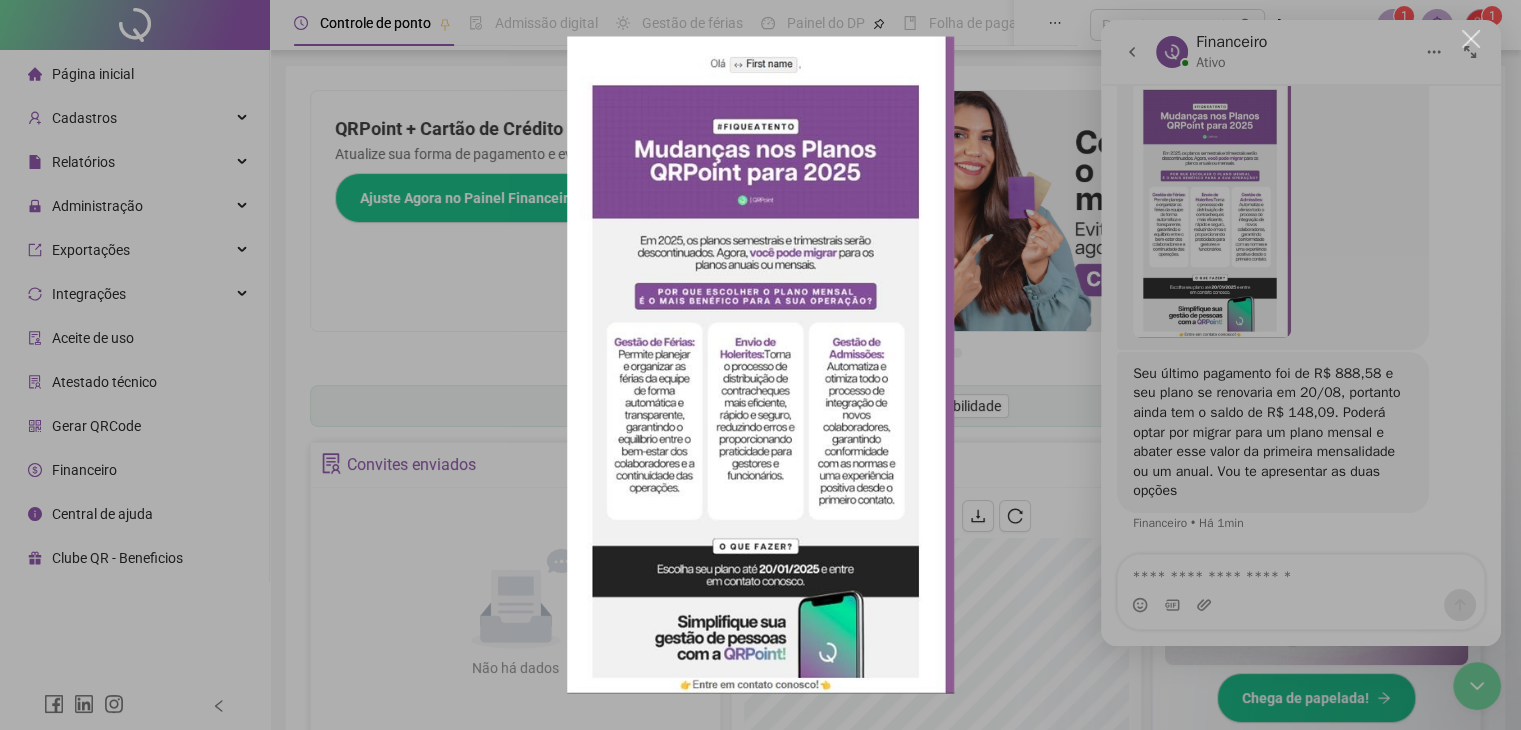 scroll, scrollTop: 0, scrollLeft: 0, axis: both 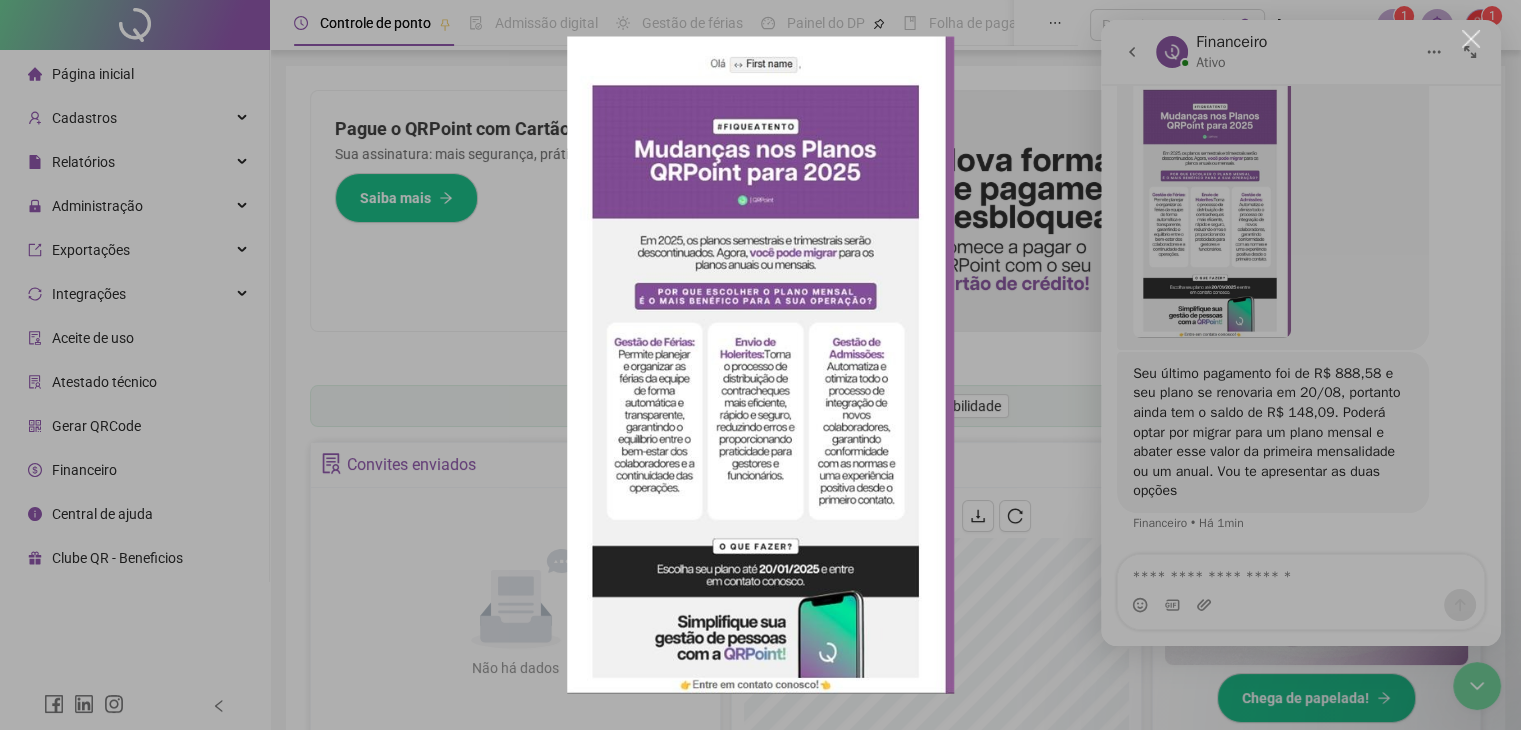 click at bounding box center [760, 365] 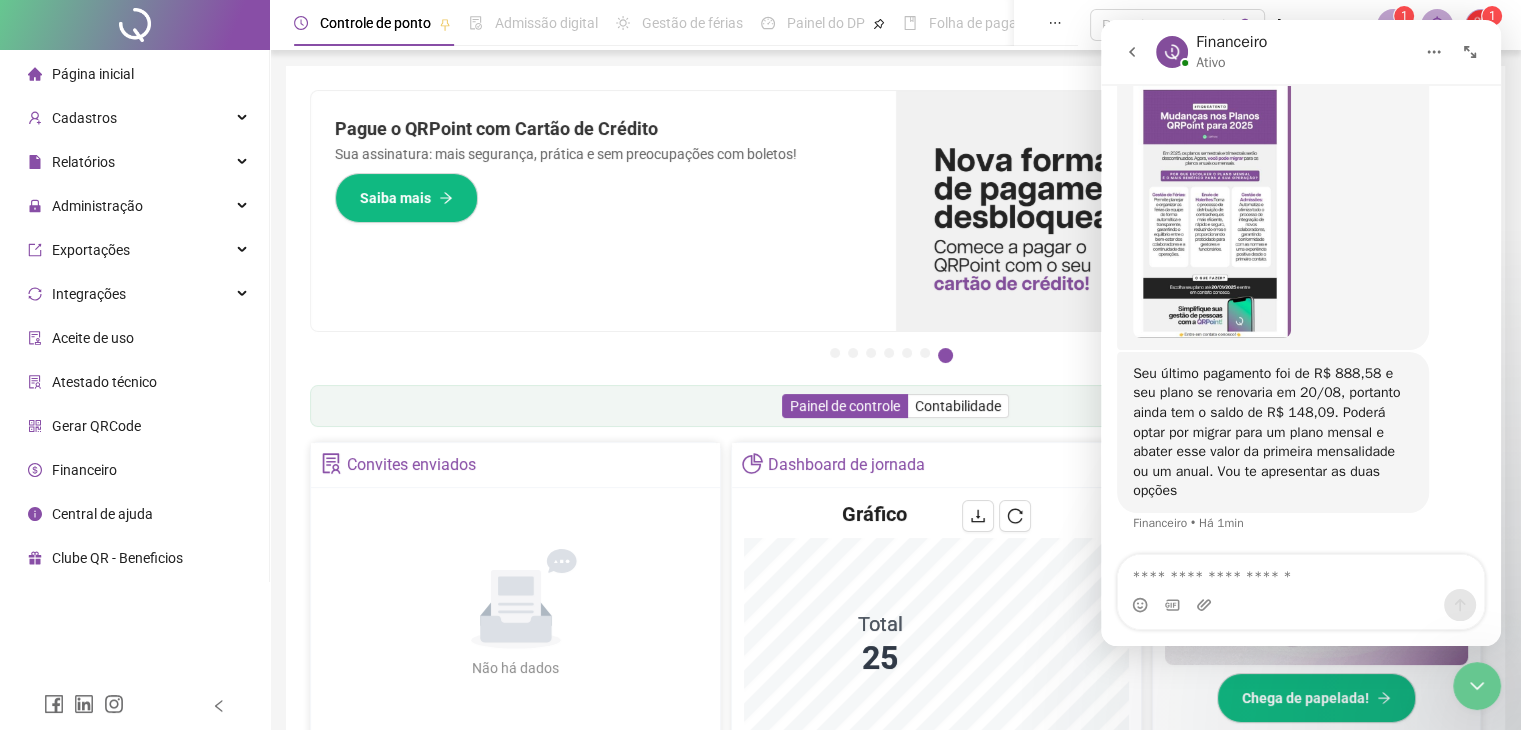 scroll, scrollTop: 1420, scrollLeft: 0, axis: vertical 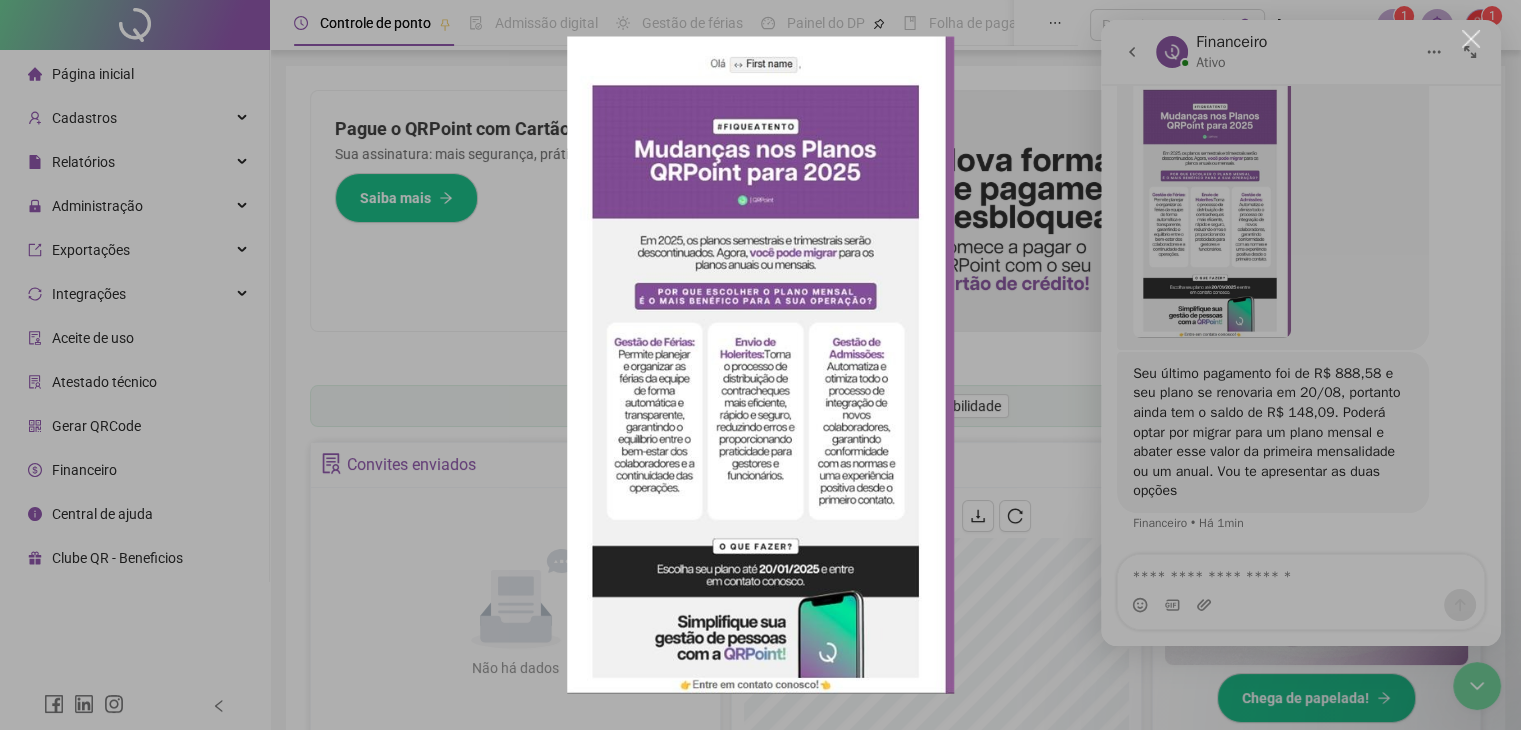 click at bounding box center [760, 365] 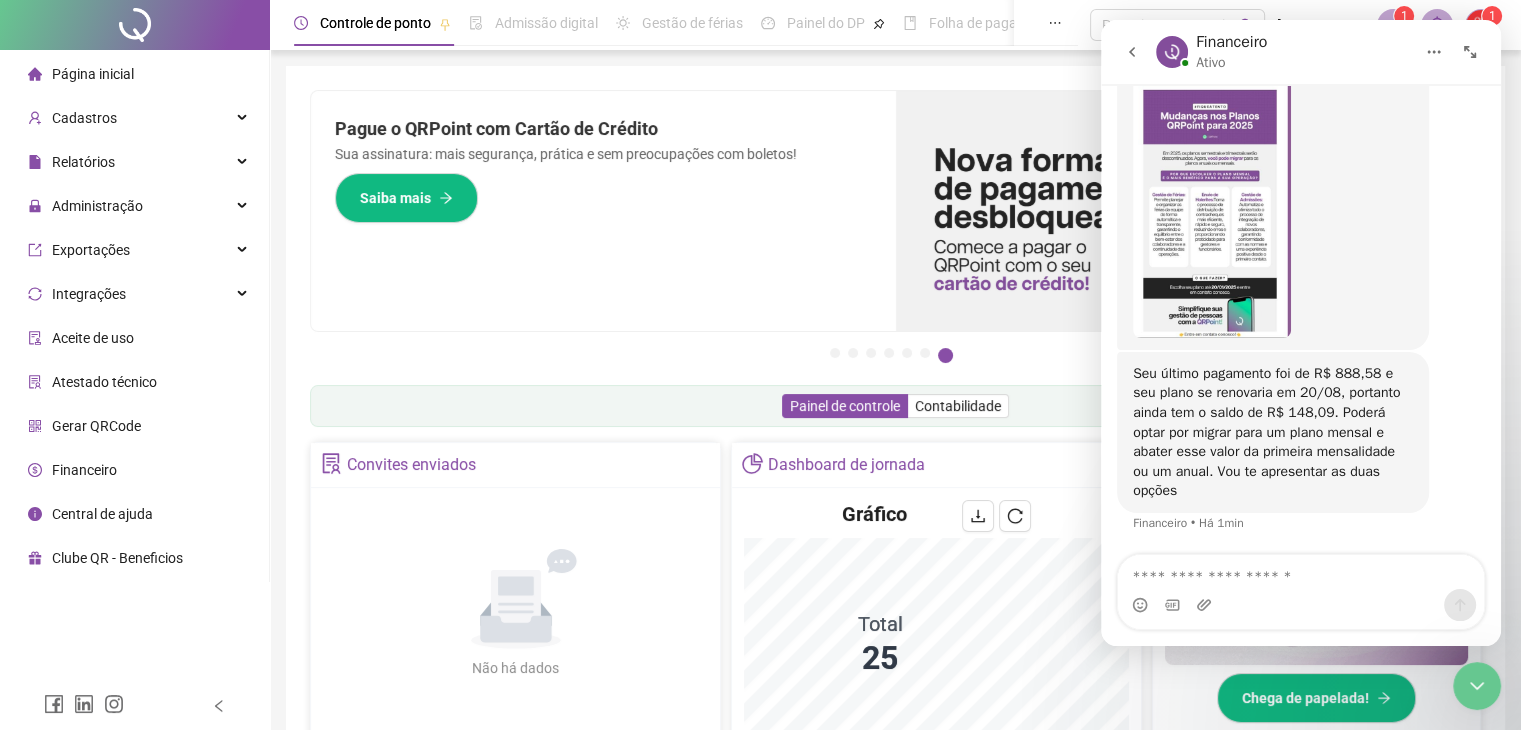 scroll, scrollTop: 1435, scrollLeft: 0, axis: vertical 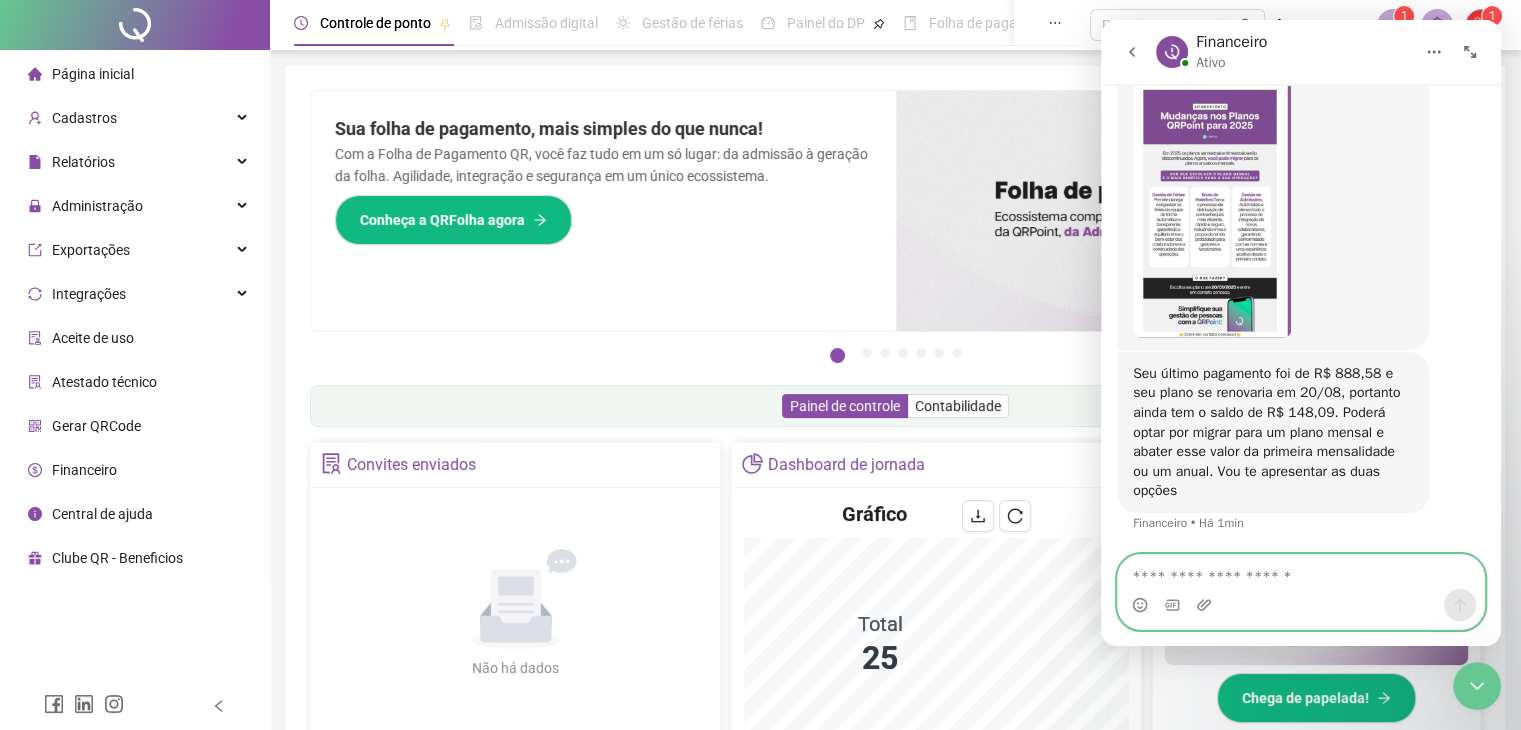 click at bounding box center [1301, 572] 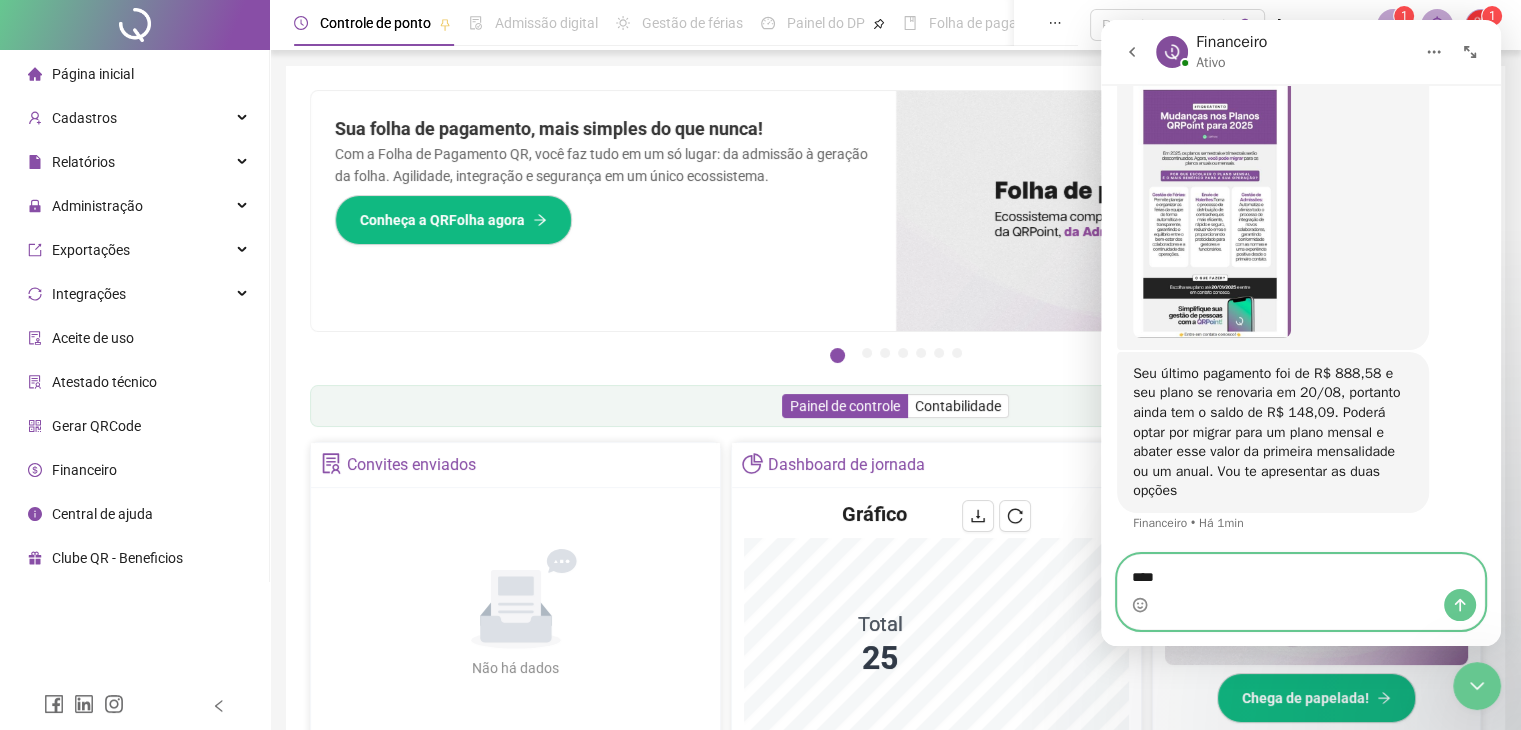 type on "*****" 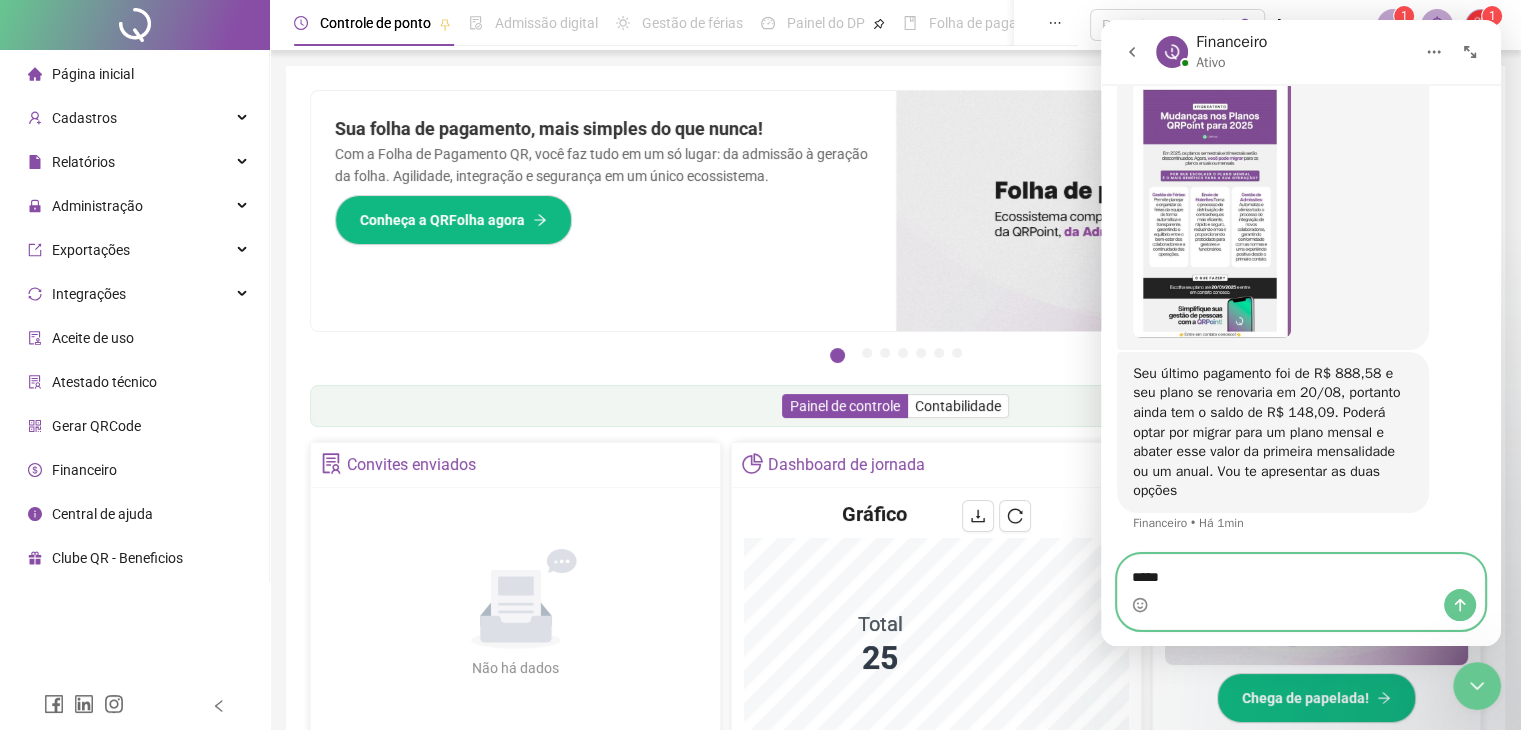 type 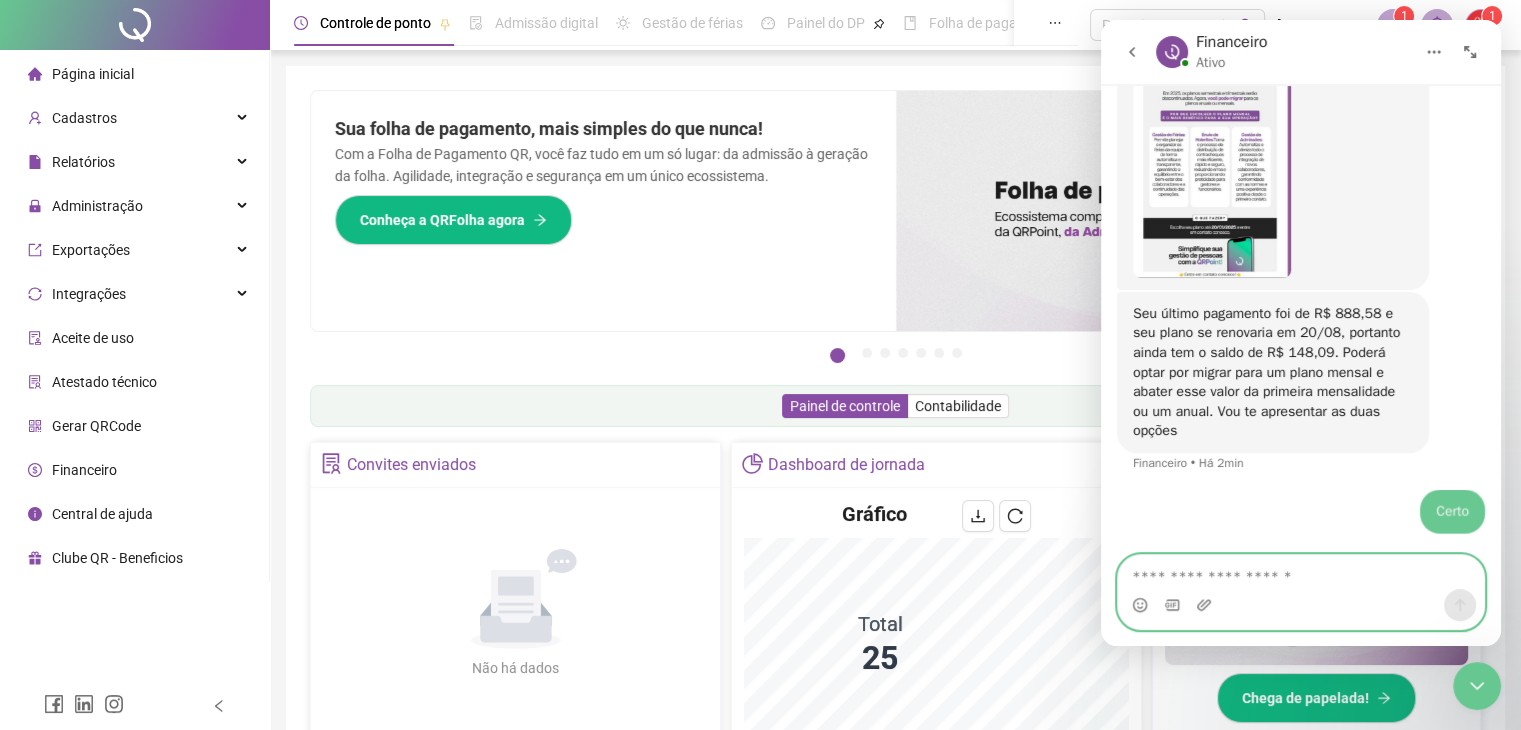 scroll, scrollTop: 1495, scrollLeft: 0, axis: vertical 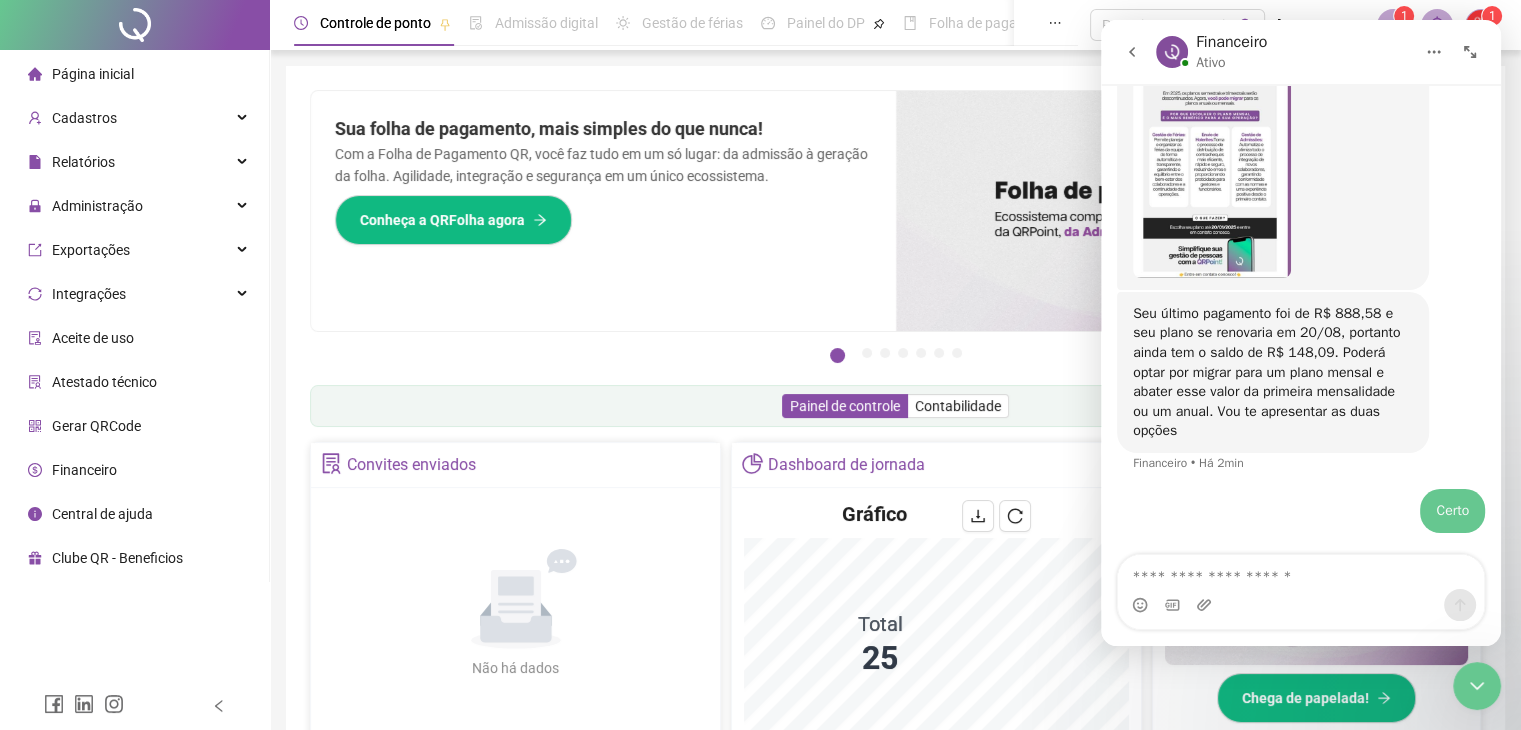 click on "Financeiro" at bounding box center [84, 470] 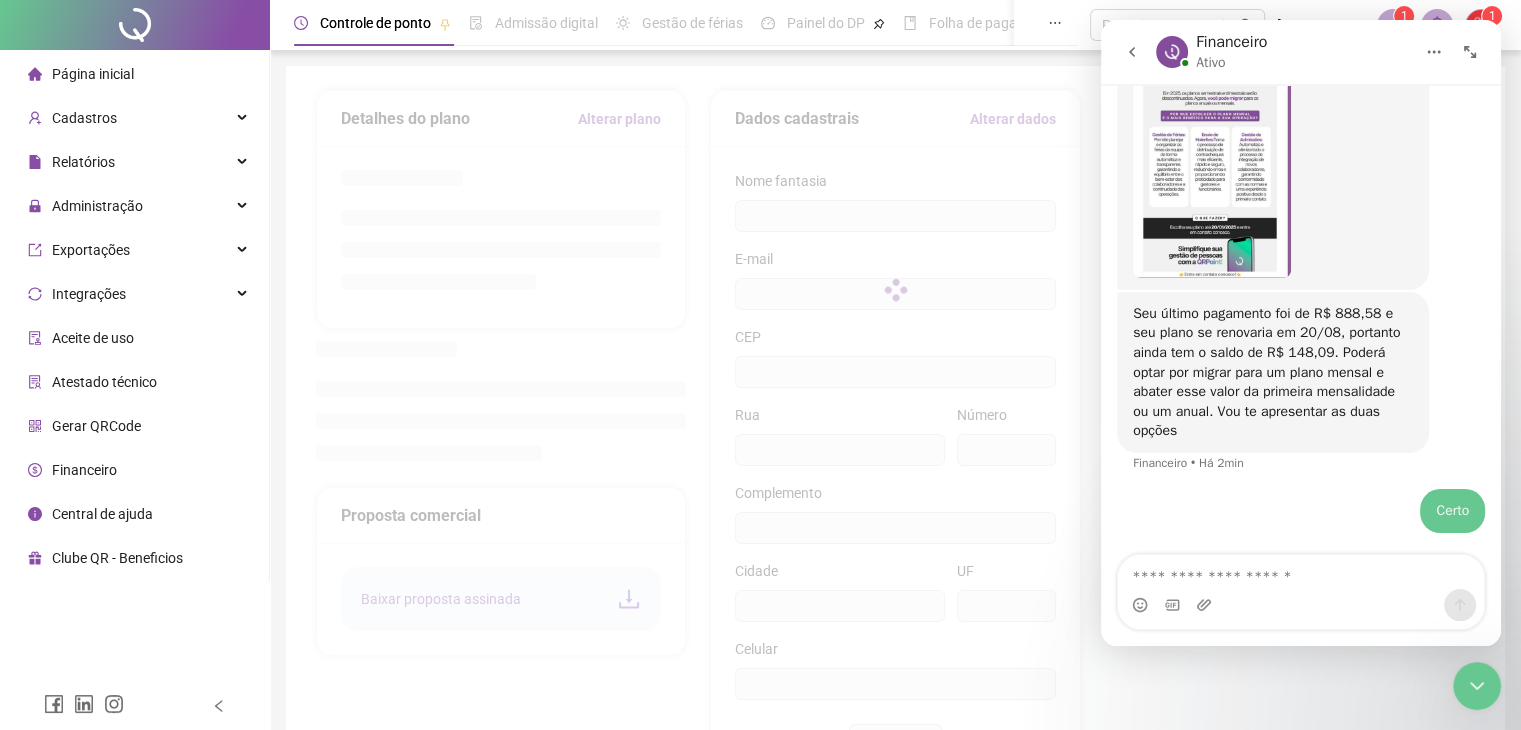 type on "**********" 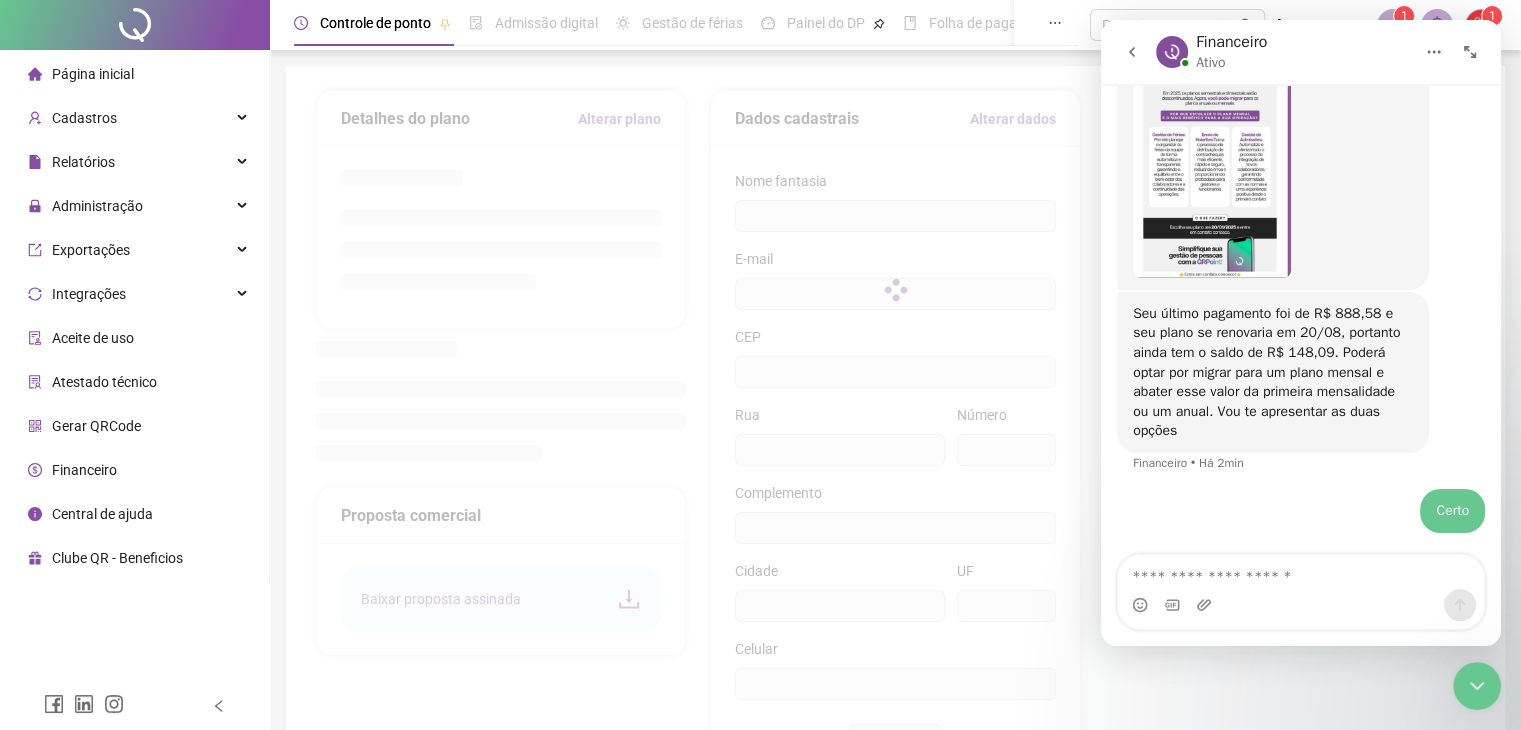 type on "**********" 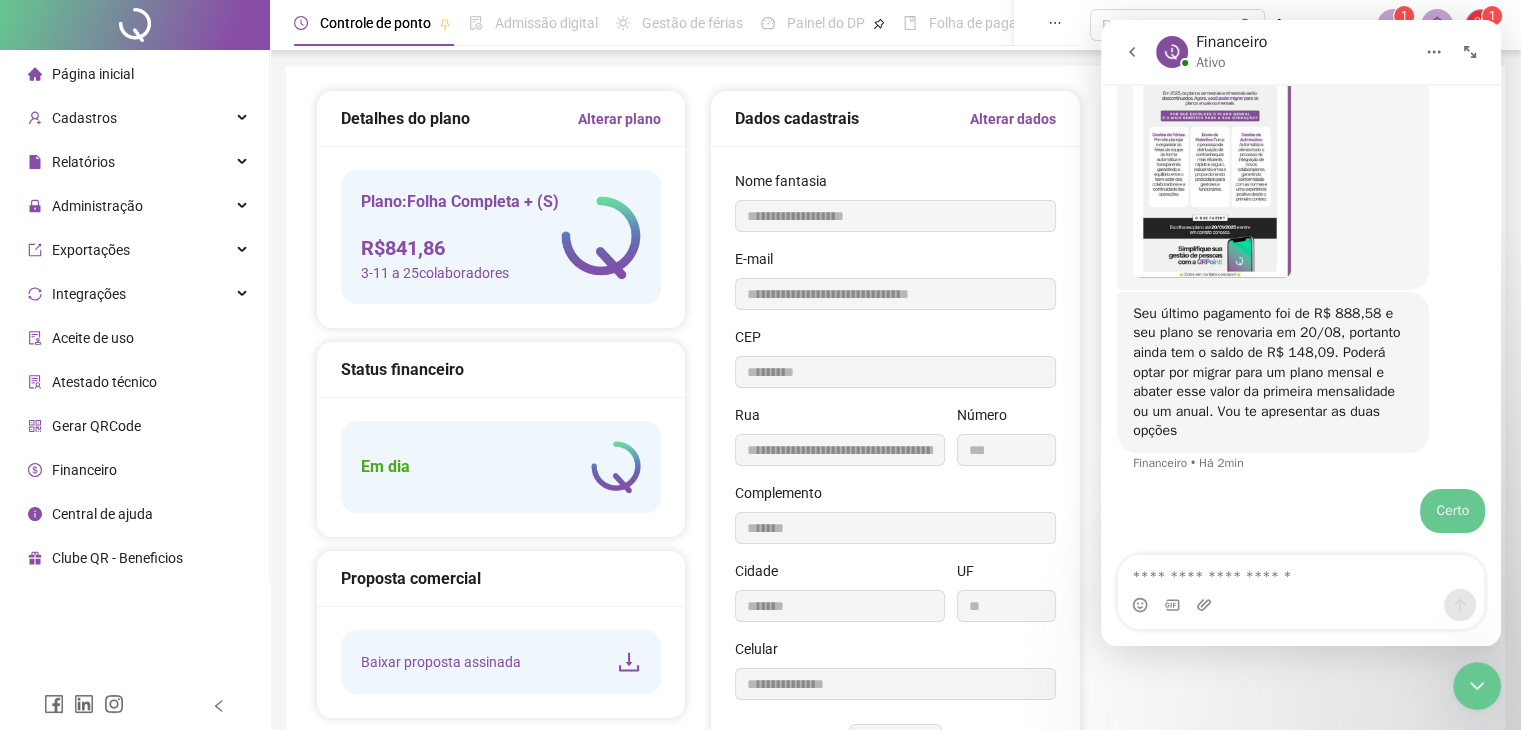type on "*********" 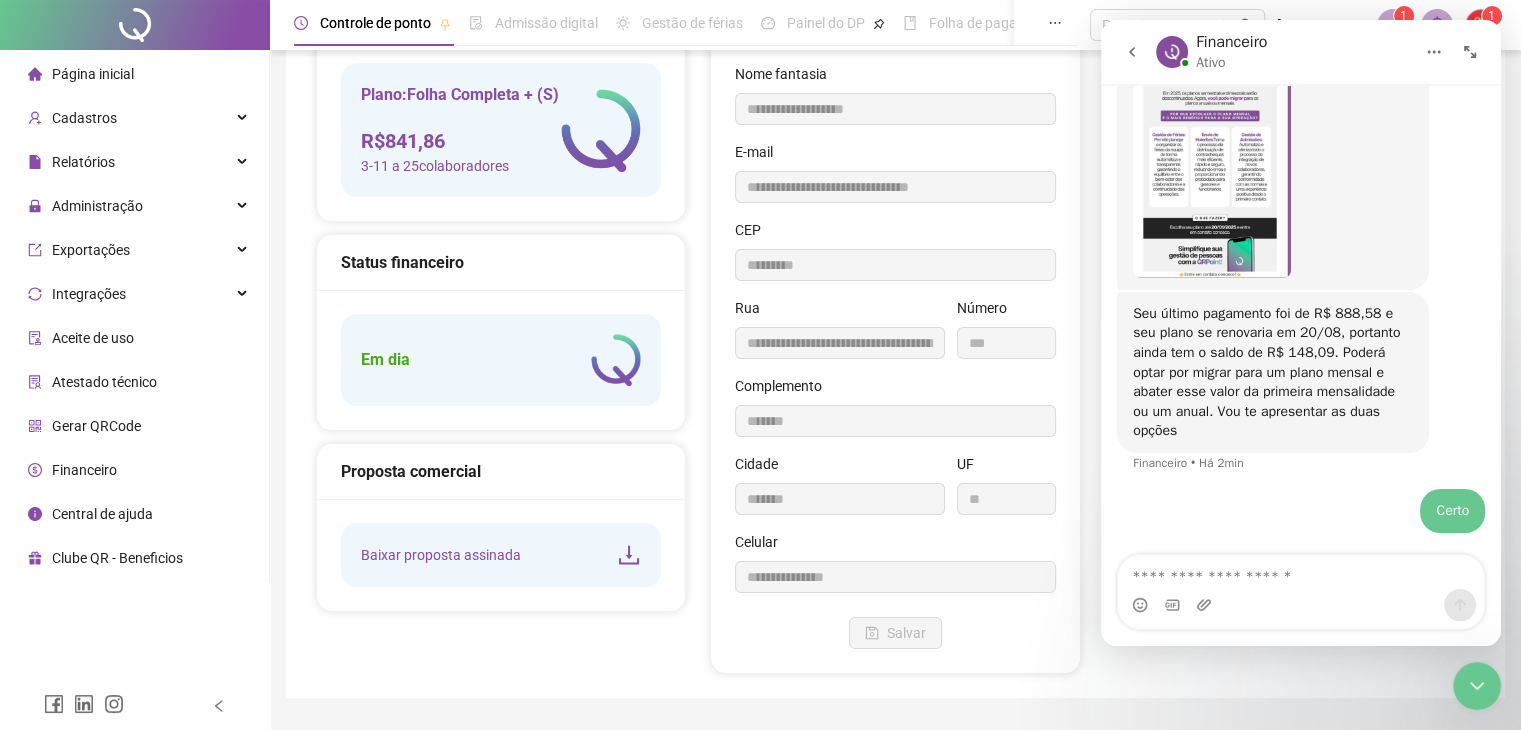 scroll, scrollTop: 160, scrollLeft: 0, axis: vertical 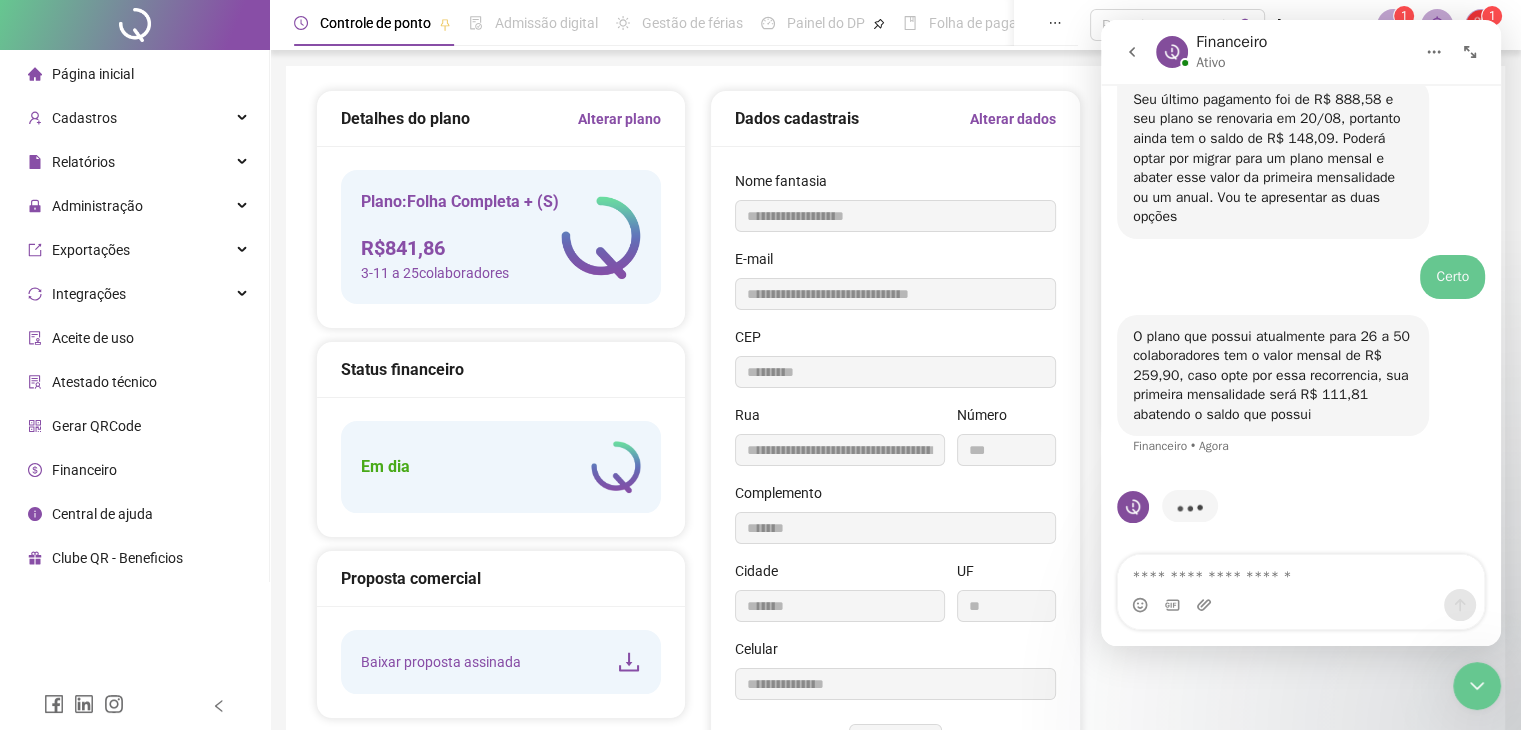 click on "Alterar plano" at bounding box center (619, 119) 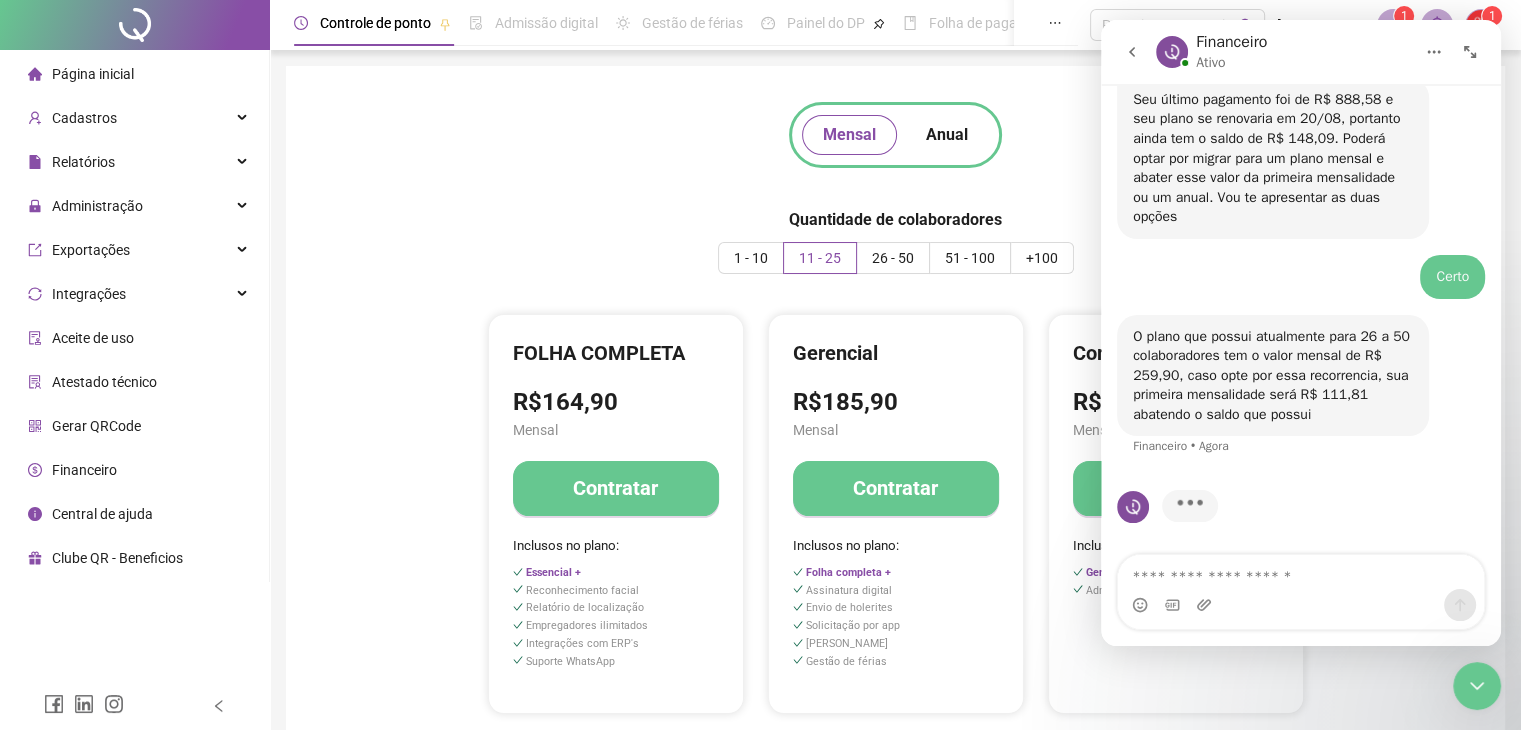 click on "26 - 50" at bounding box center (893, 258) 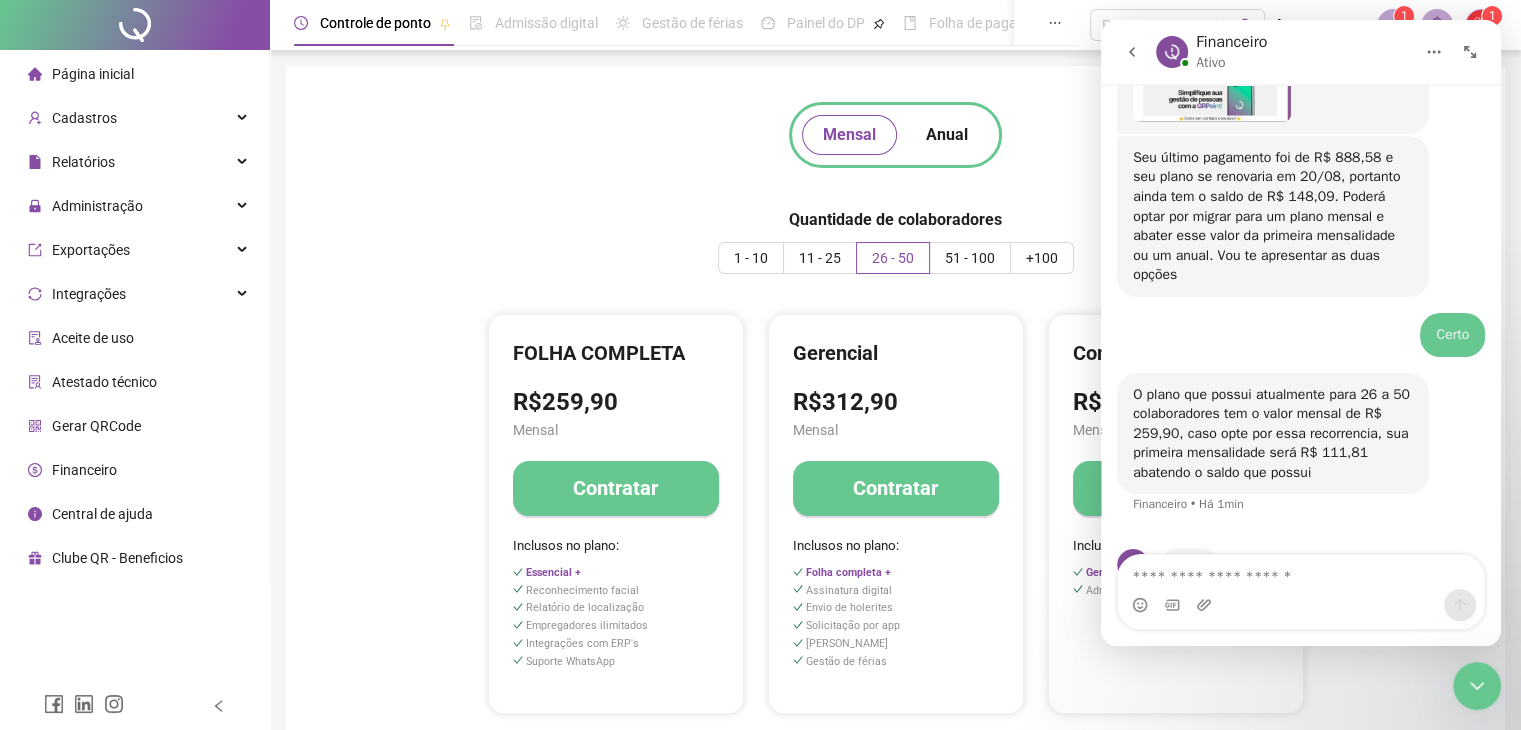 scroll, scrollTop: 1709, scrollLeft: 0, axis: vertical 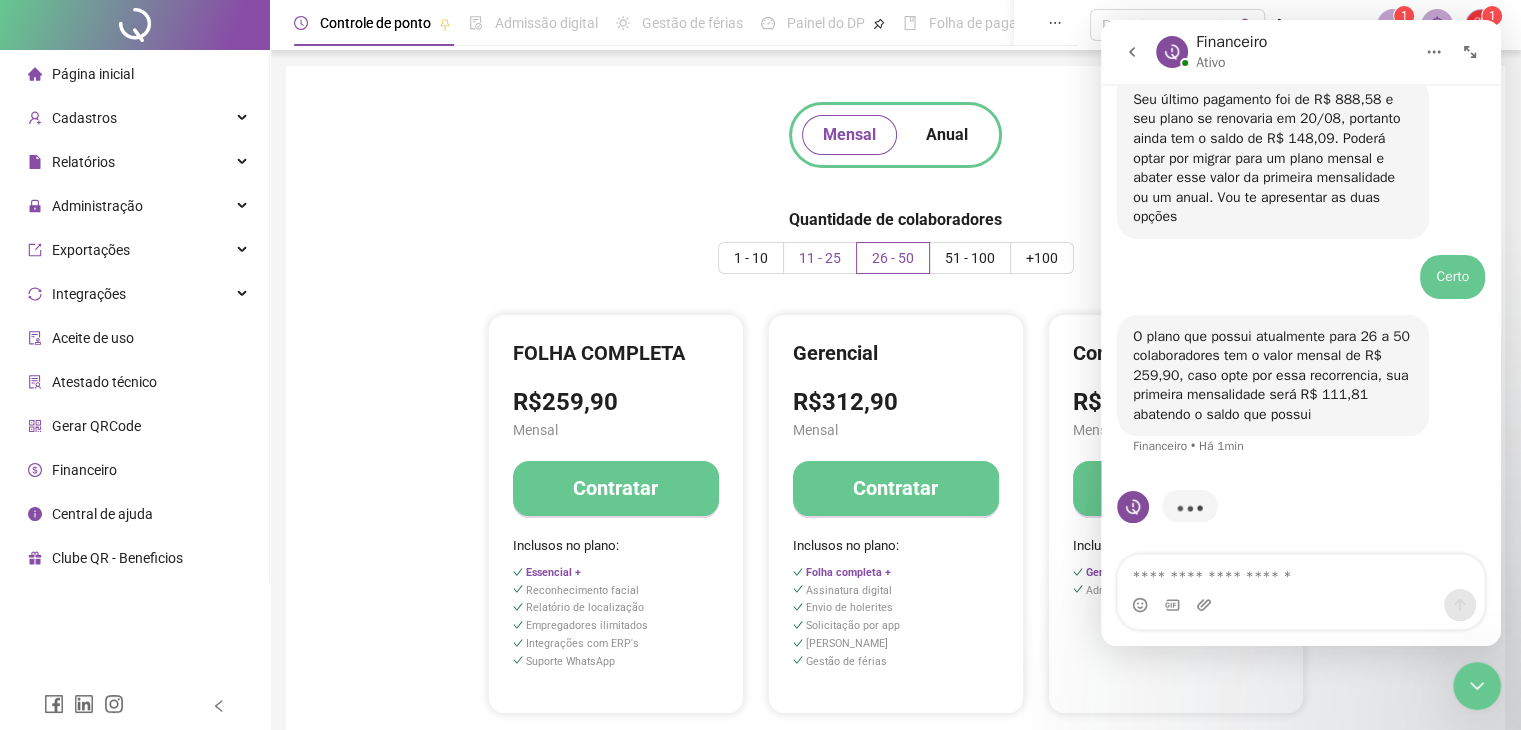 click on "11 - 25" at bounding box center [820, 258] 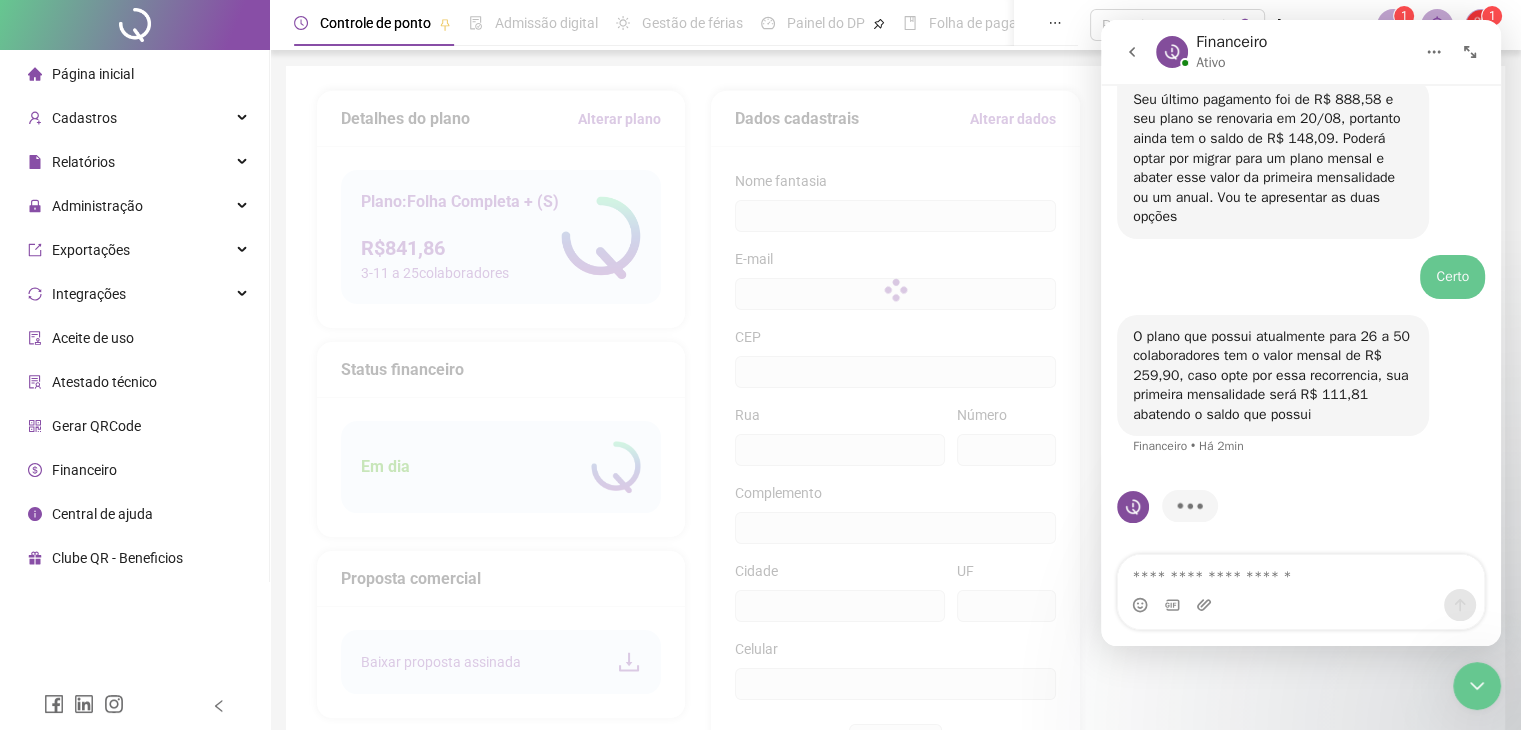 type on "**********" 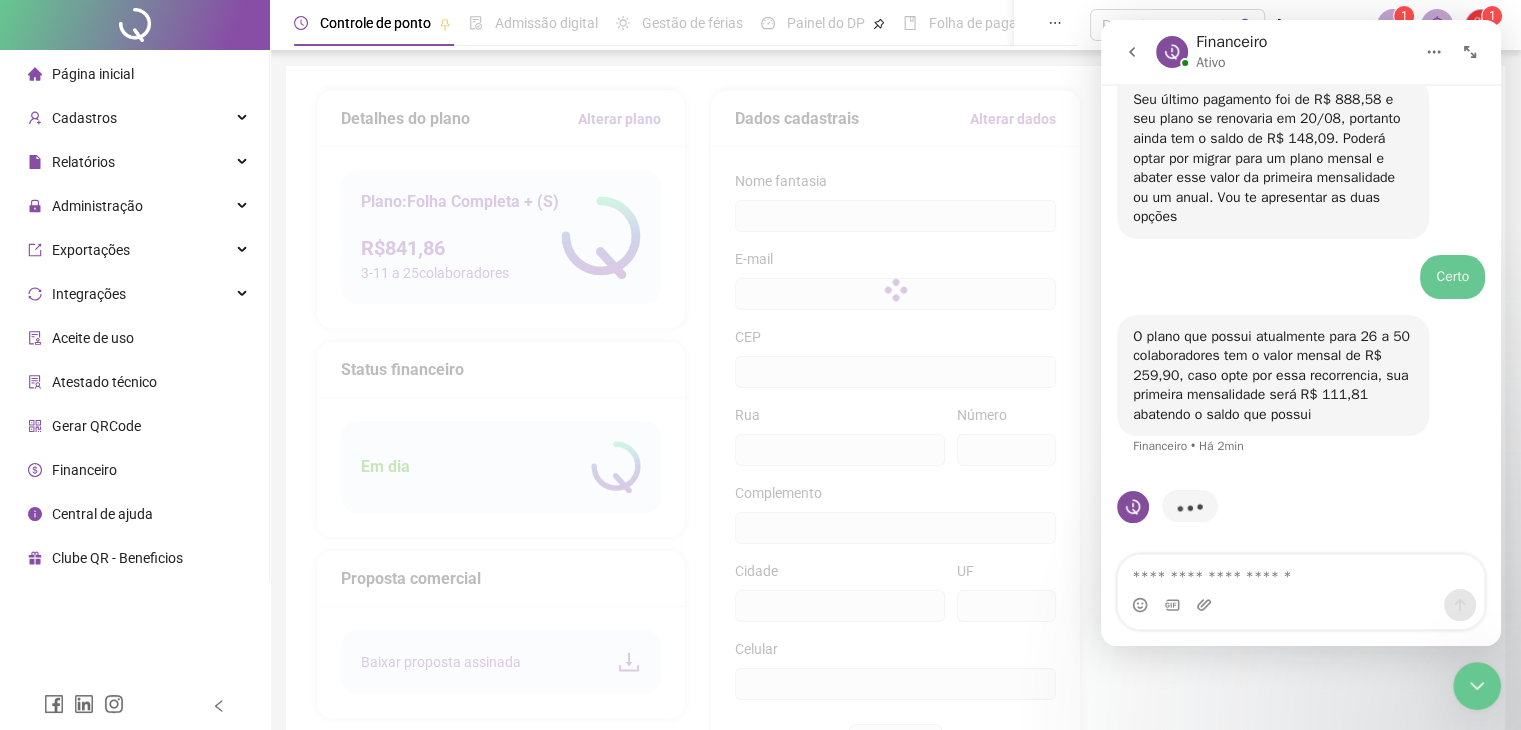 type on "**********" 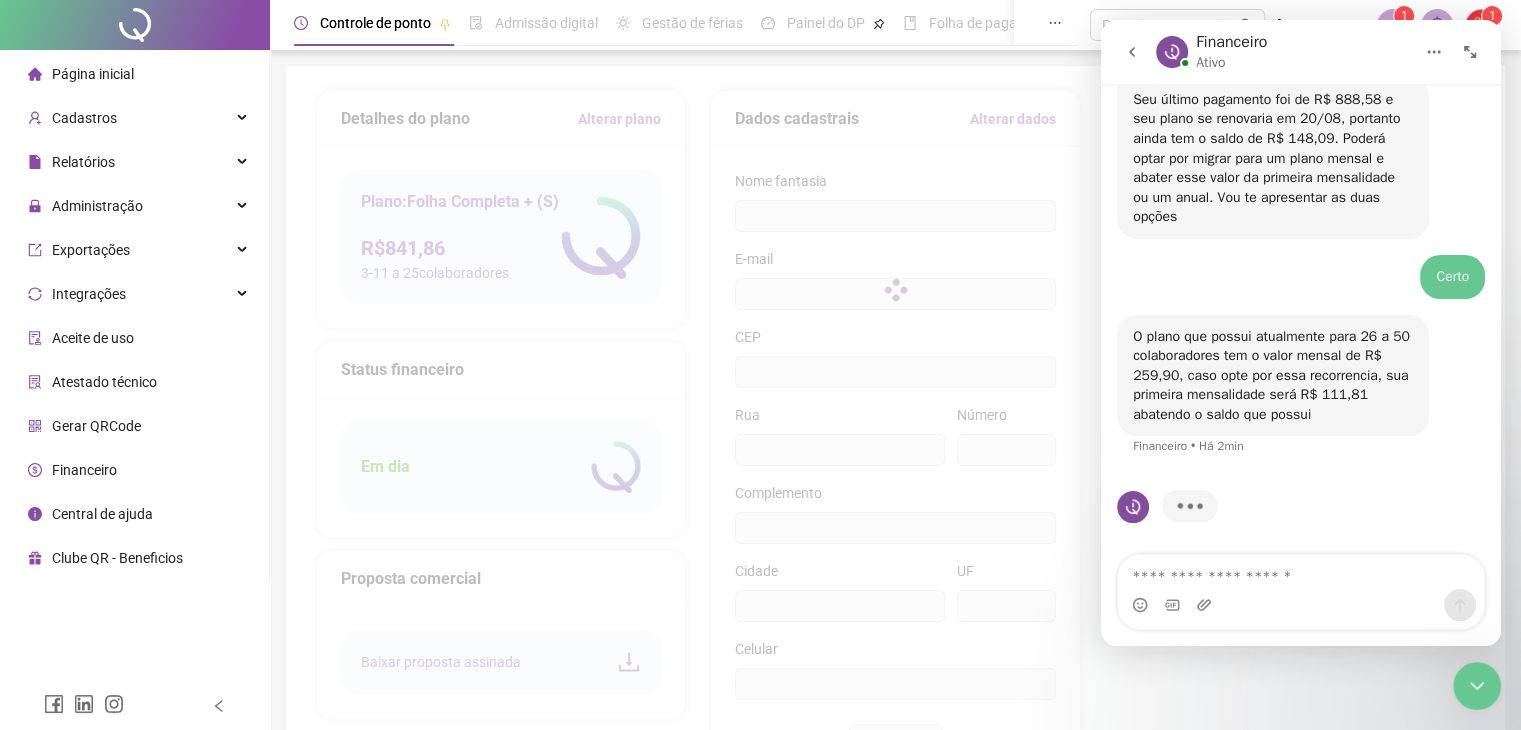 type on "**********" 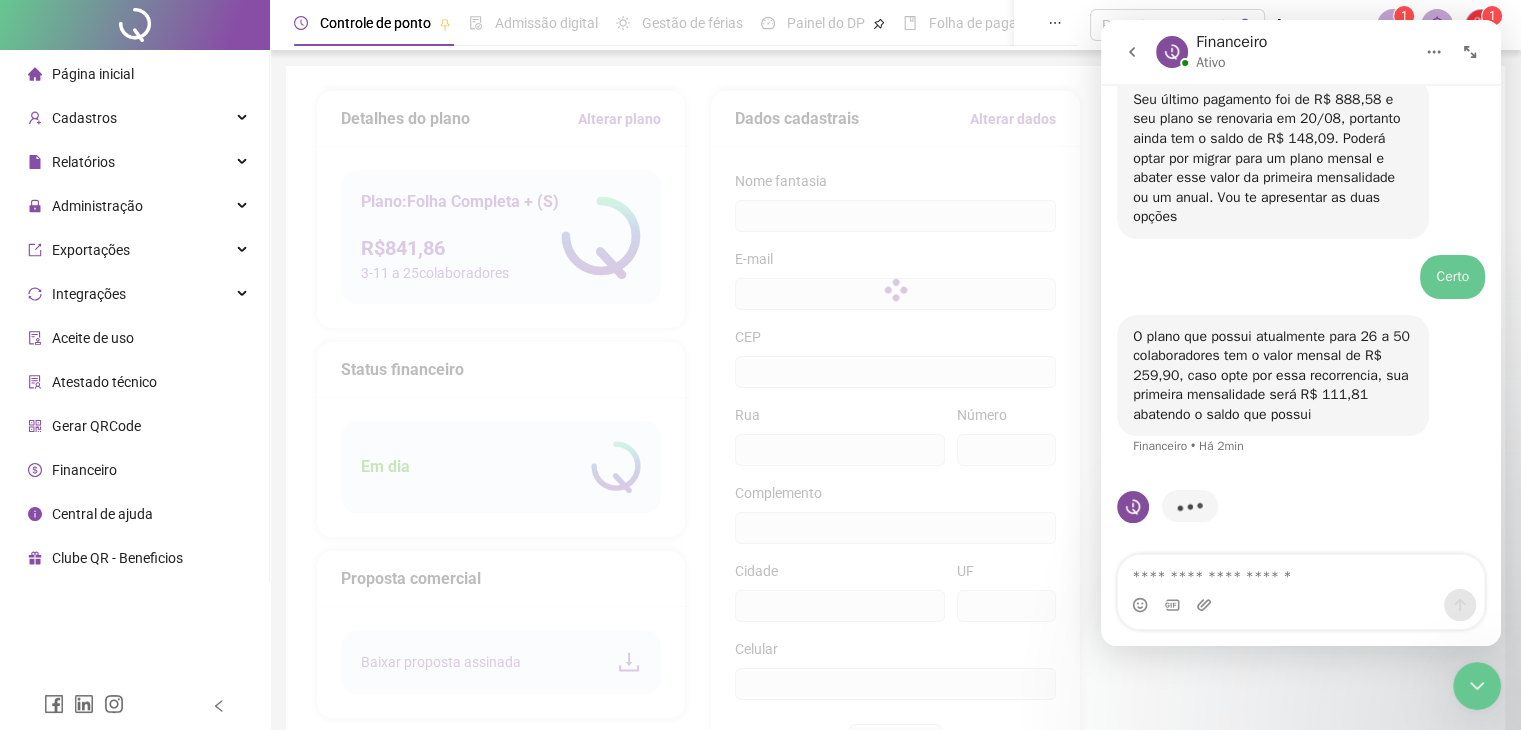 type on "***" 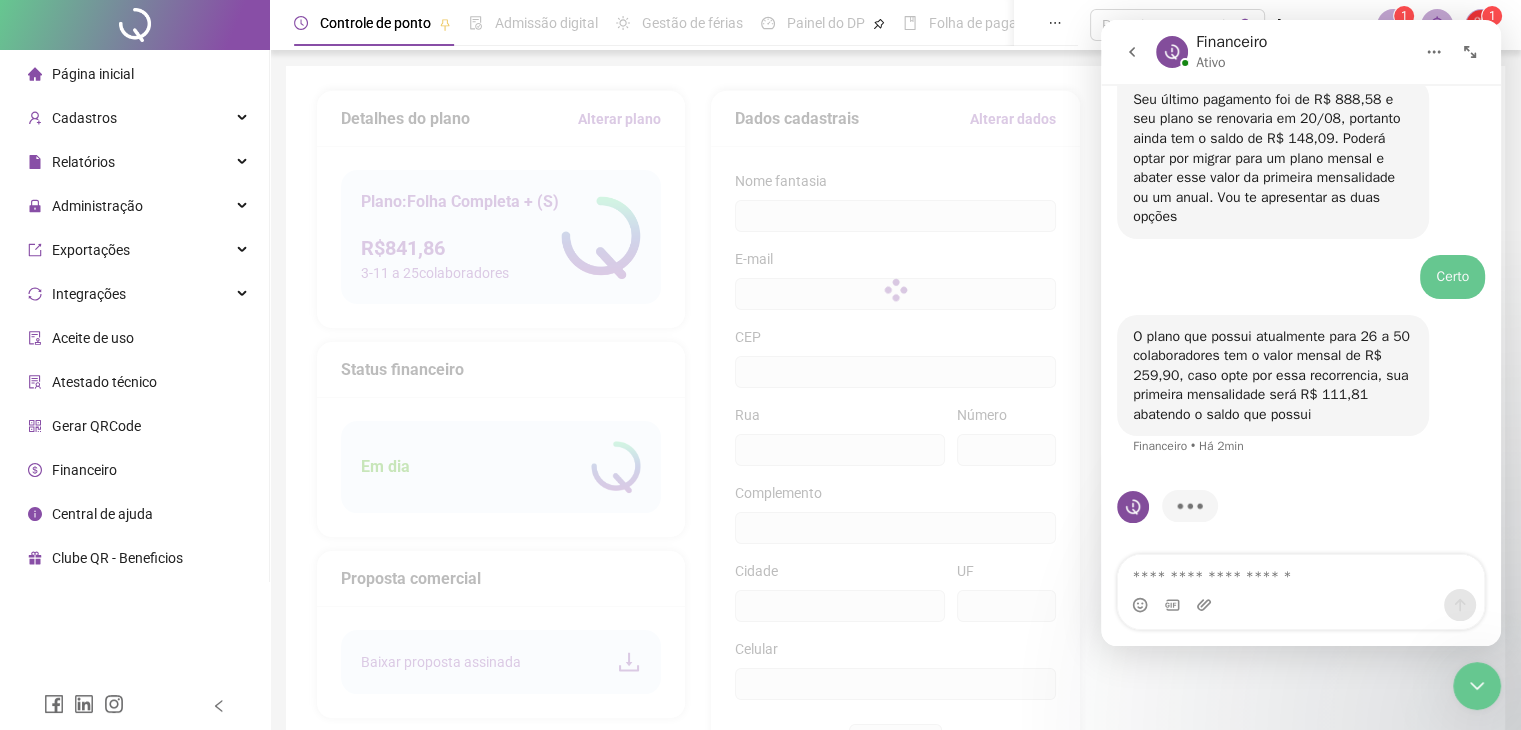 type on "*******" 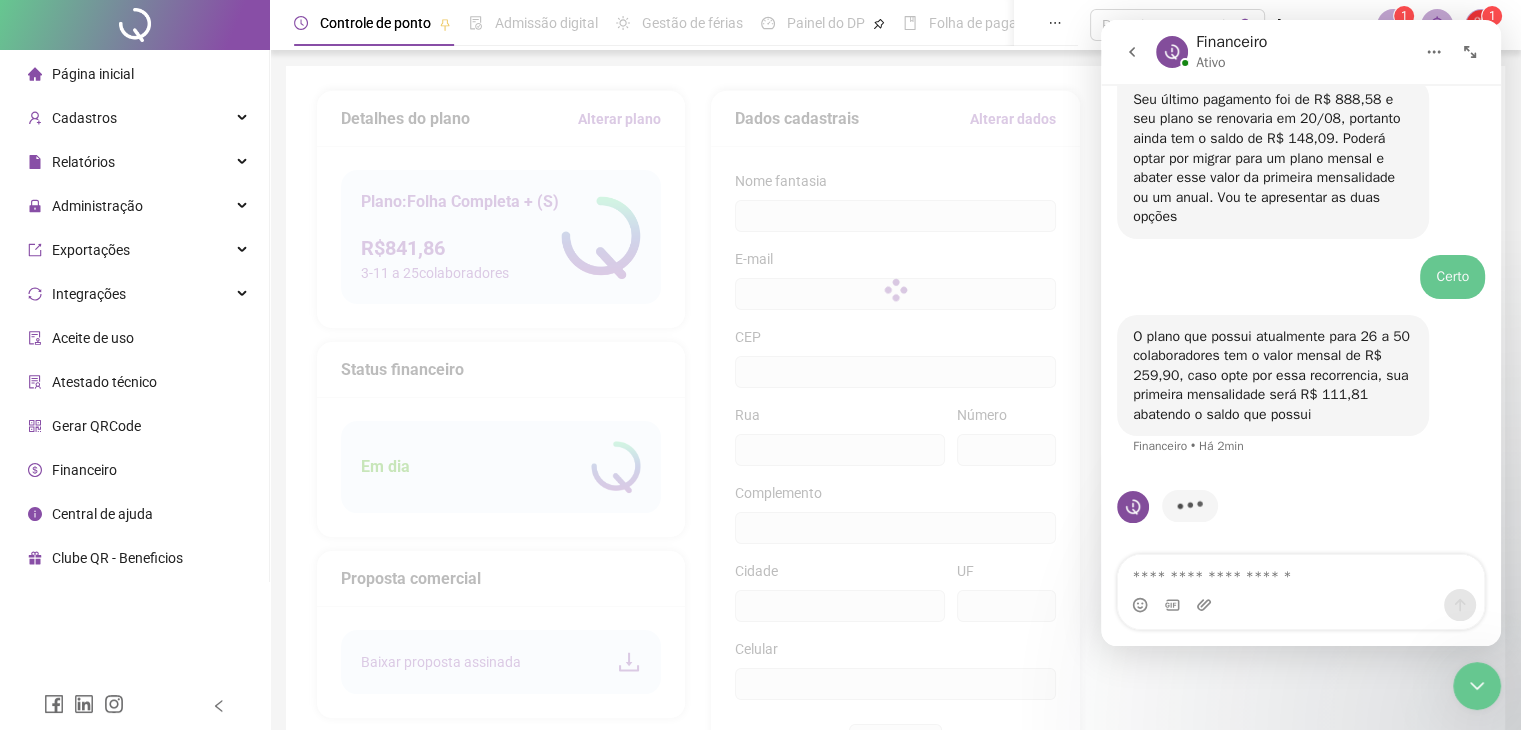 type on "*******" 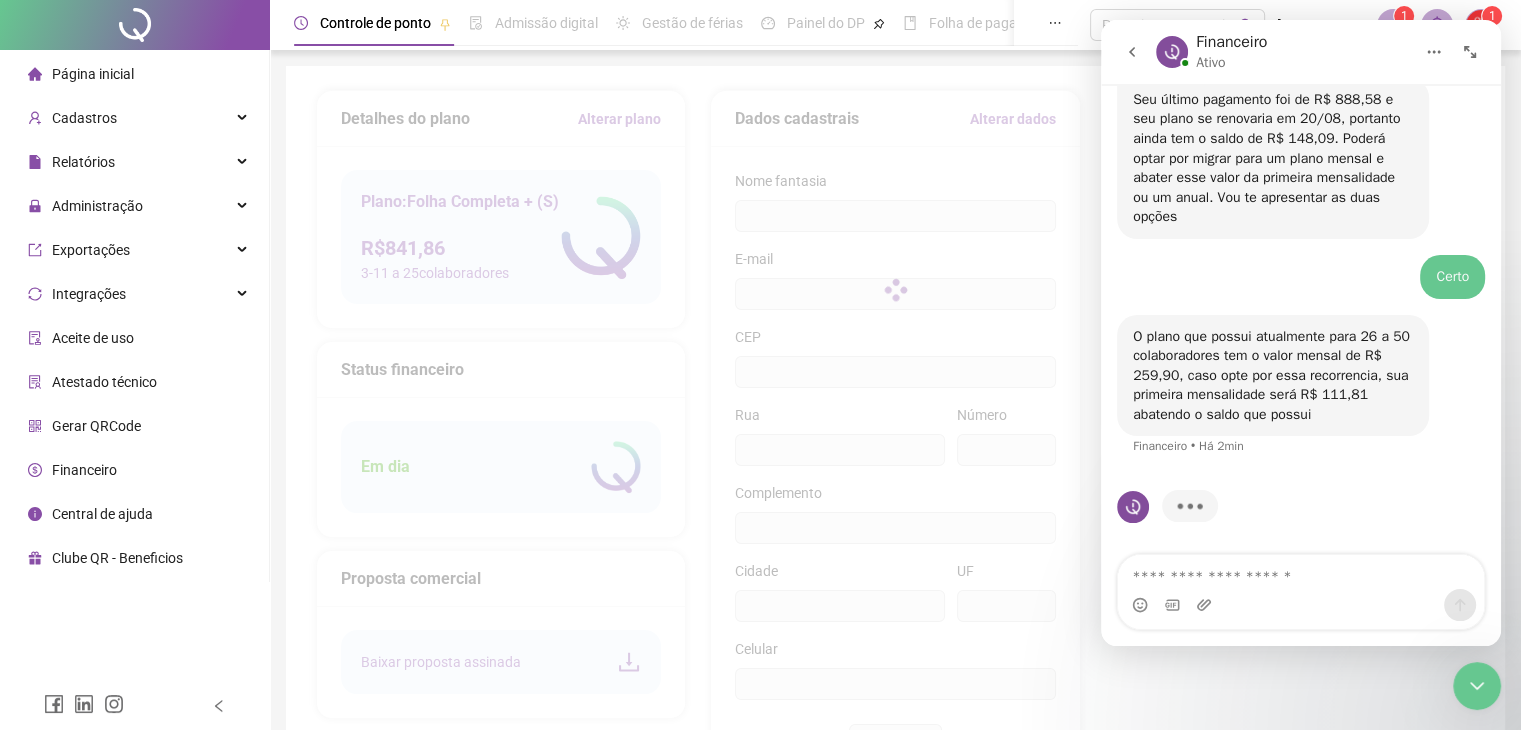 type on "**" 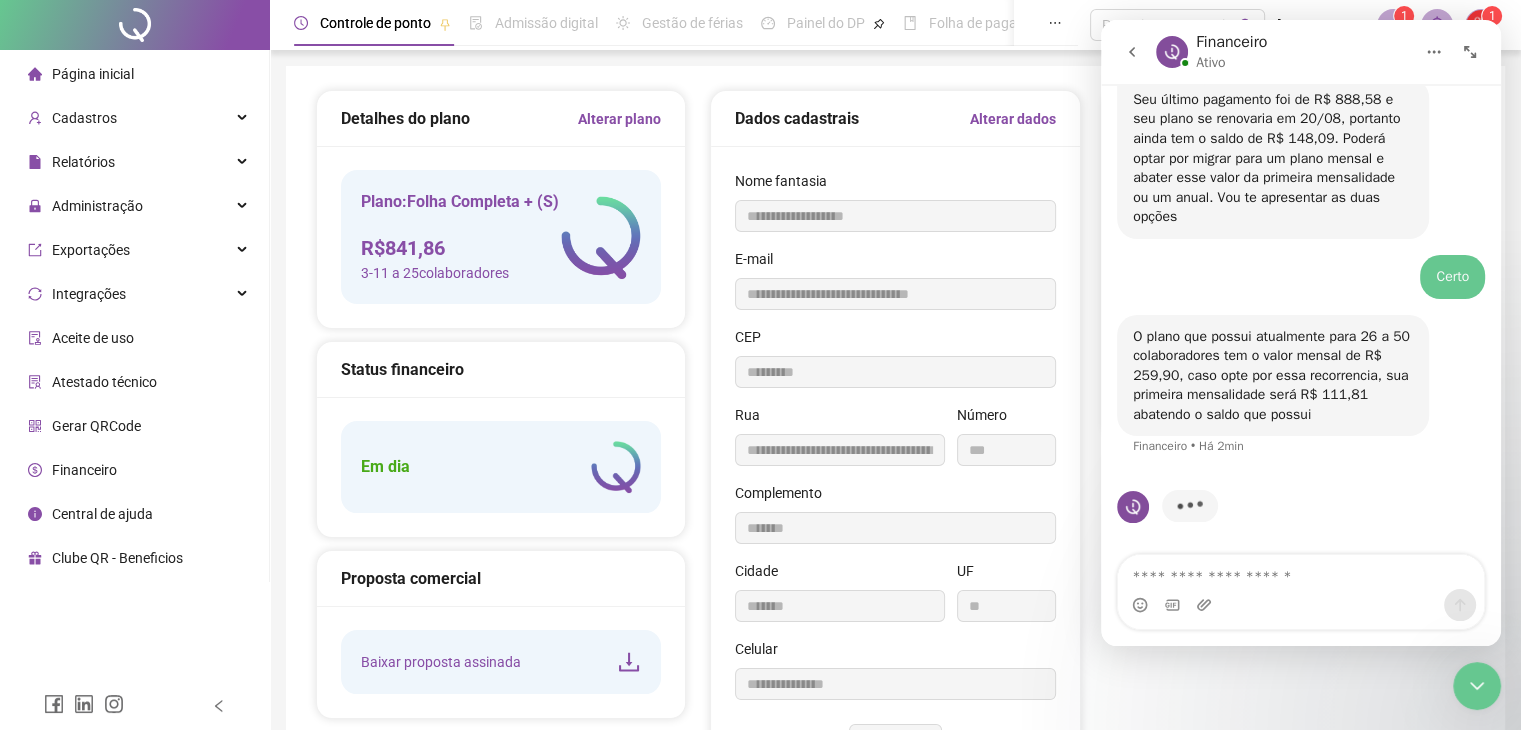 type on "*********" 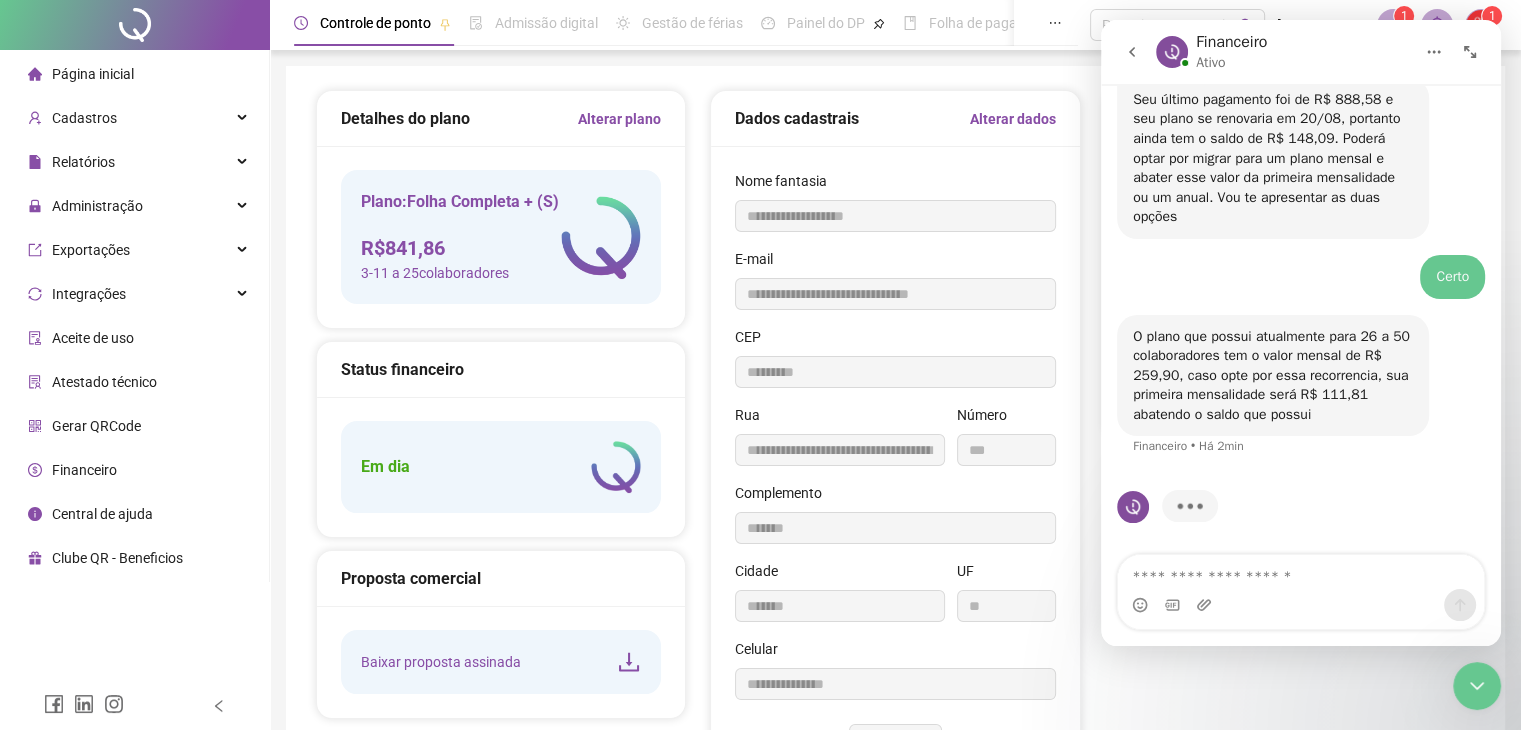 type on "**********" 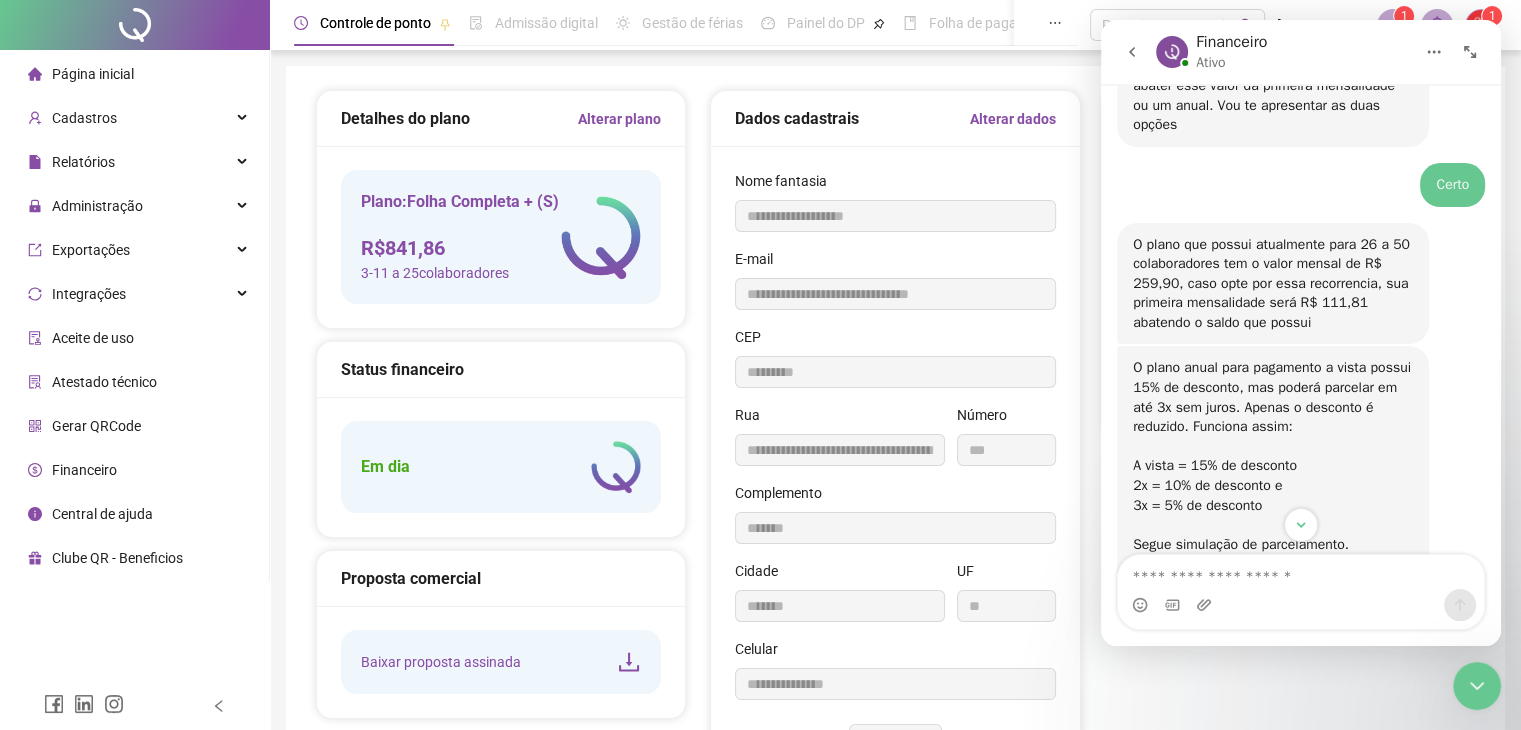 scroll, scrollTop: 1982, scrollLeft: 0, axis: vertical 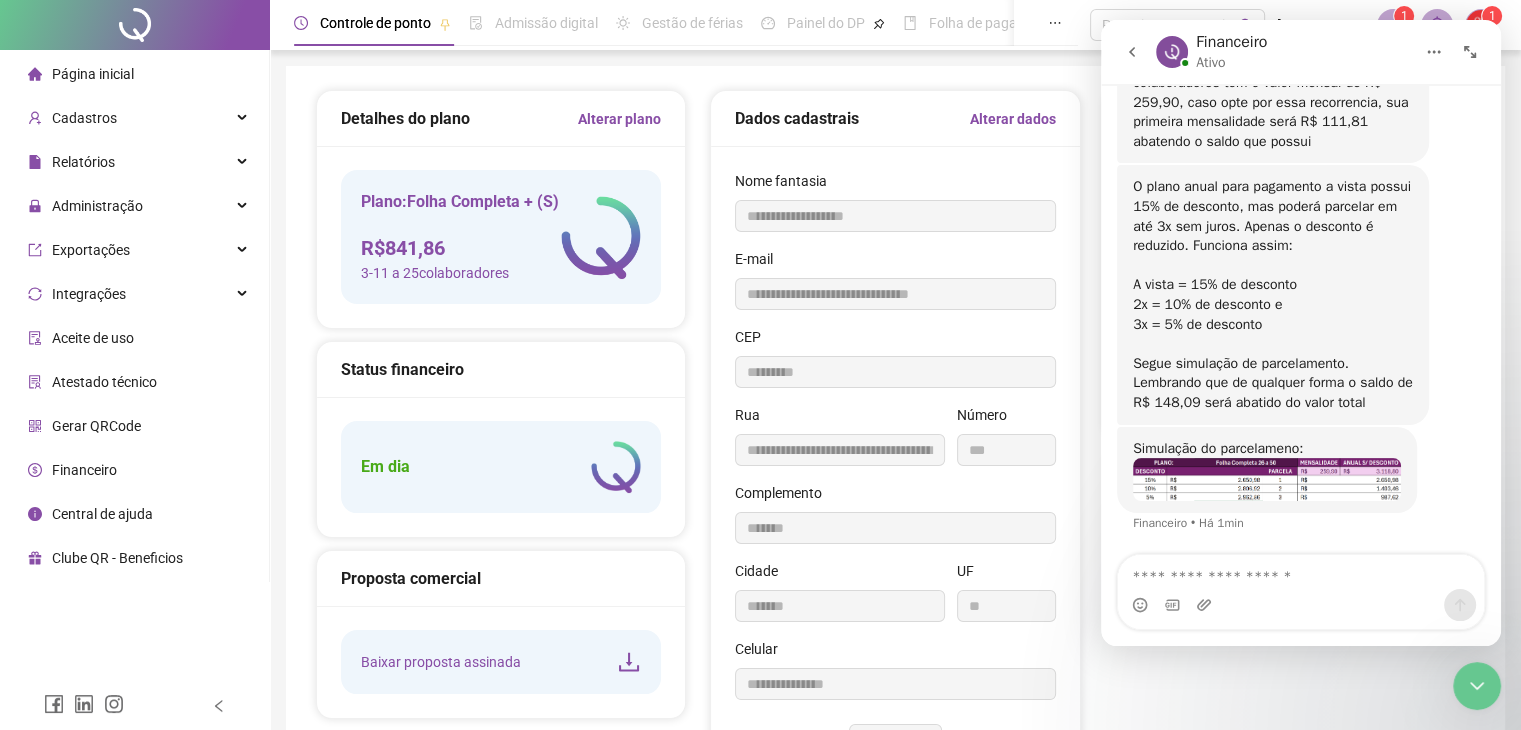 click at bounding box center [1267, 479] 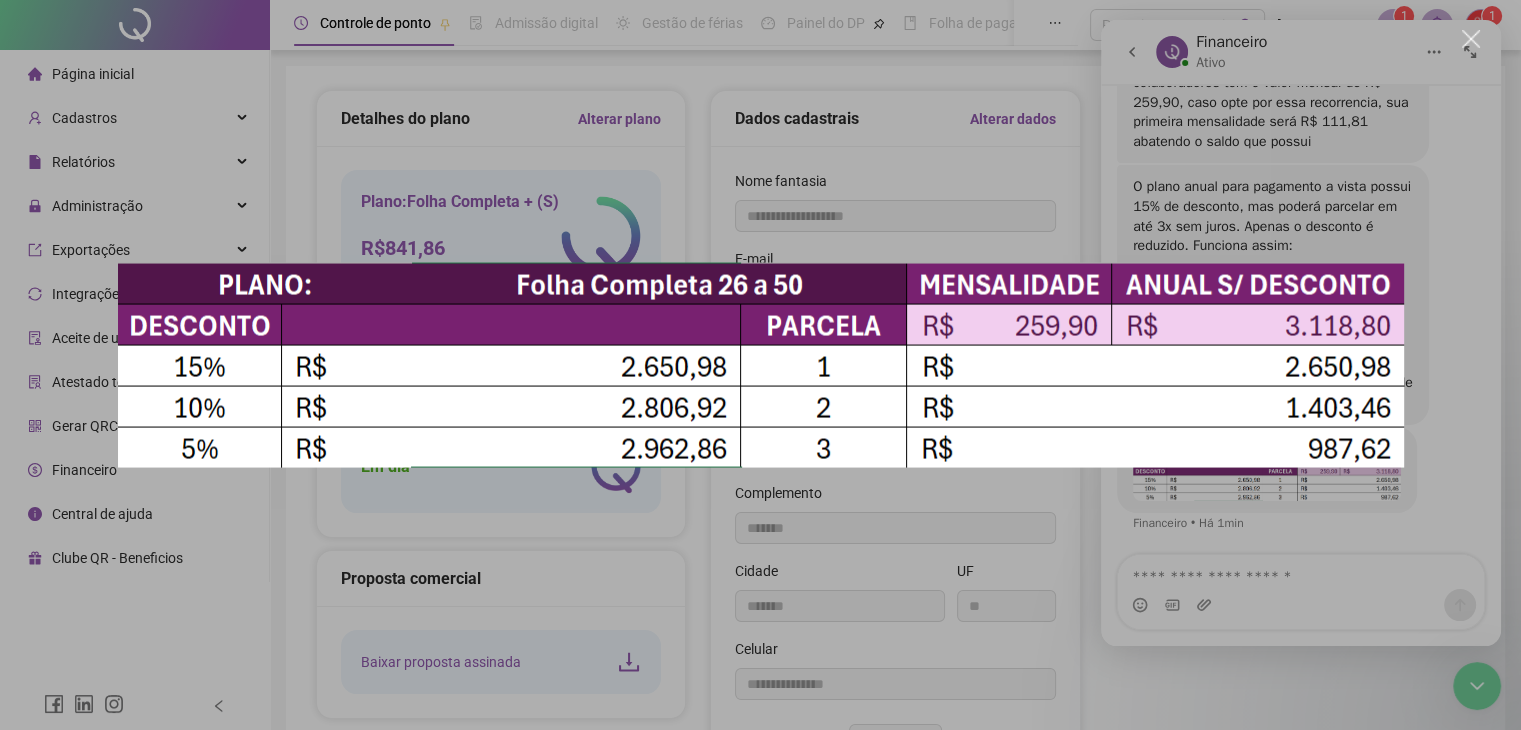scroll, scrollTop: 0, scrollLeft: 0, axis: both 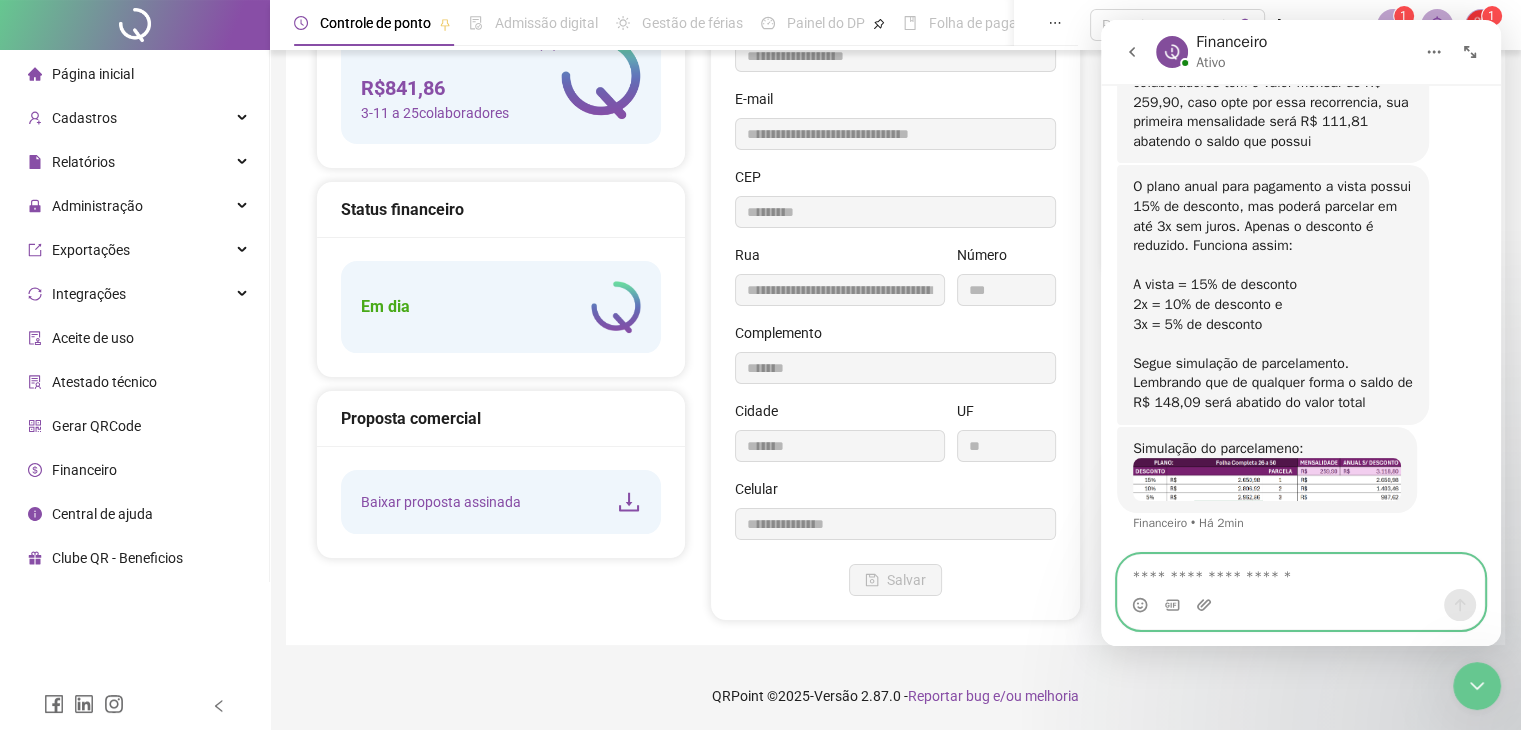 click at bounding box center [1301, 572] 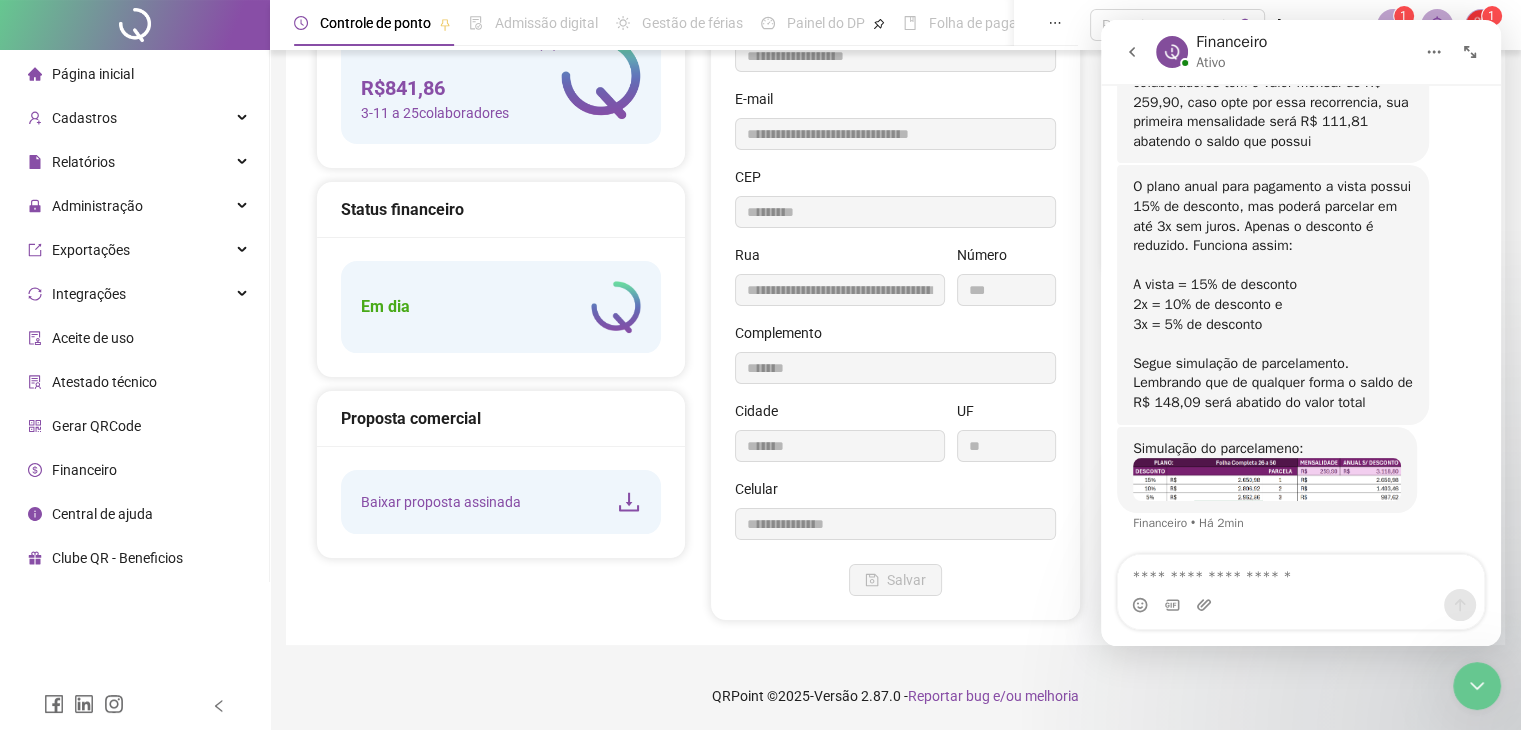 click at bounding box center [1267, 479] 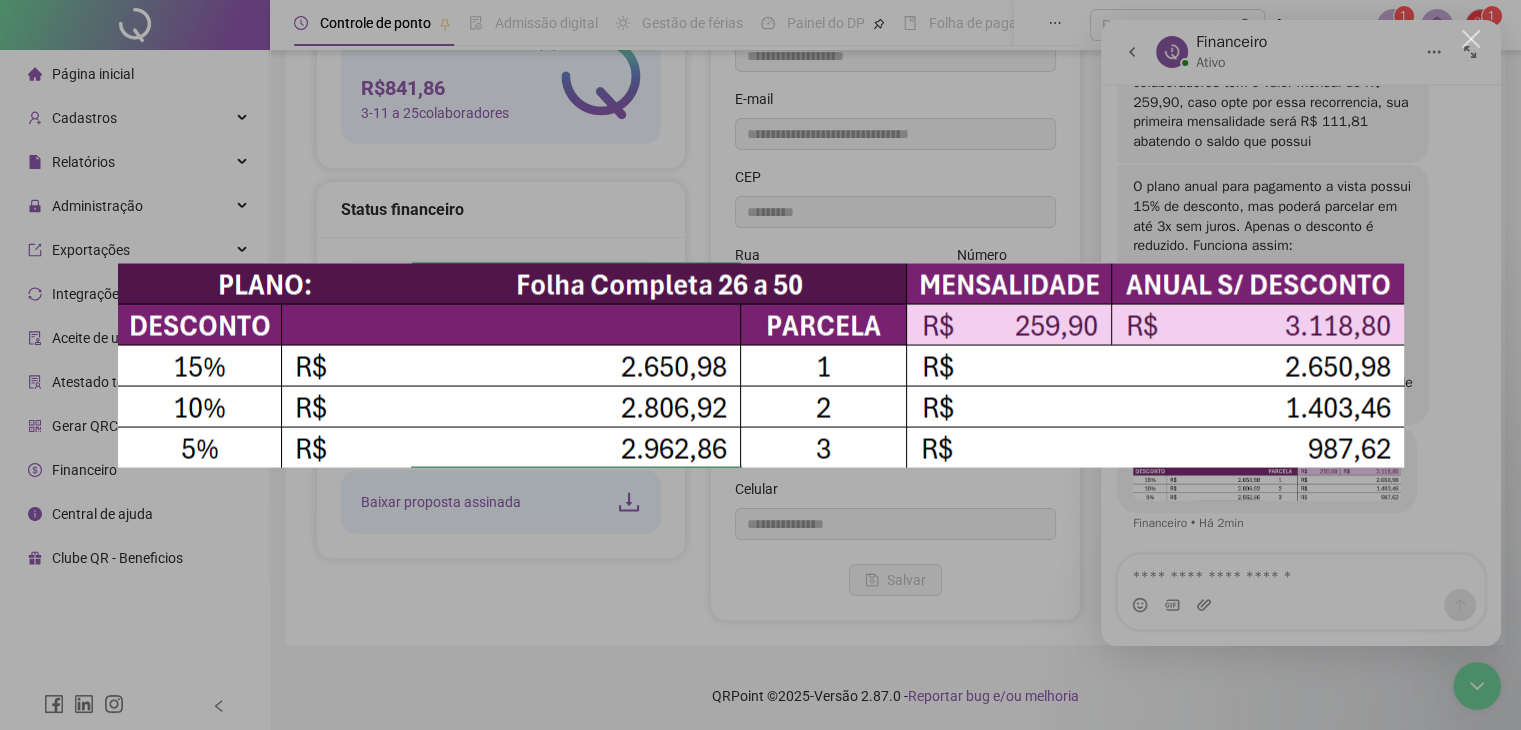 scroll, scrollTop: 0, scrollLeft: 0, axis: both 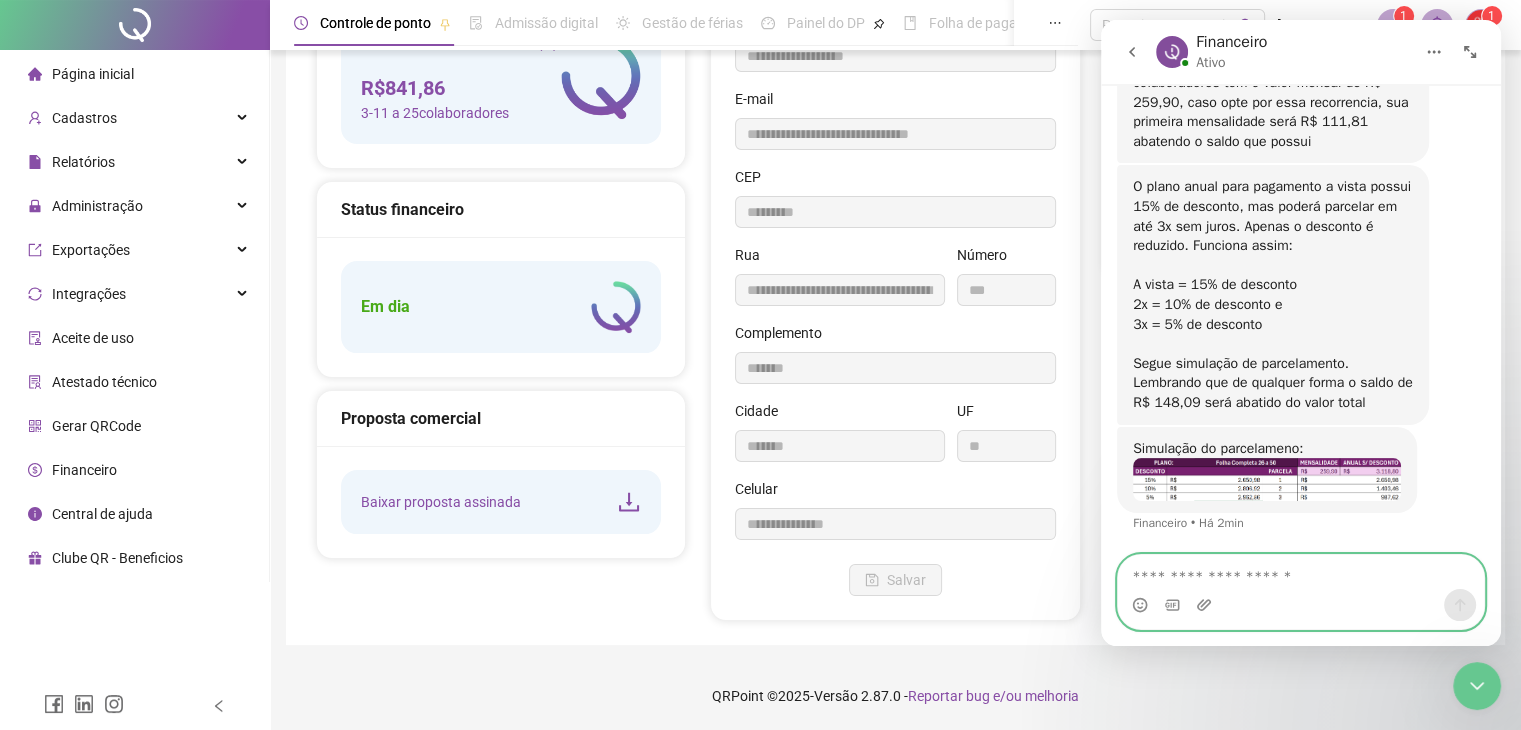 click at bounding box center [1301, 572] 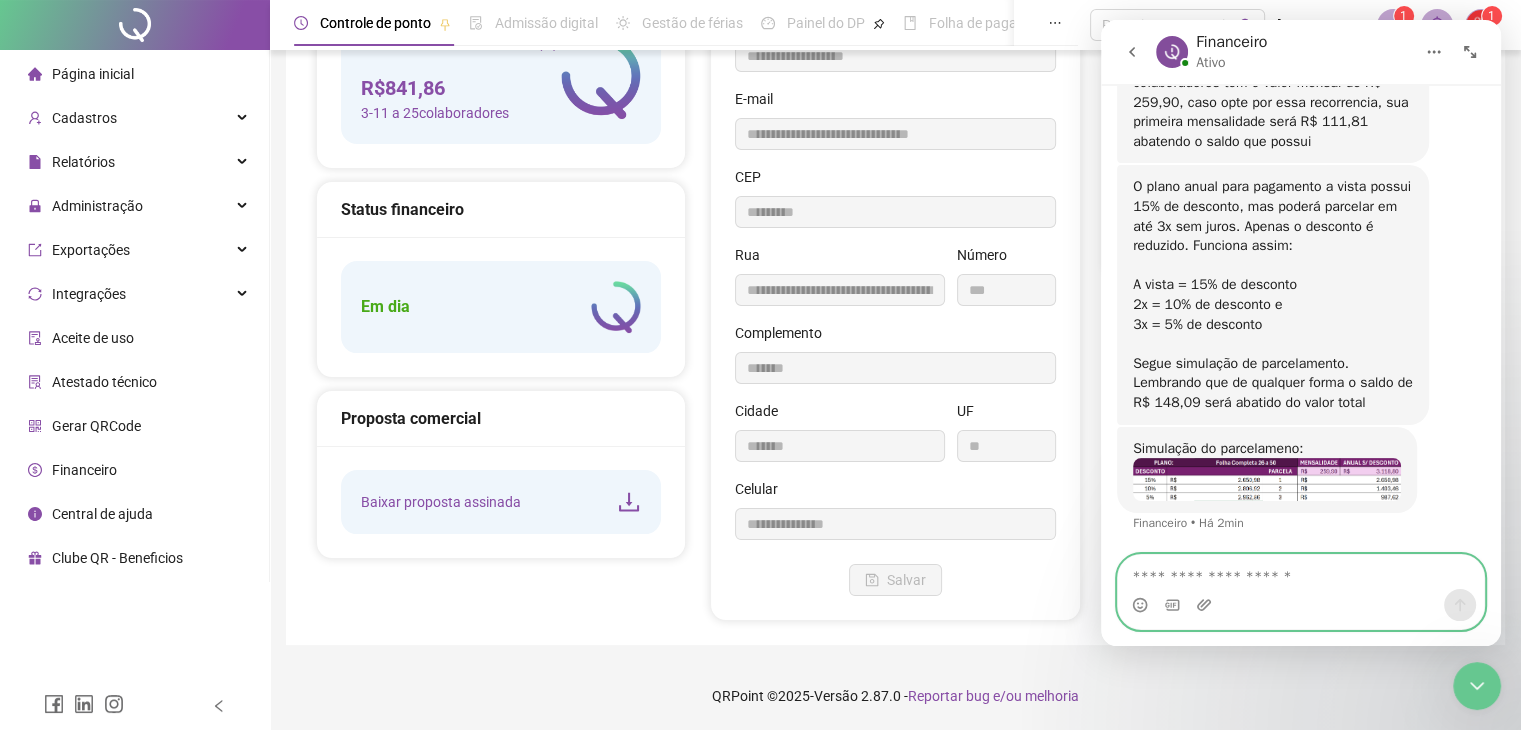 scroll, scrollTop: 60, scrollLeft: 0, axis: vertical 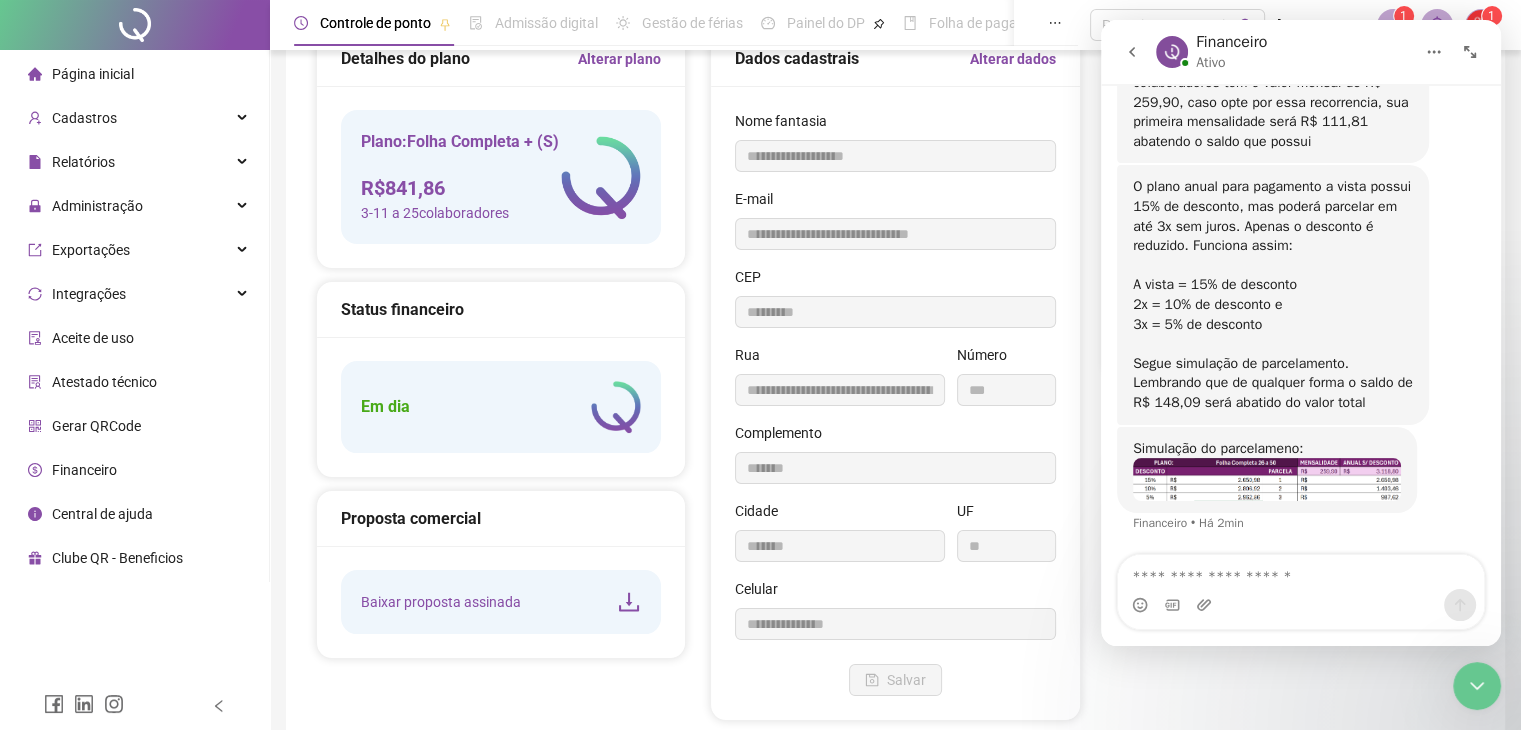 click on "3  -  11 a 25  colaboradores" at bounding box center (460, 213) 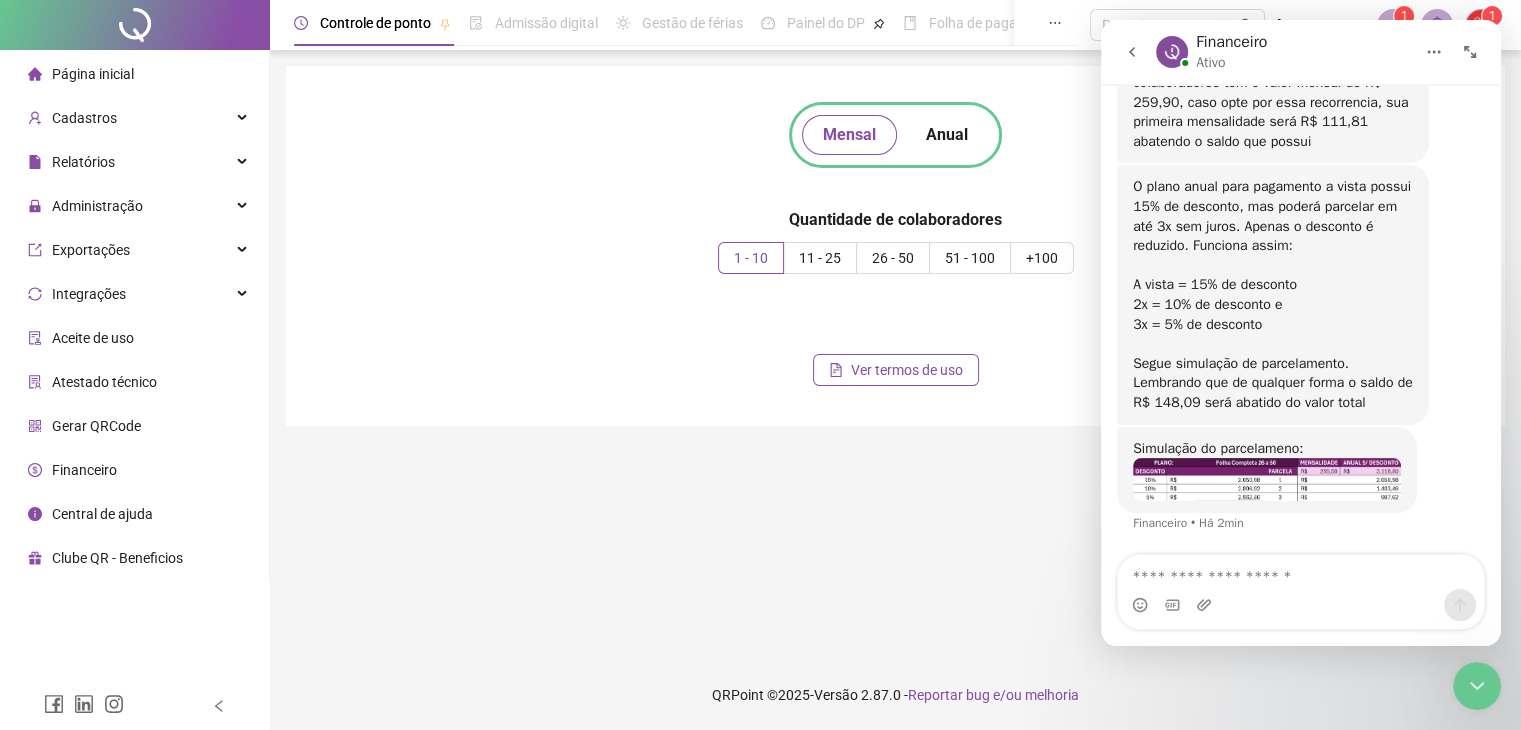 scroll, scrollTop: 0, scrollLeft: 0, axis: both 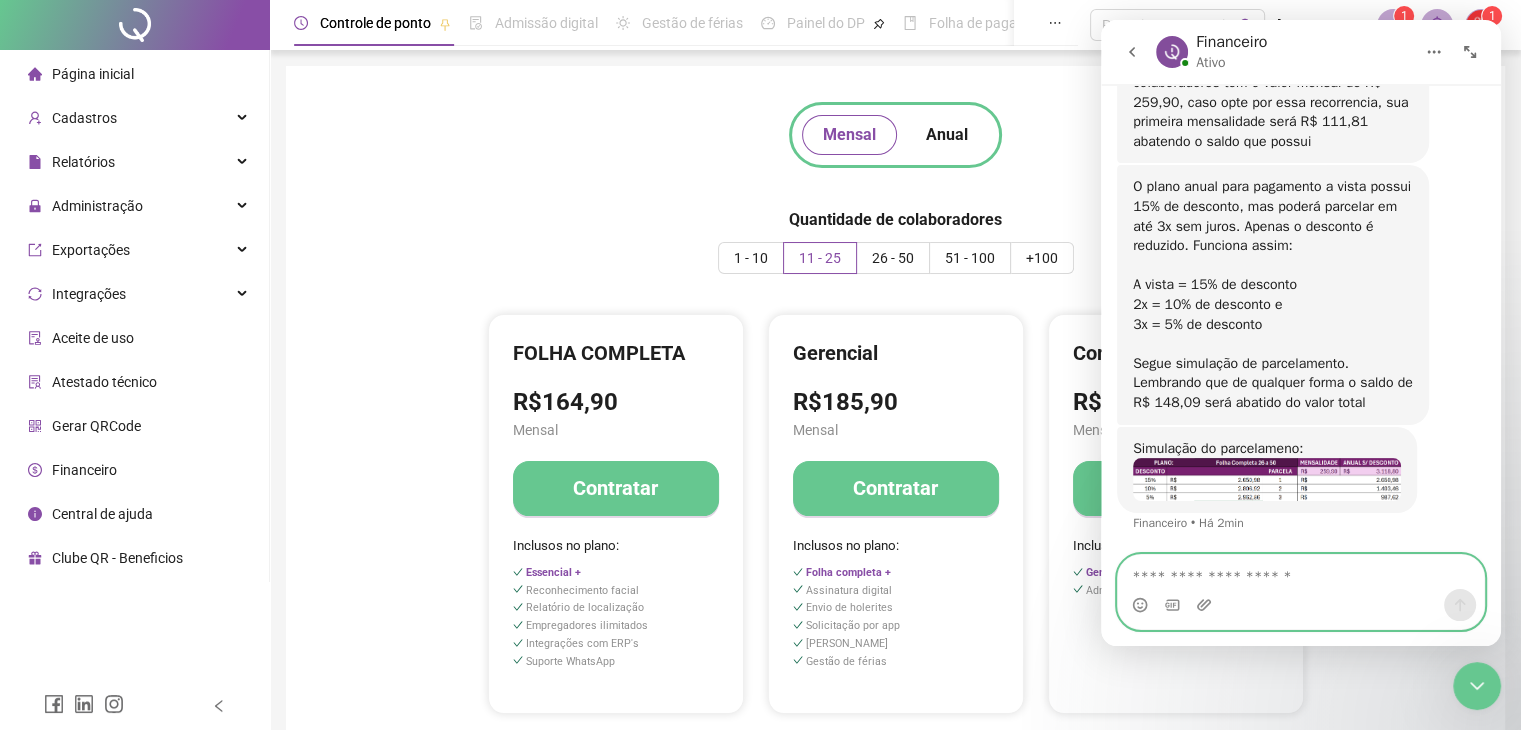 click at bounding box center [1301, 572] 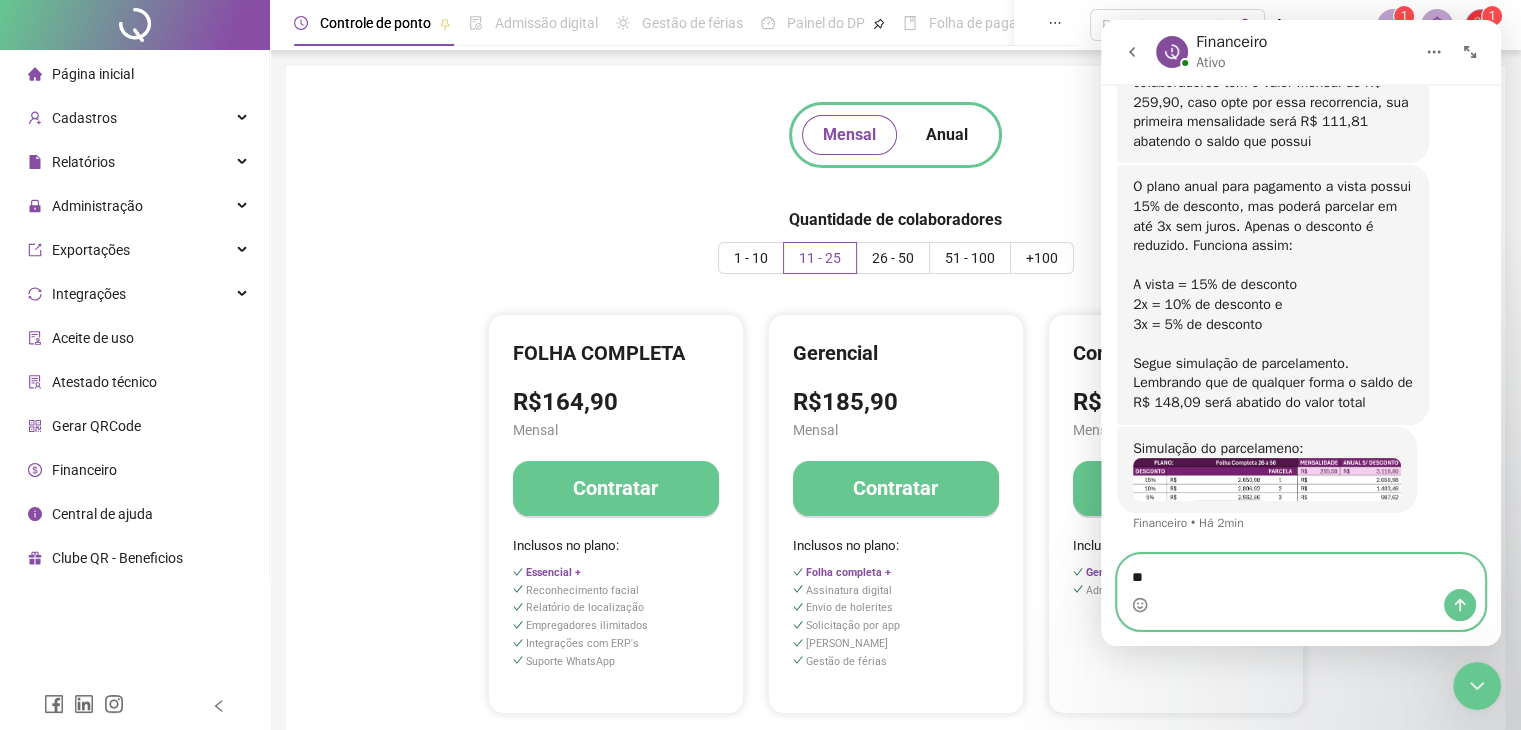 type on "*" 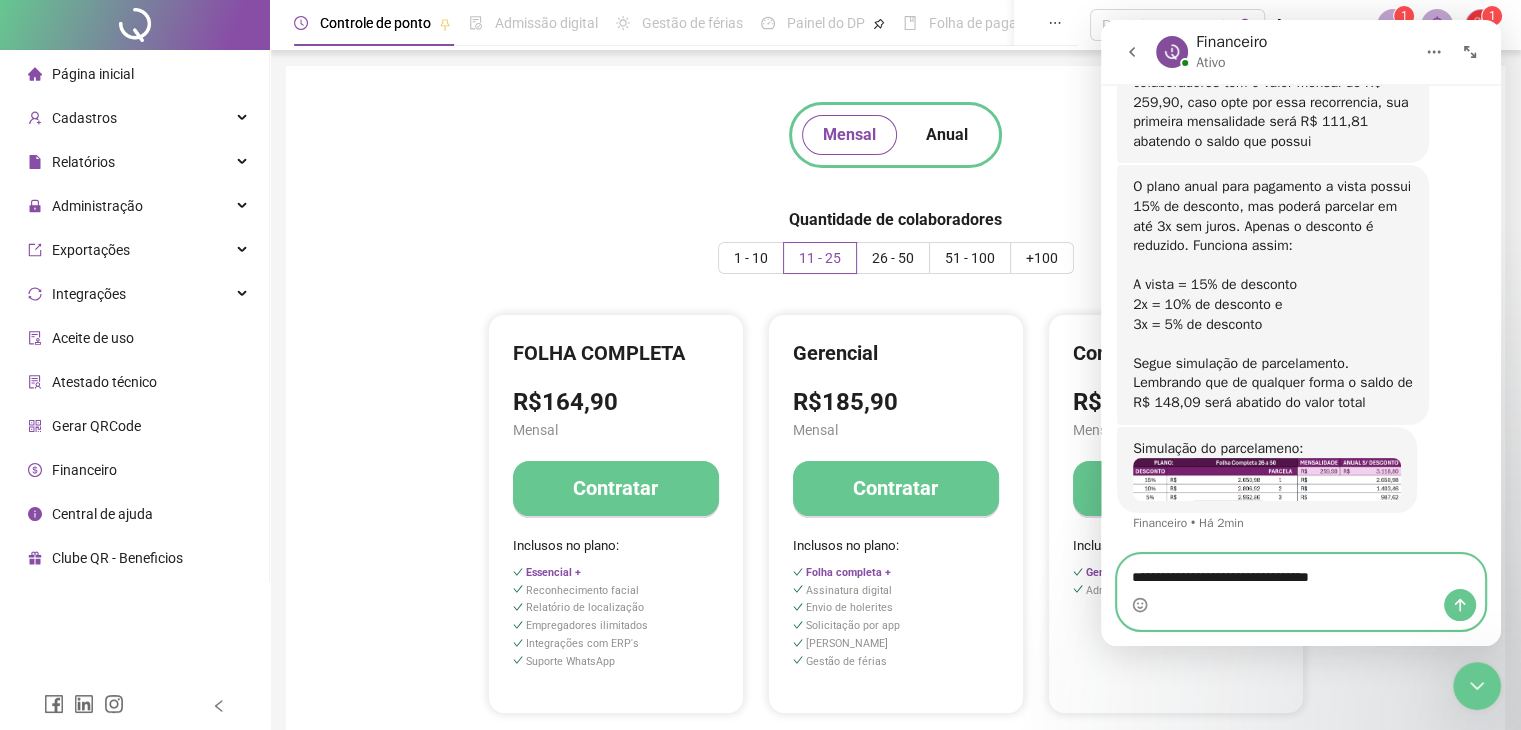 type on "**********" 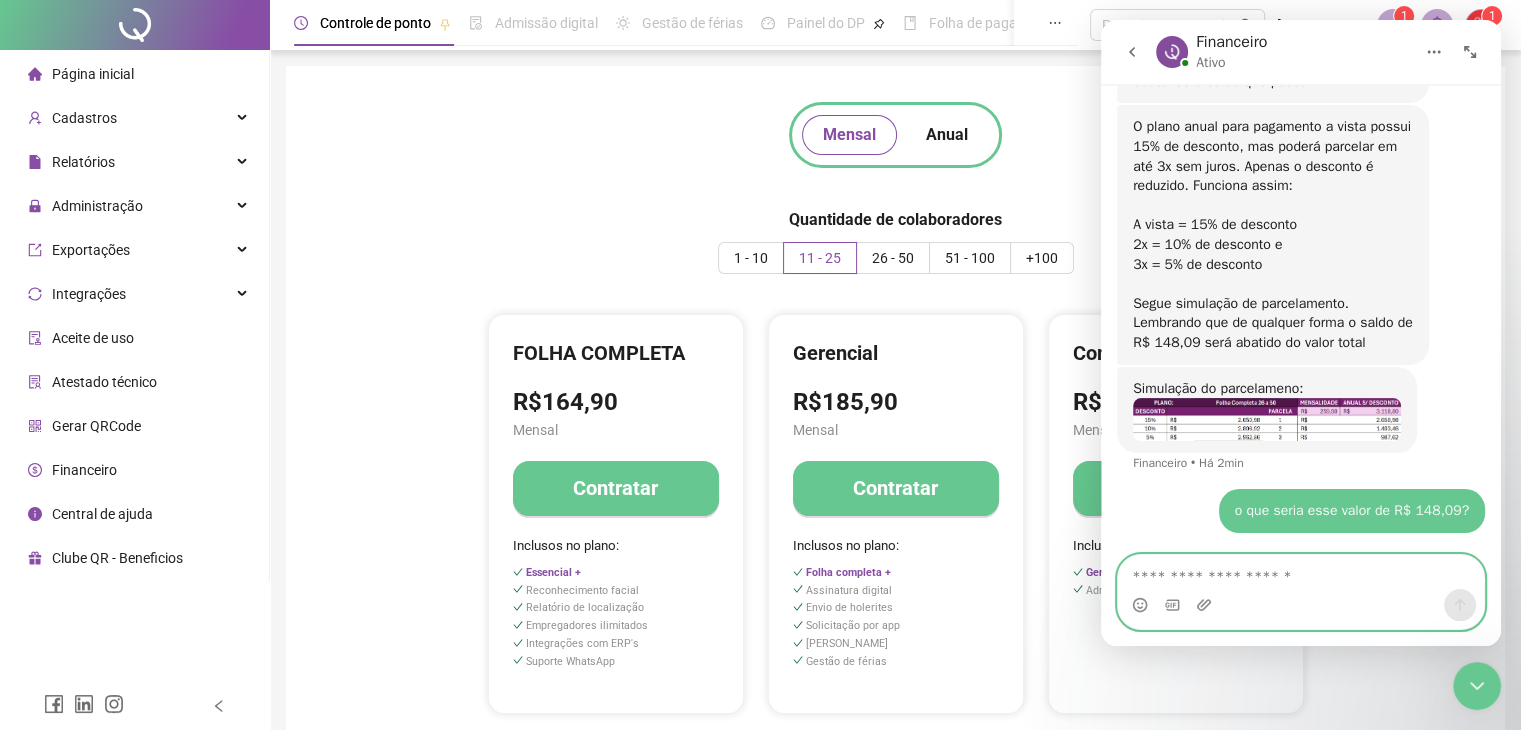 scroll, scrollTop: 2041, scrollLeft: 0, axis: vertical 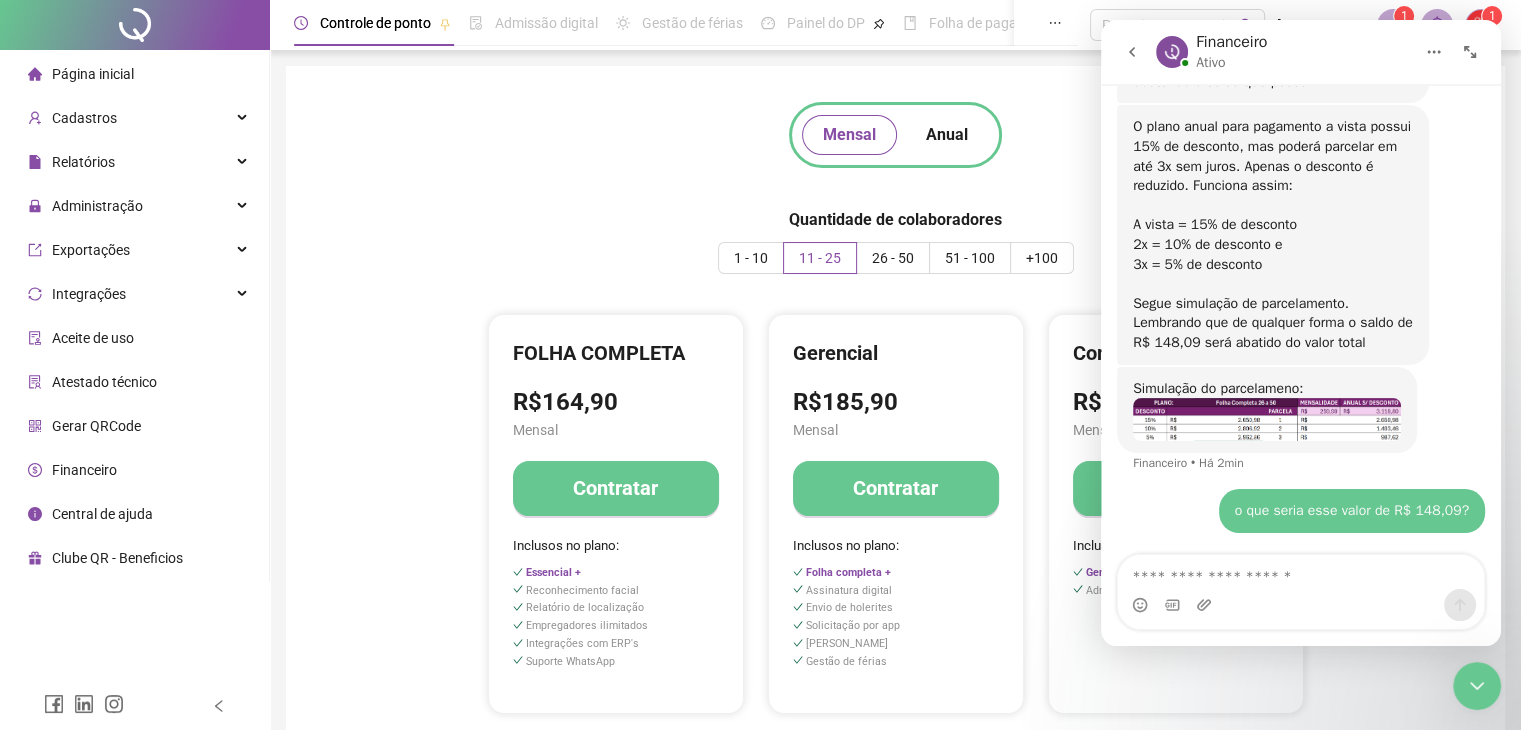 click at bounding box center [1267, 419] 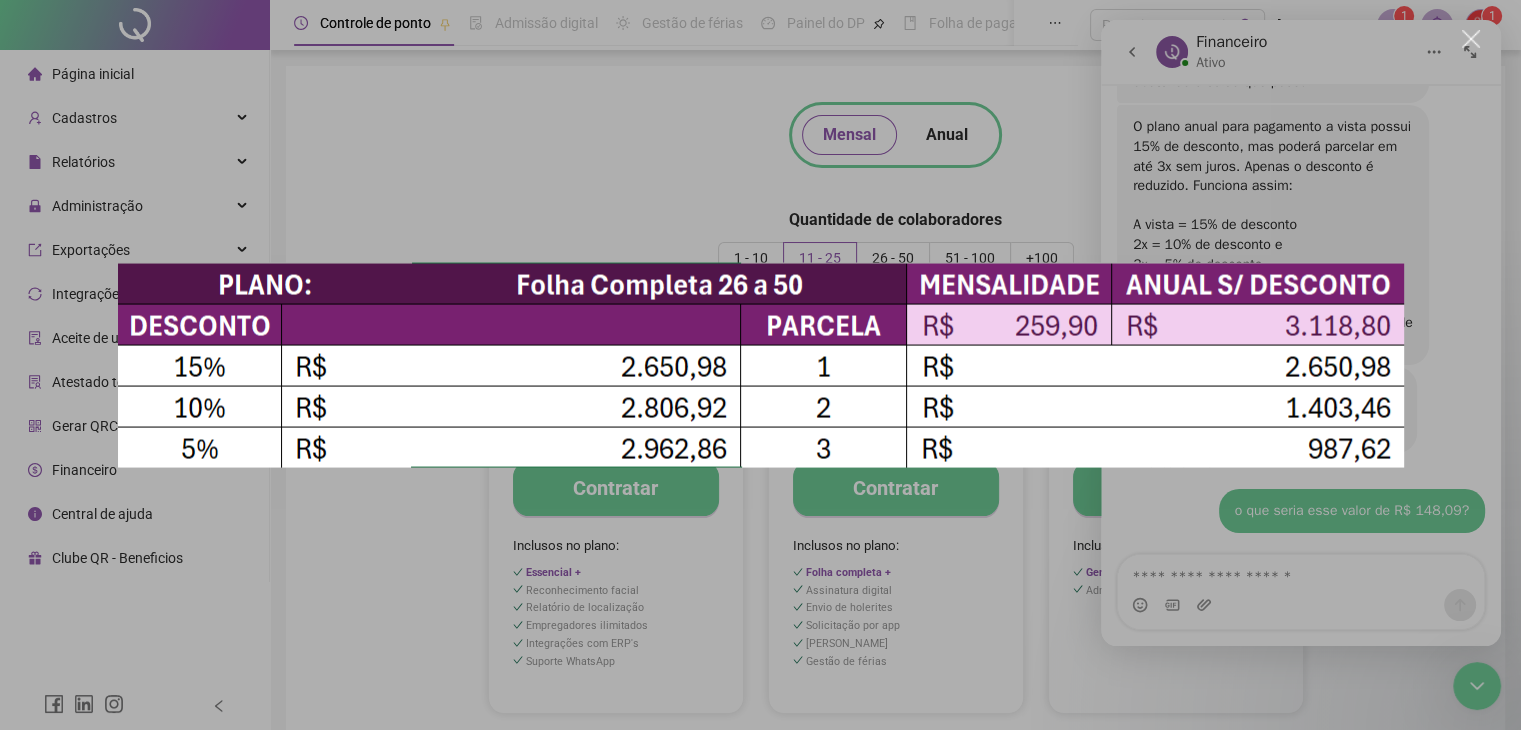 scroll, scrollTop: 0, scrollLeft: 0, axis: both 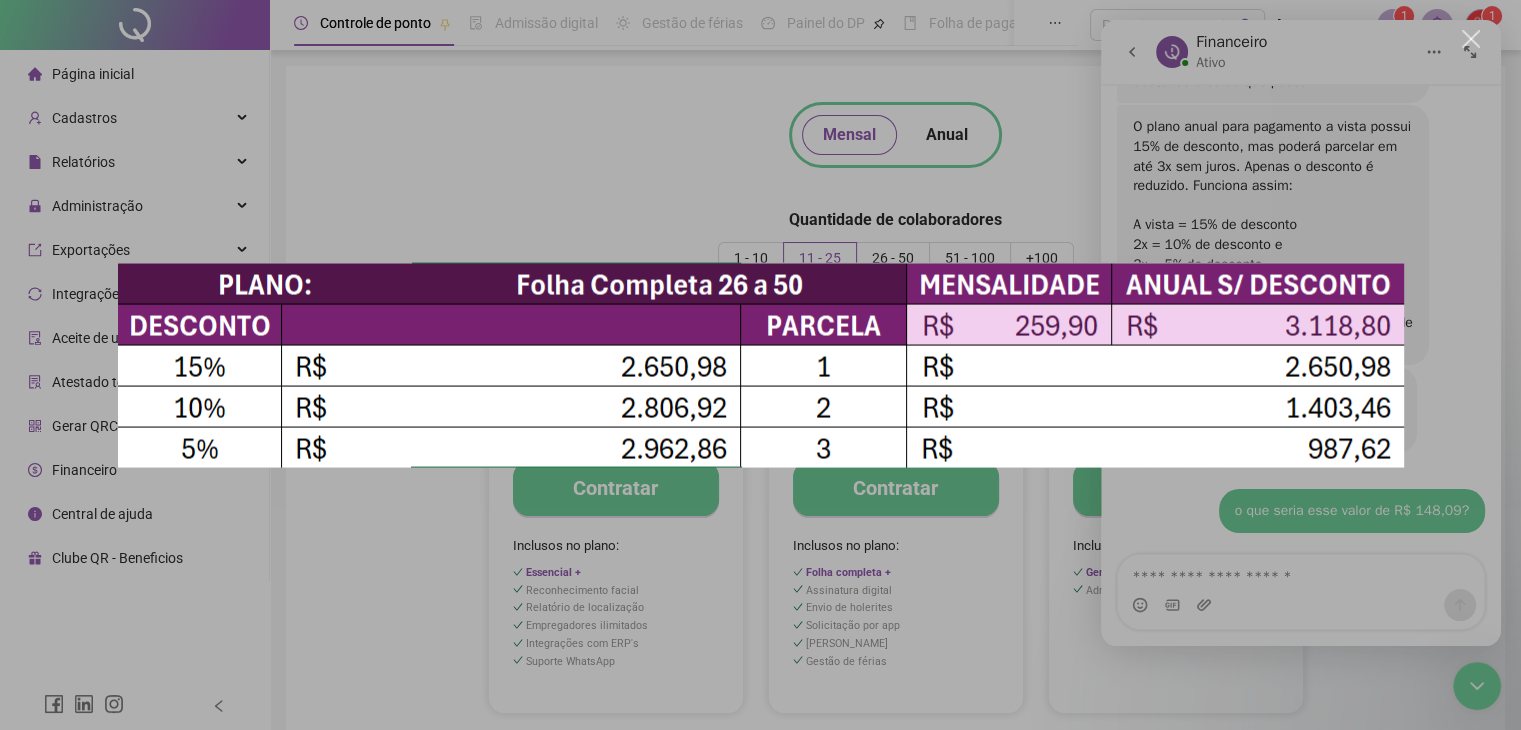 click at bounding box center (760, 365) 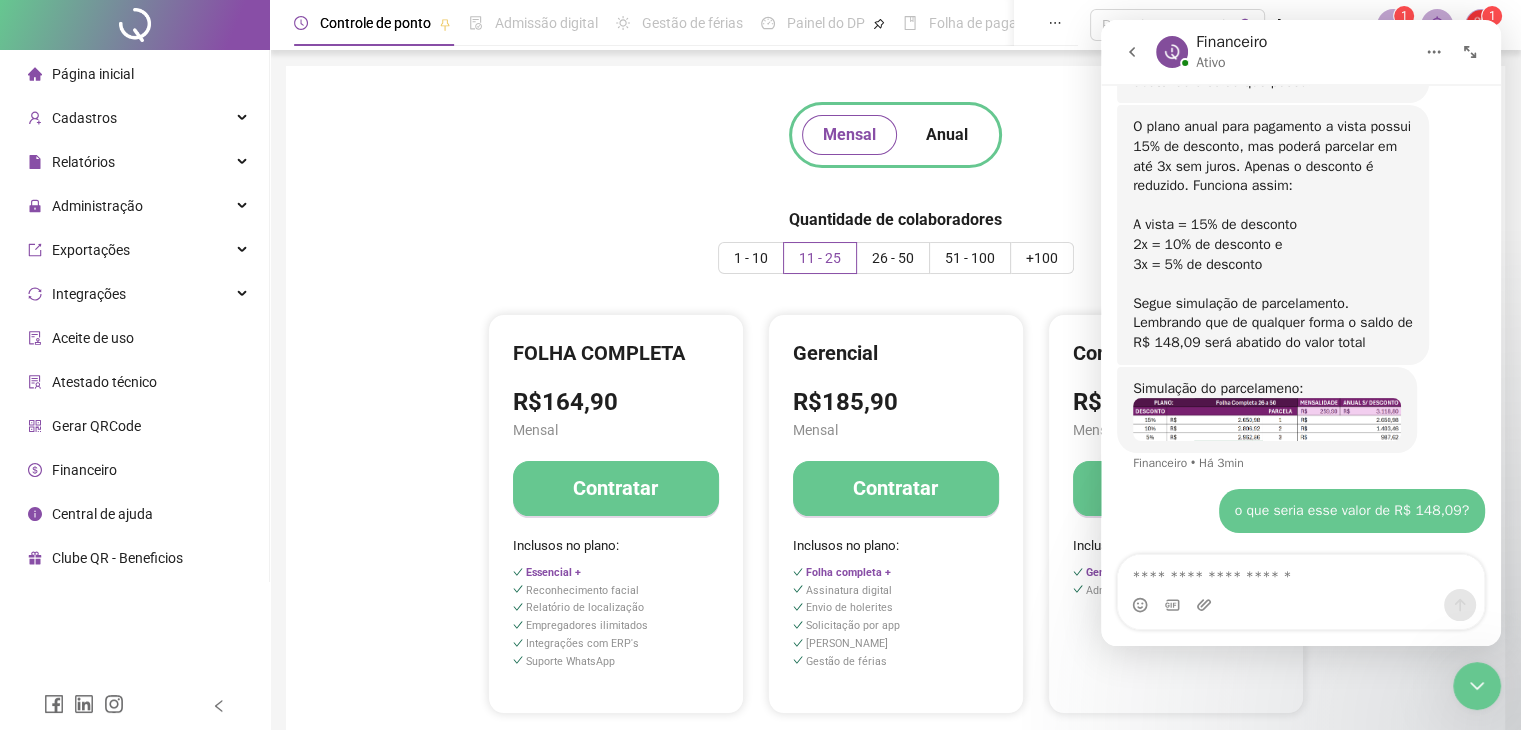 click at bounding box center [1267, 419] 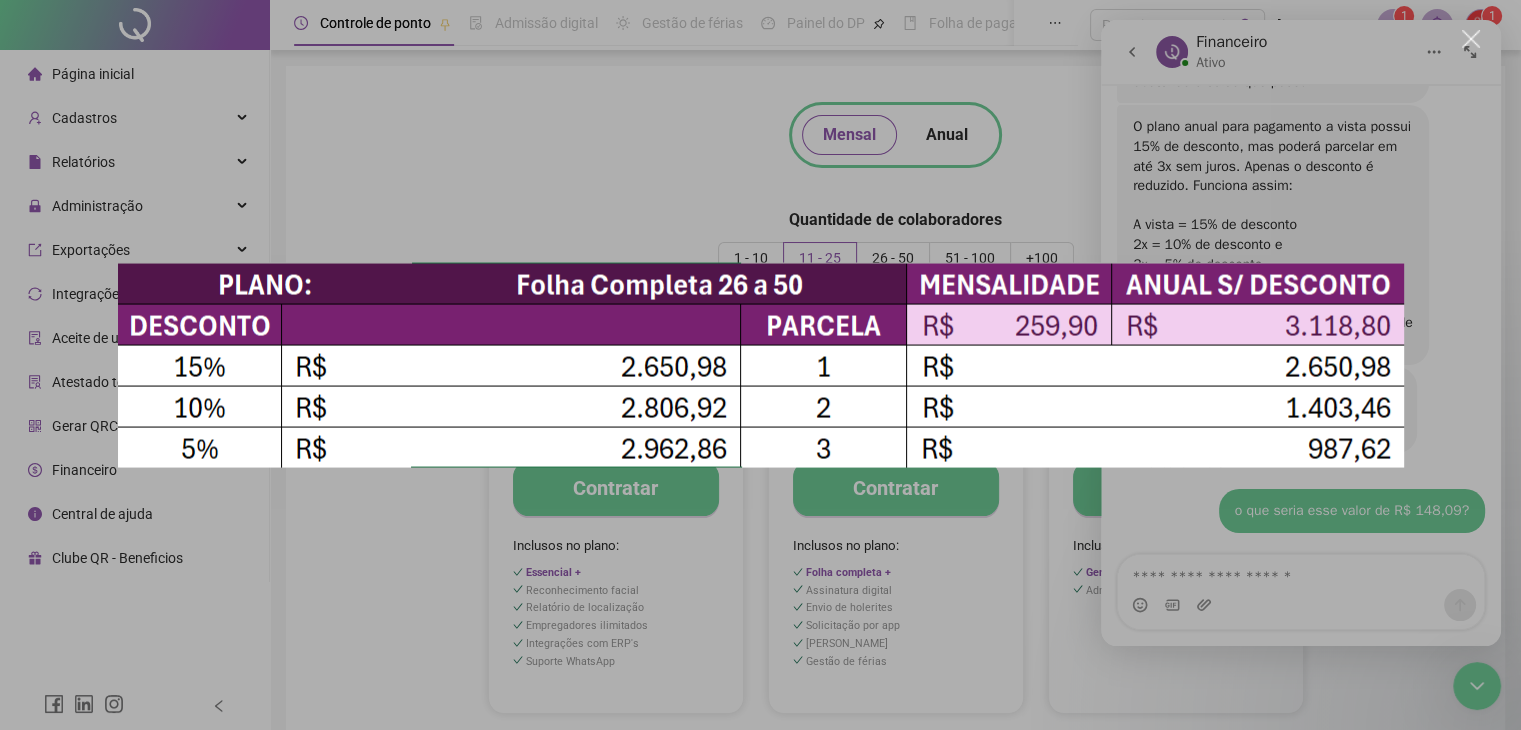 scroll, scrollTop: 0, scrollLeft: 0, axis: both 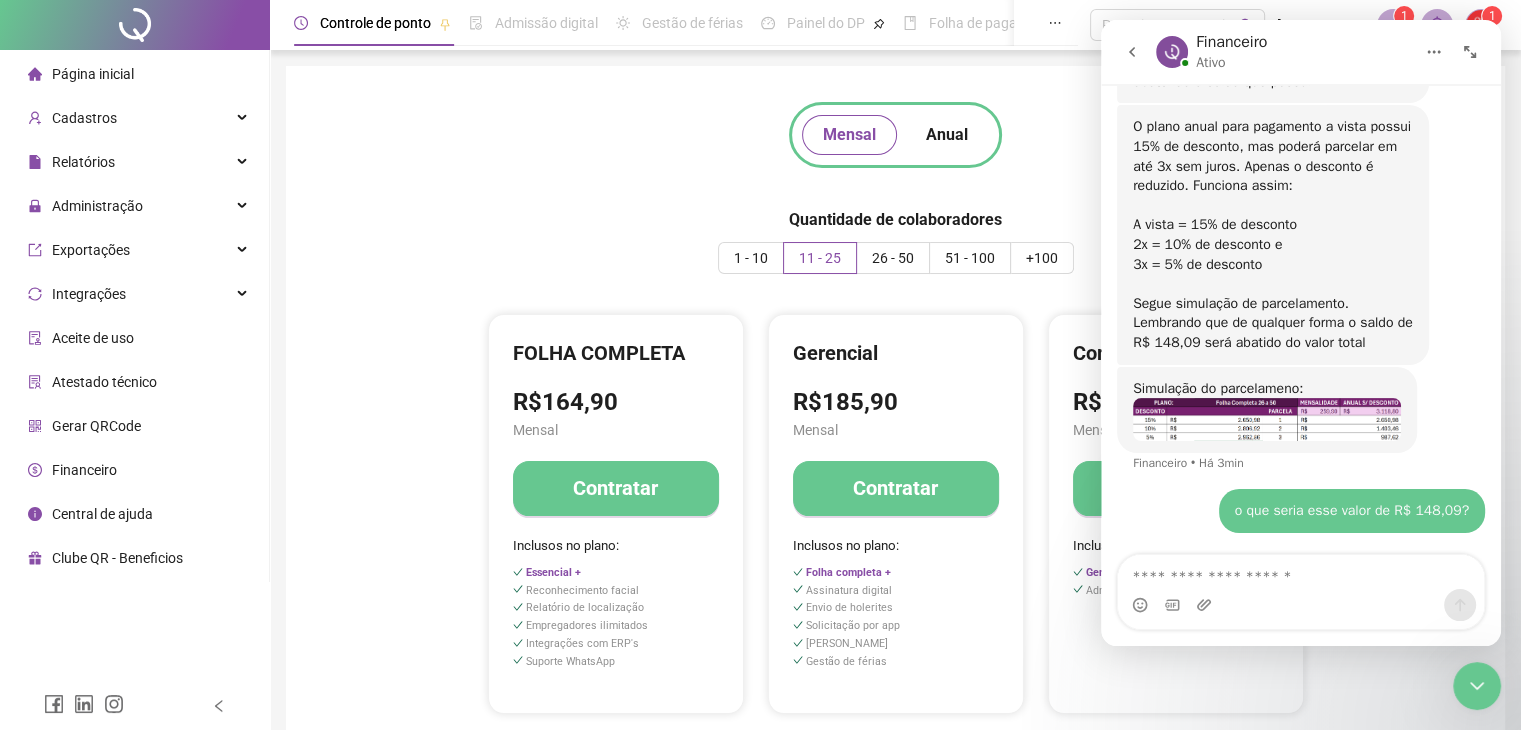 click on "Simulação do parcelameno: Financeiro    •   Há 3min" at bounding box center (1301, 428) 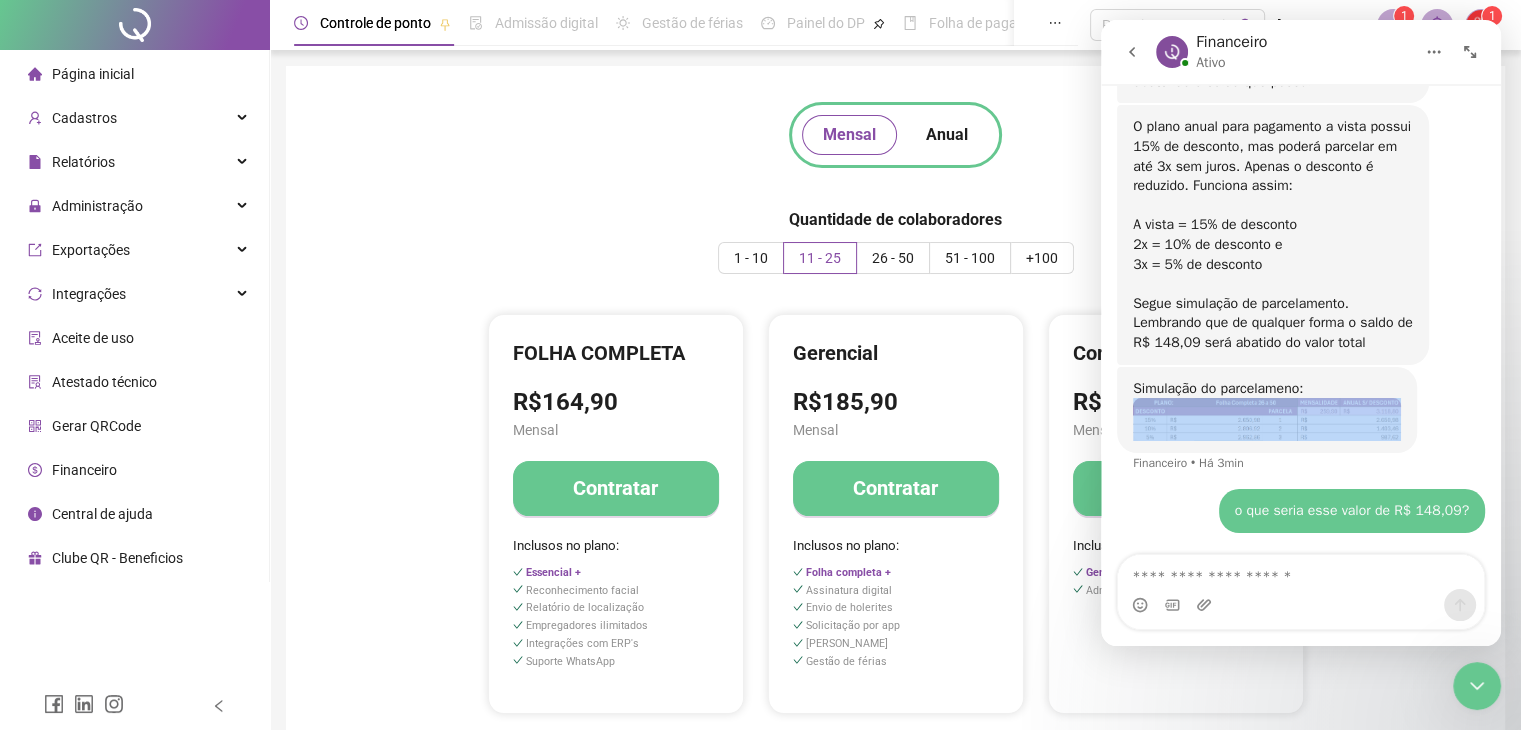 click on "Simulação do parcelameno: Financeiro    •   Há 3min" at bounding box center [1301, 428] 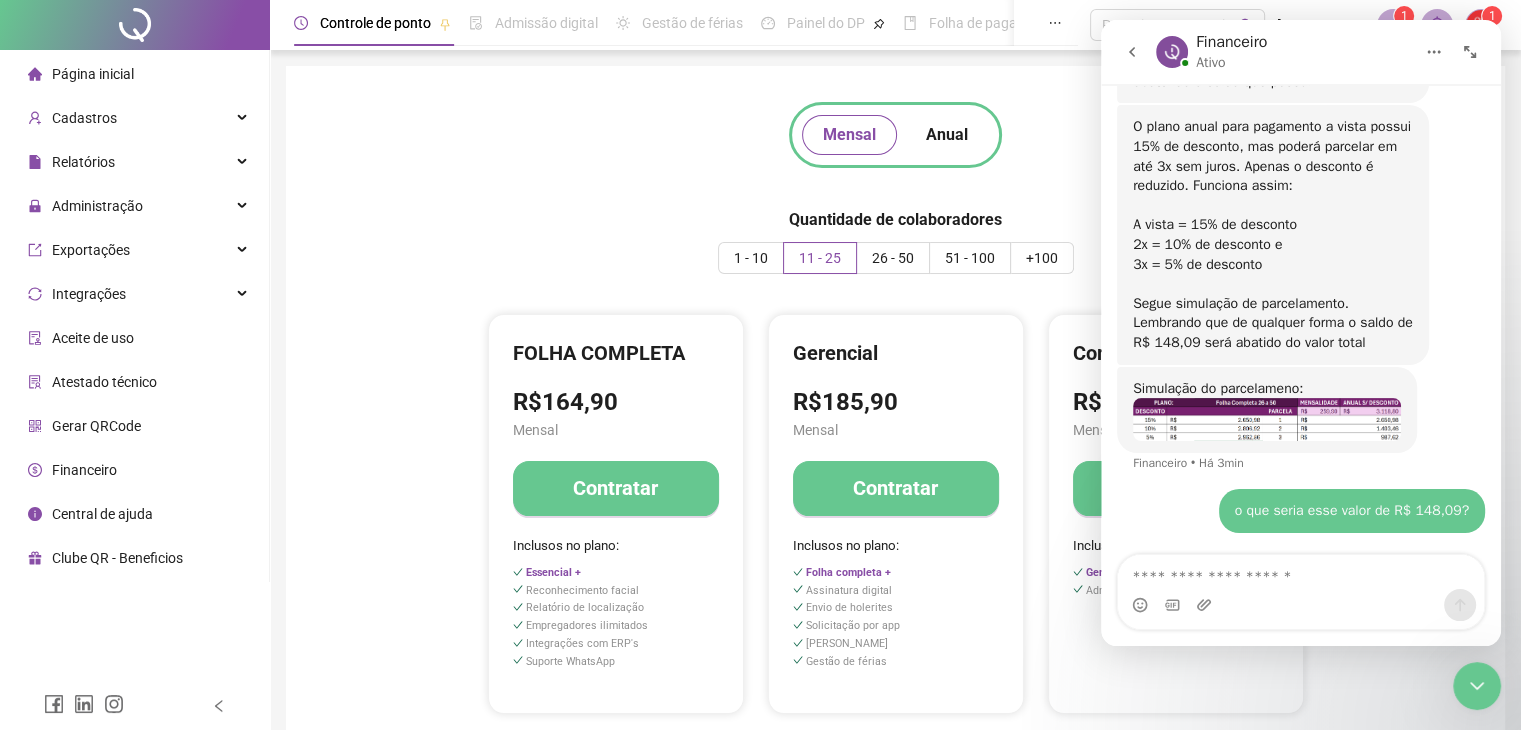 click on "Simulação do parcelameno: Financeiro    •   Há 3min" at bounding box center (1301, 428) 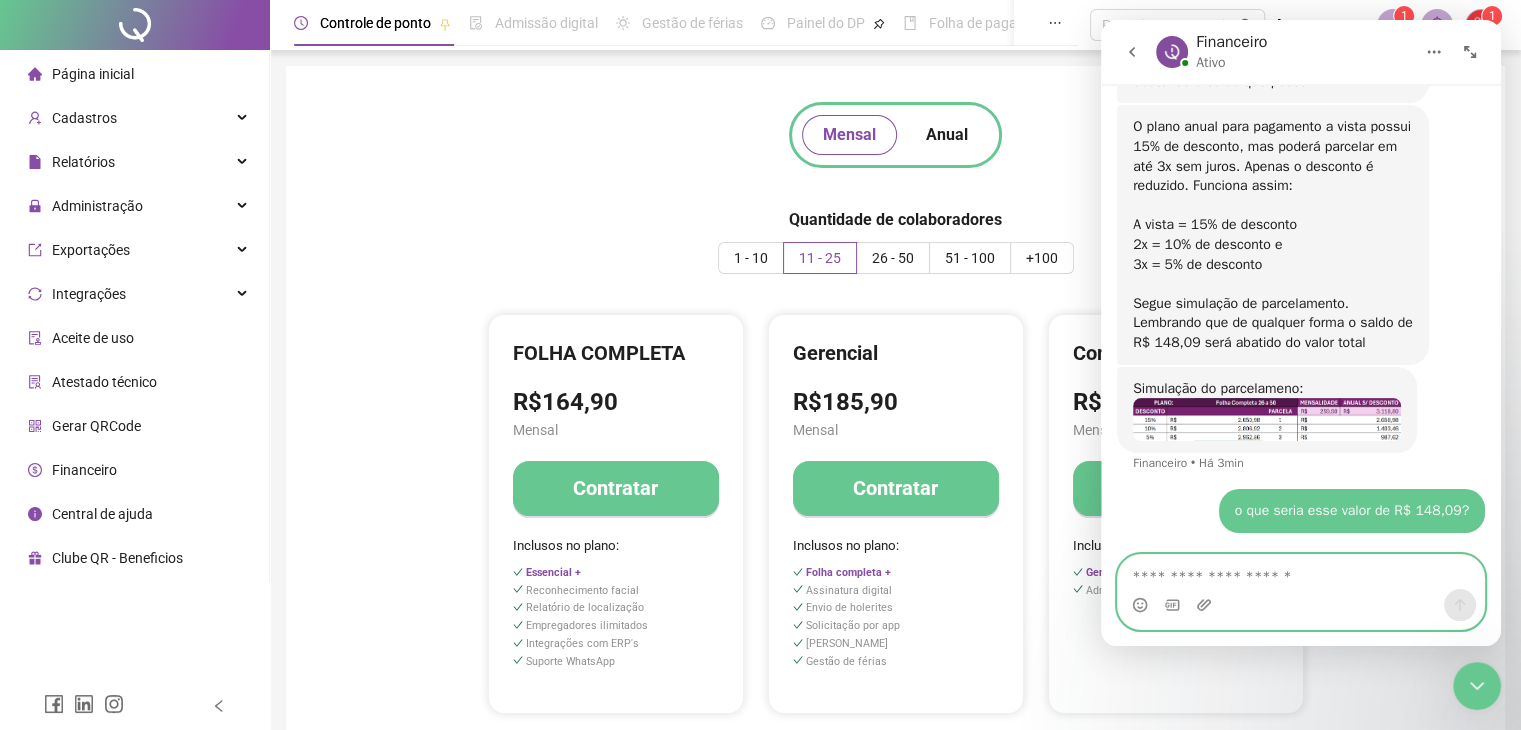 click at bounding box center (1301, 572) 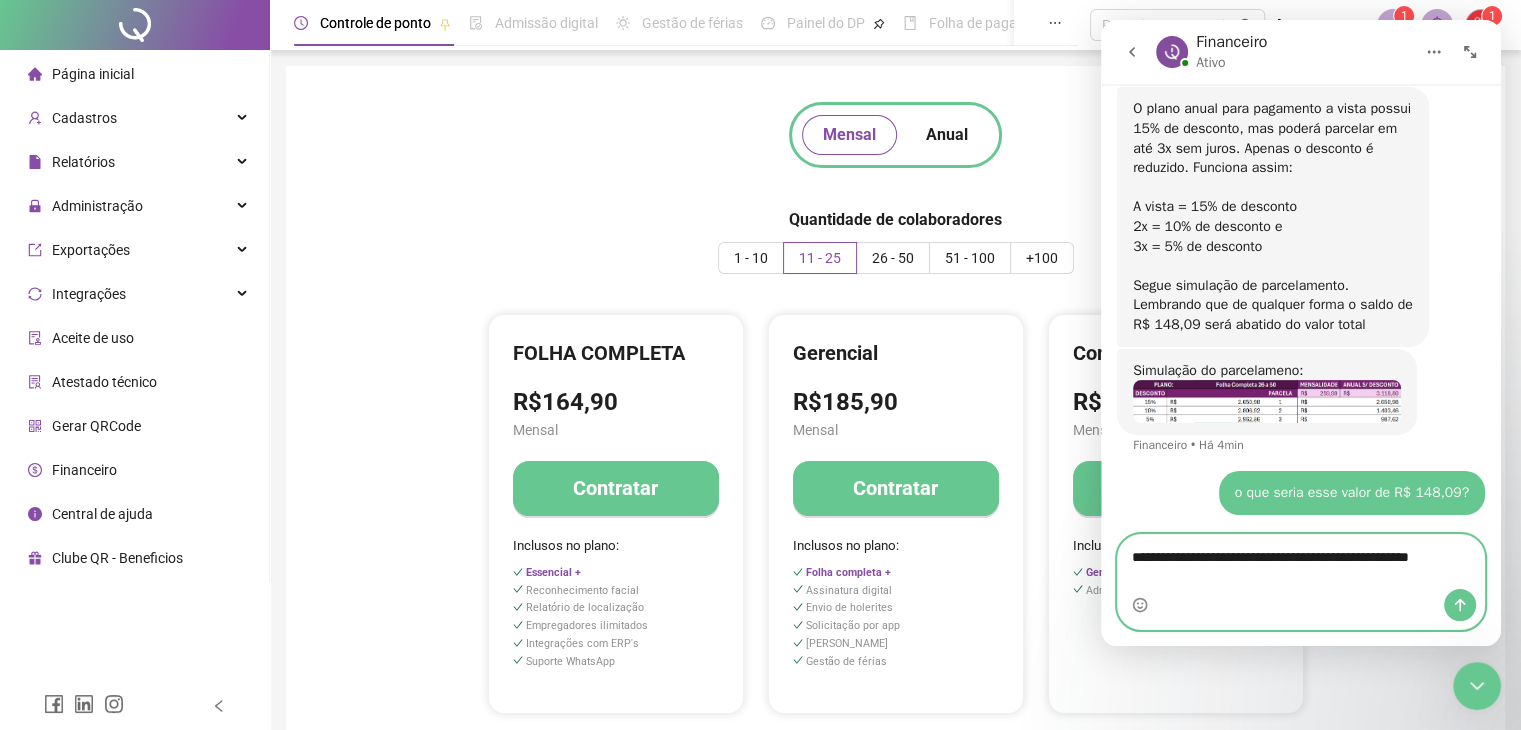 scroll, scrollTop: 2061, scrollLeft: 0, axis: vertical 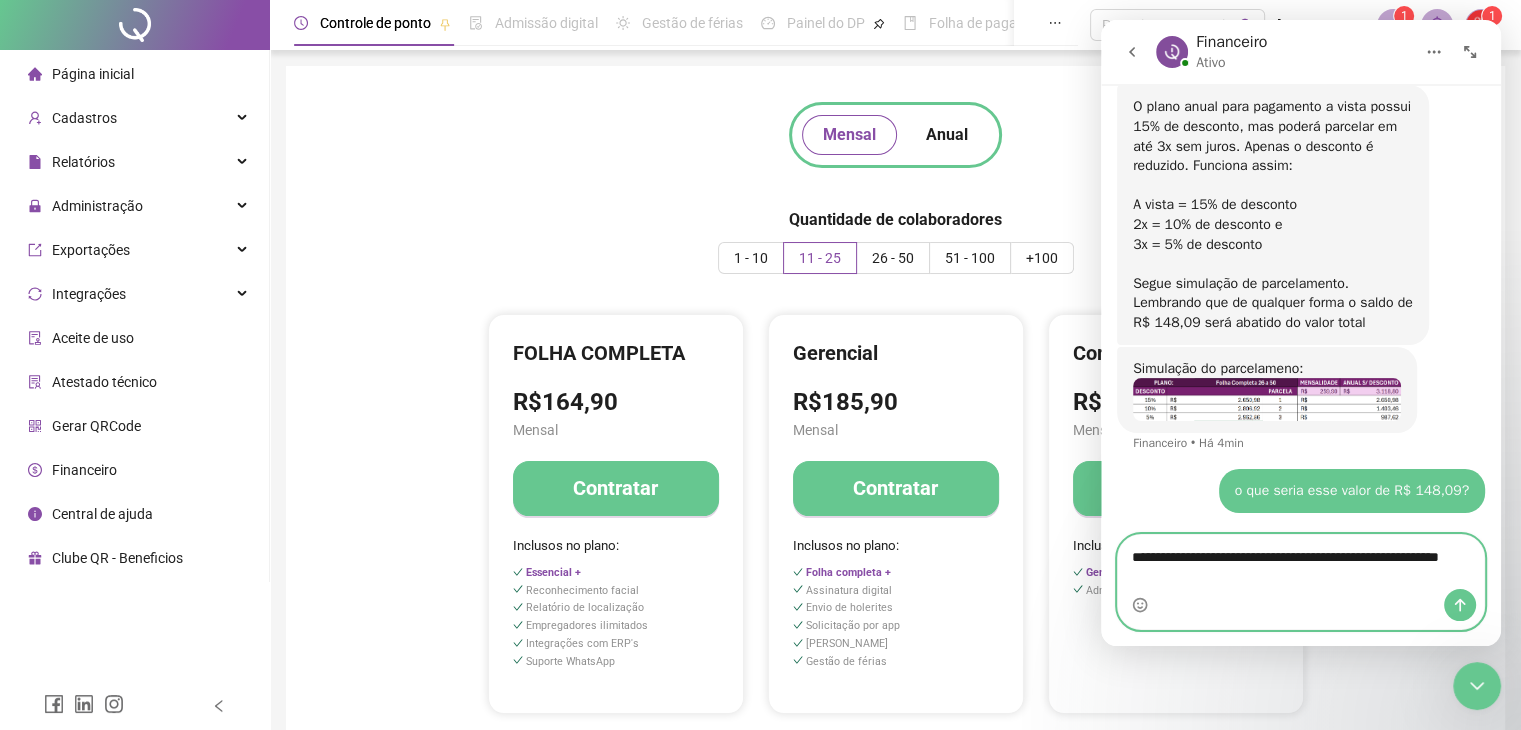 type on "**********" 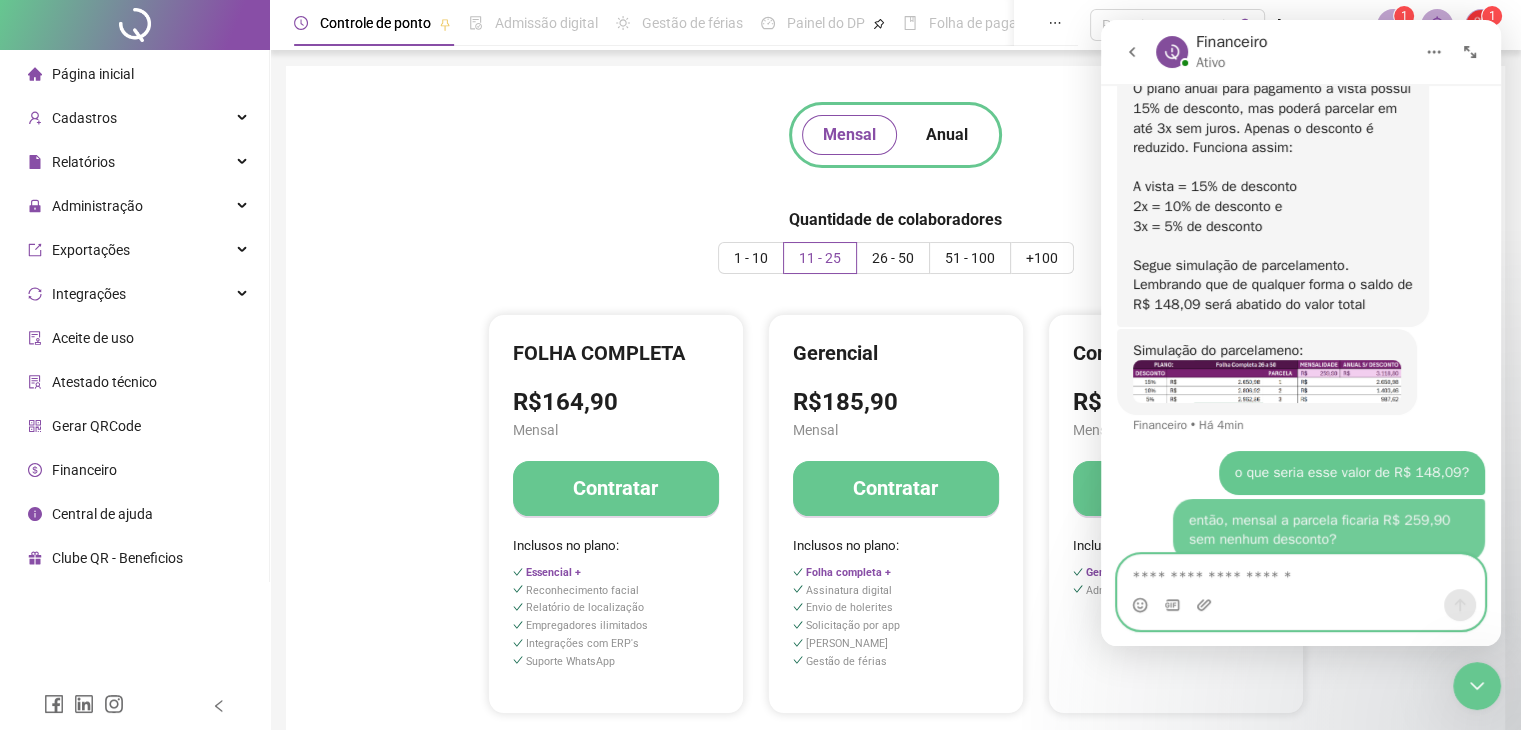 scroll, scrollTop: 2107, scrollLeft: 0, axis: vertical 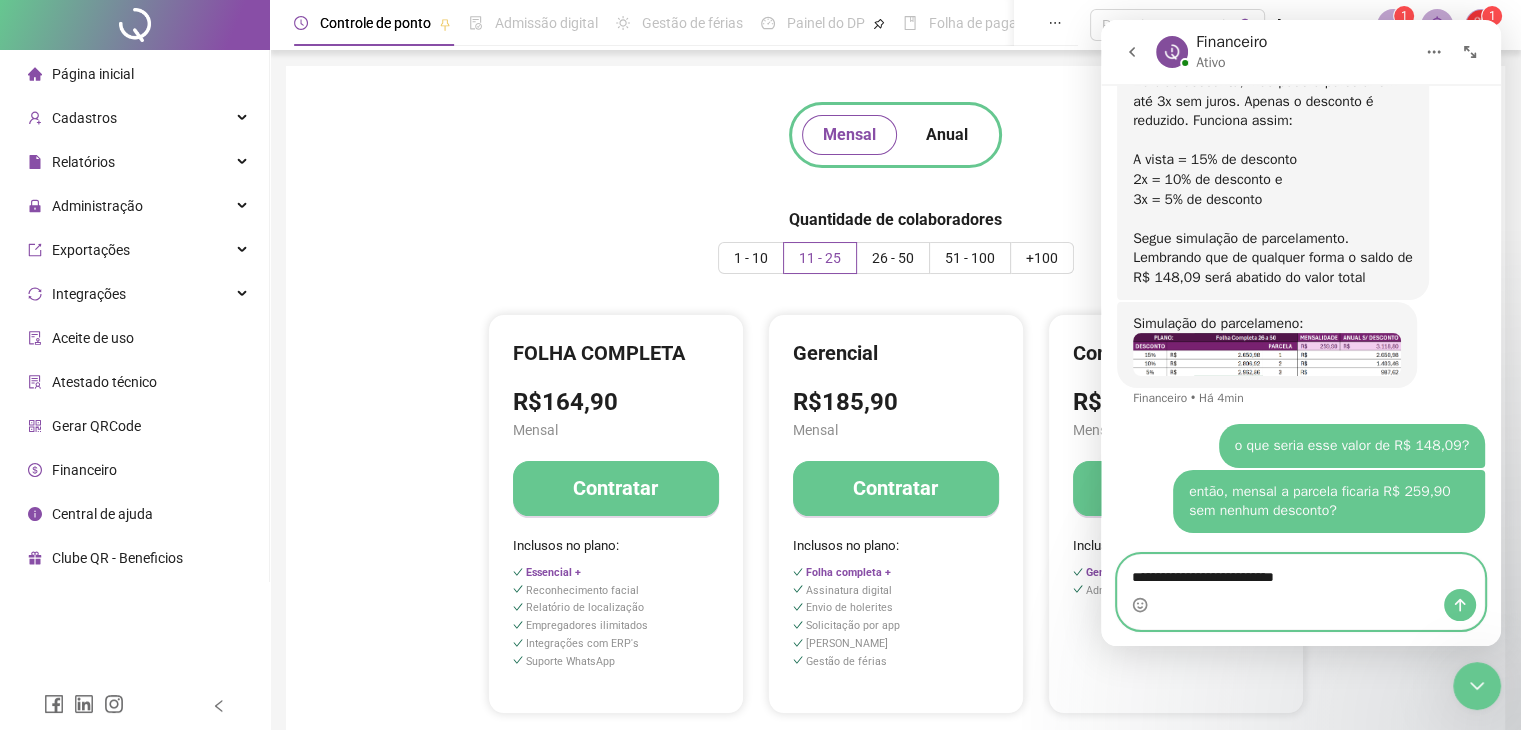 type on "**********" 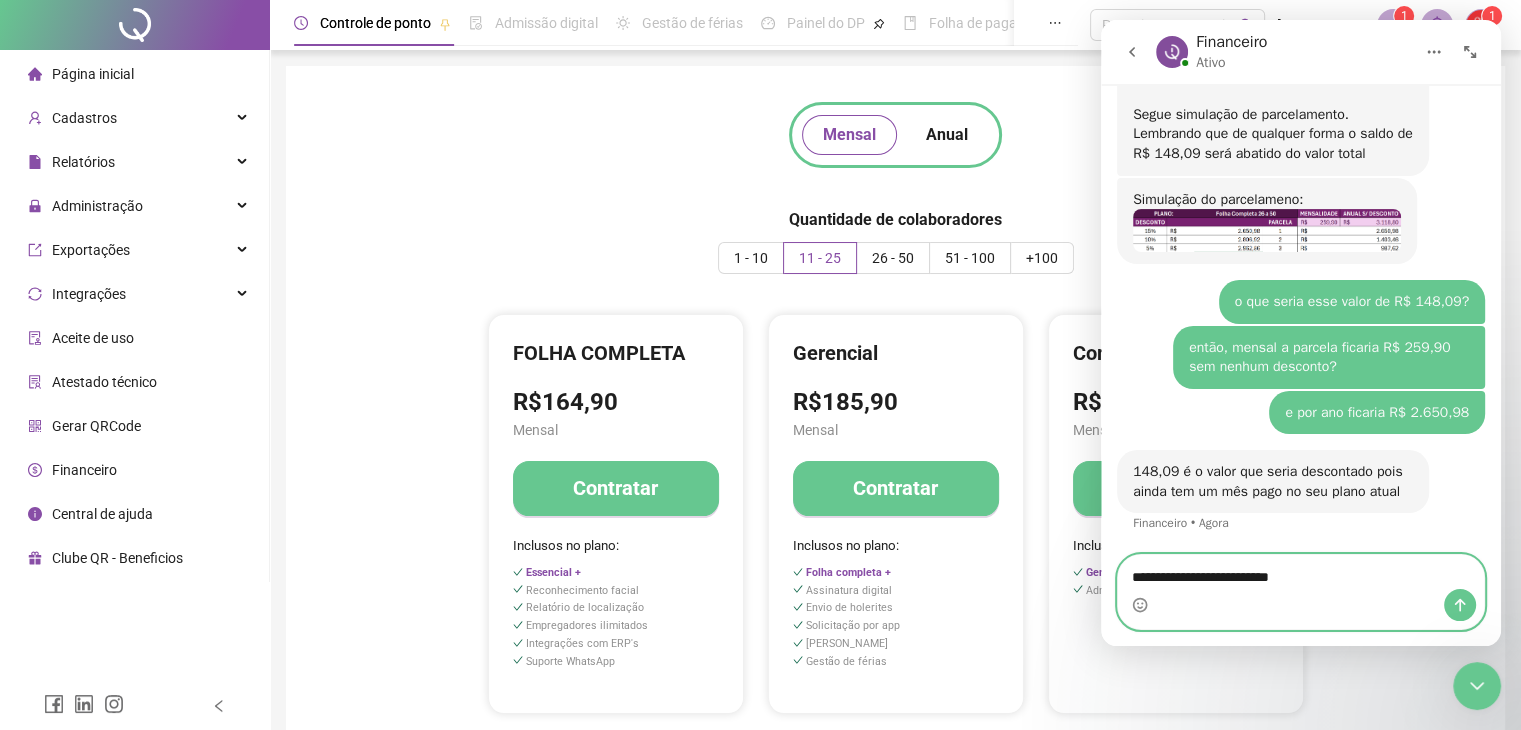scroll, scrollTop: 2232, scrollLeft: 0, axis: vertical 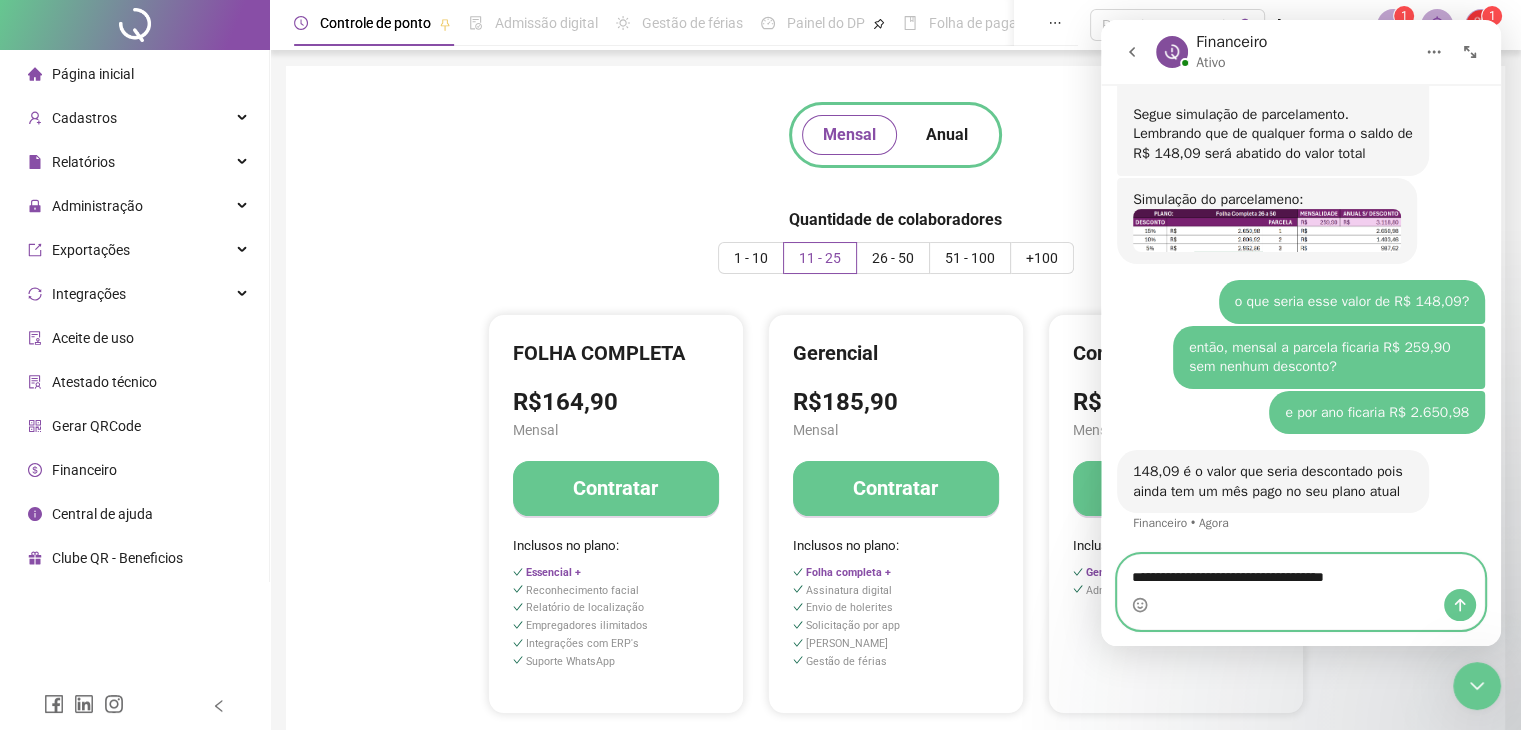 type on "**********" 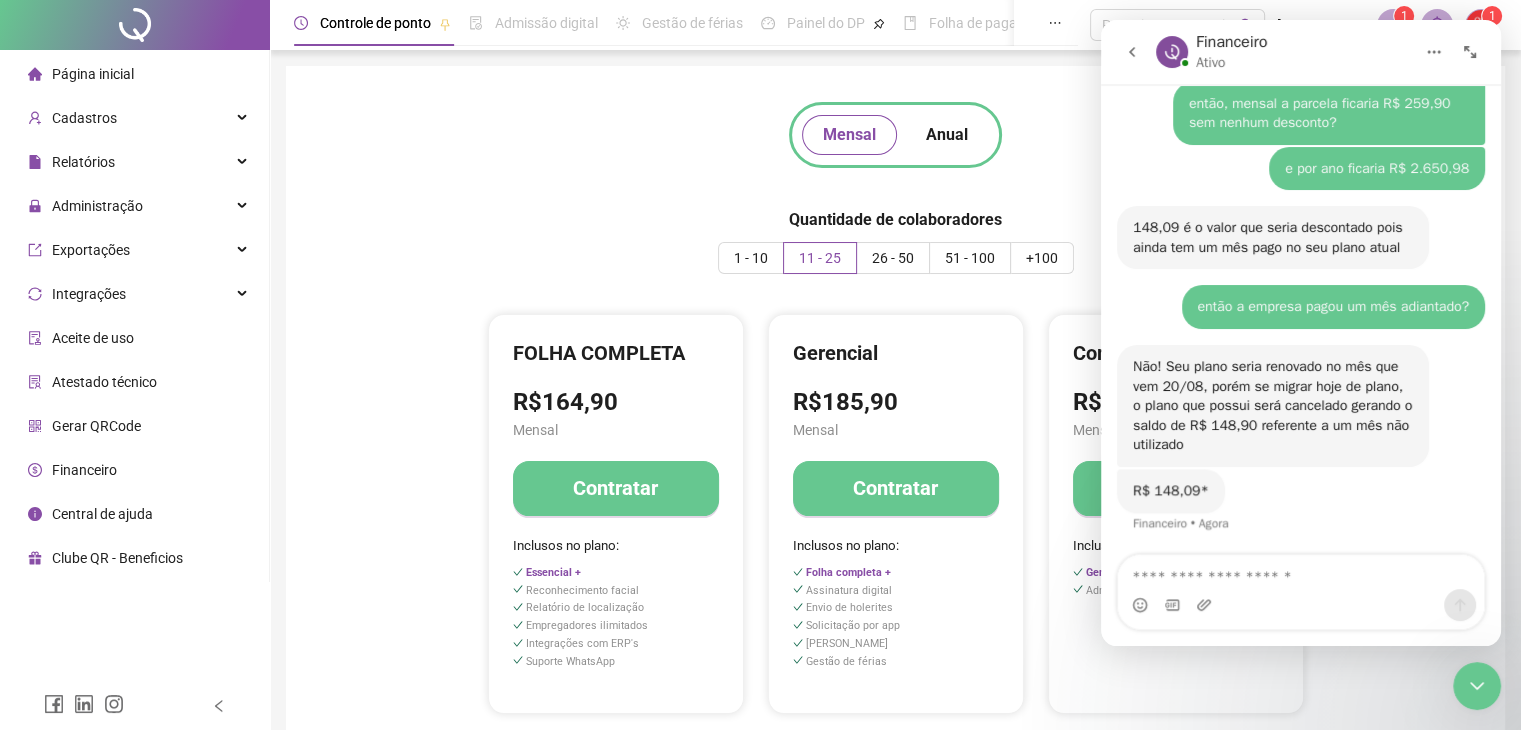 scroll, scrollTop: 2475, scrollLeft: 0, axis: vertical 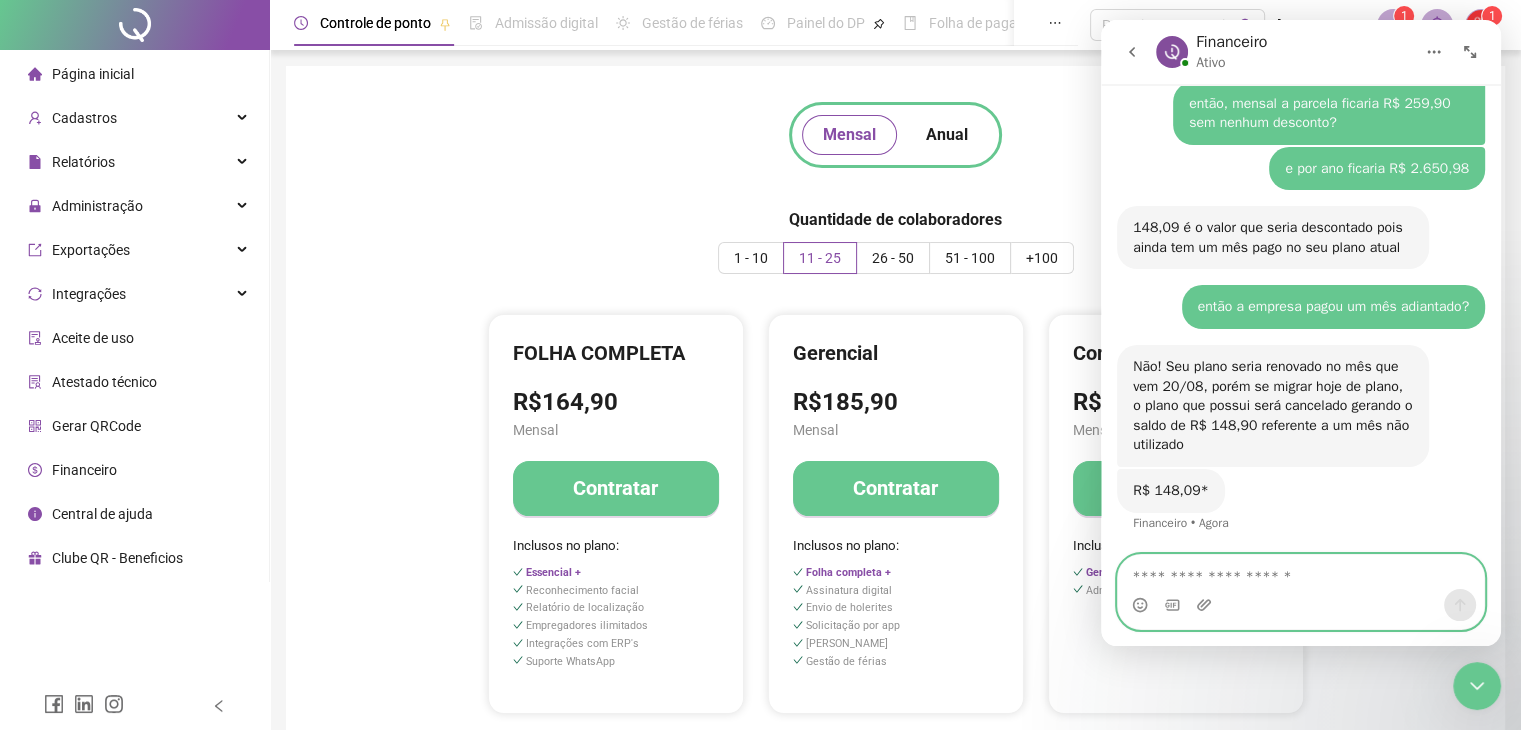 click at bounding box center [1301, 572] 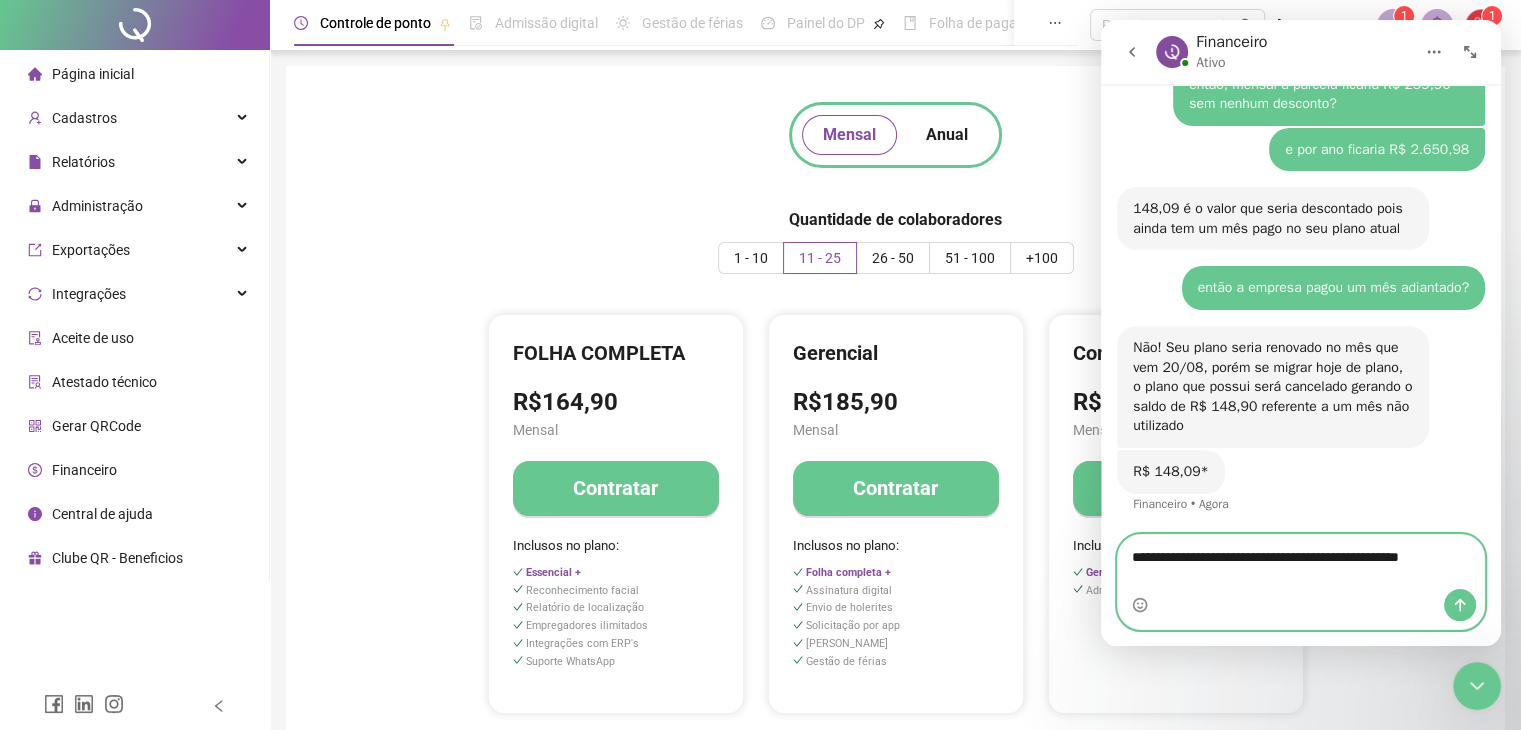 scroll, scrollTop: 2495, scrollLeft: 0, axis: vertical 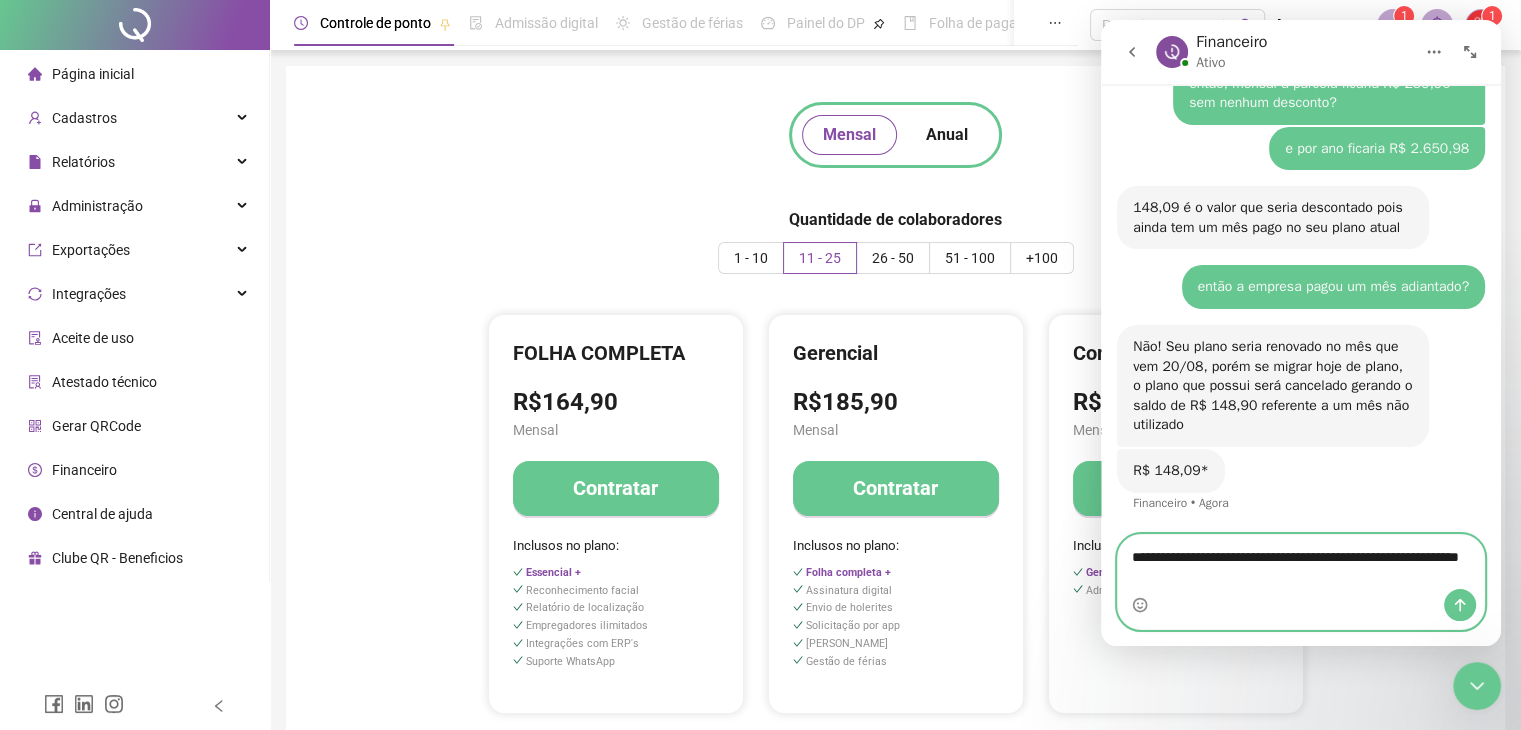 type on "**********" 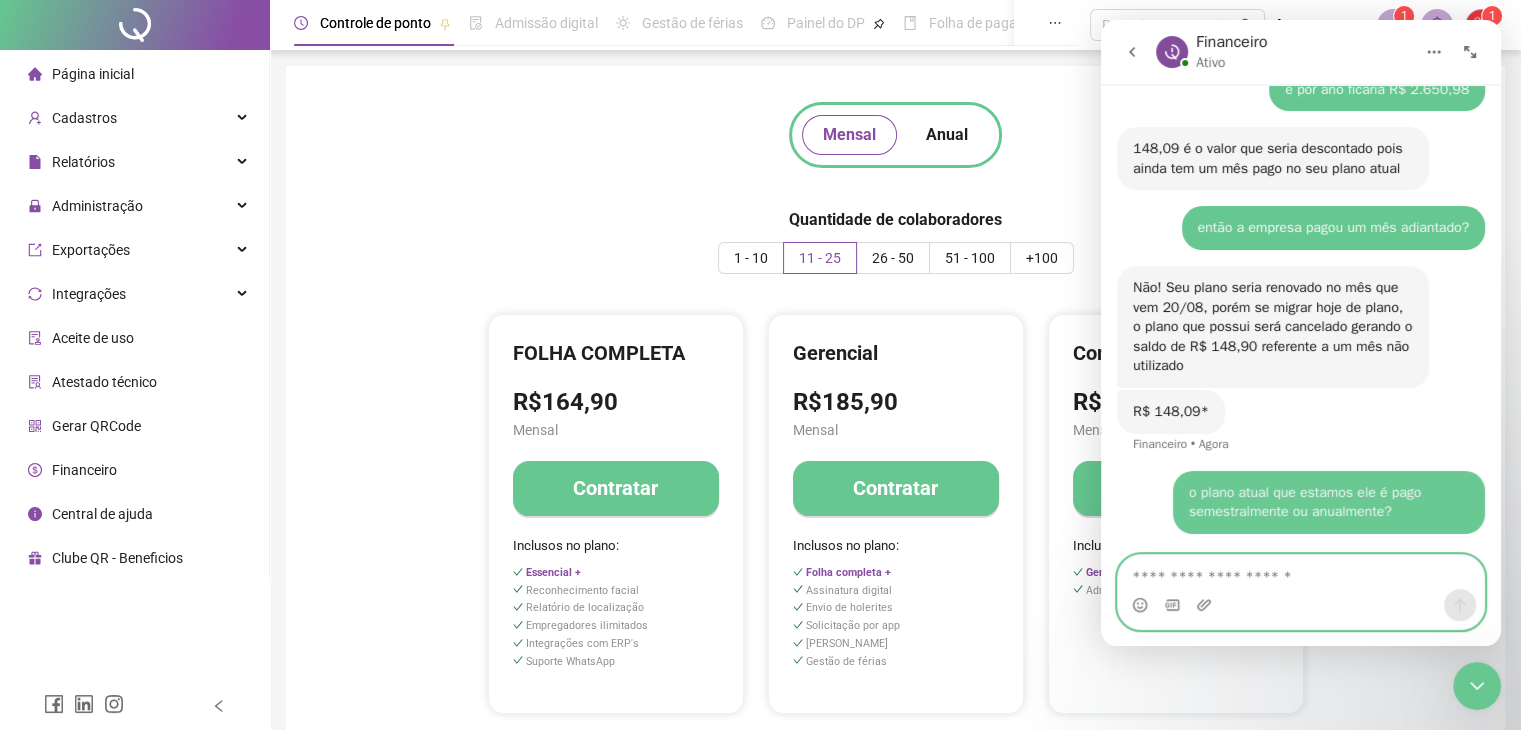 scroll, scrollTop: 2554, scrollLeft: 0, axis: vertical 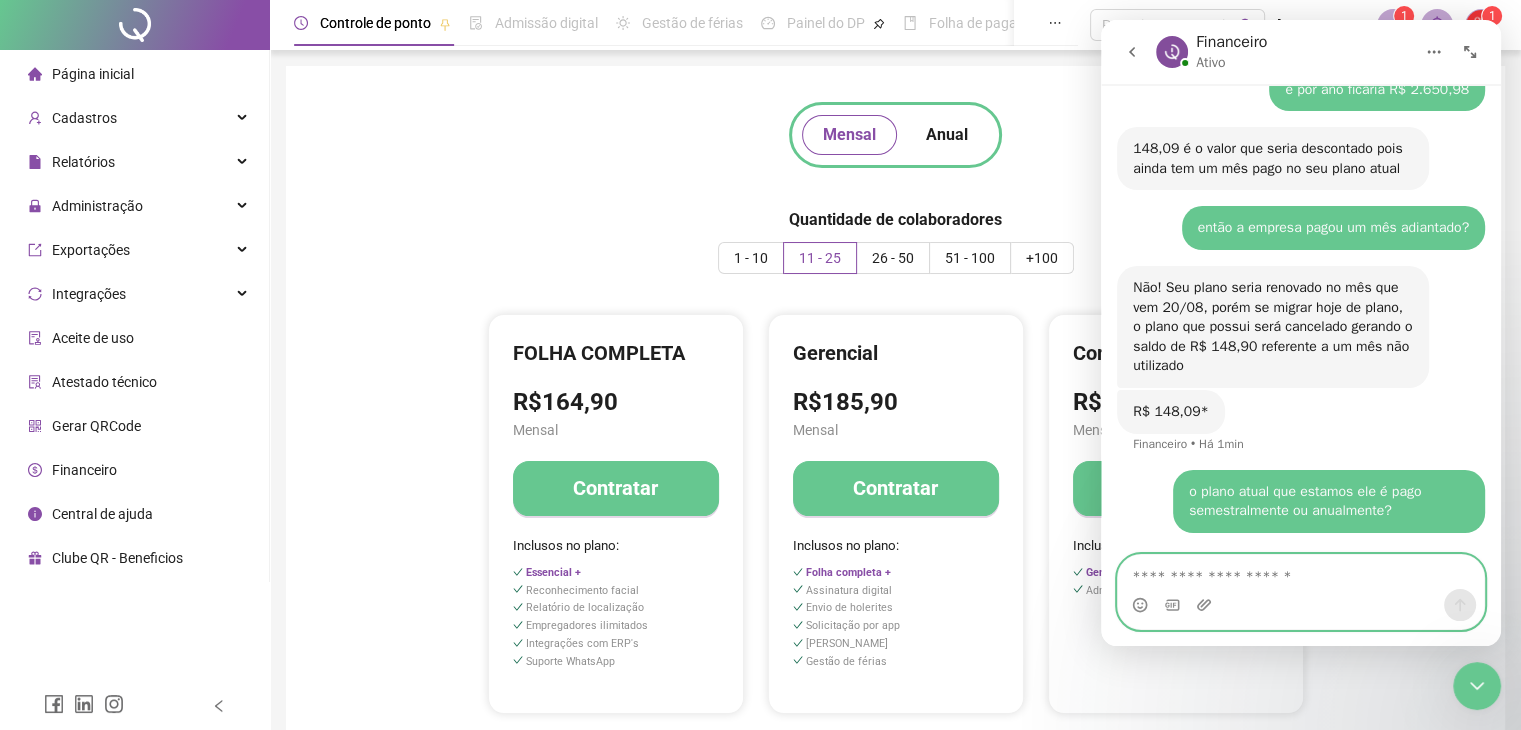 click at bounding box center [1301, 572] 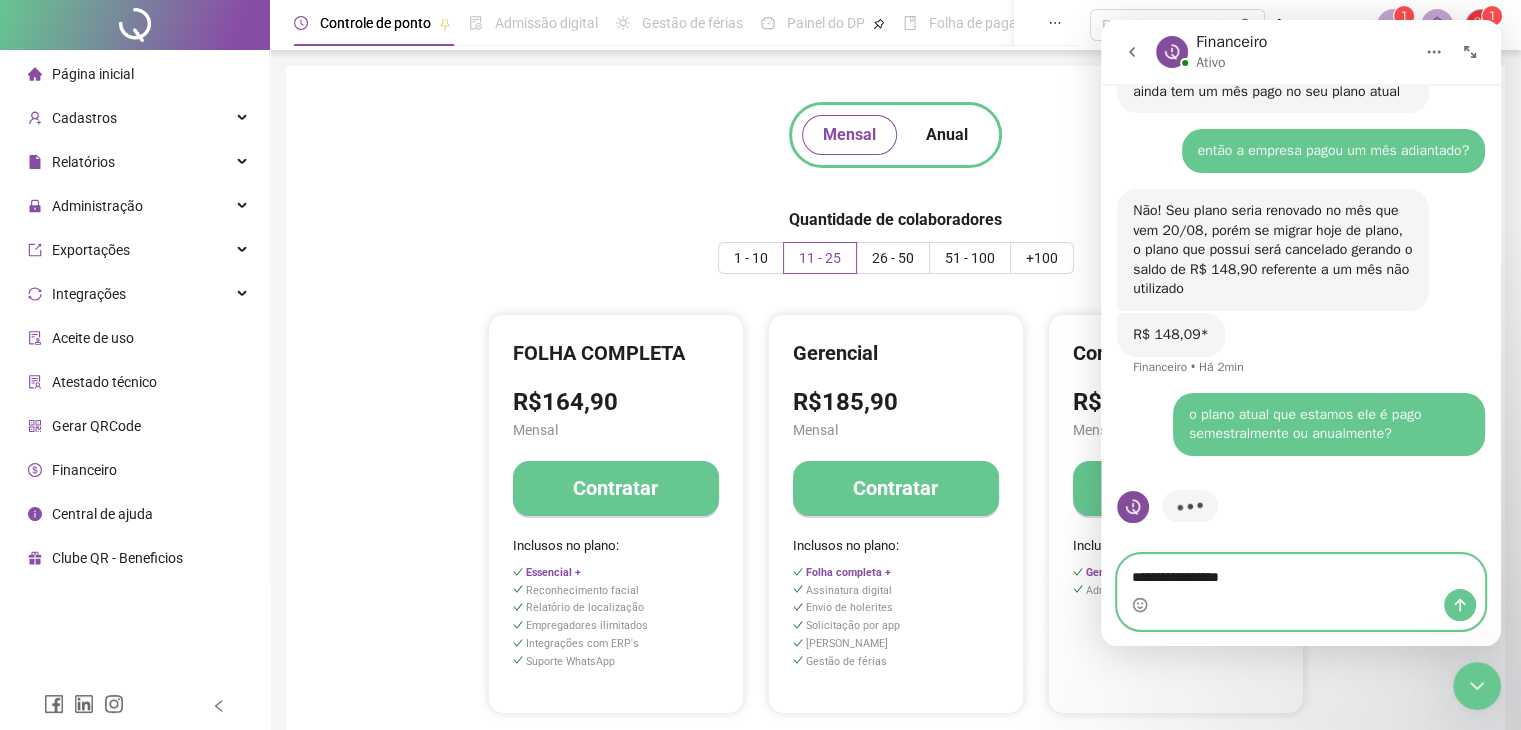 scroll, scrollTop: 2631, scrollLeft: 0, axis: vertical 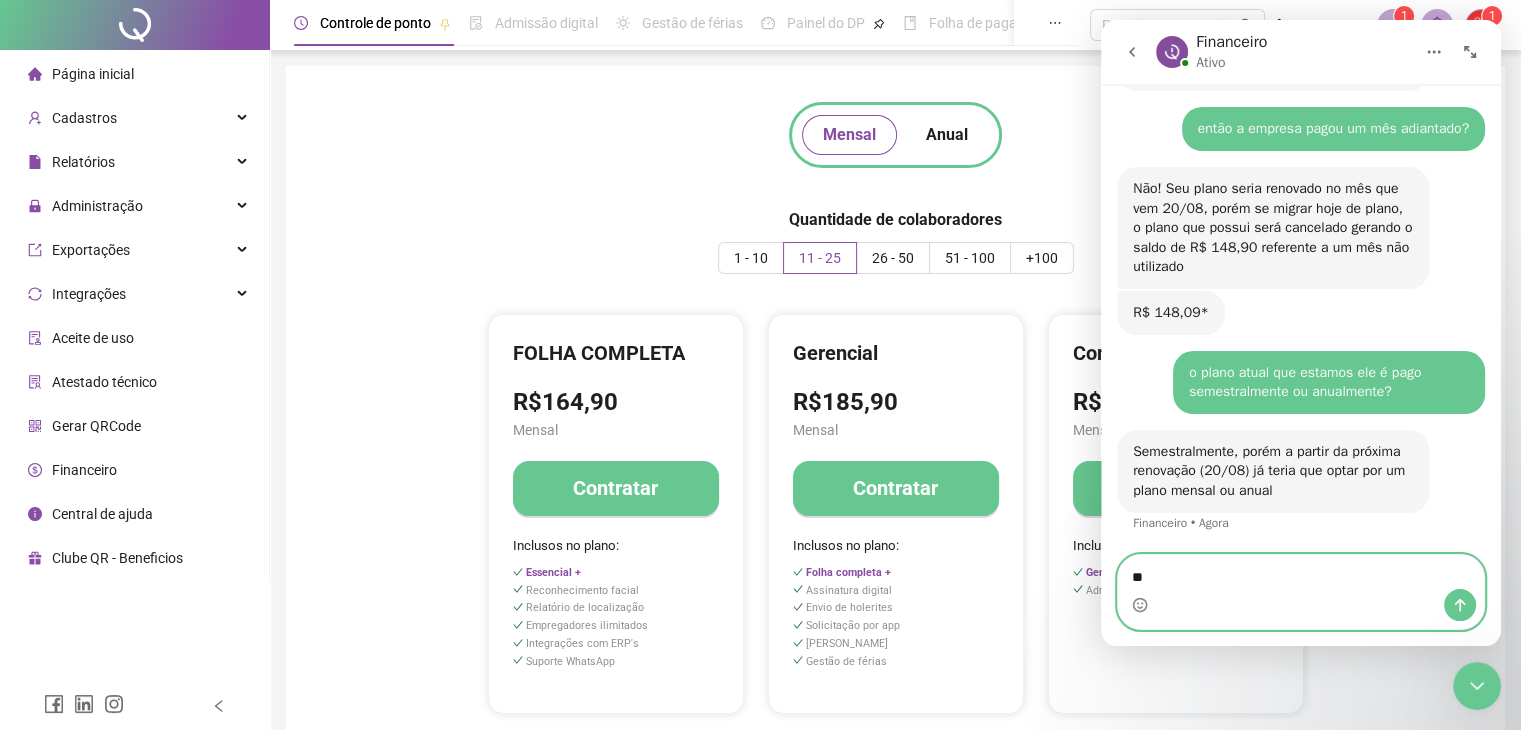 type on "*" 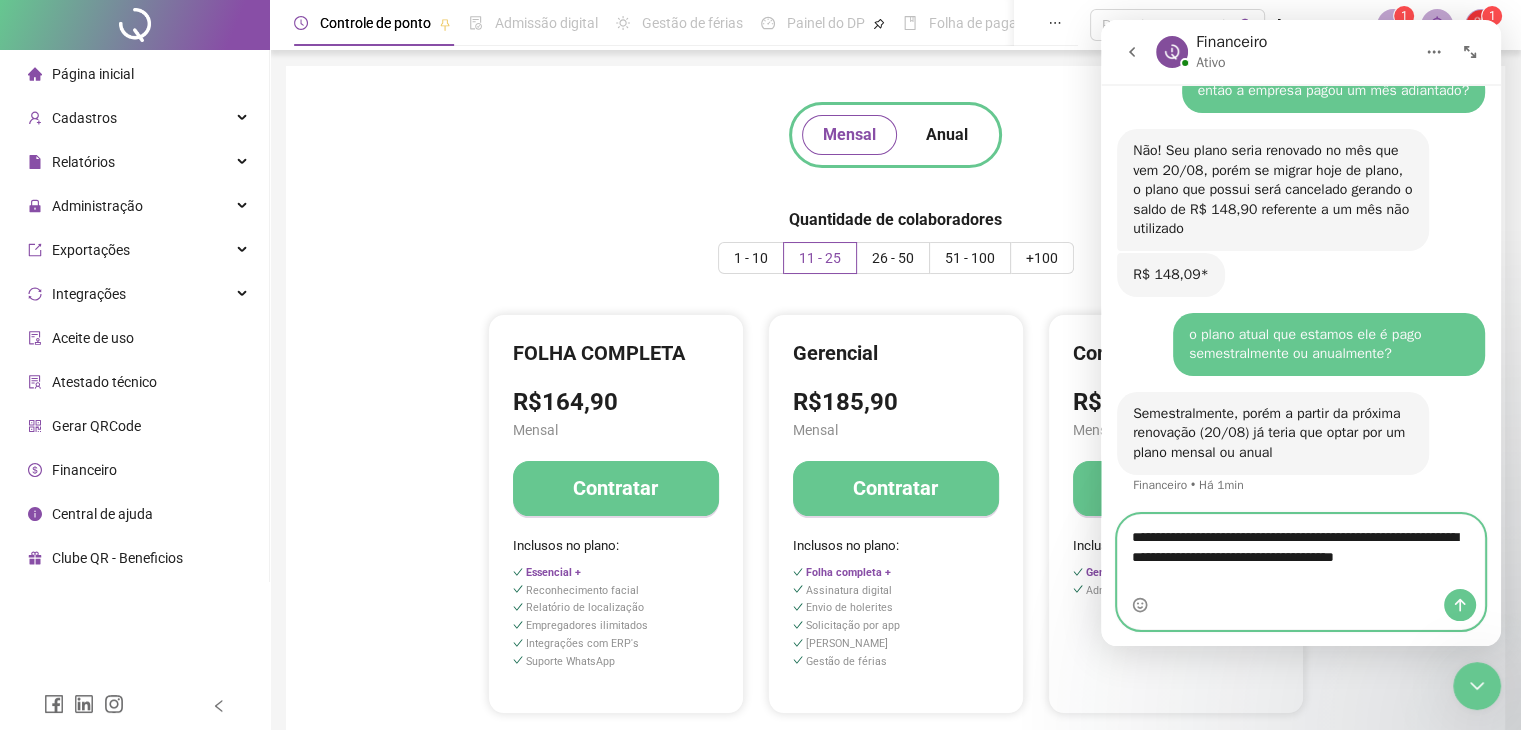 scroll, scrollTop: 2692, scrollLeft: 0, axis: vertical 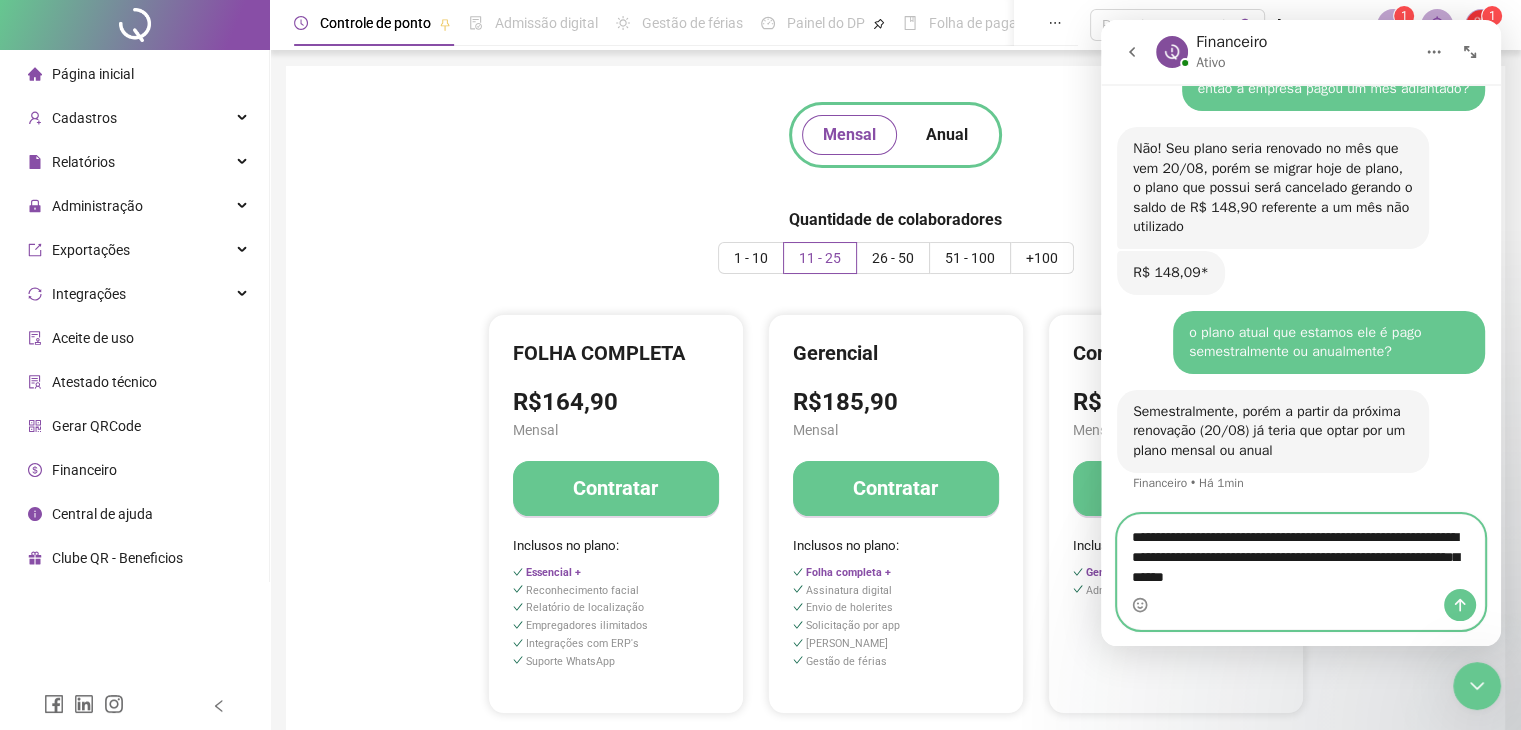 type on "**********" 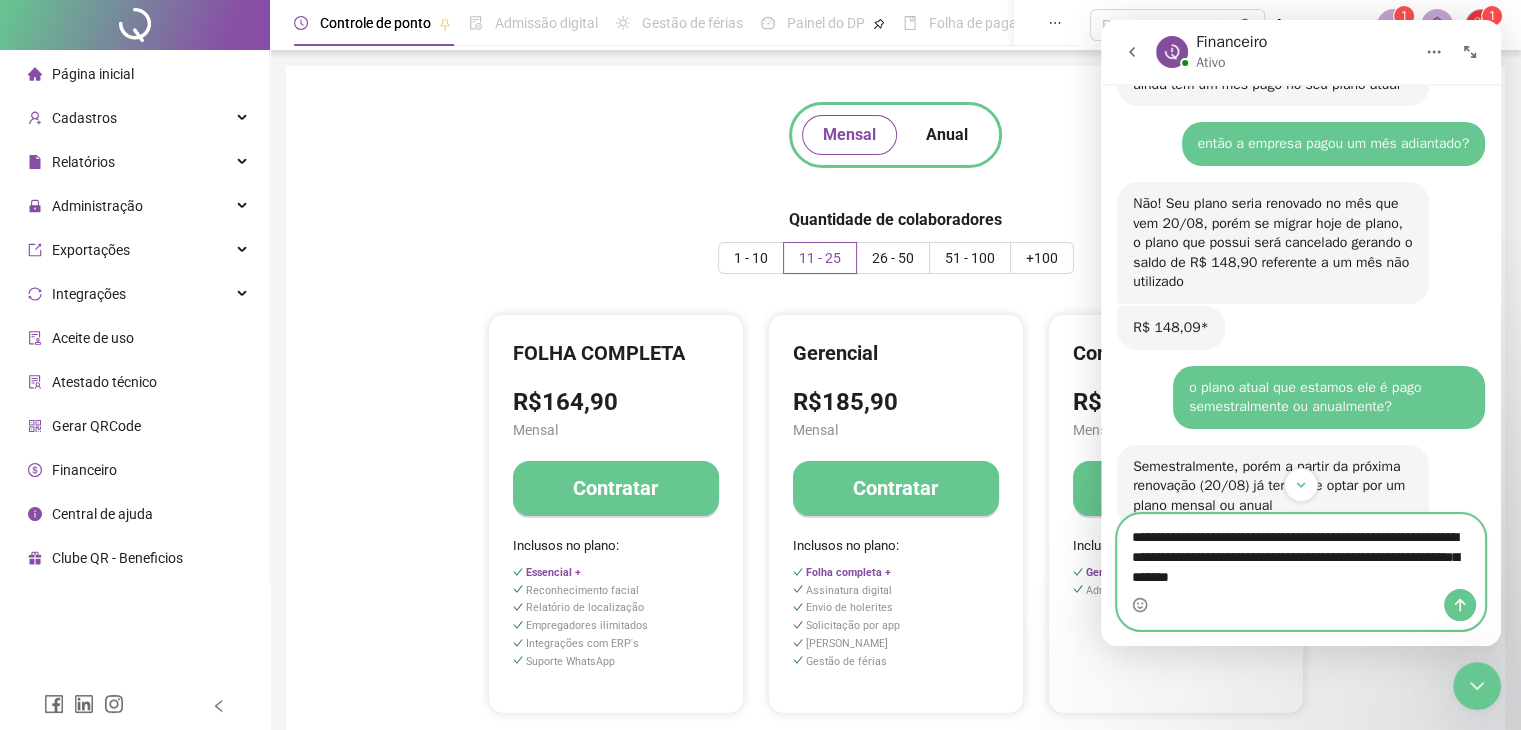 scroll, scrollTop: 2692, scrollLeft: 0, axis: vertical 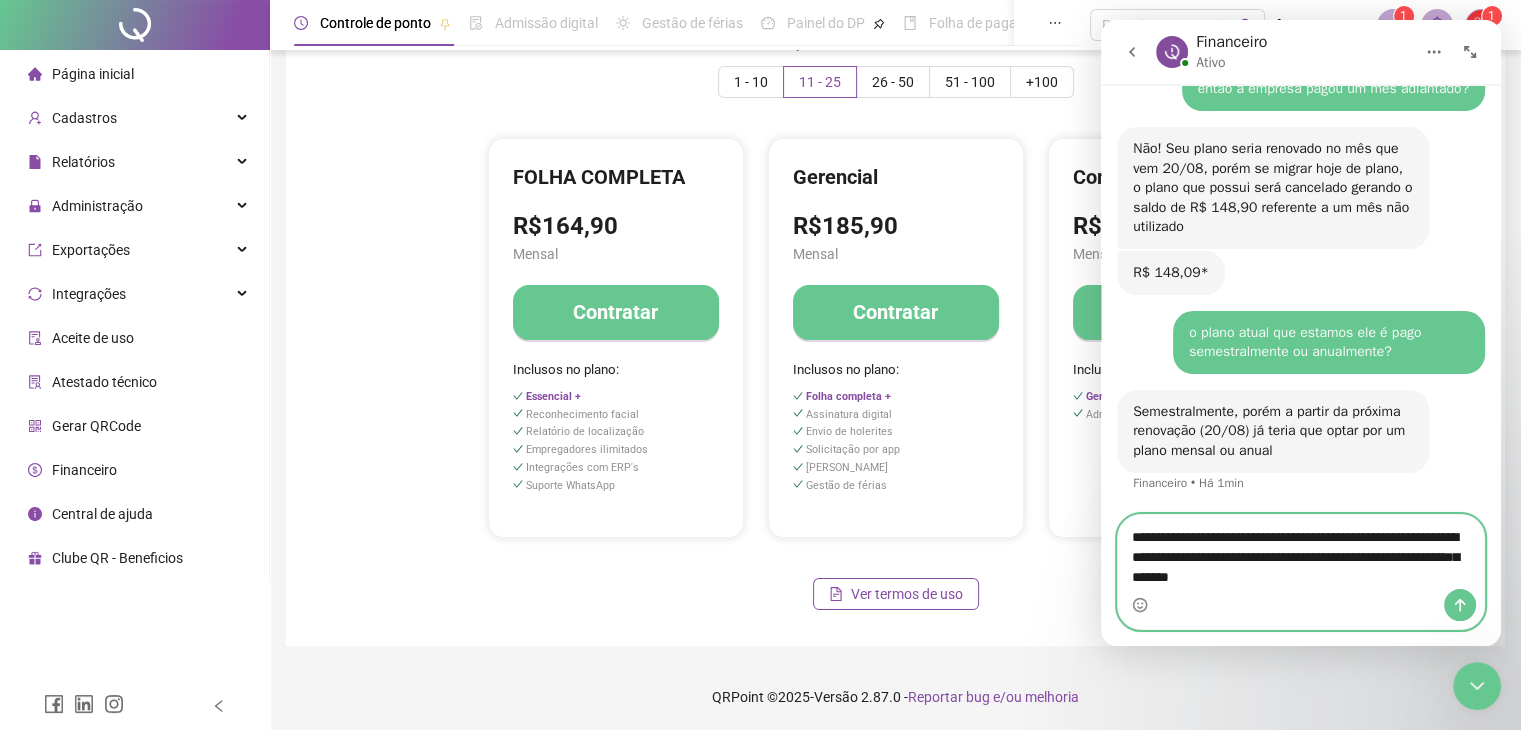 click on "**********" at bounding box center (1301, 552) 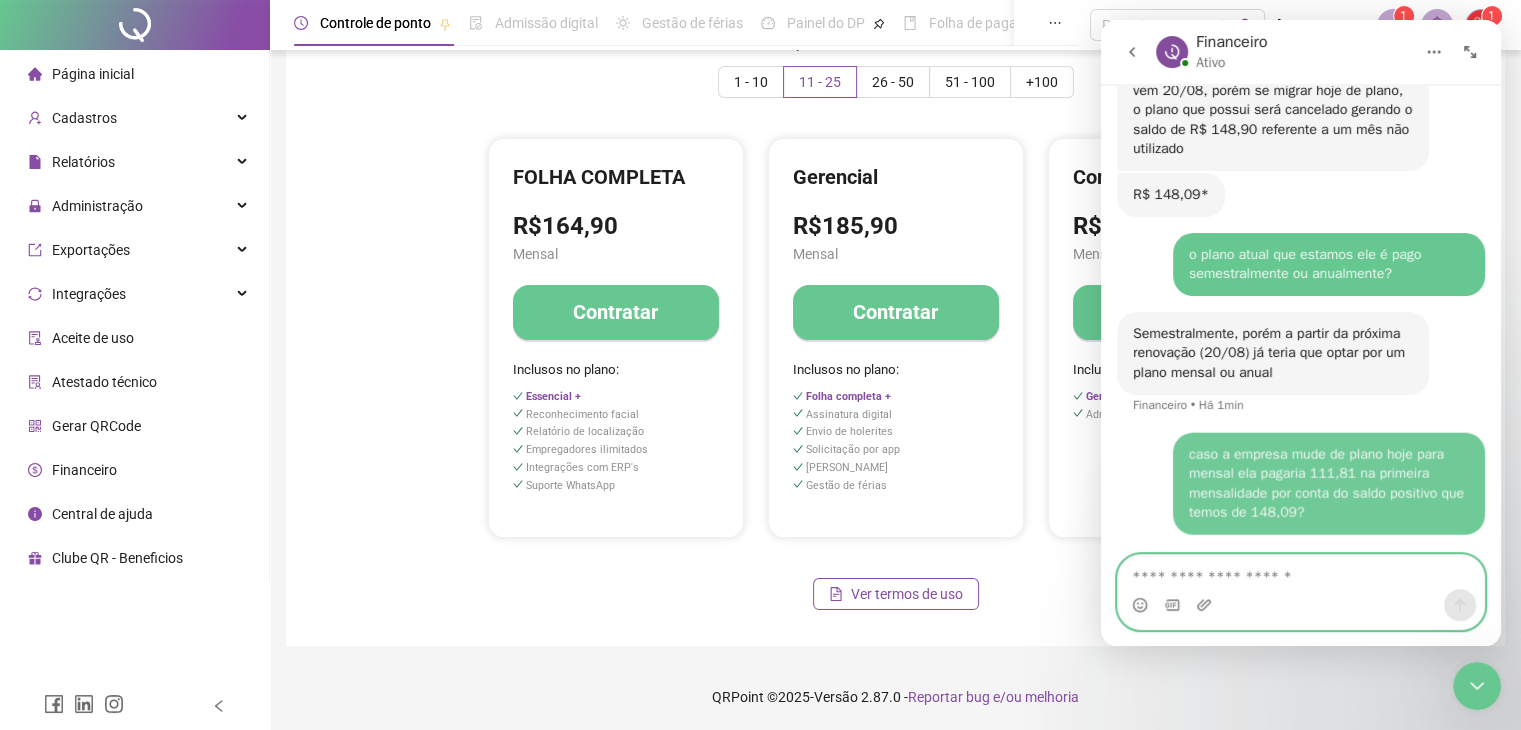 scroll, scrollTop: 2771, scrollLeft: 0, axis: vertical 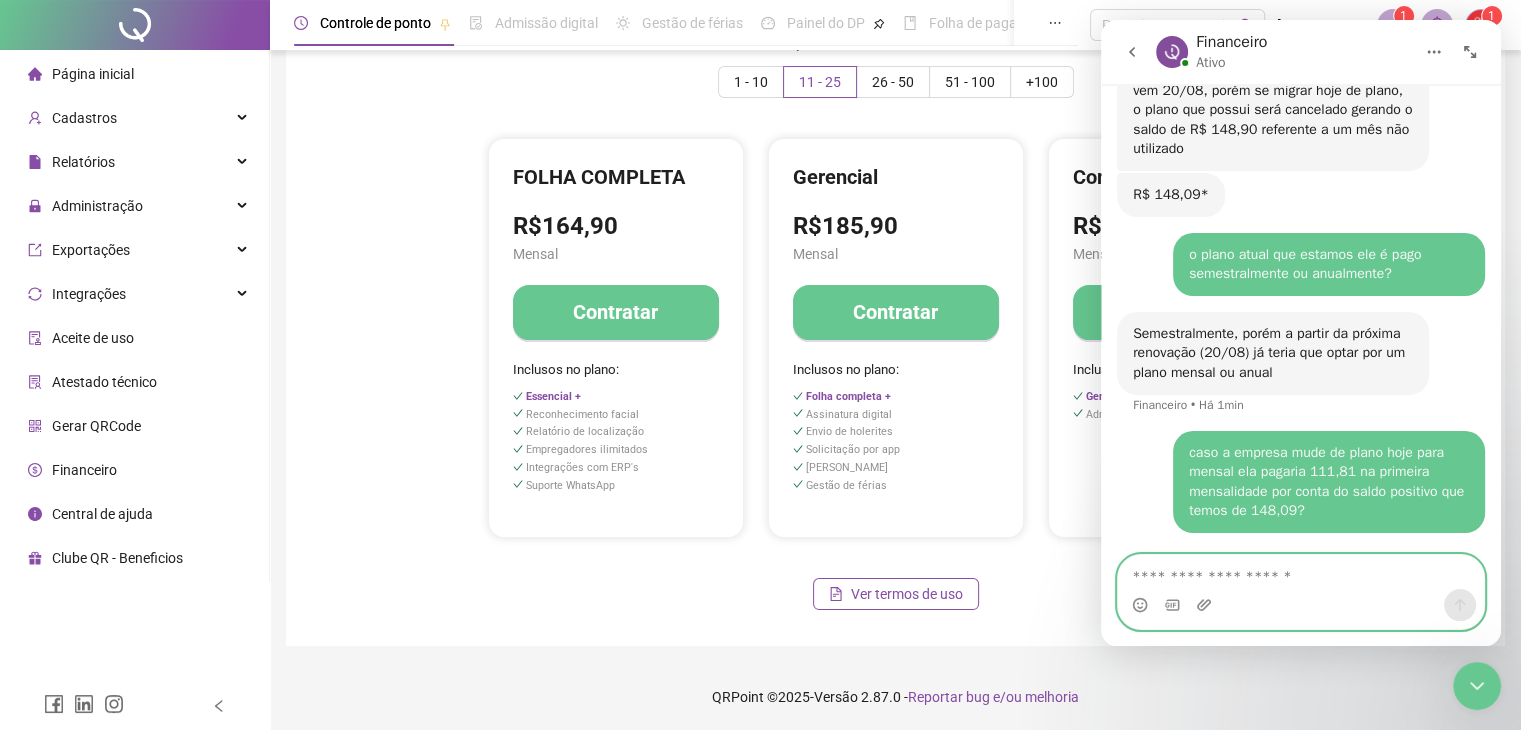 click at bounding box center (1301, 572) 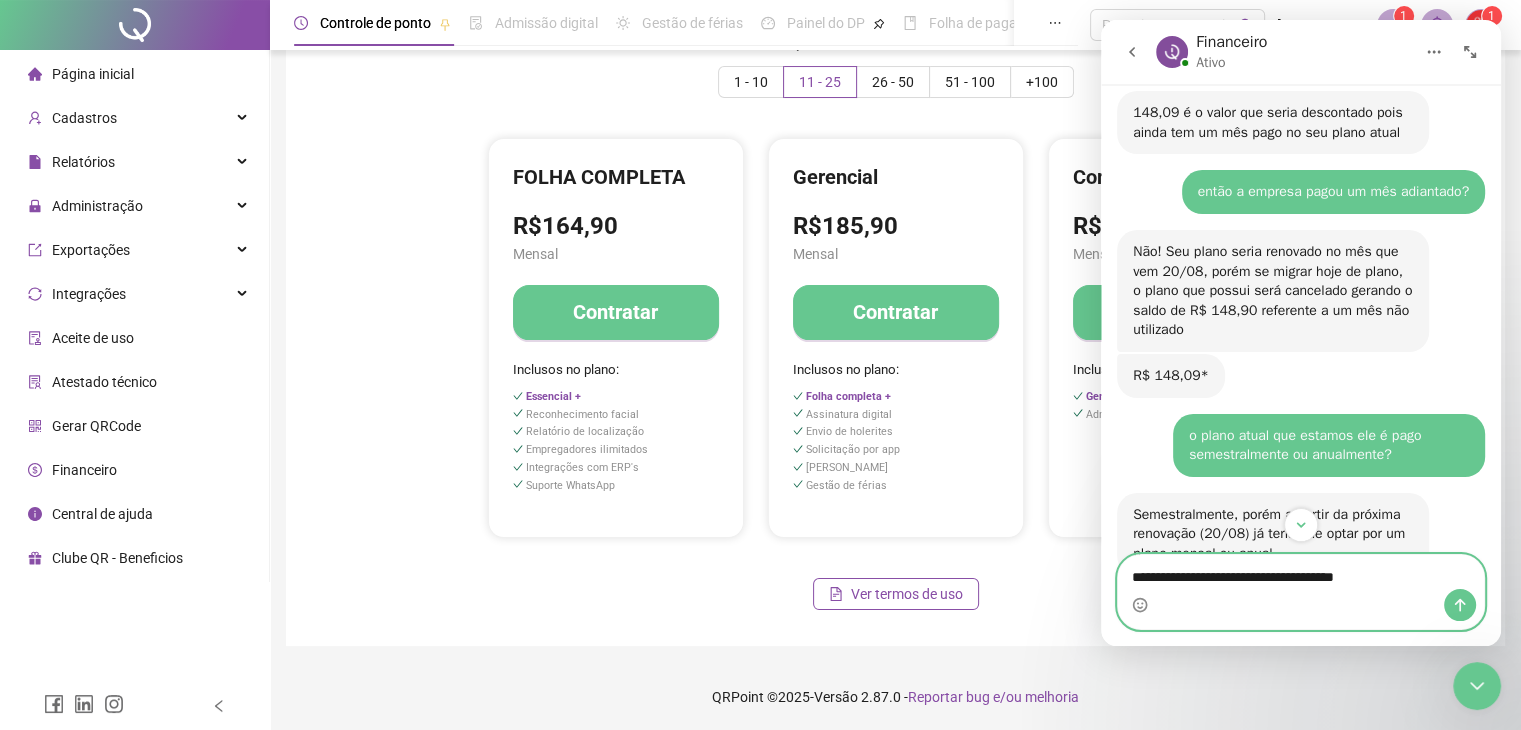 scroll, scrollTop: 2771, scrollLeft: 0, axis: vertical 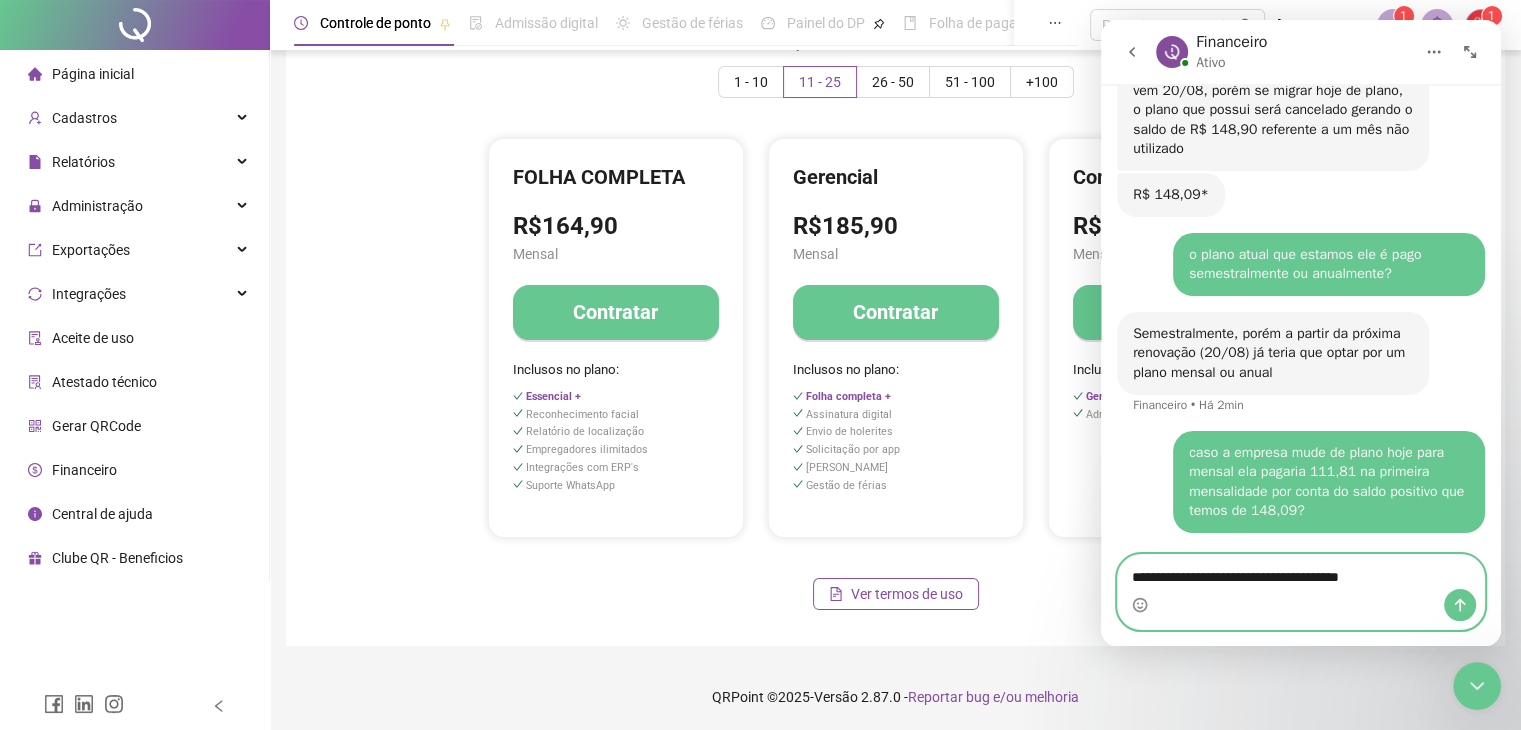 type on "**********" 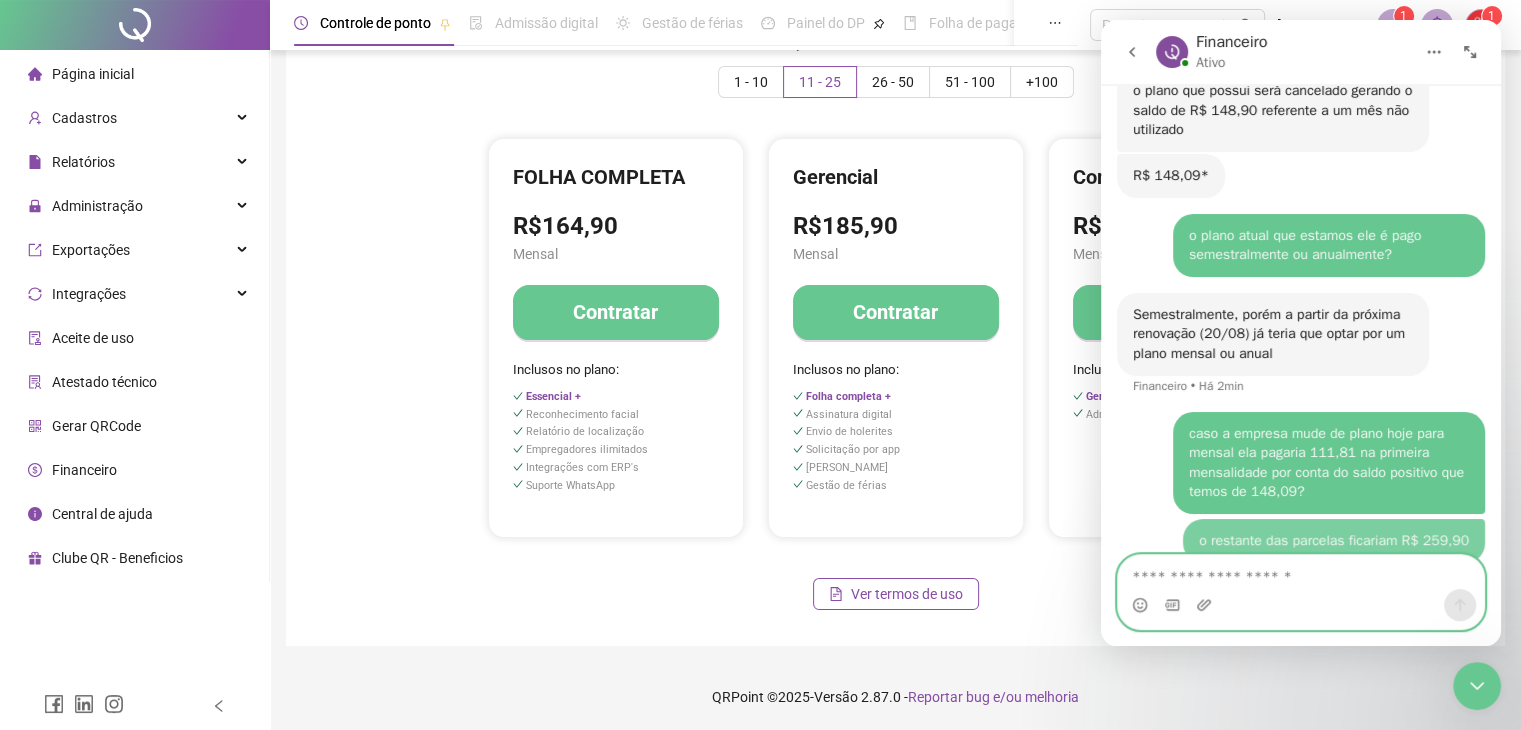 scroll, scrollTop: 2816, scrollLeft: 0, axis: vertical 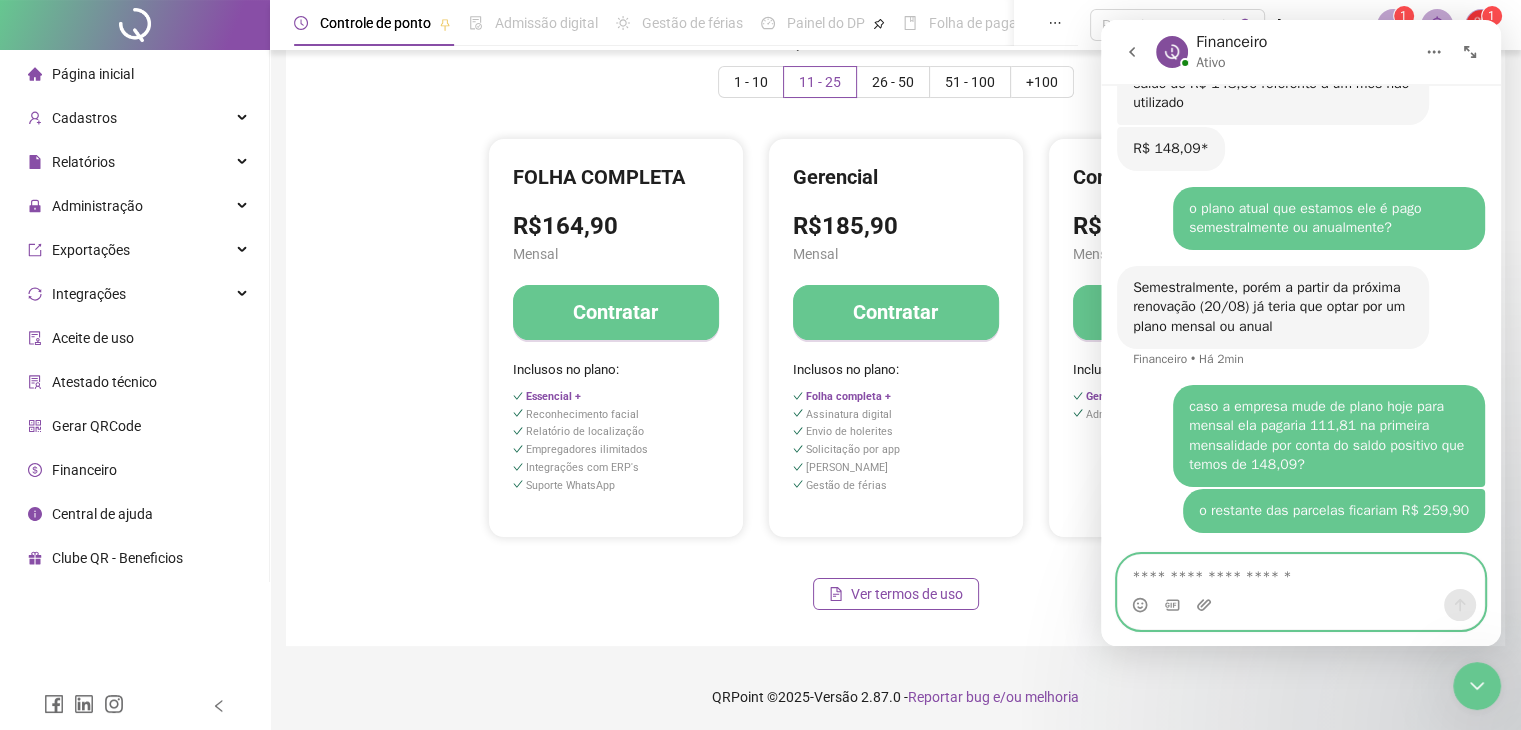 type on "*" 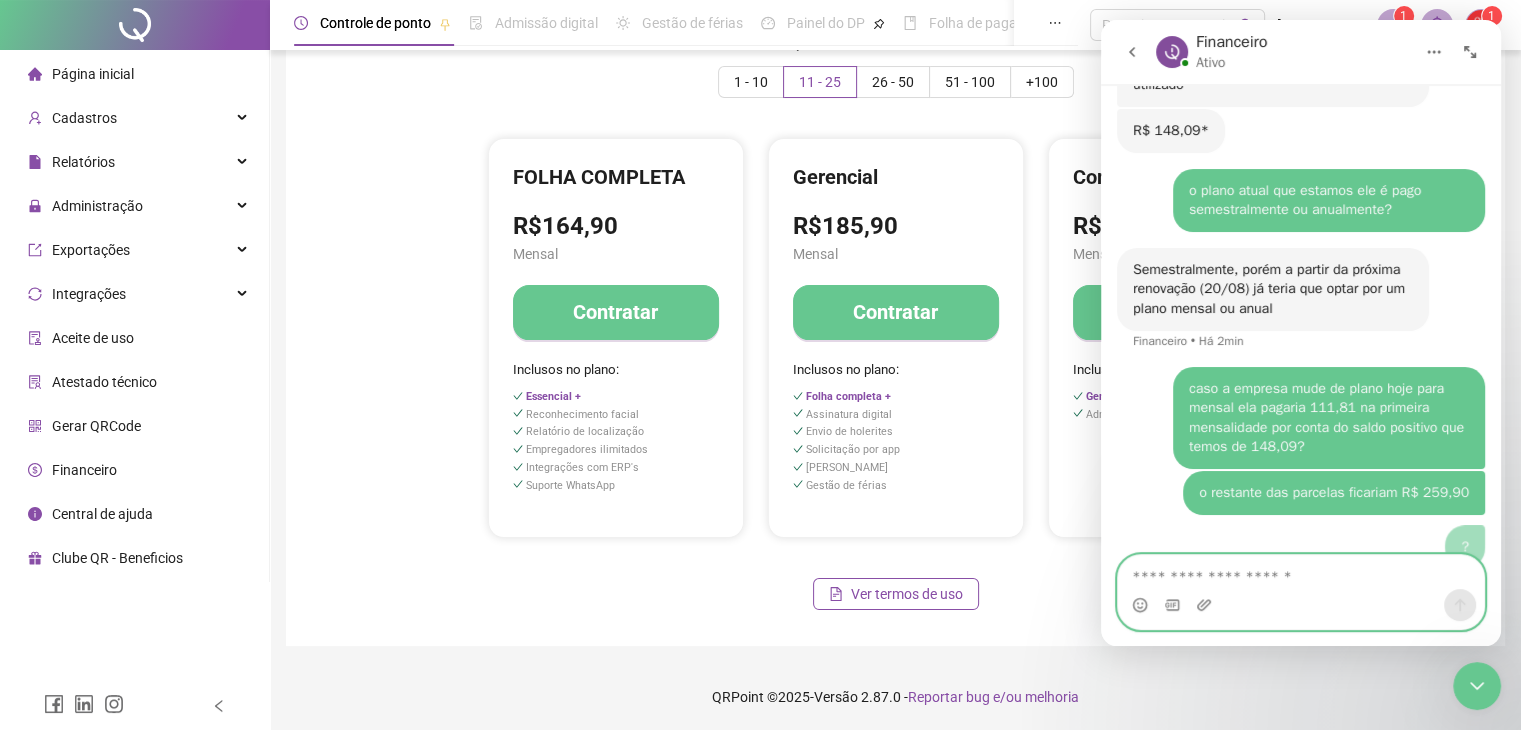 scroll, scrollTop: 2862, scrollLeft: 0, axis: vertical 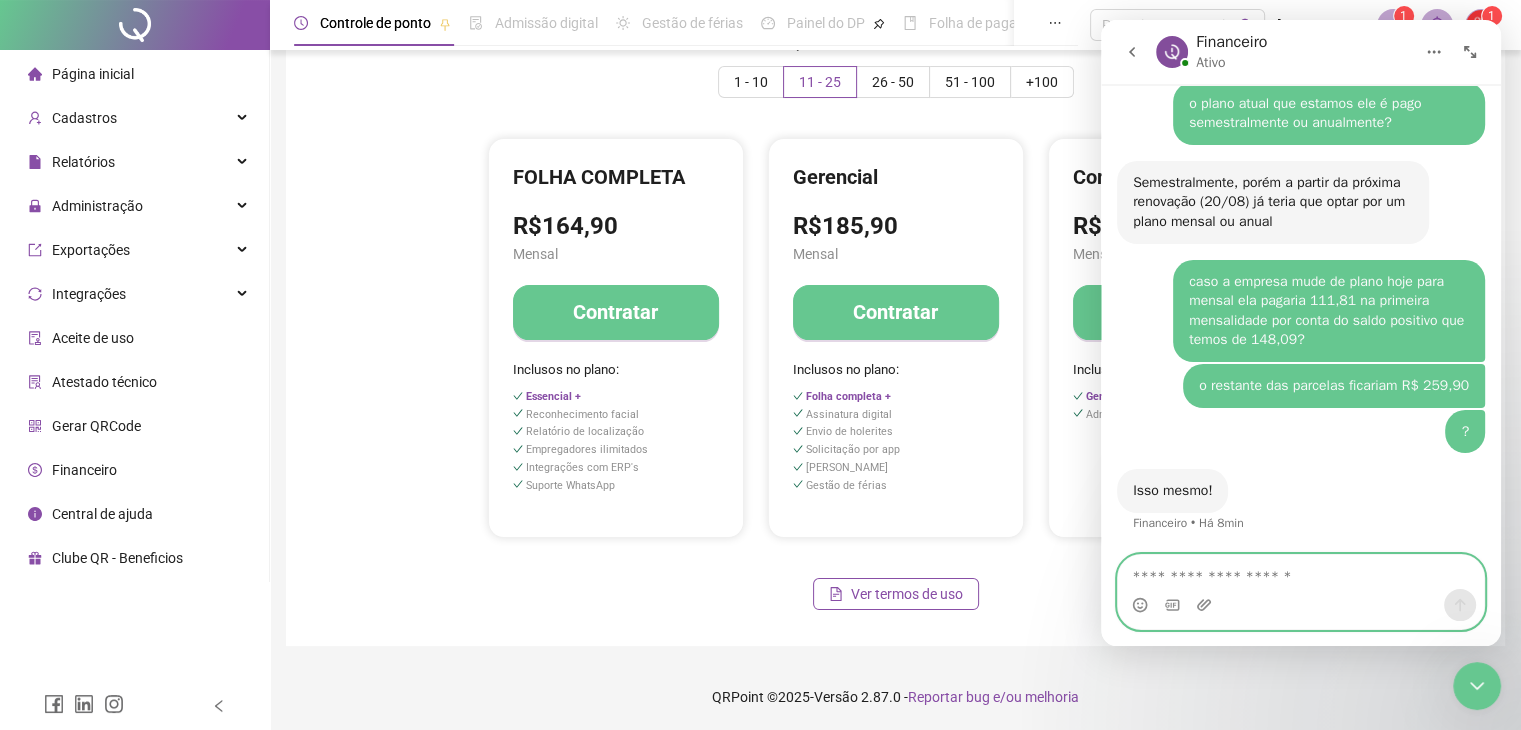 click at bounding box center [1301, 572] 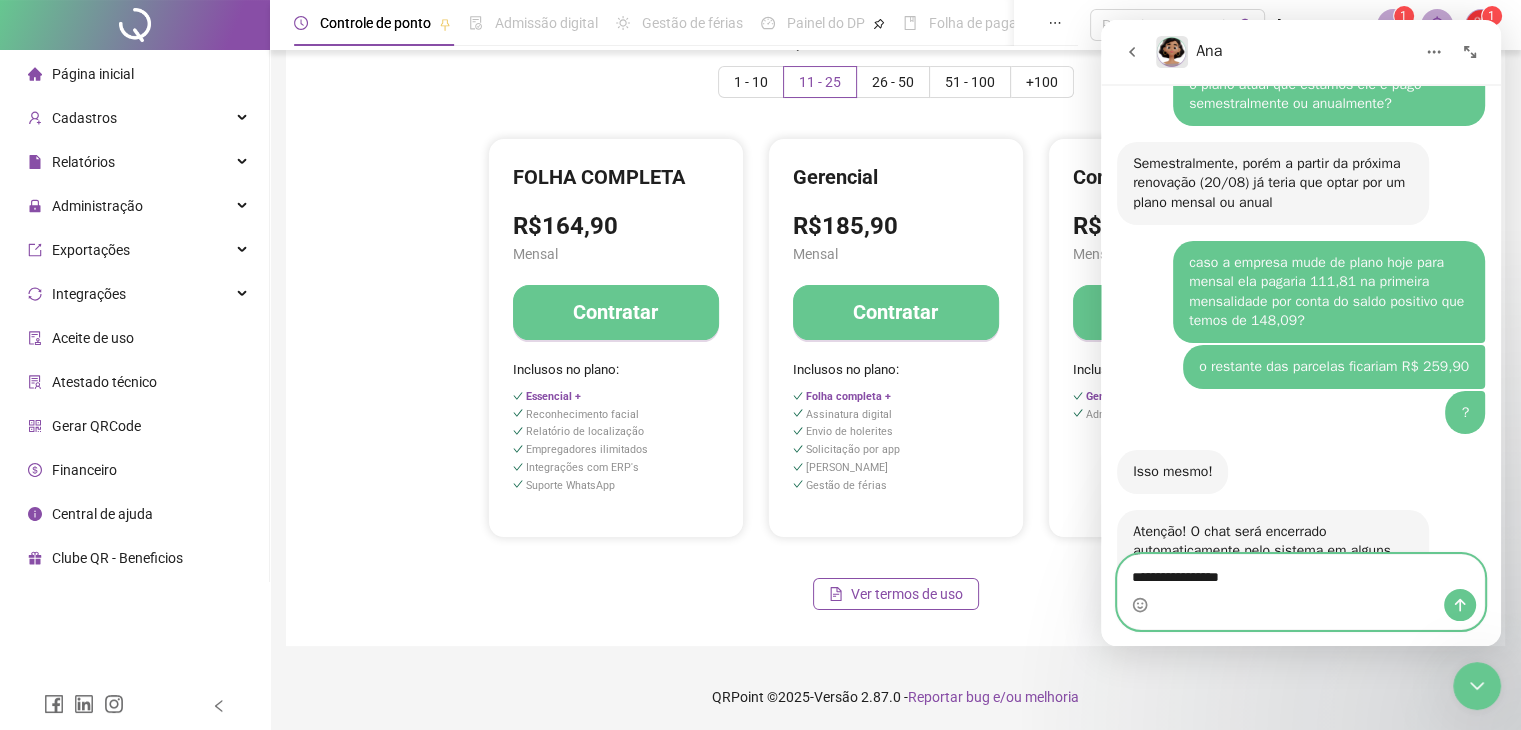scroll, scrollTop: 3020, scrollLeft: 0, axis: vertical 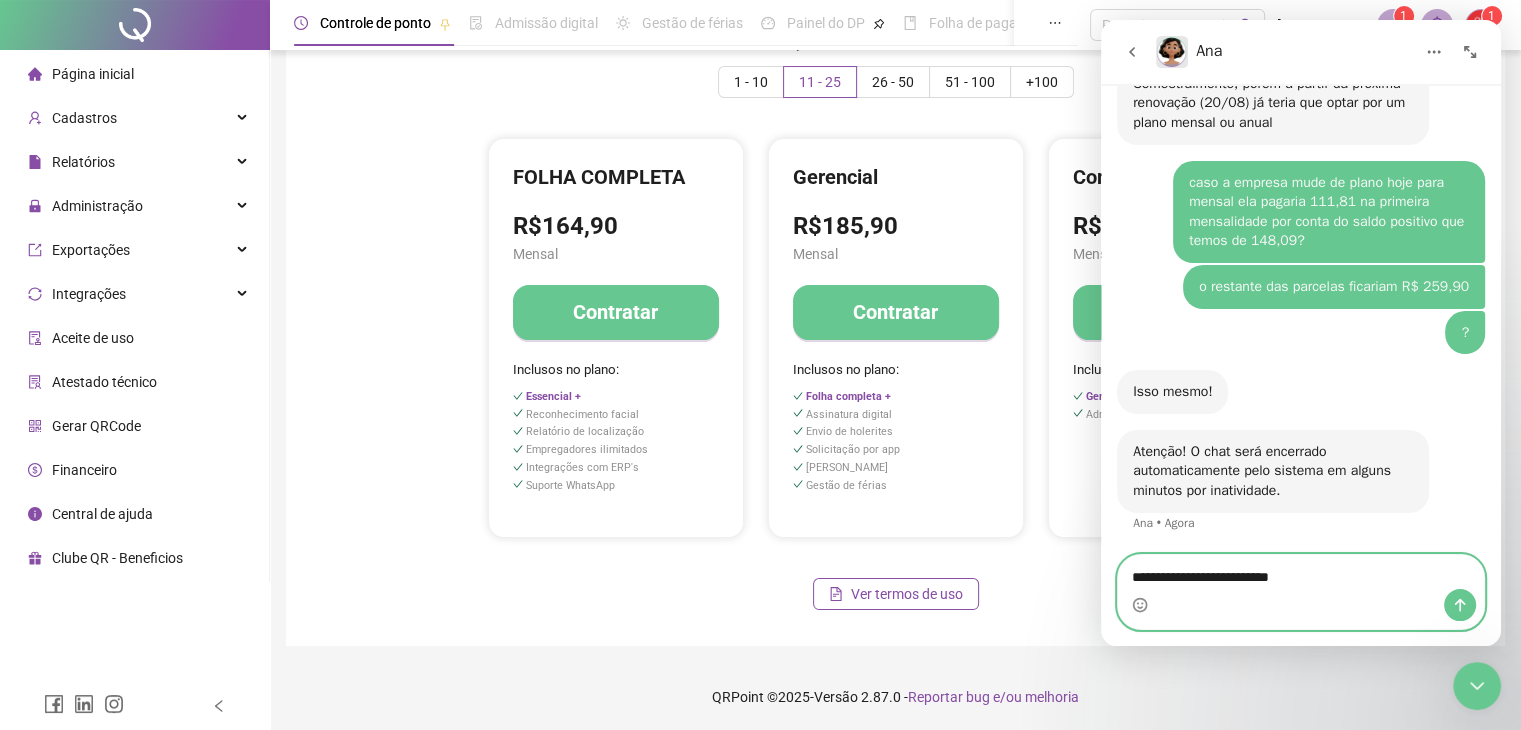 type on "**********" 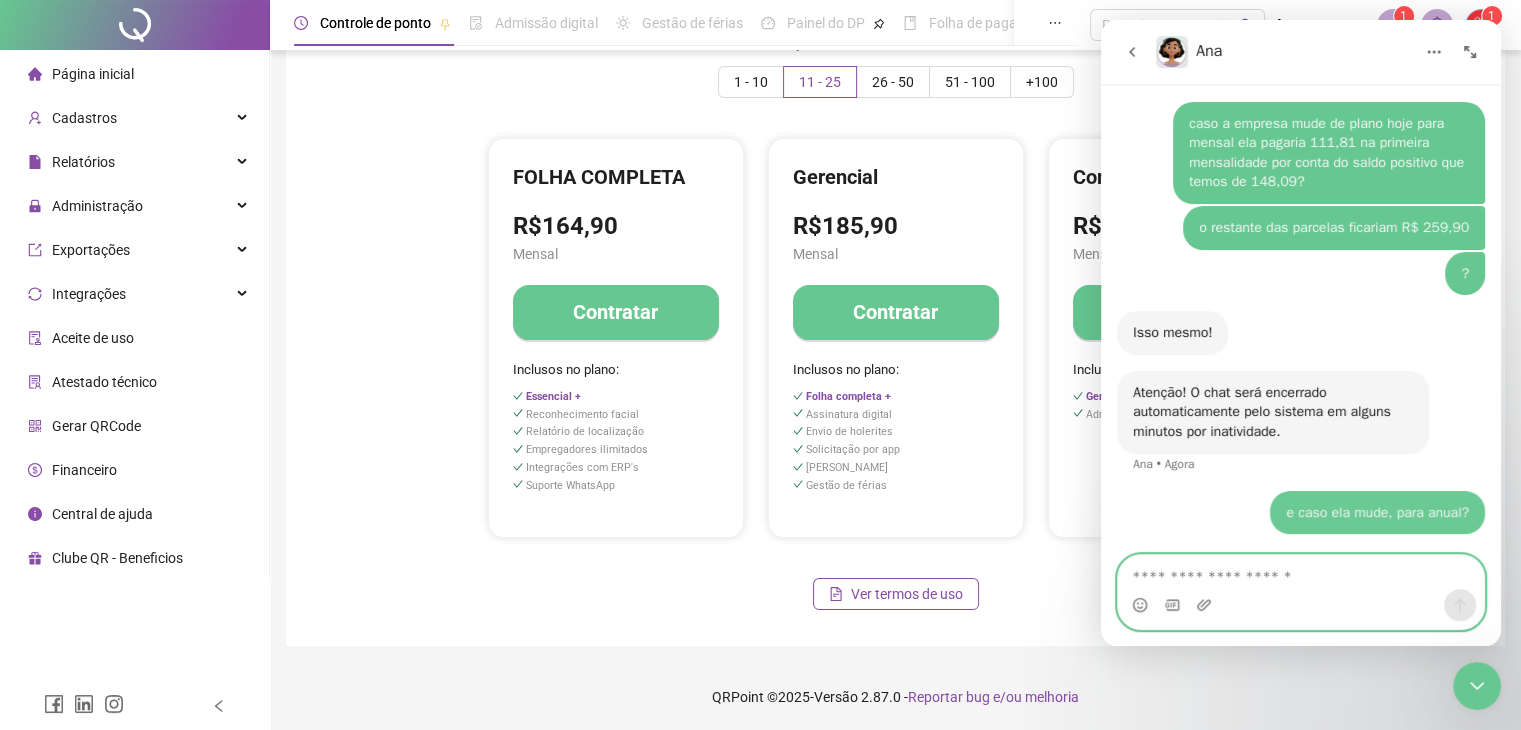 scroll, scrollTop: 3080, scrollLeft: 0, axis: vertical 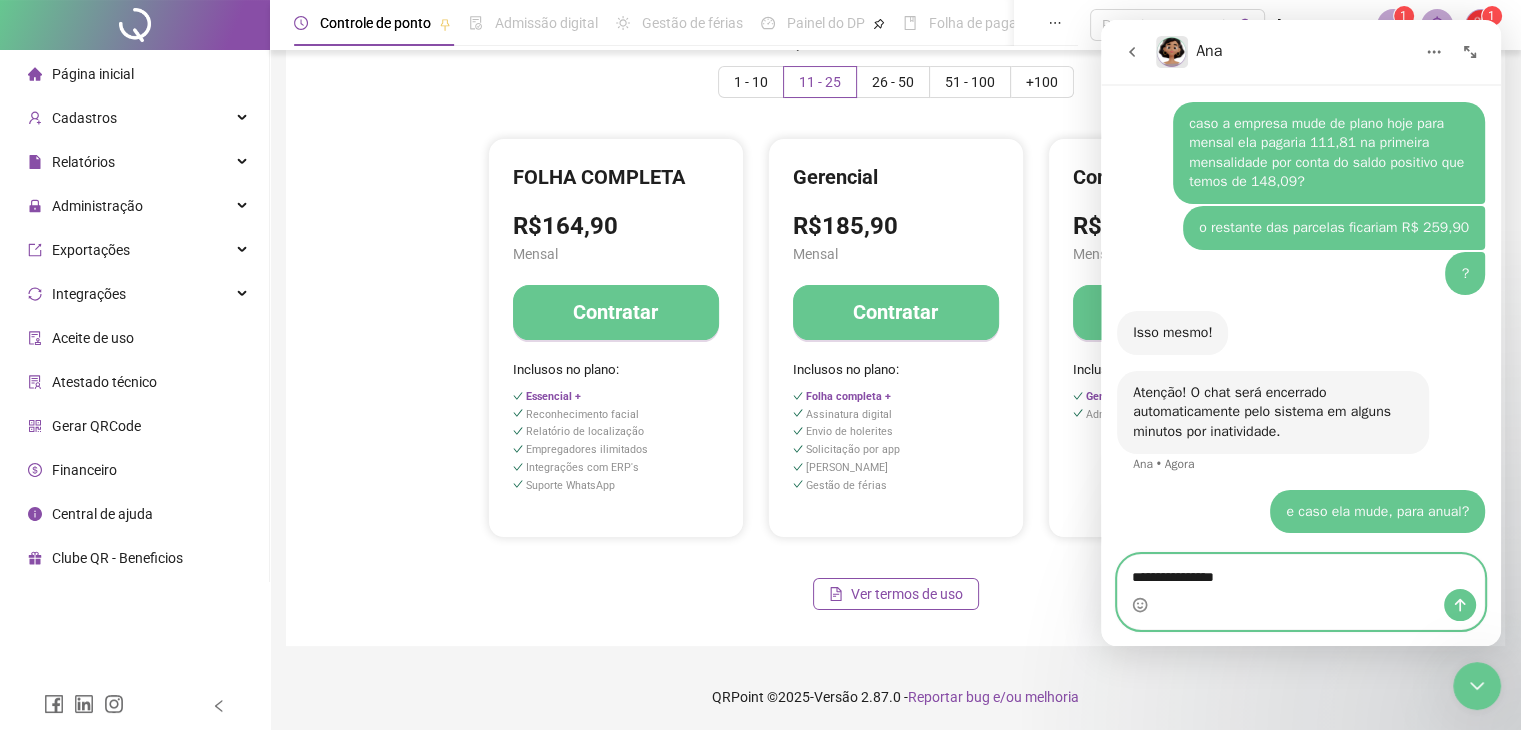 type on "**********" 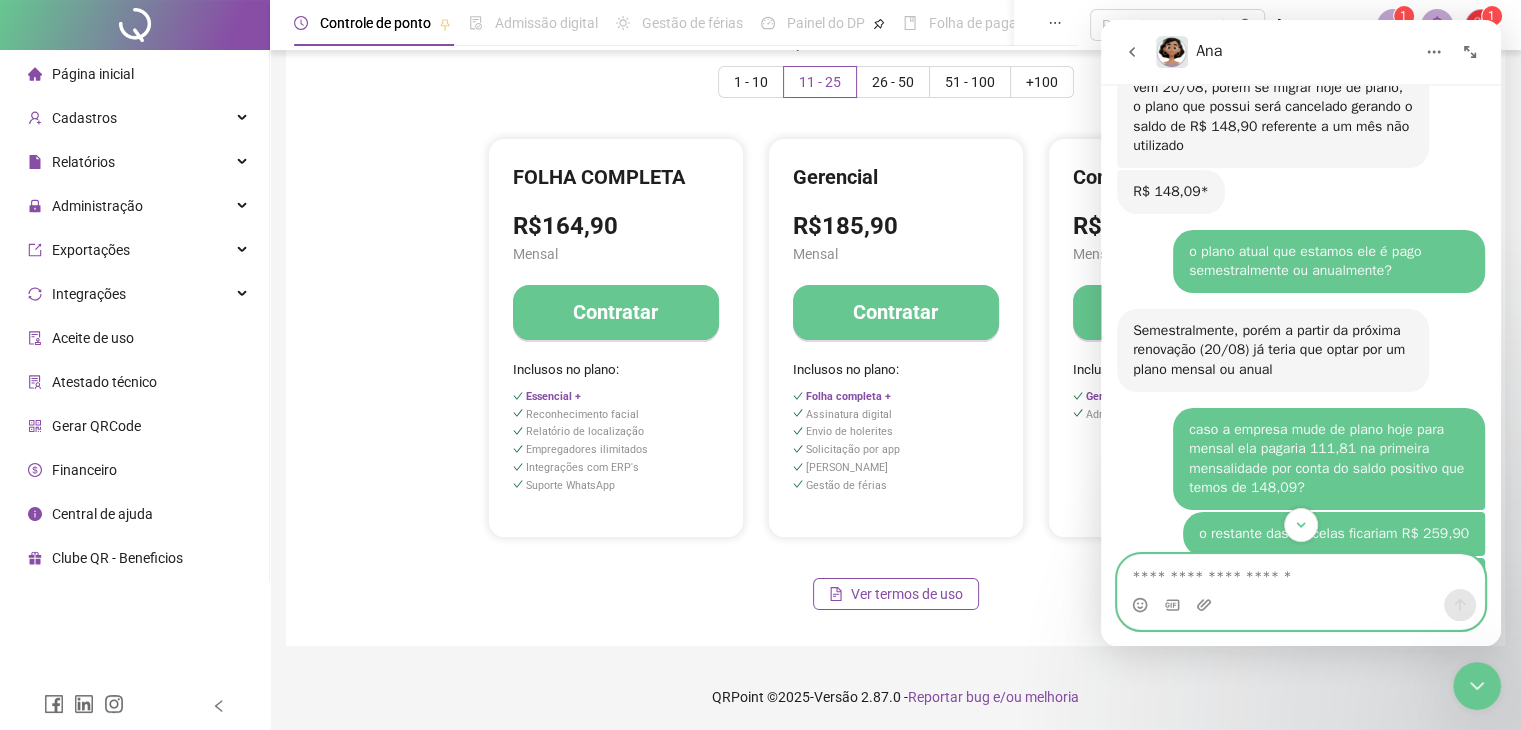 scroll, scrollTop: 2726, scrollLeft: 0, axis: vertical 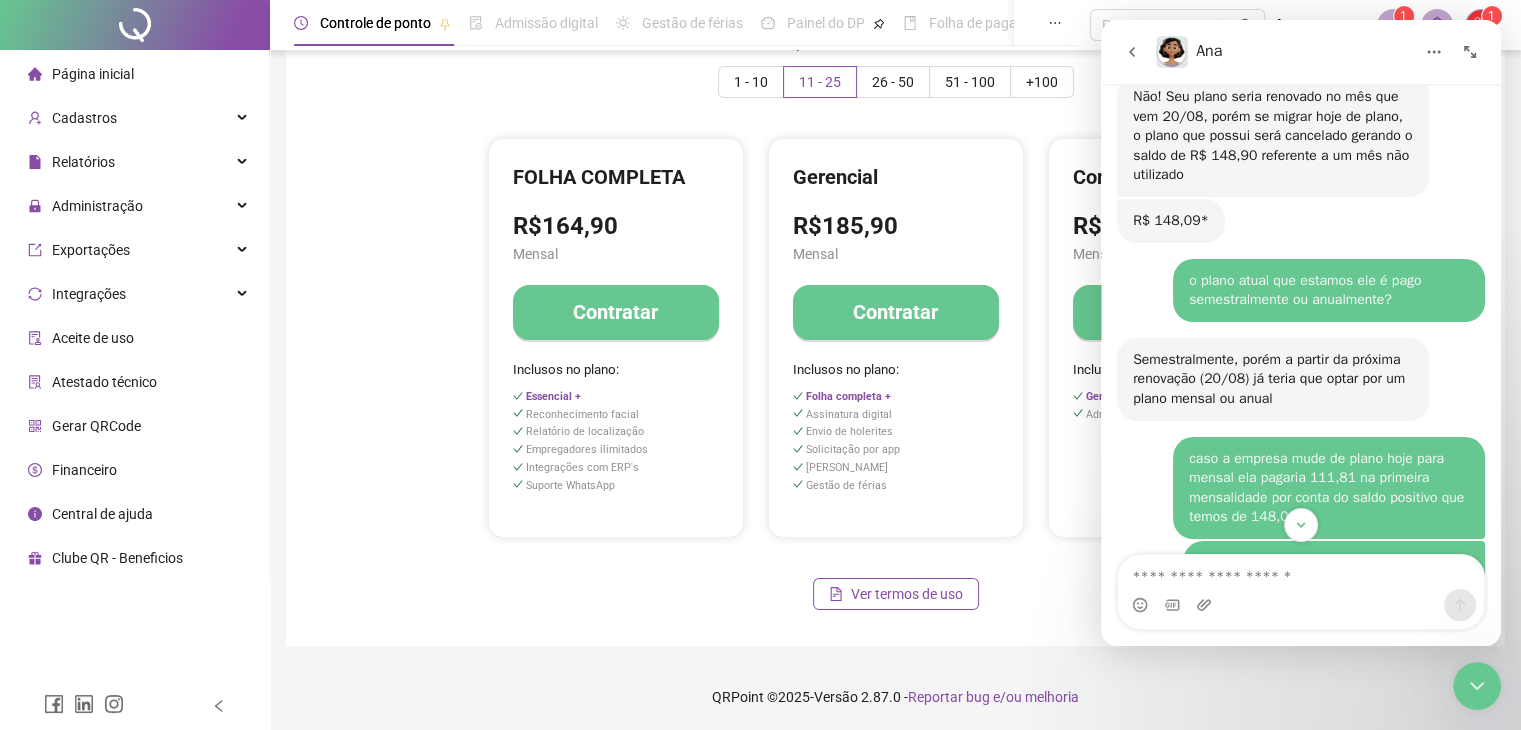click at bounding box center (1301, 592) 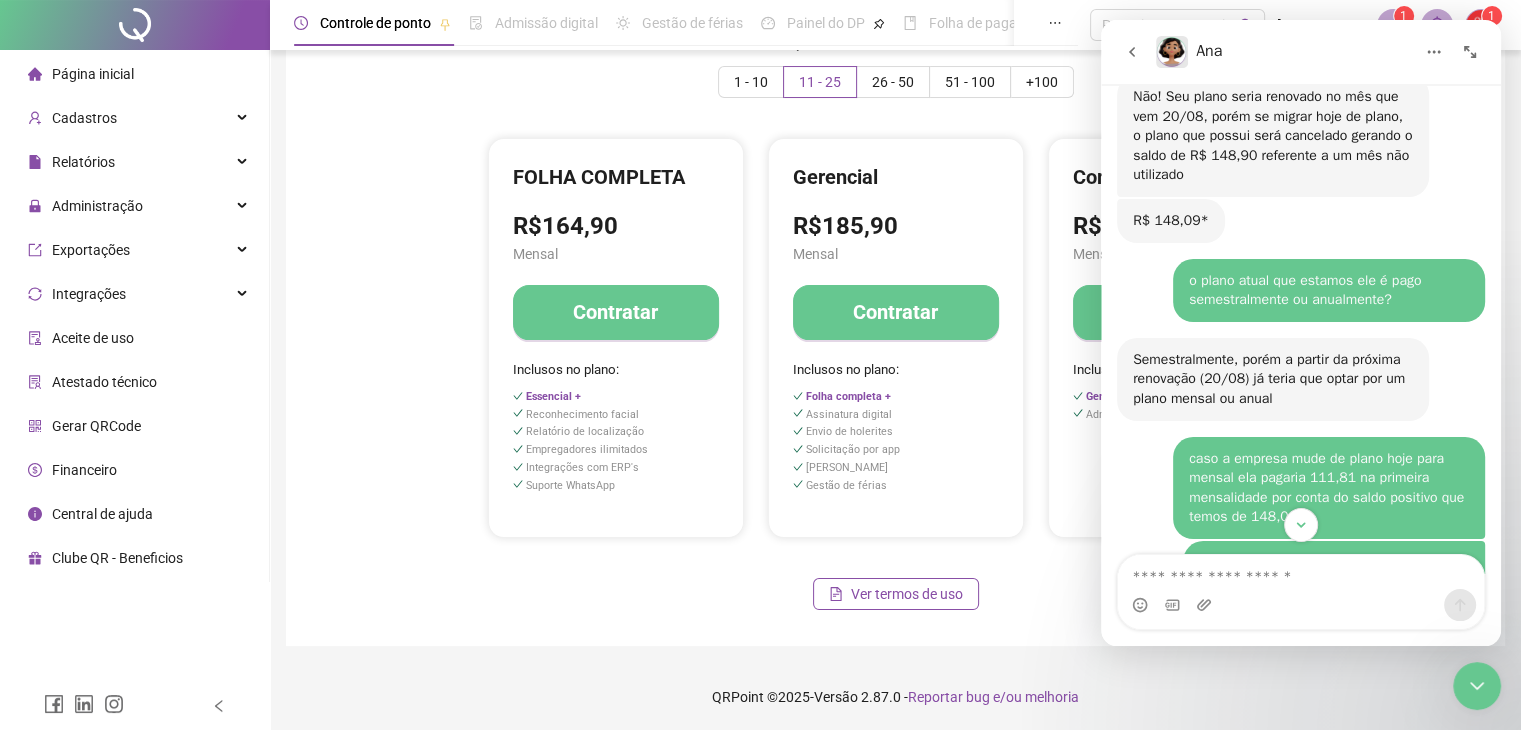 drag, startPoint x: 1497, startPoint y: 569, endPoint x: 1493, endPoint y: 513, distance: 56.142673 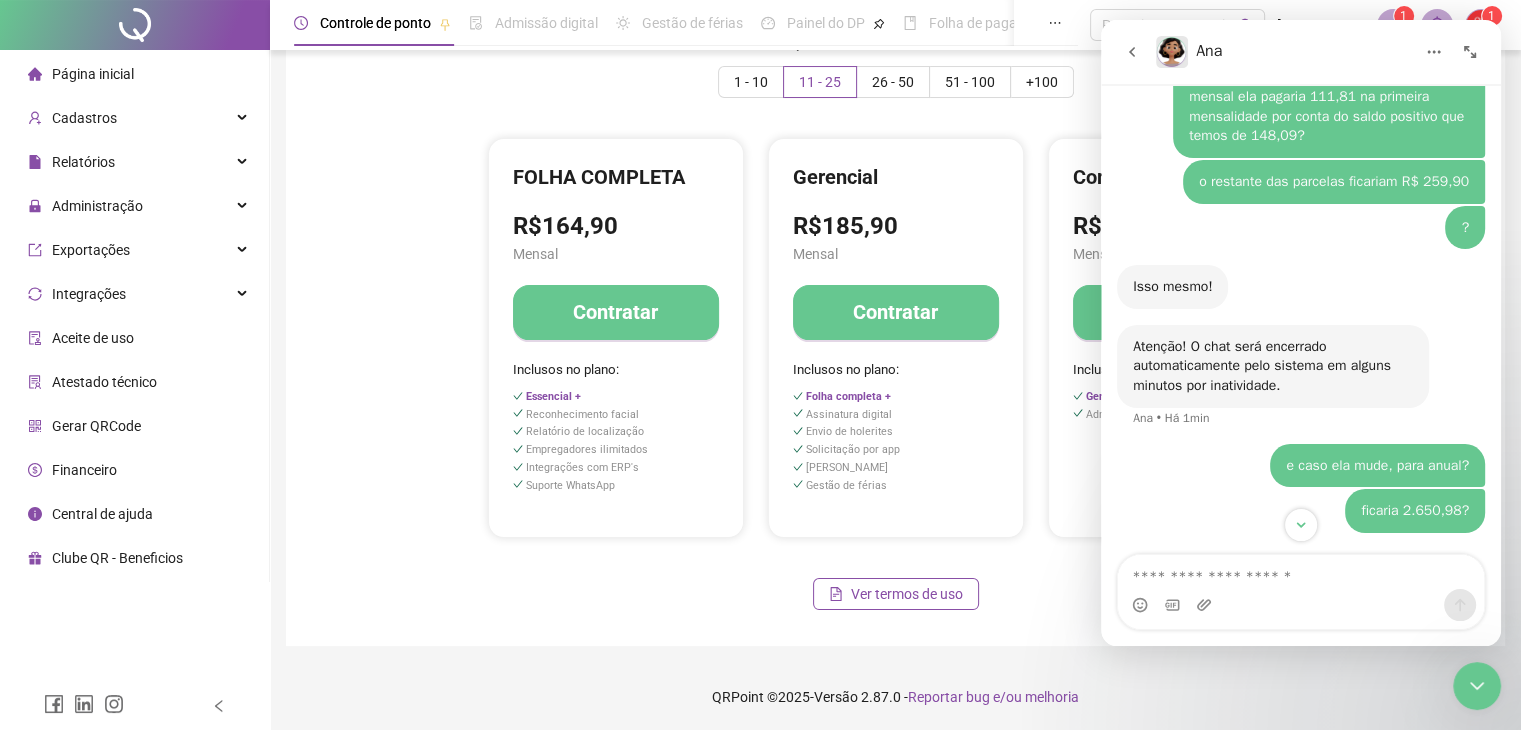 drag, startPoint x: 1493, startPoint y: 501, endPoint x: 2609, endPoint y: 677, distance: 1129.7928 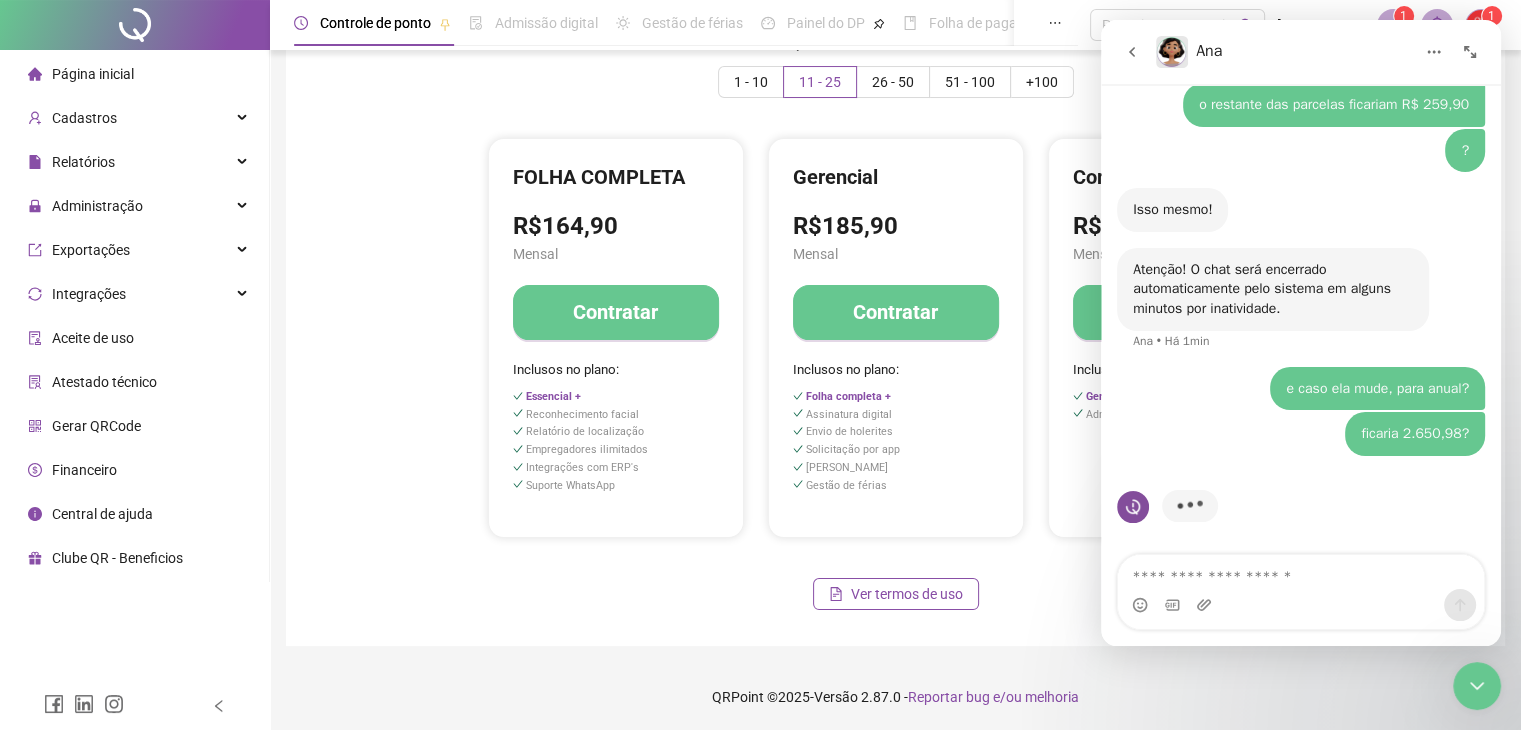 scroll, scrollTop: 3203, scrollLeft: 0, axis: vertical 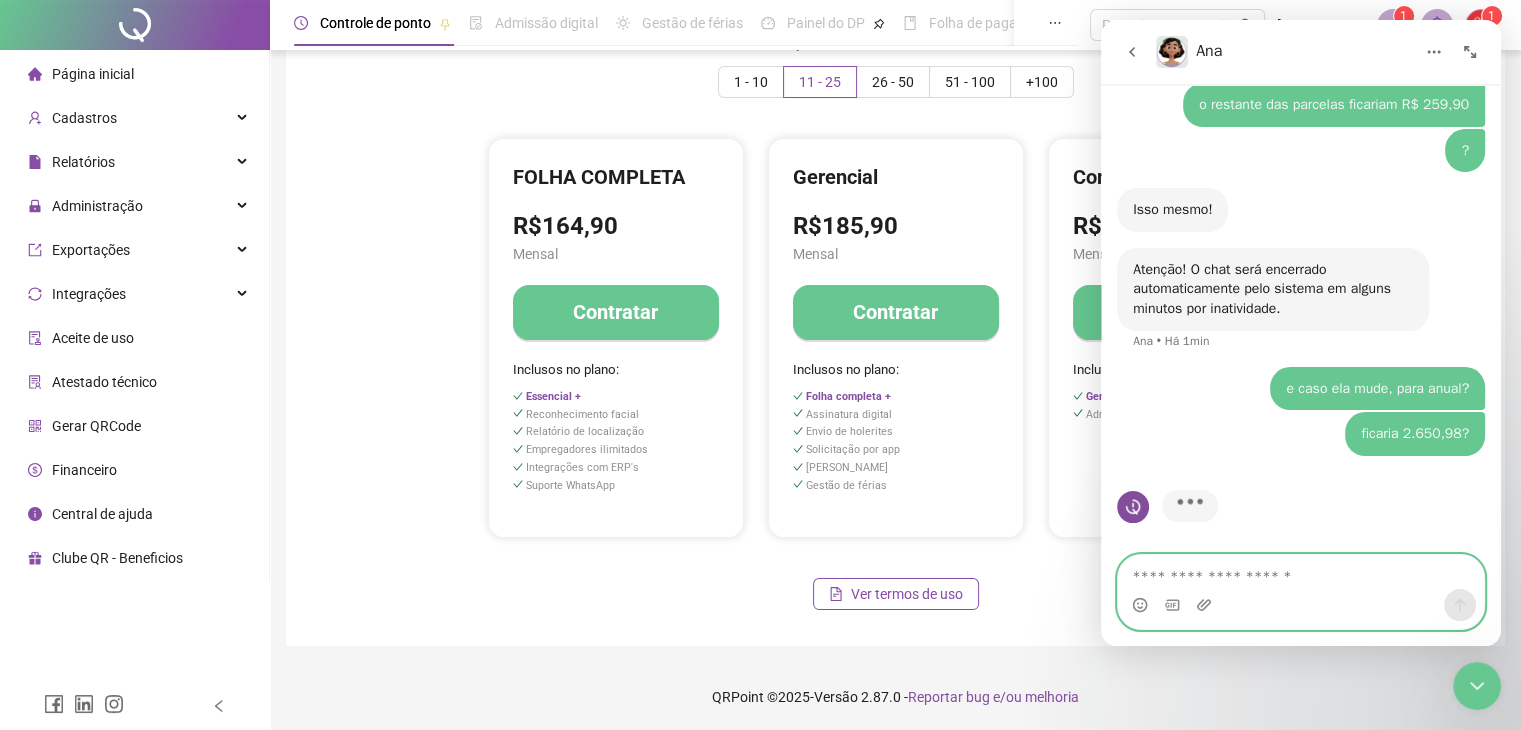 click at bounding box center (1301, 572) 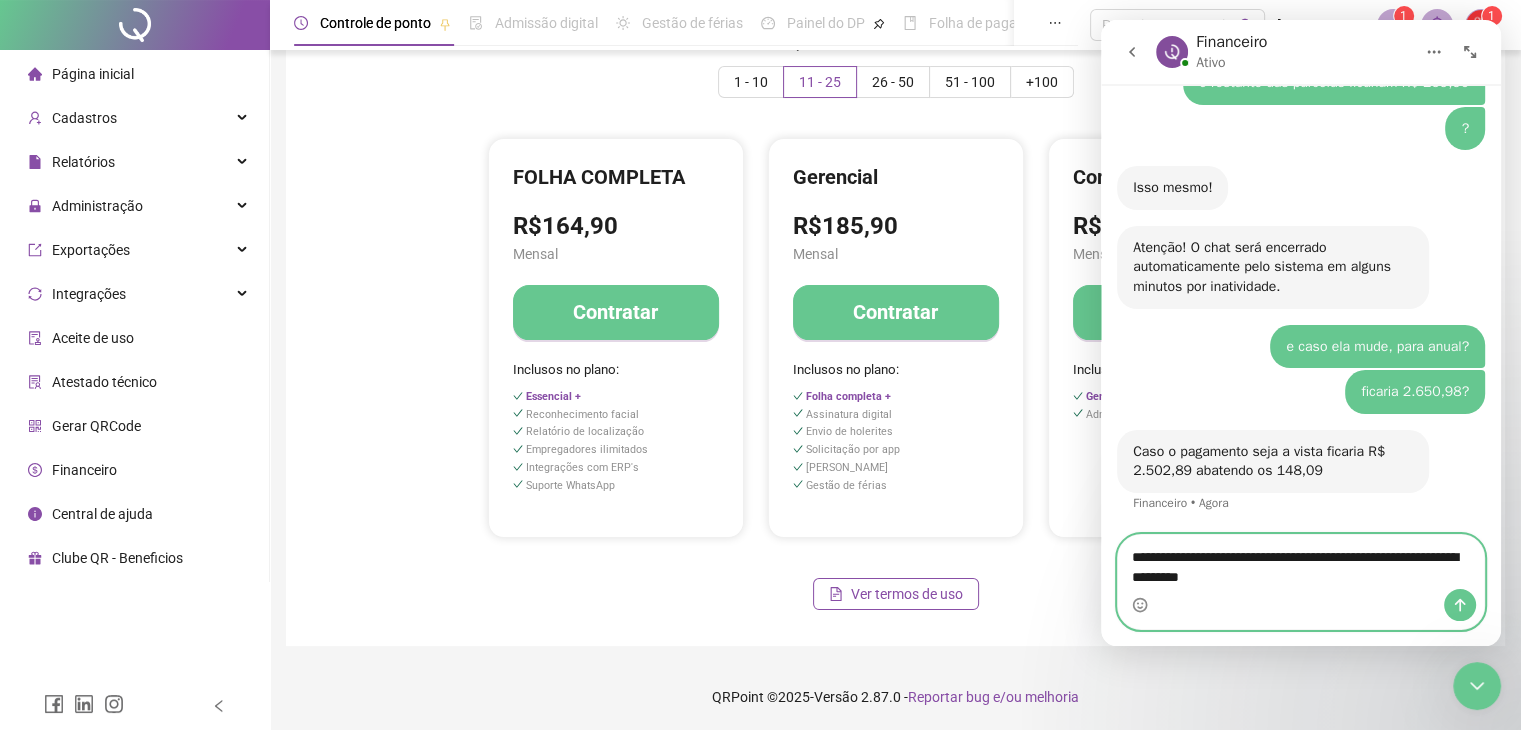 scroll, scrollTop: 3225, scrollLeft: 0, axis: vertical 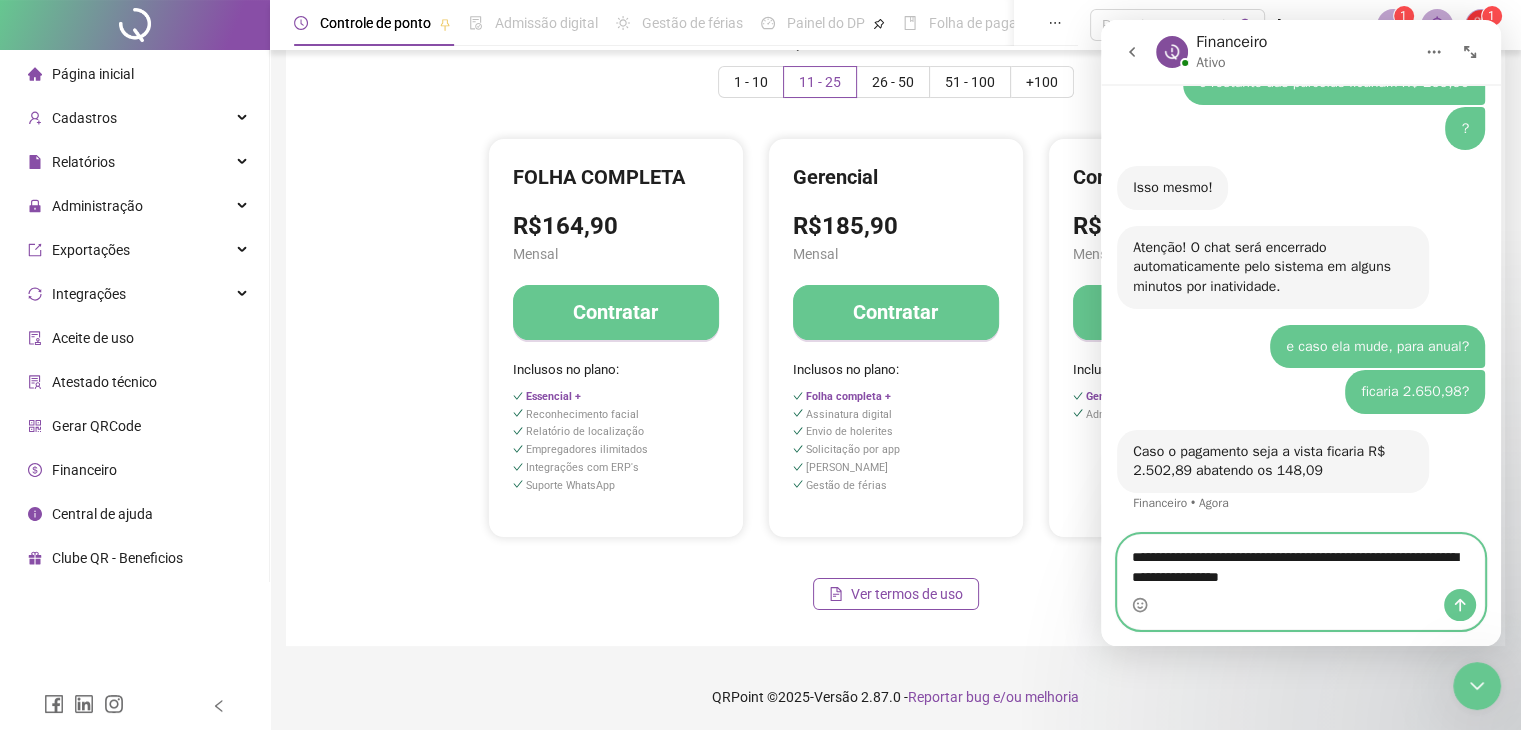 type on "**********" 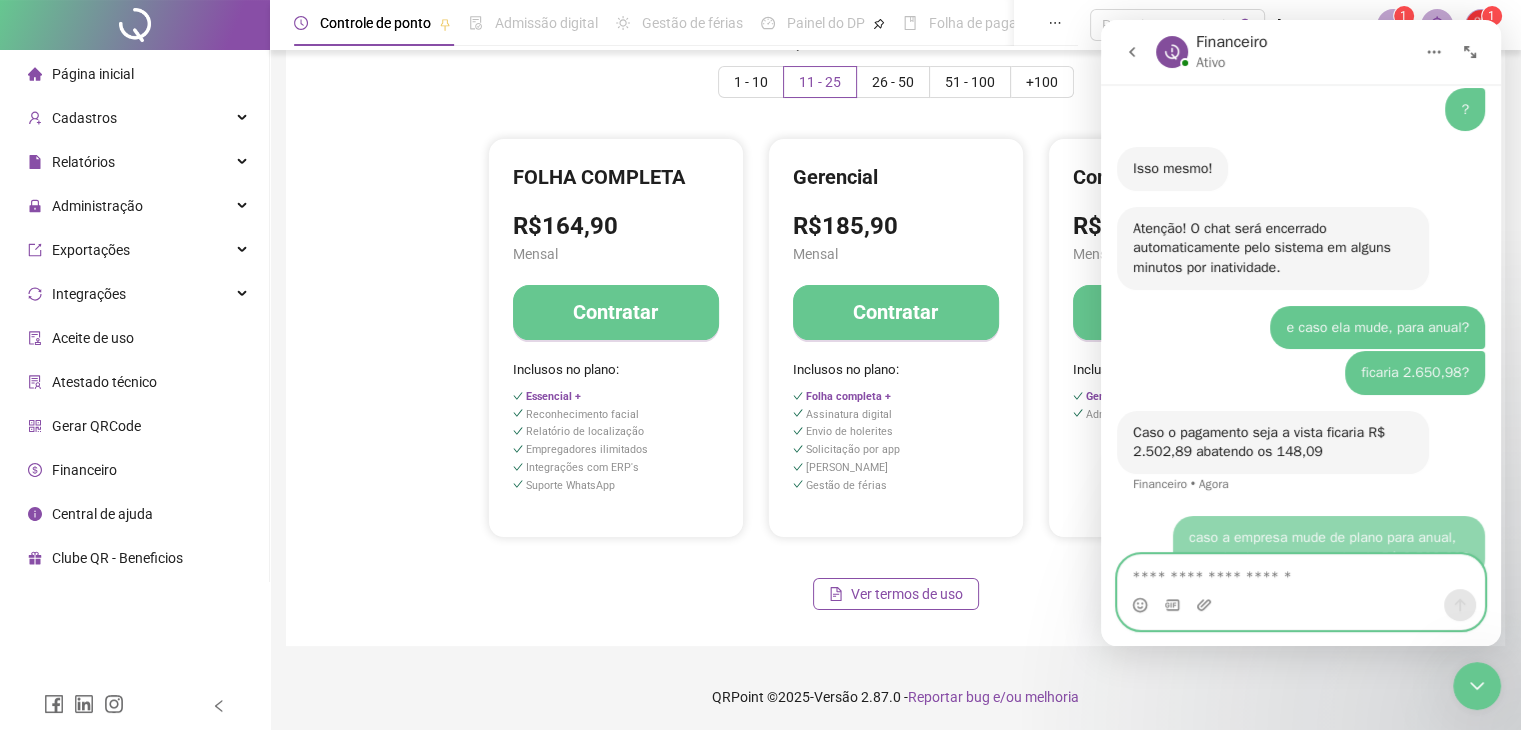 scroll, scrollTop: 3284, scrollLeft: 0, axis: vertical 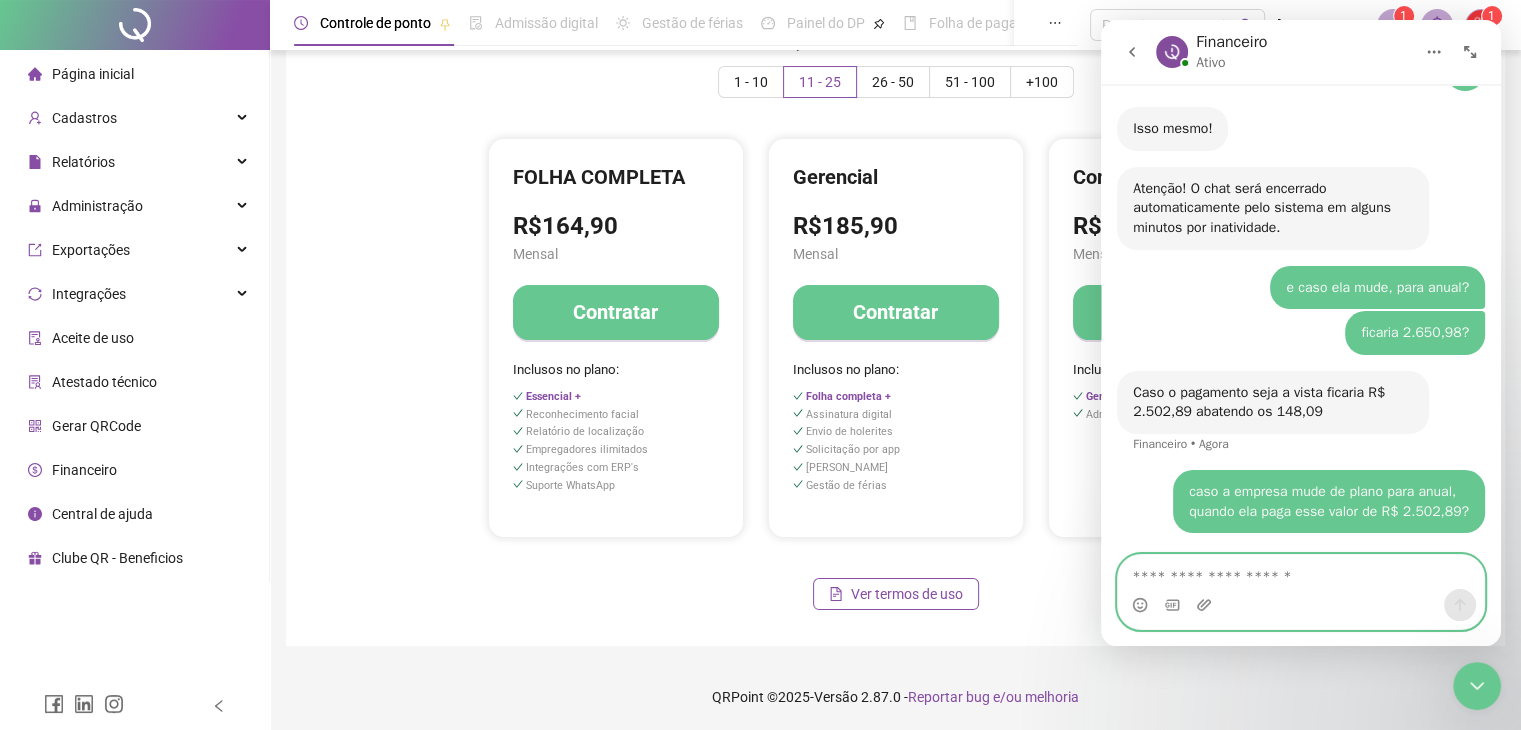 click at bounding box center [1301, 572] 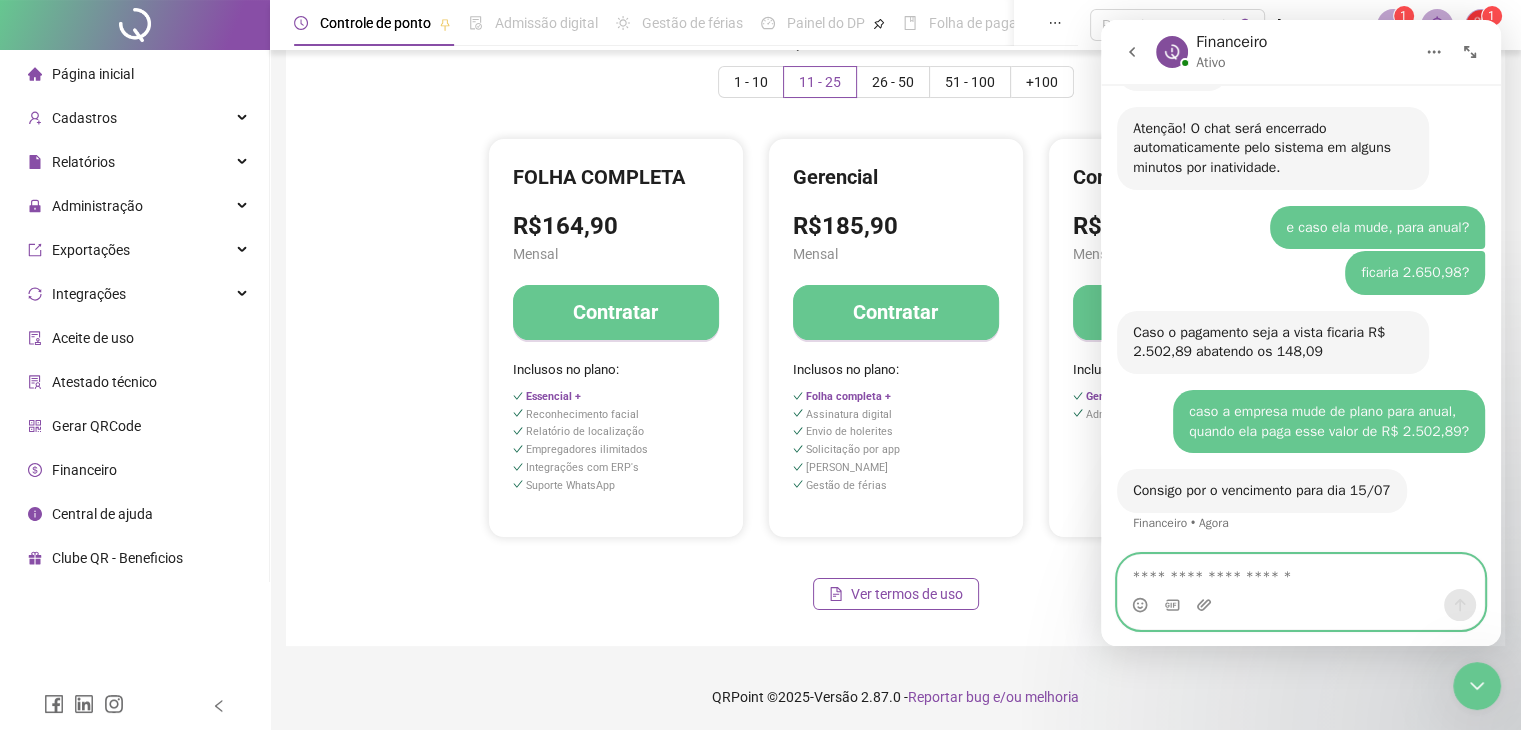 scroll, scrollTop: 3344, scrollLeft: 0, axis: vertical 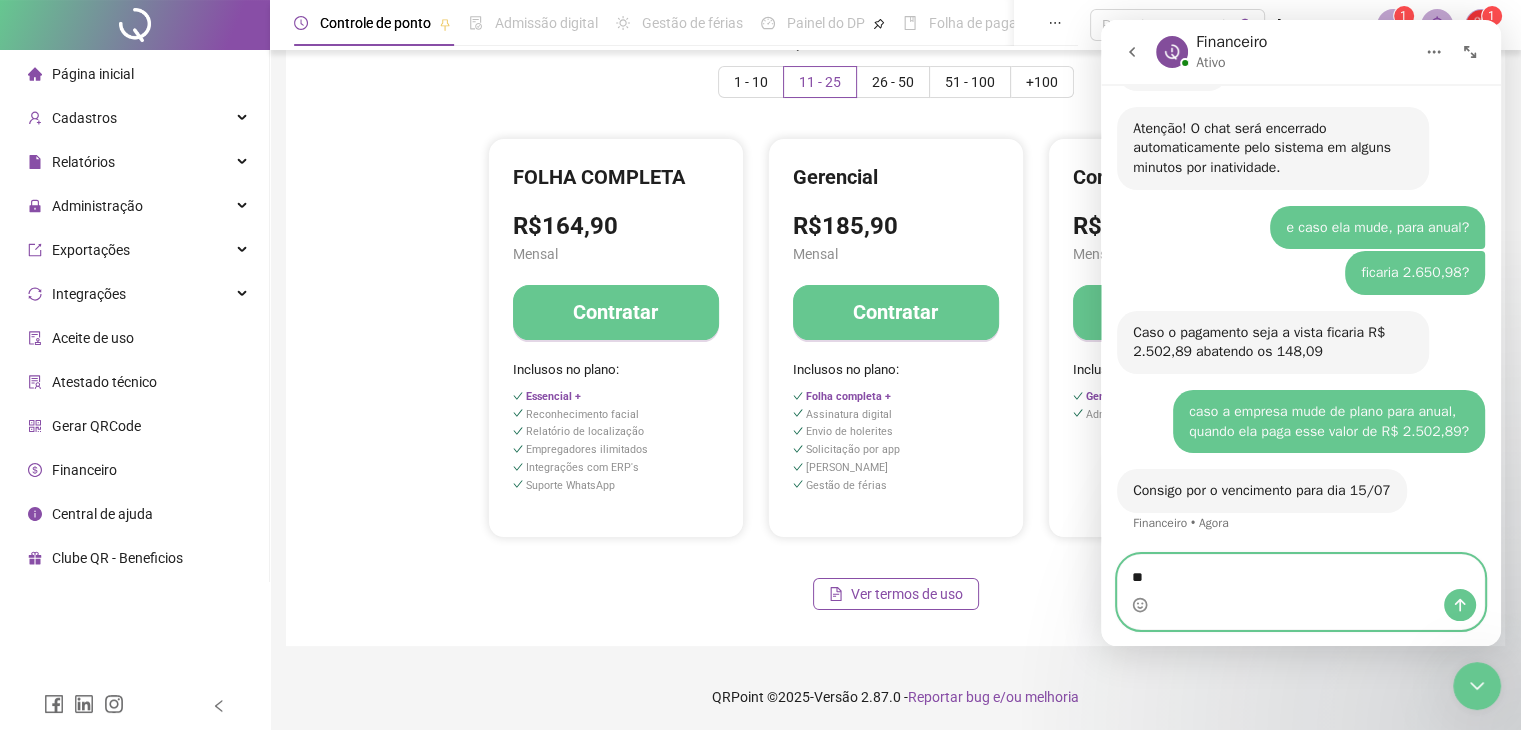 type on "*" 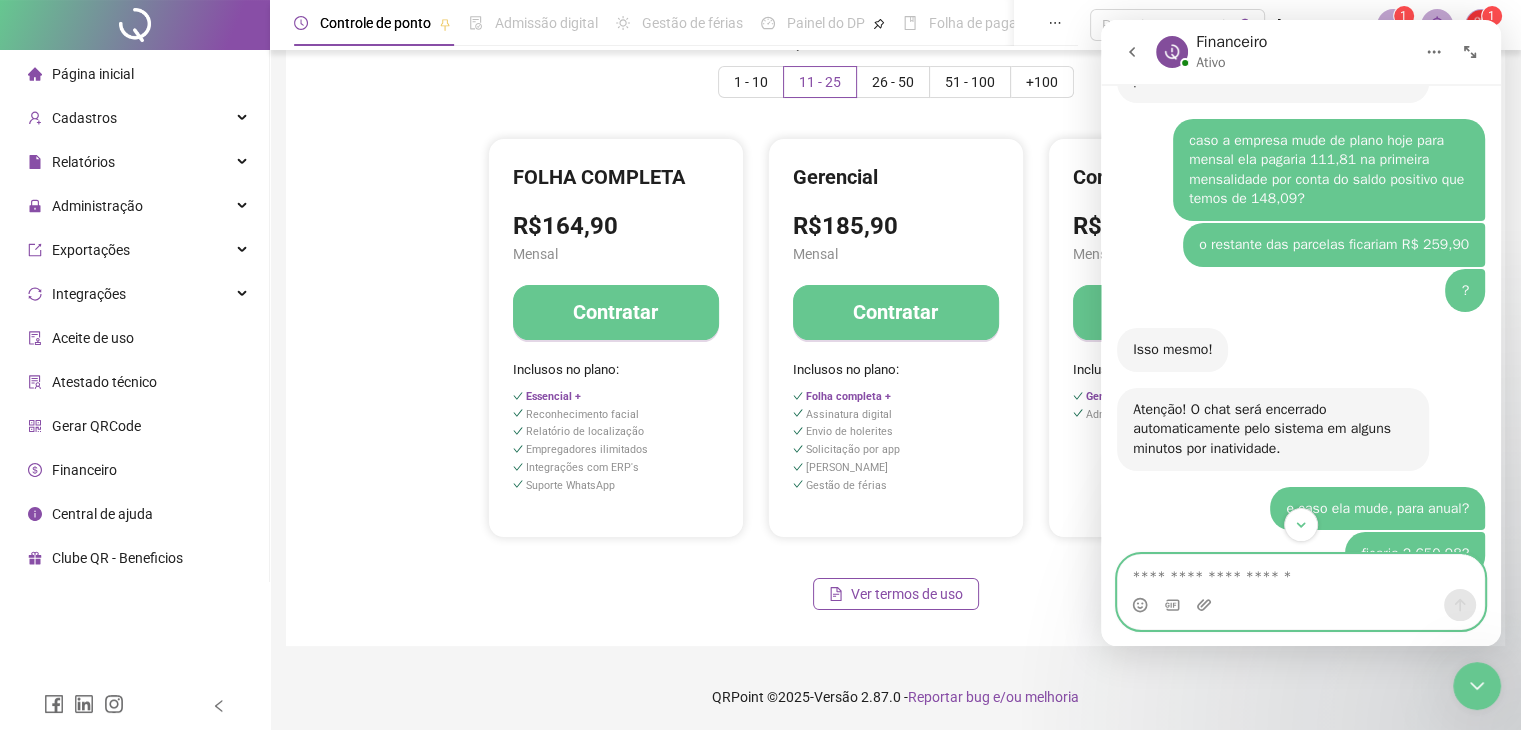 scroll, scrollTop: 3344, scrollLeft: 0, axis: vertical 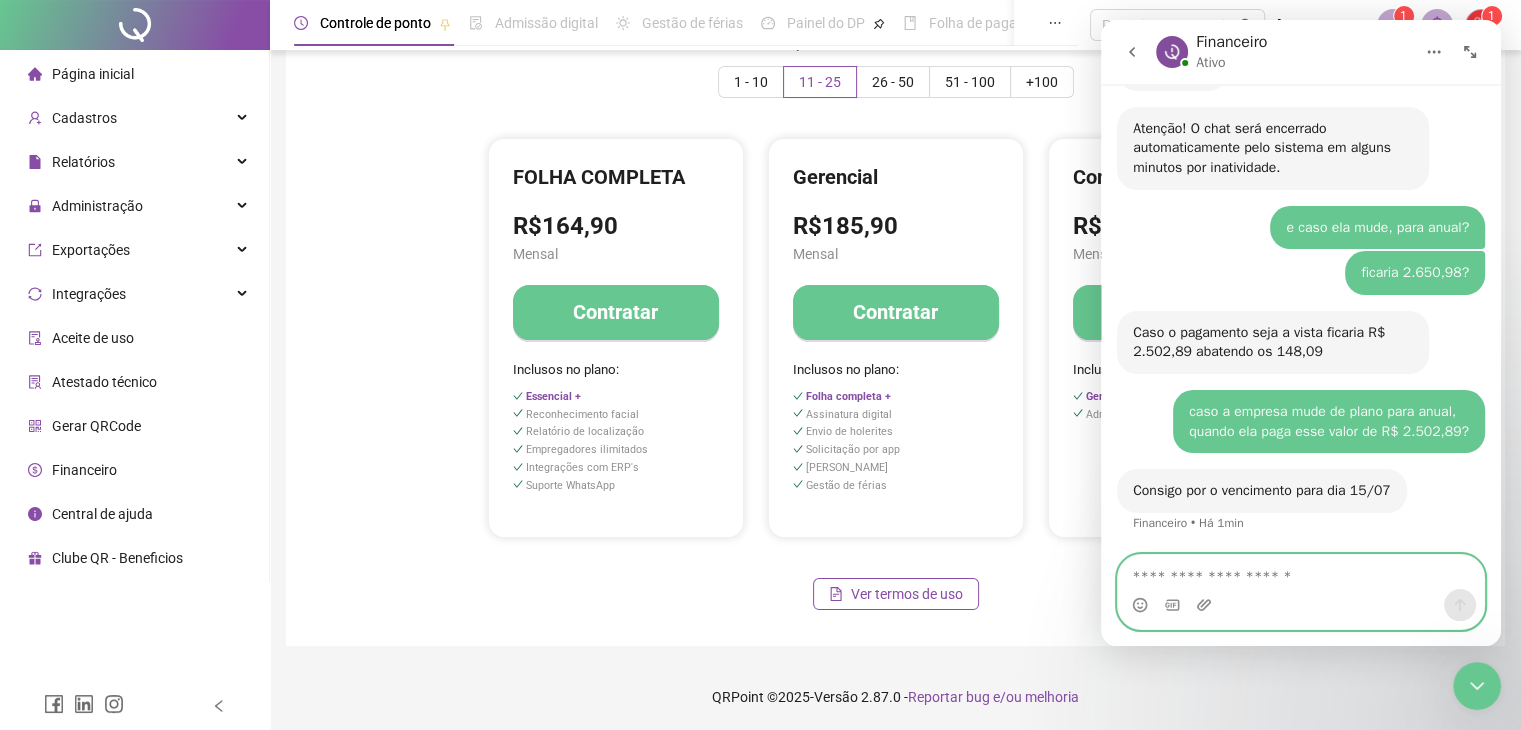 click at bounding box center [1301, 572] 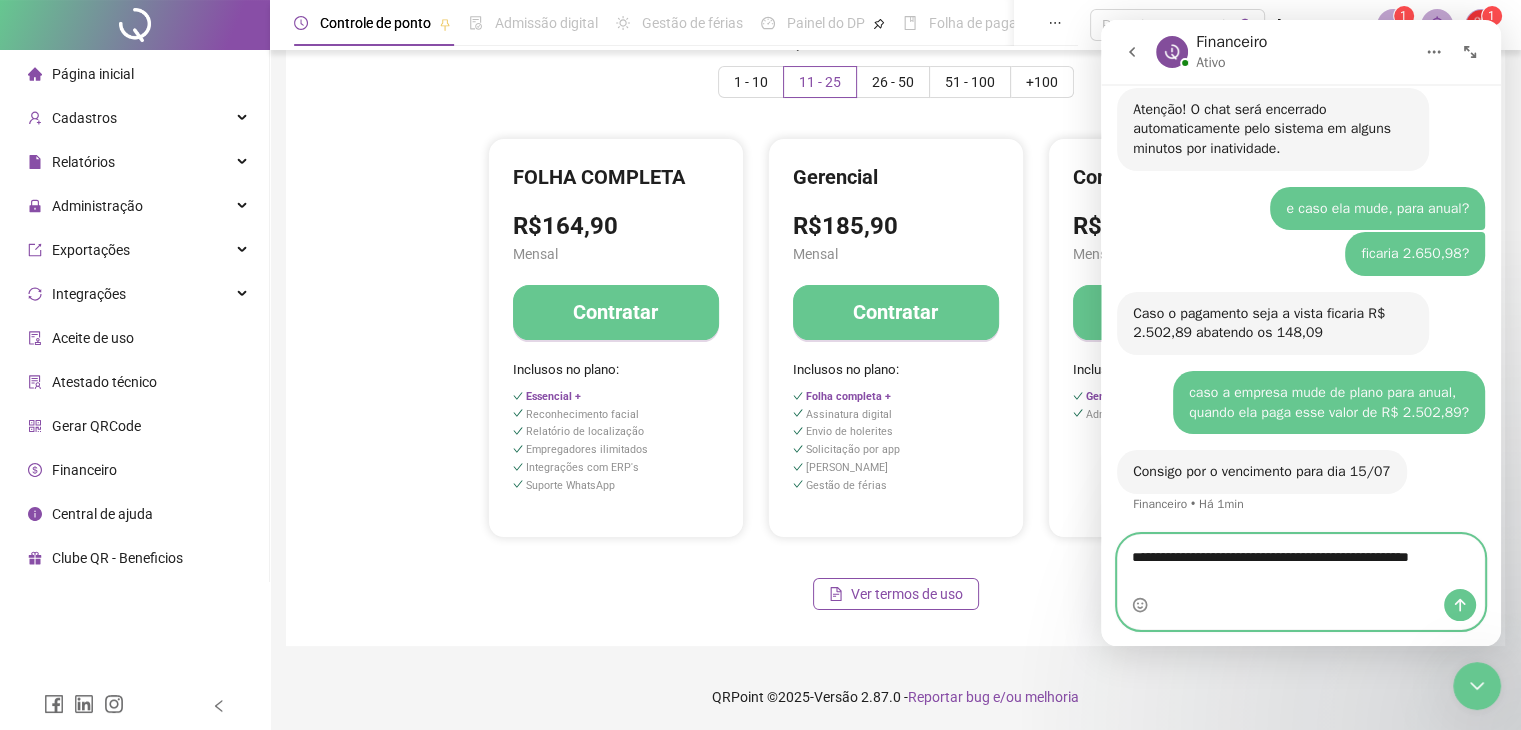 scroll, scrollTop: 3364, scrollLeft: 0, axis: vertical 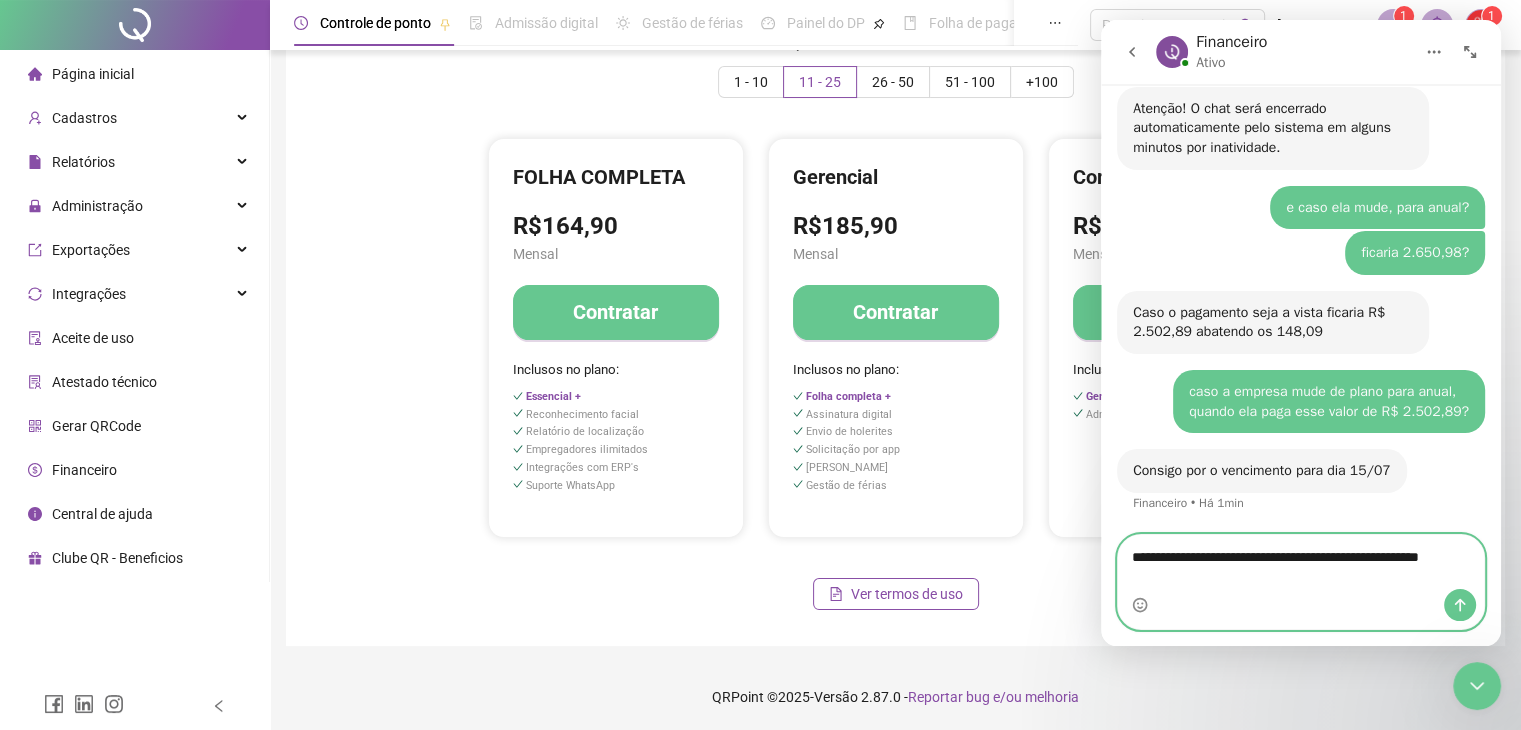 type on "**********" 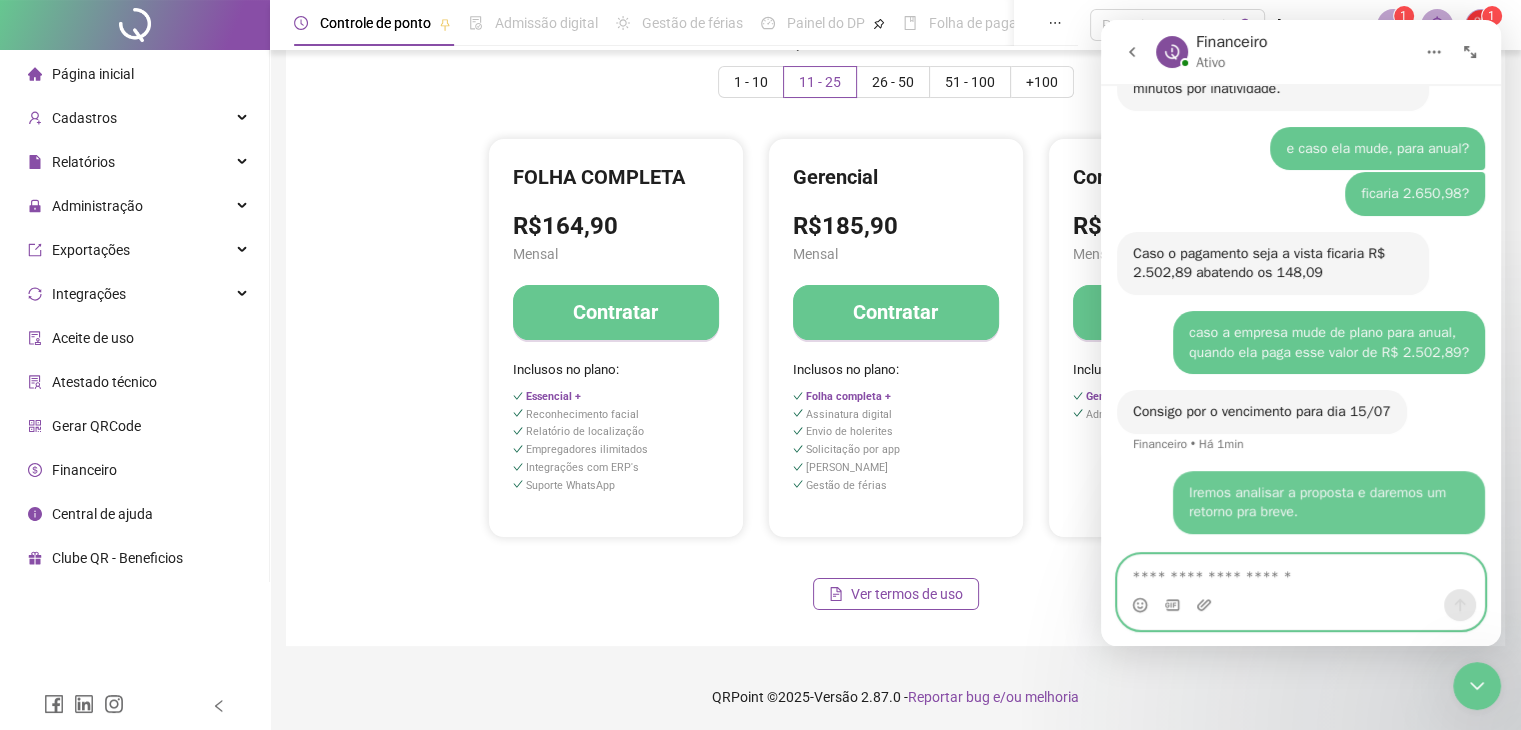 scroll, scrollTop: 3423, scrollLeft: 0, axis: vertical 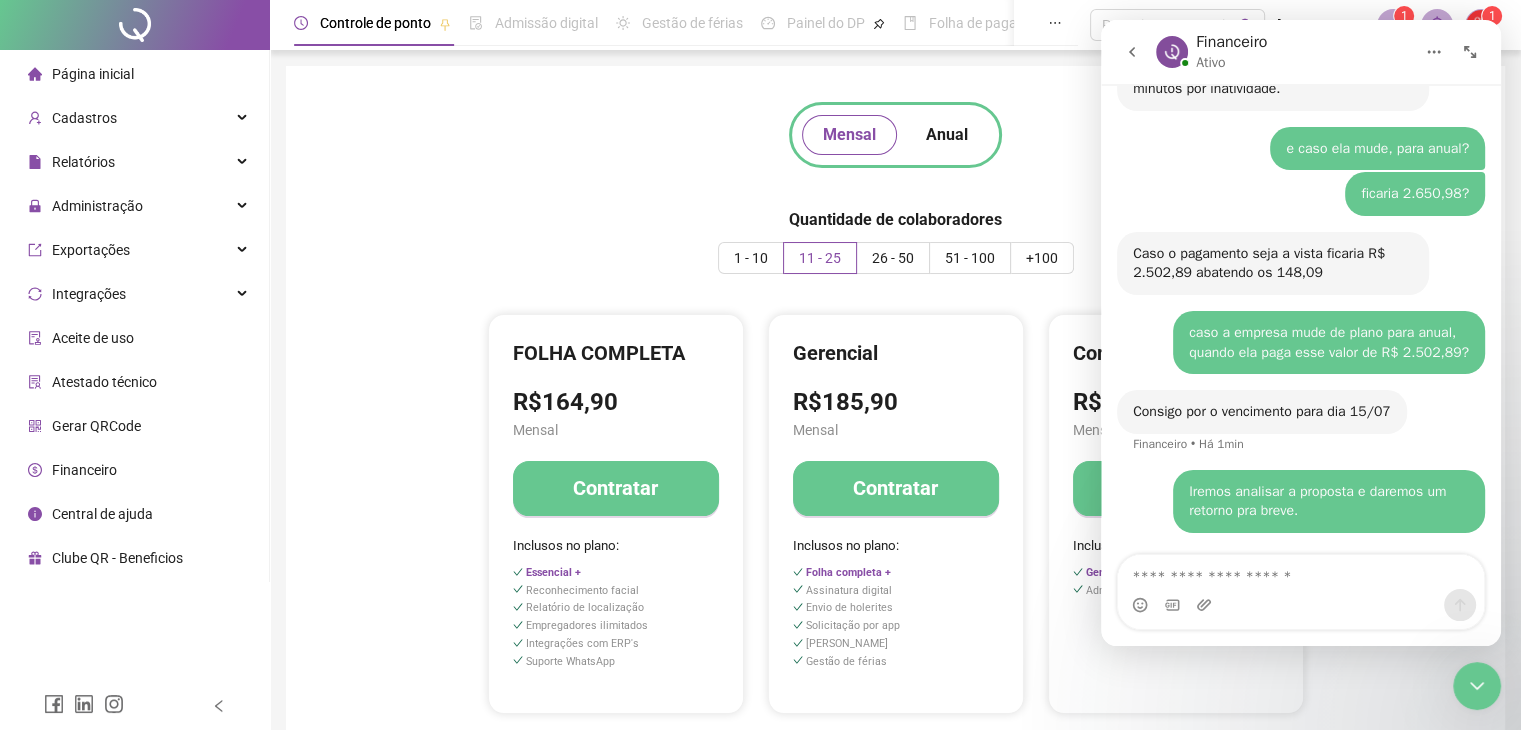 click on "Mensal Anual Quantidade de colaboradores 1 - 10 11 - 25 26 - 50 51 - 100 +100 ESSENCIAL R$66,90 Mensal Contratar Inclusos no plano: FOLHA COMPLETA R$164,90 Mensal Contratar Inclusos no plano:   Essencial +   Reconhecimento facial   Relatório de localização   Empregadores ilimitados   Integrações com ERP's   Suporte WhatsApp Gerencial R$185,90 Mensal Contratar Inclusos no plano:   Folha completa +   Assinatura digital   Envio de holerites   Solicitação por app   Aviso de vencimento   Gestão de férias Corporativo R$233,90 Mensal Contratar Inclusos no plano:   Gerencial +   Admissão digital Ver termos de uso" at bounding box center (895, 444) 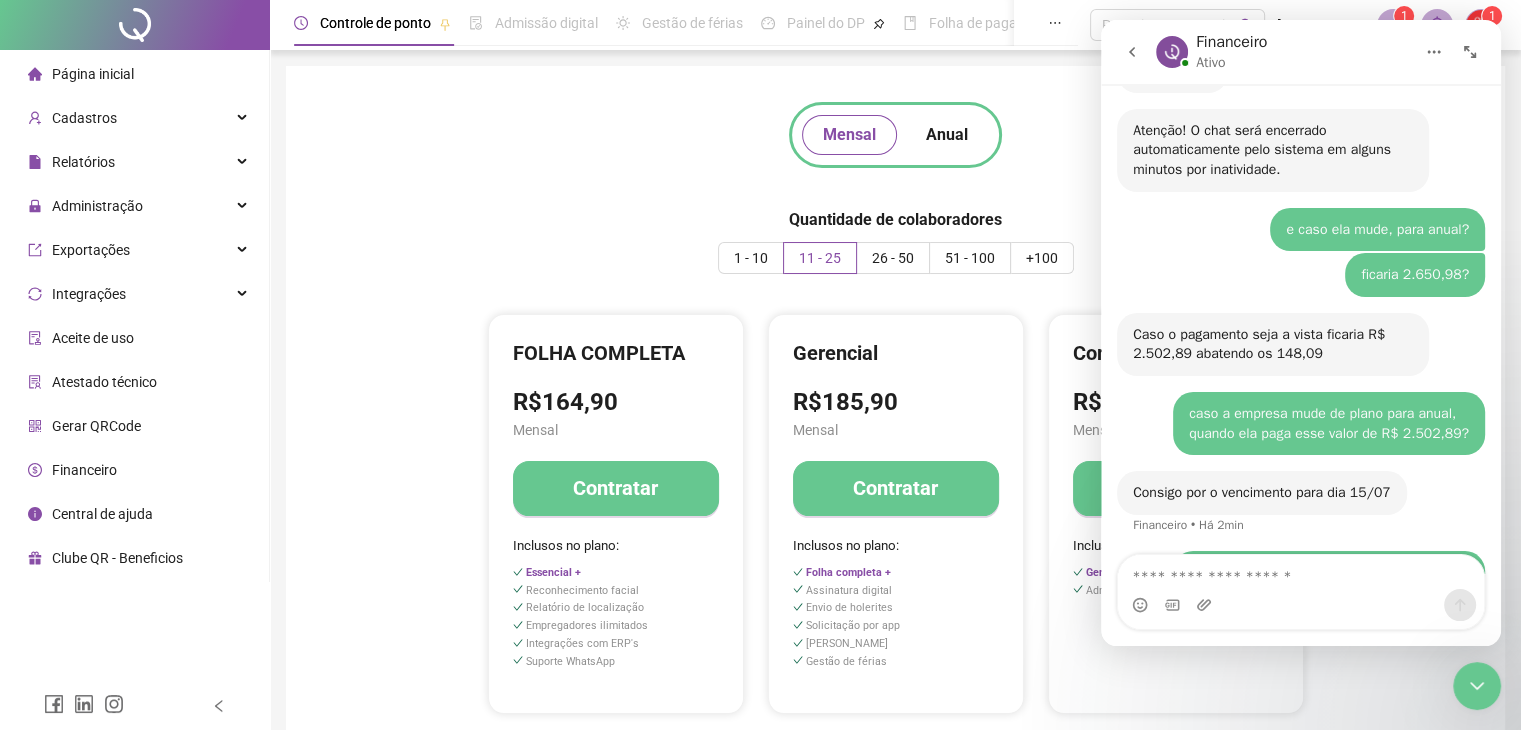 scroll, scrollTop: 3423, scrollLeft: 0, axis: vertical 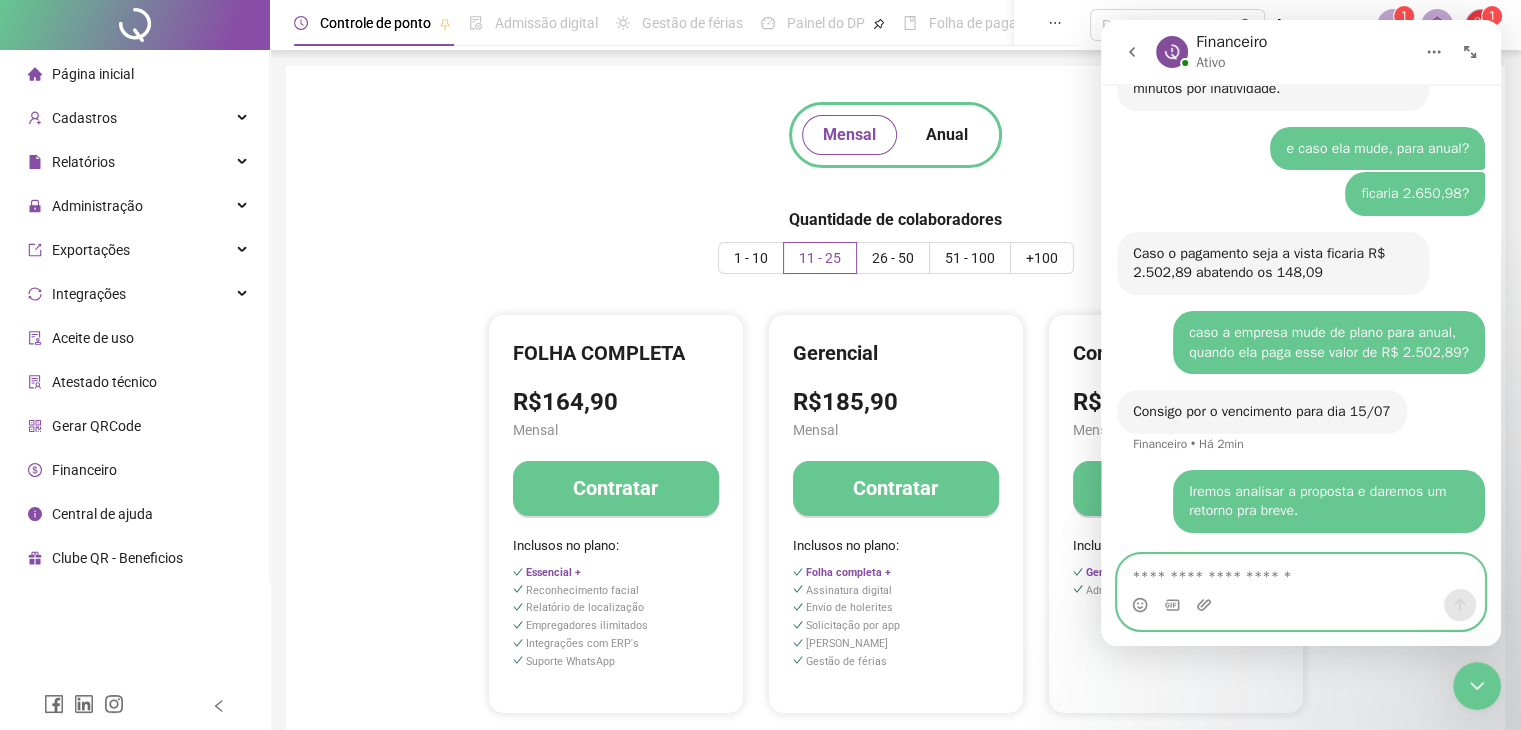 click at bounding box center (1301, 572) 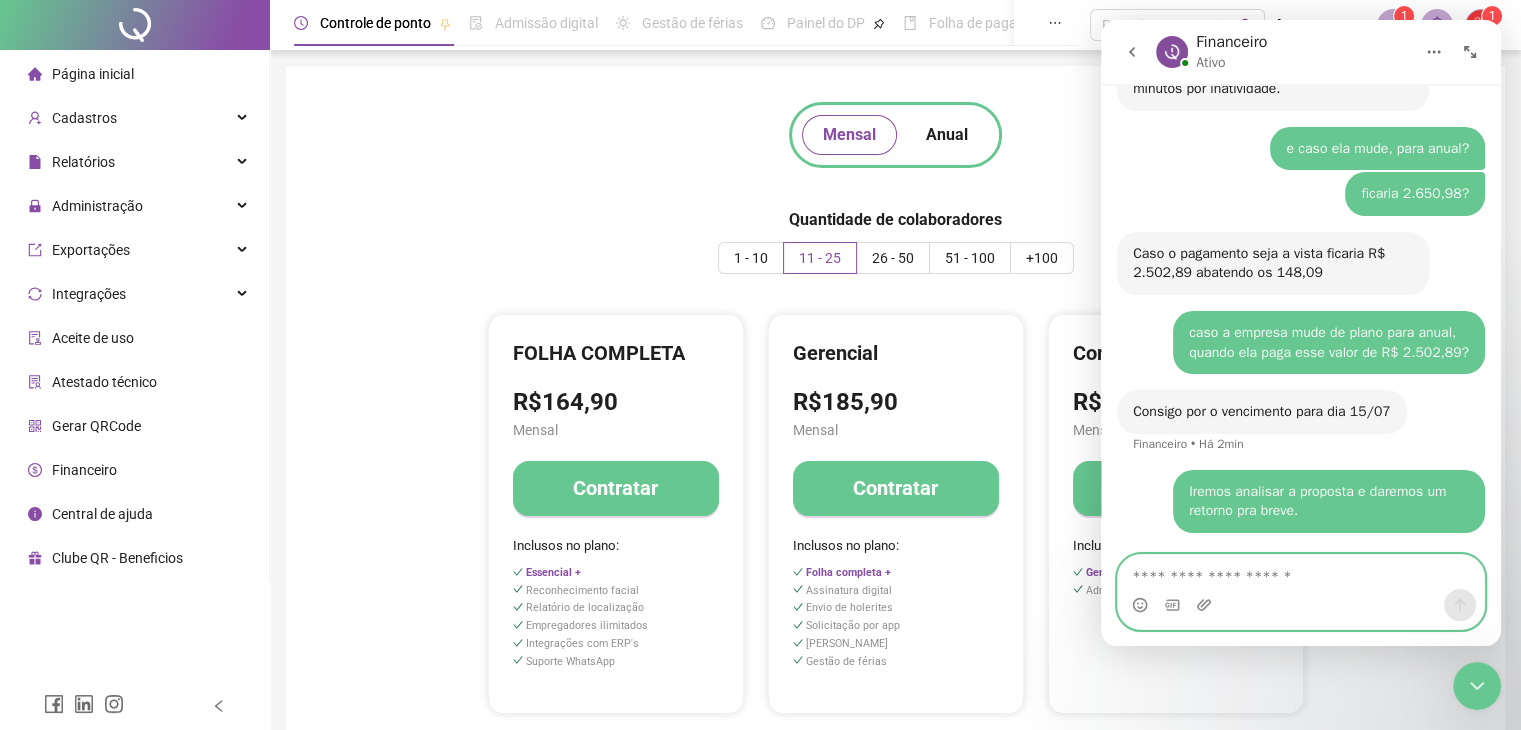 click at bounding box center (1301, 572) 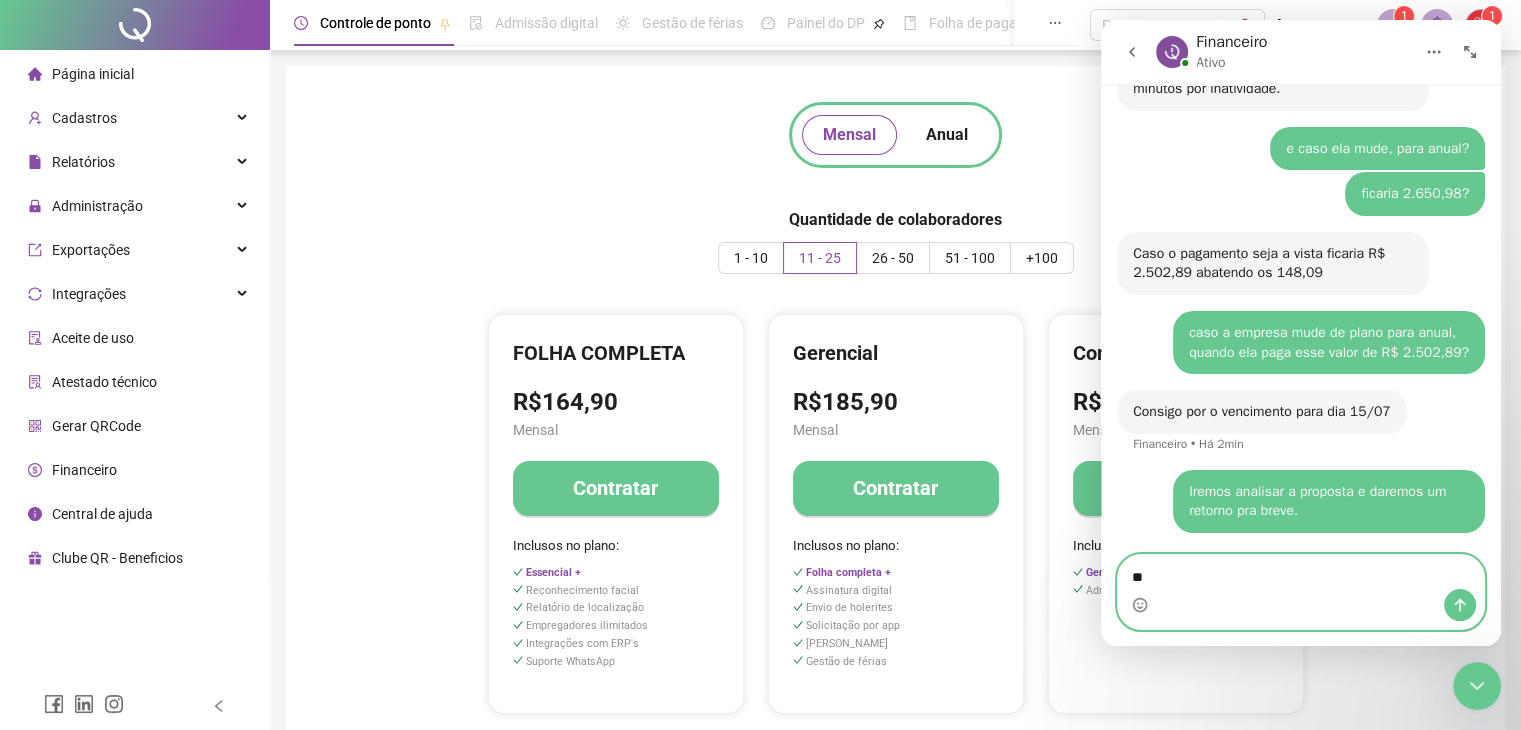 type on "*" 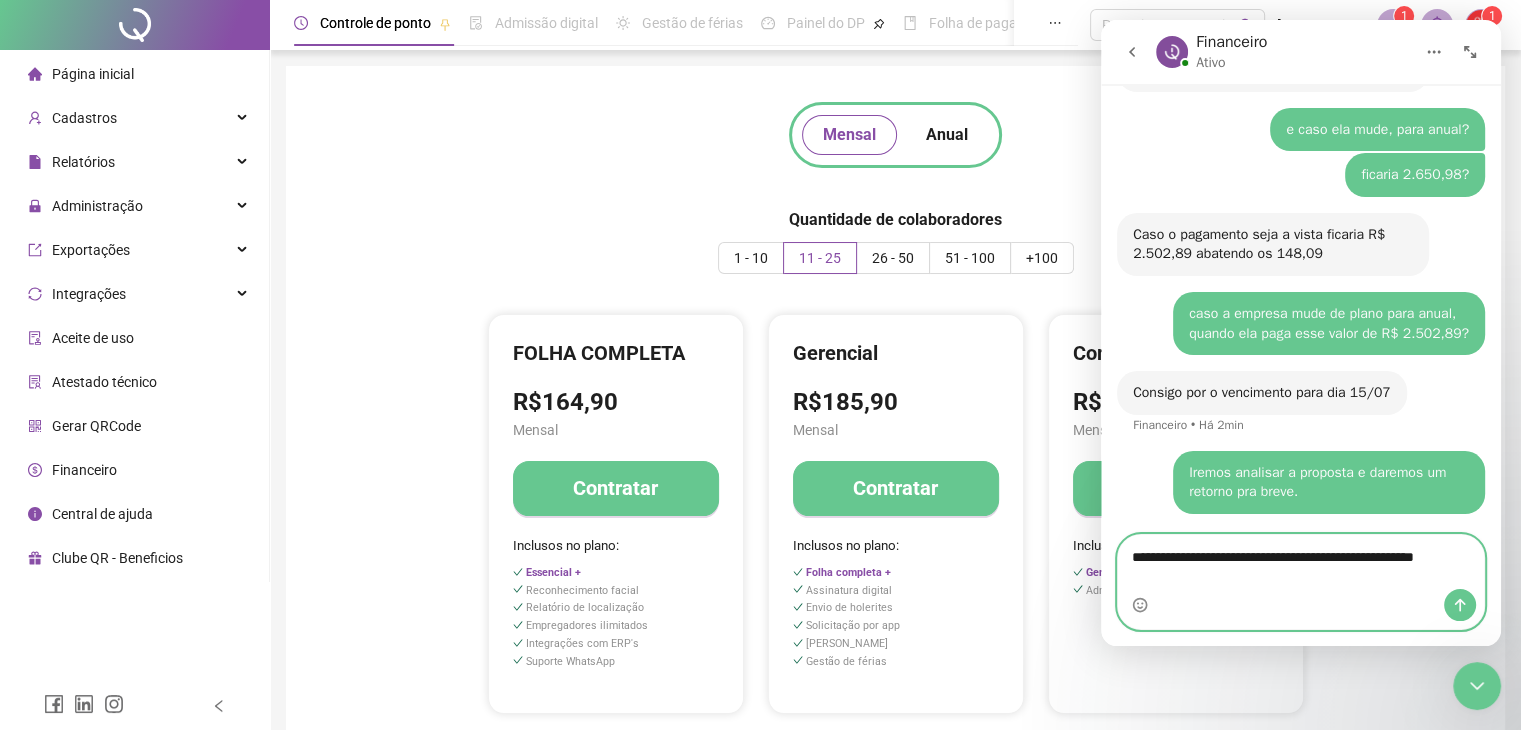 scroll, scrollTop: 3443, scrollLeft: 0, axis: vertical 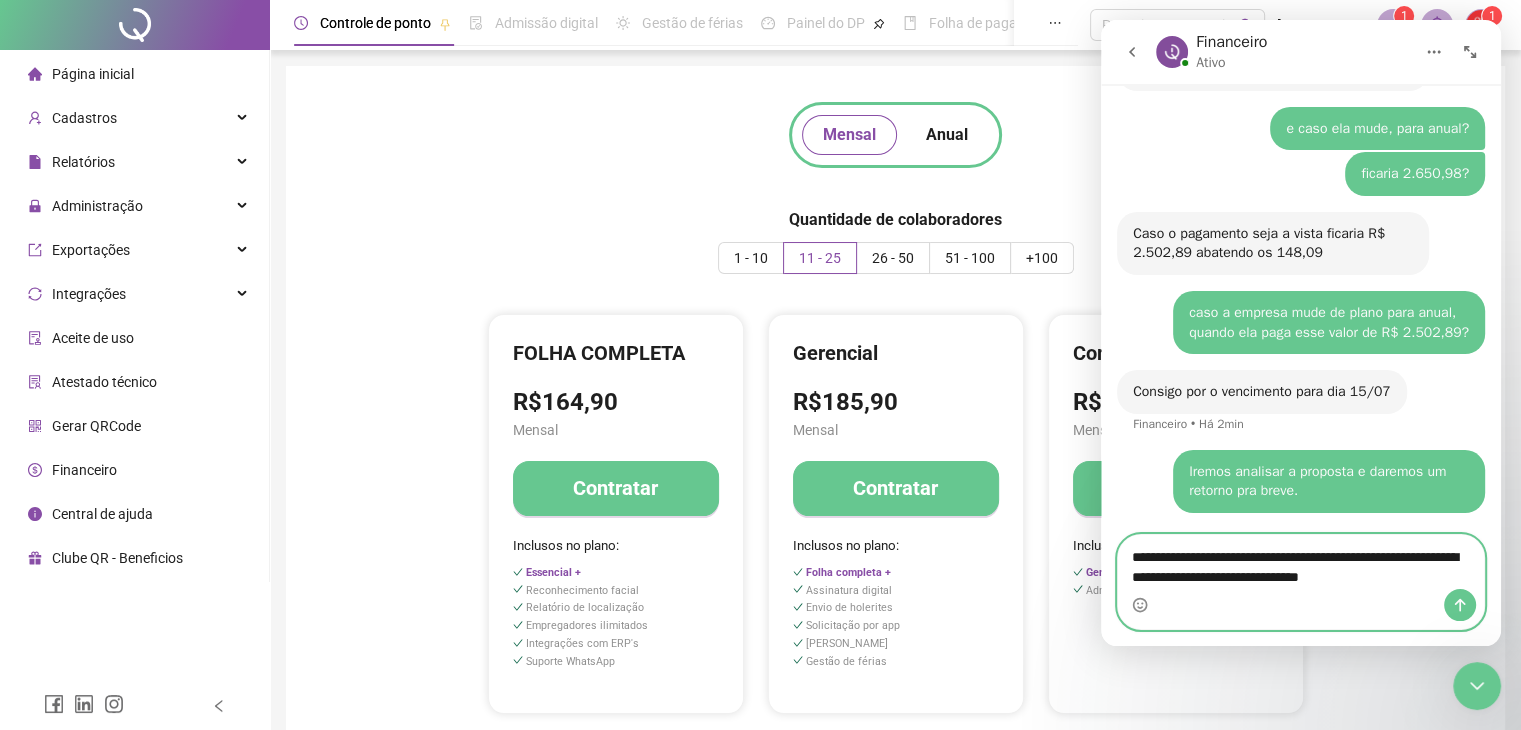type on "**********" 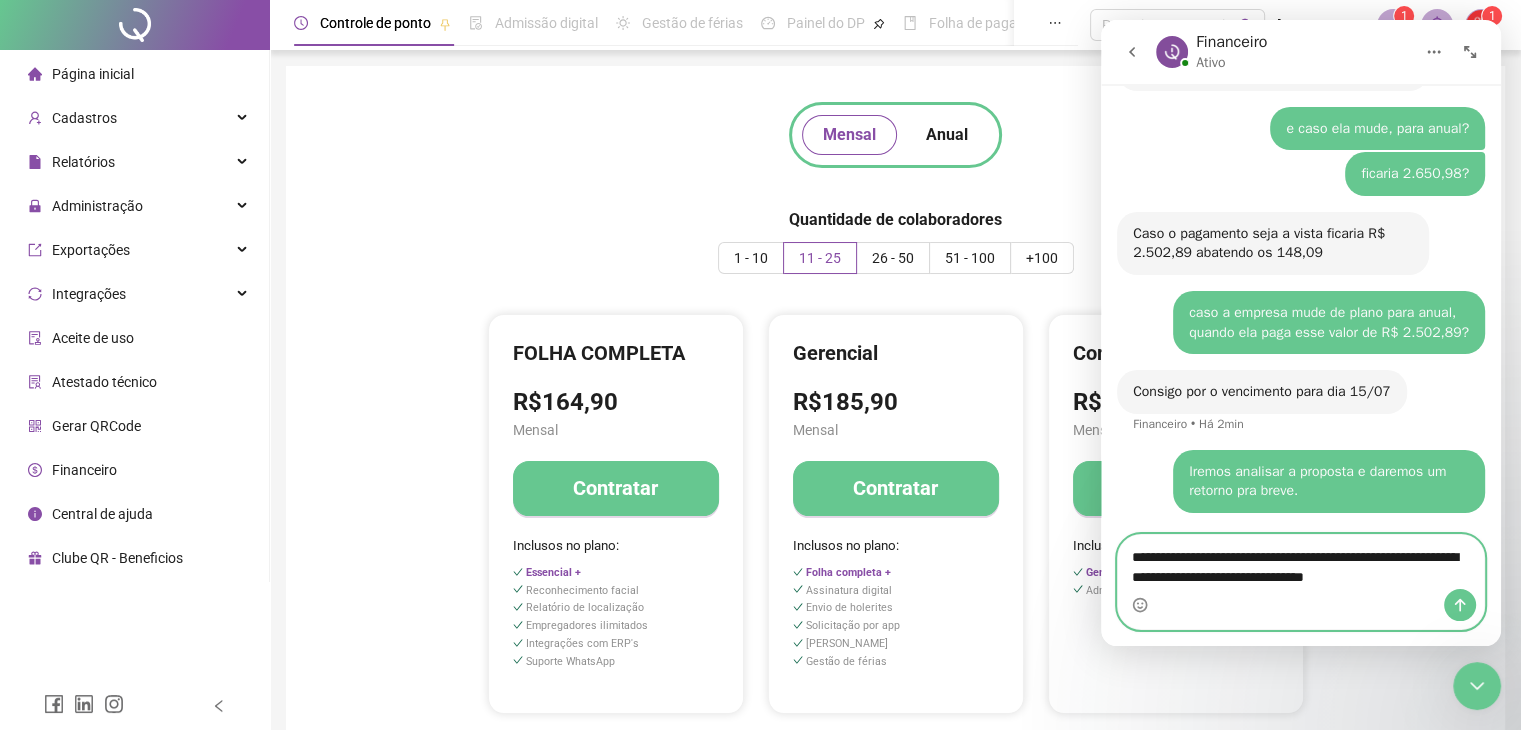 type 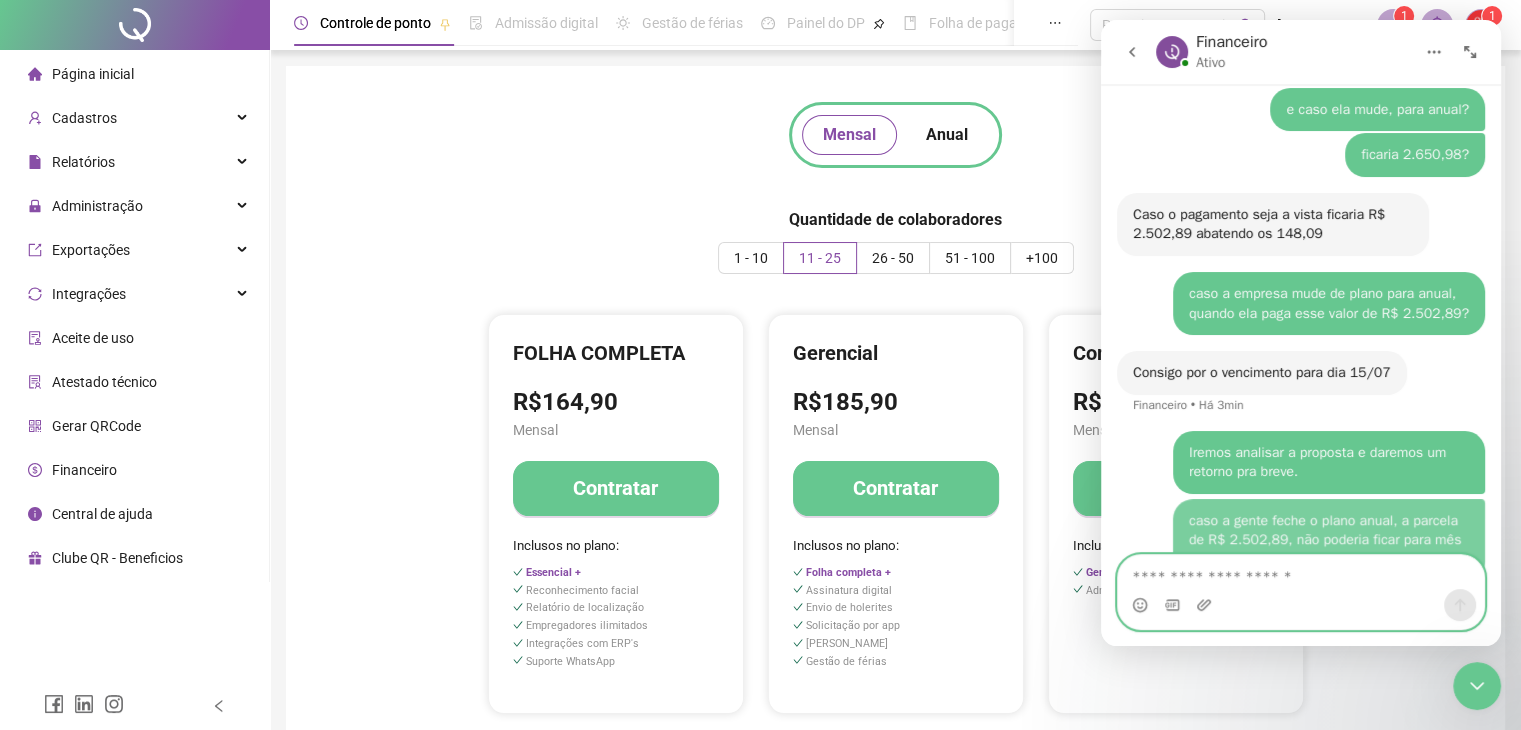 scroll, scrollTop: 3508, scrollLeft: 0, axis: vertical 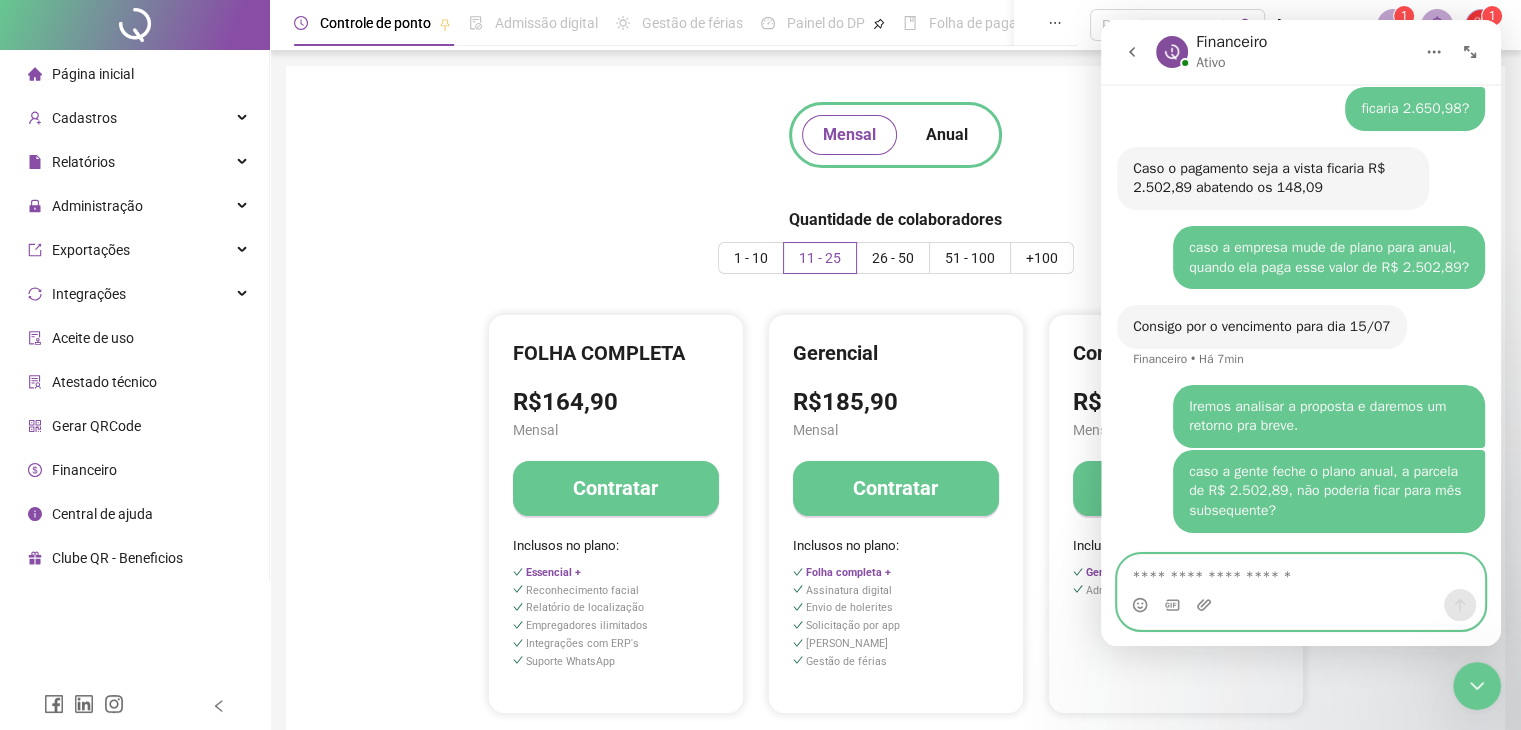click at bounding box center (1301, 572) 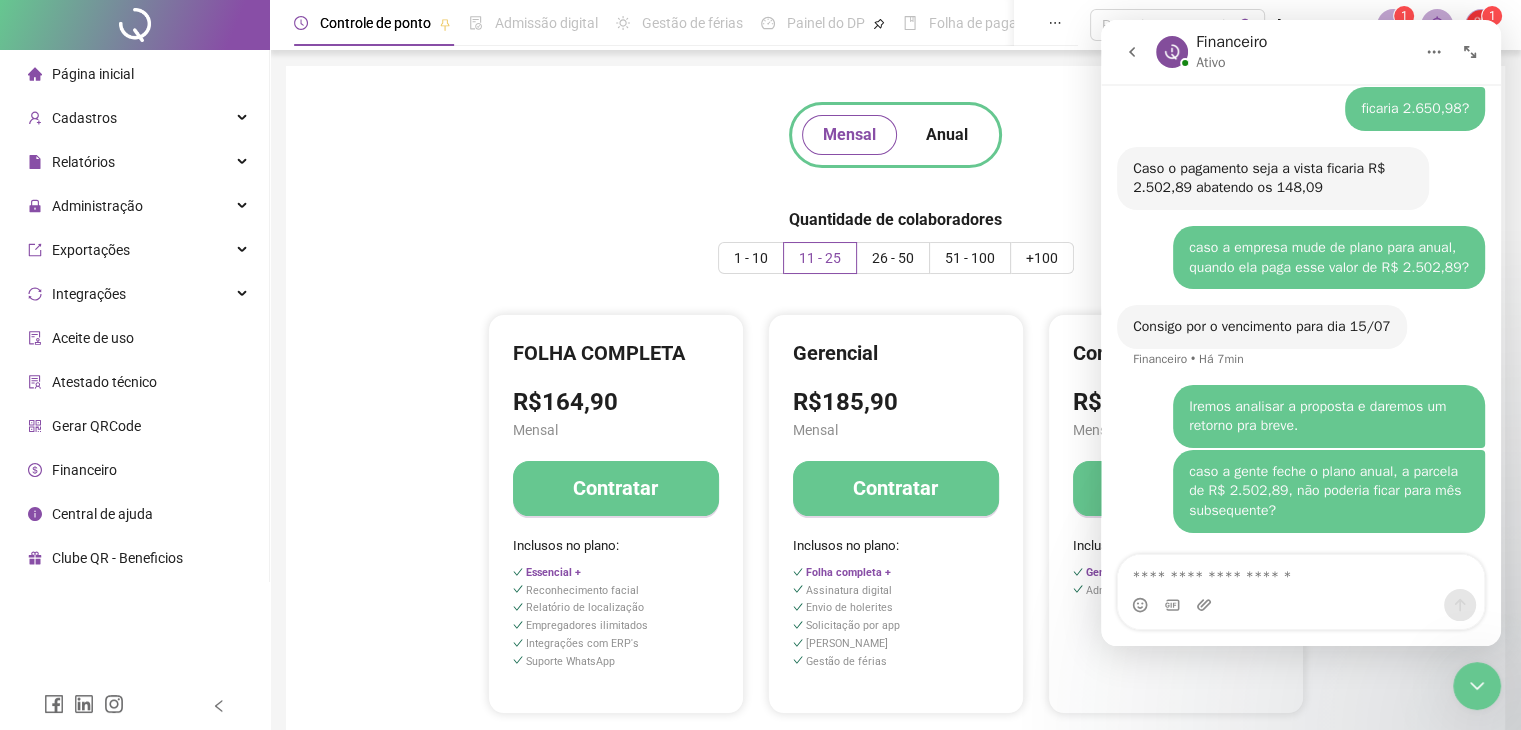 drag, startPoint x: 542, startPoint y: 172, endPoint x: 499, endPoint y: 149, distance: 48.76474 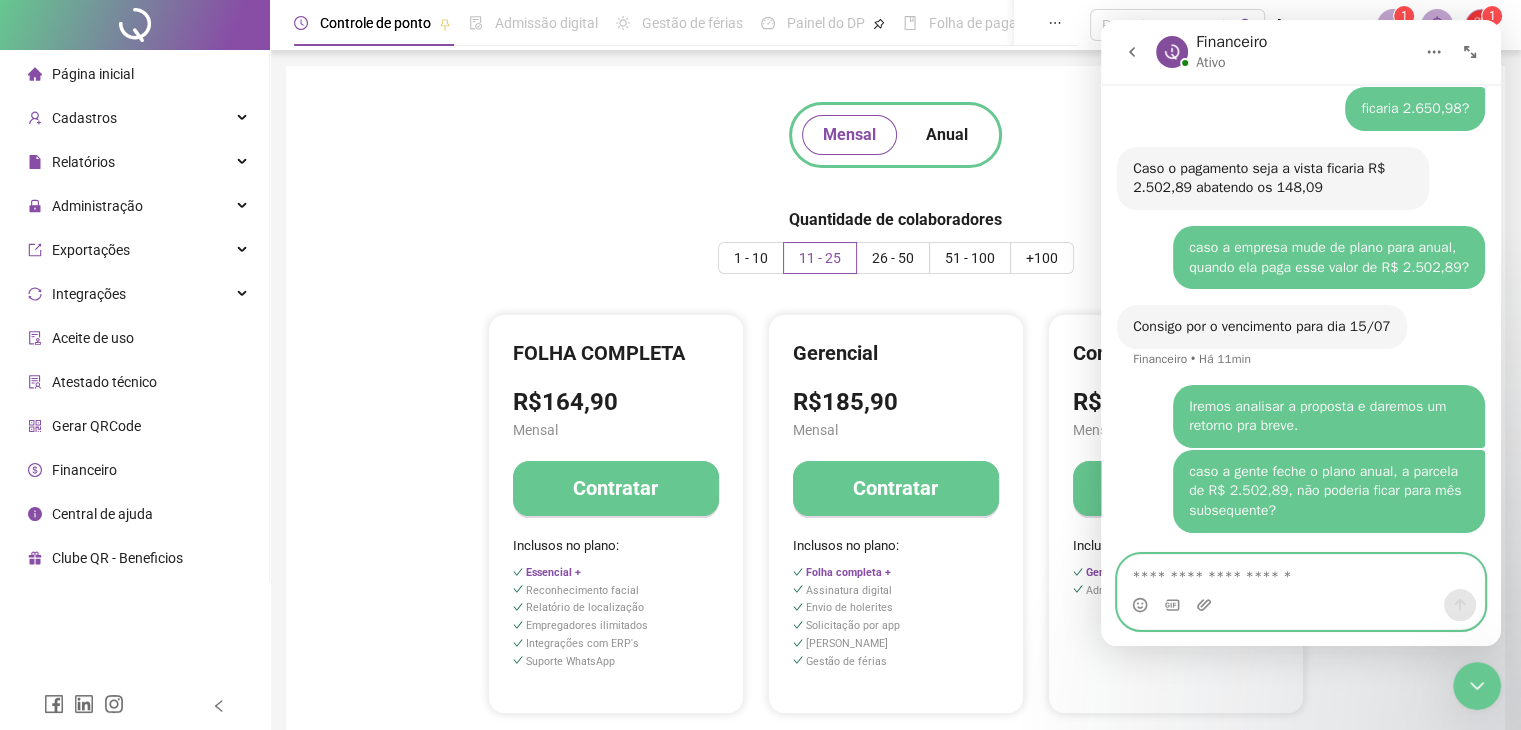 click at bounding box center [1301, 572] 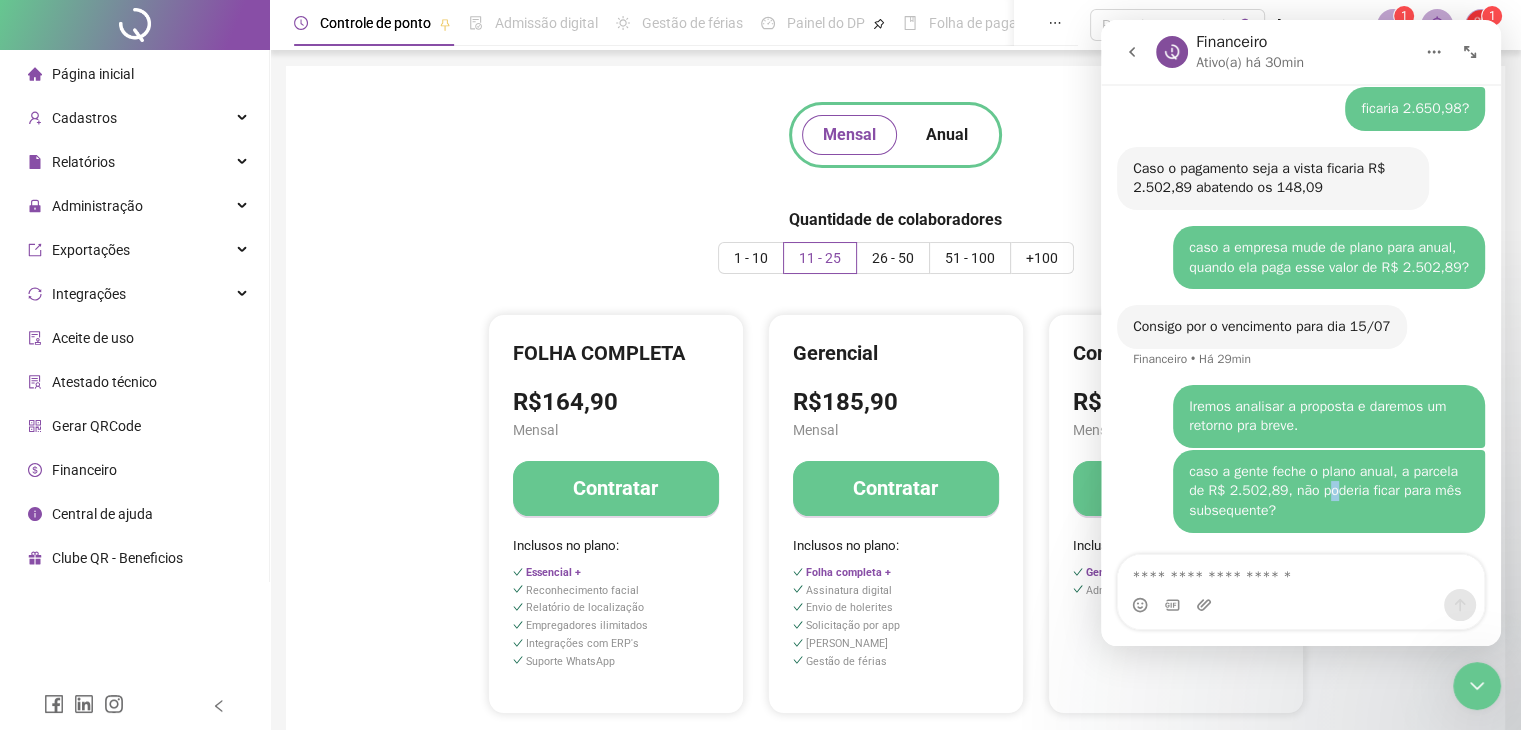 drag, startPoint x: 1333, startPoint y: 458, endPoint x: 1315, endPoint y: 495, distance: 41.14608 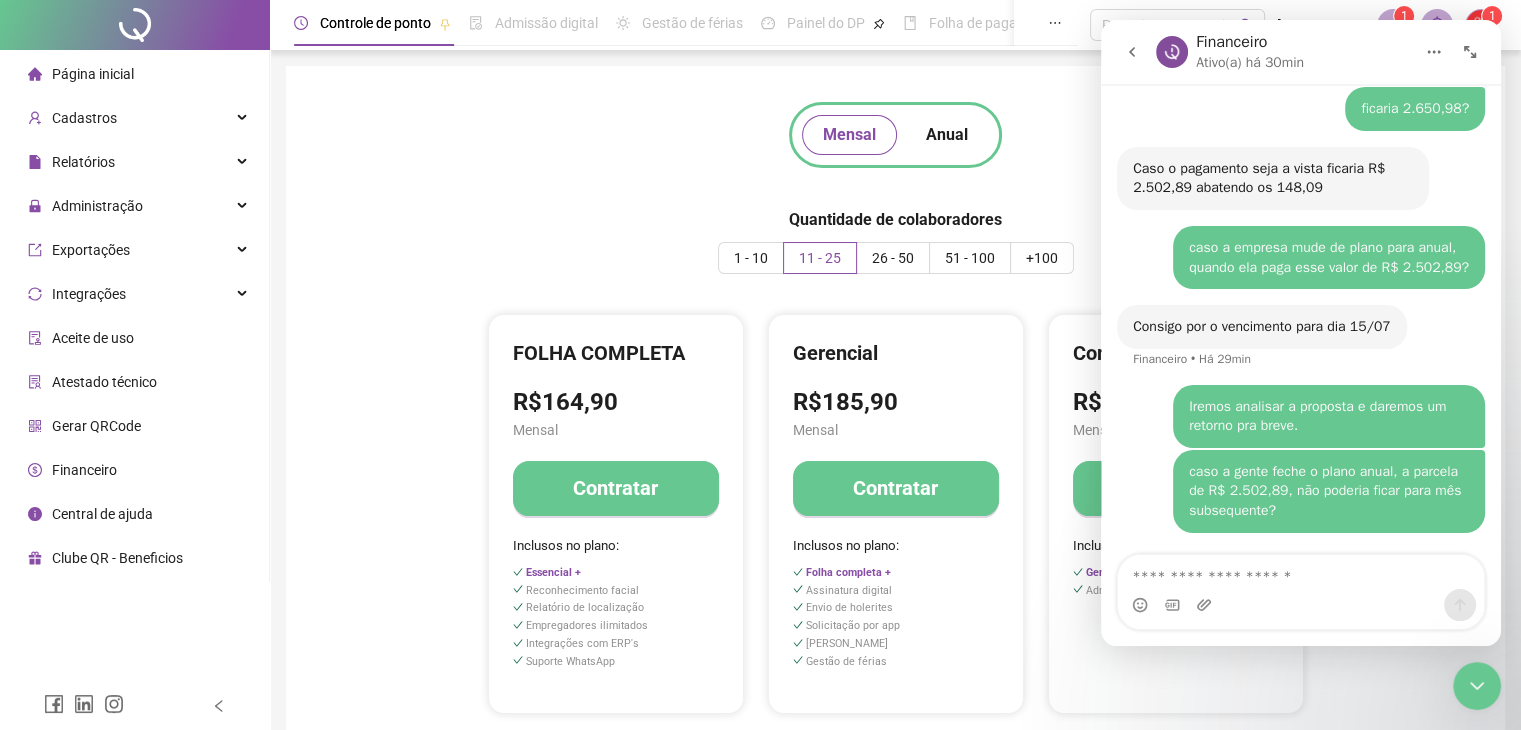 click on "caso a gente feche o plano anual, a parcela de R$ 2.502,89, não poderia ficar para mês subsequente?" at bounding box center [1329, 491] 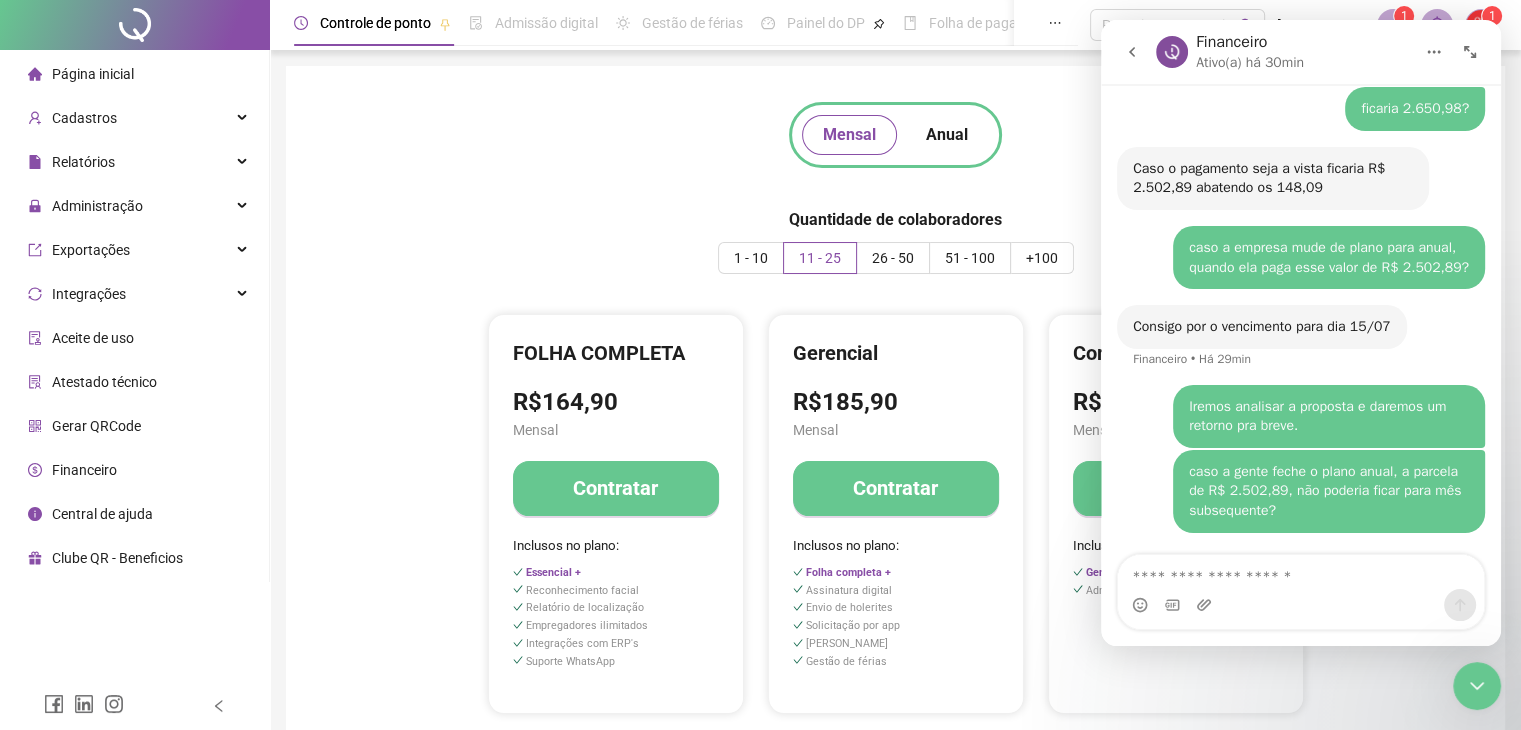 click 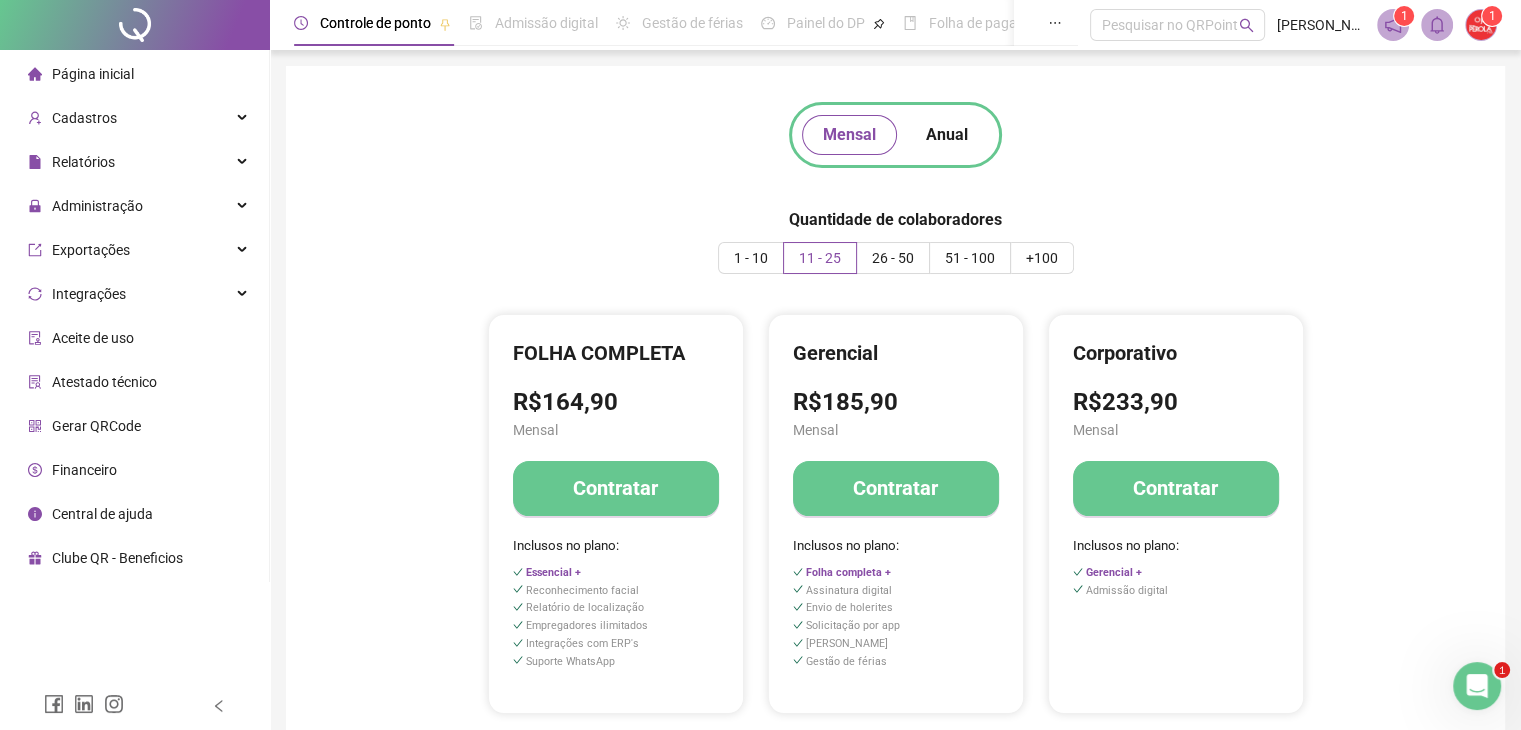 scroll, scrollTop: 0, scrollLeft: 0, axis: both 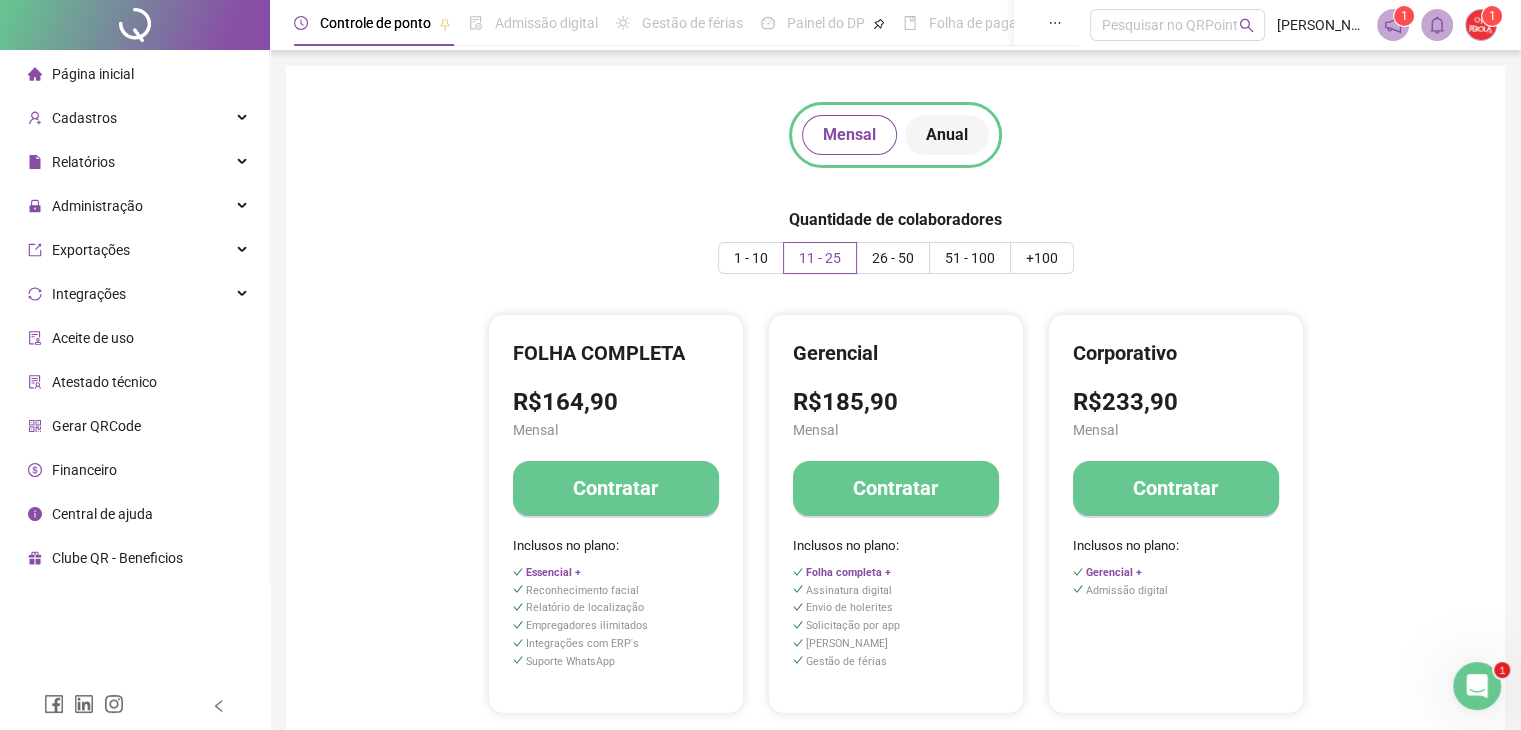 click on "Anual" at bounding box center [947, 135] 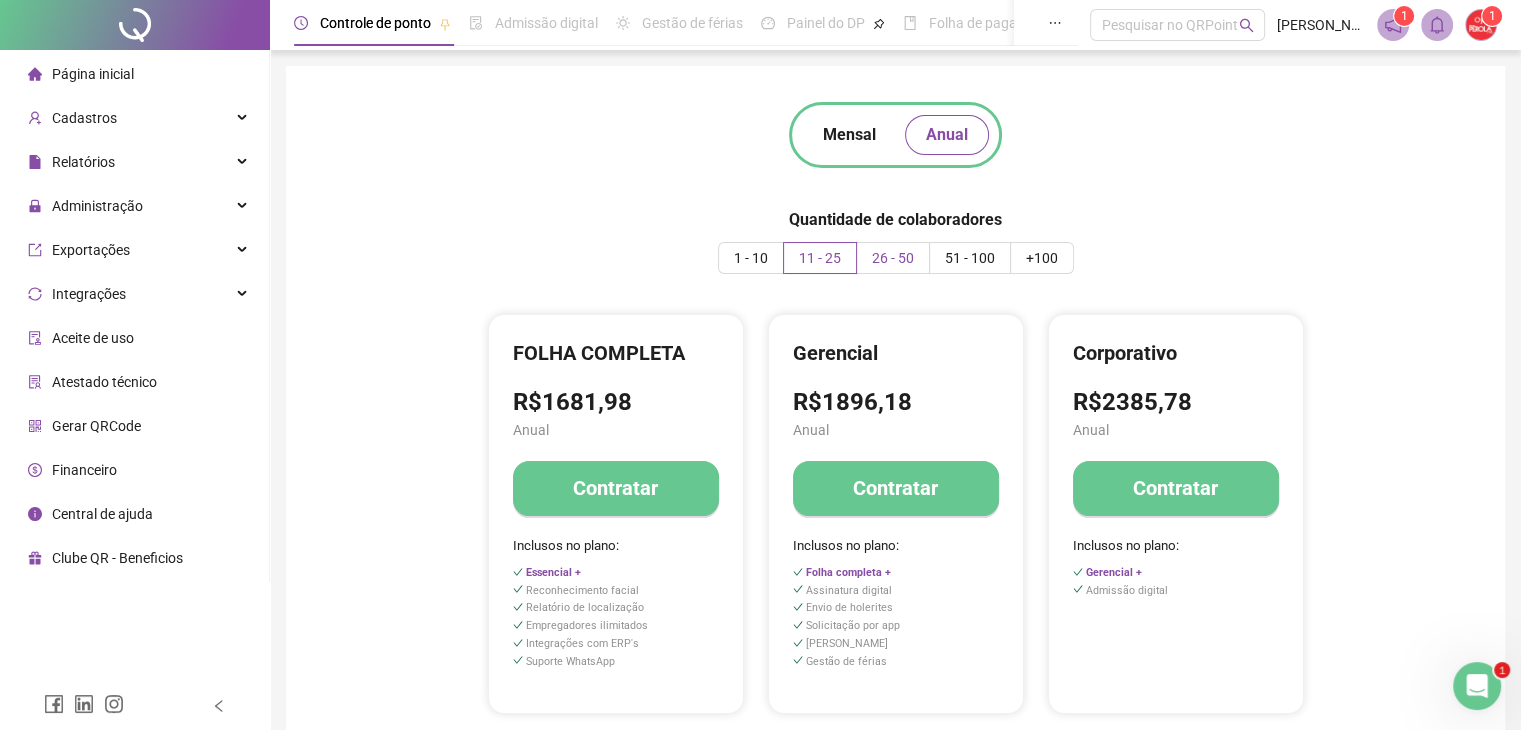 click on "26 - 50" at bounding box center [893, 258] 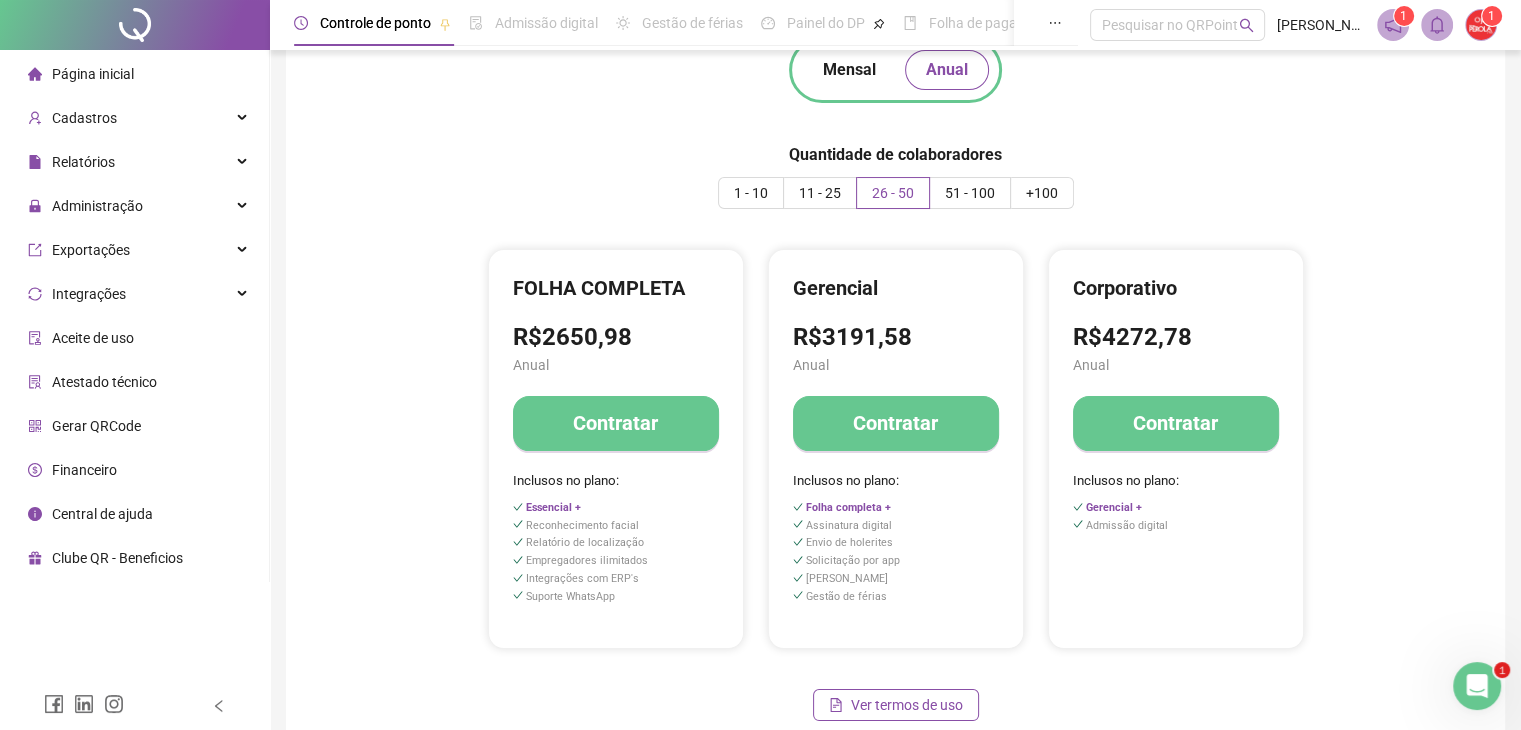 scroll, scrollTop: 100, scrollLeft: 0, axis: vertical 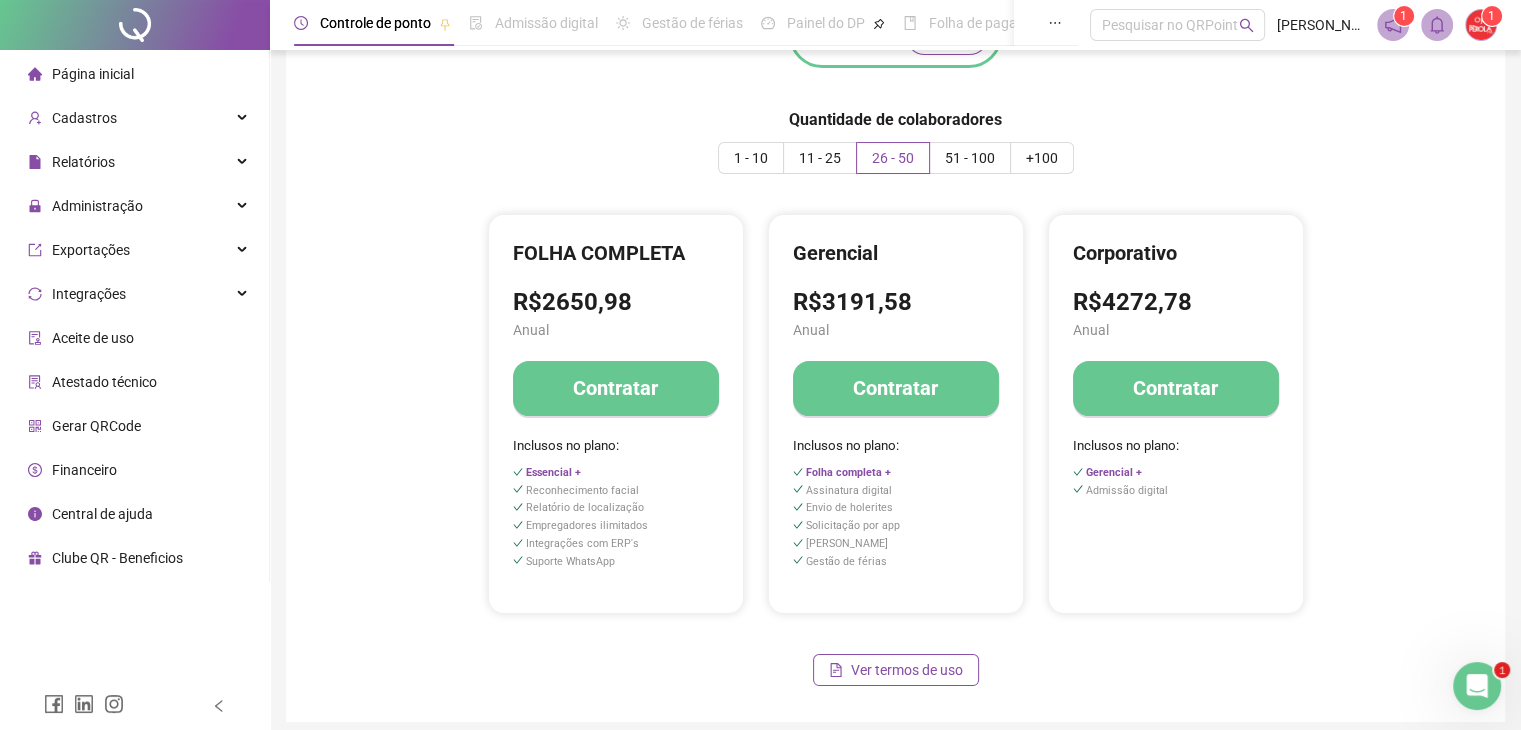 click 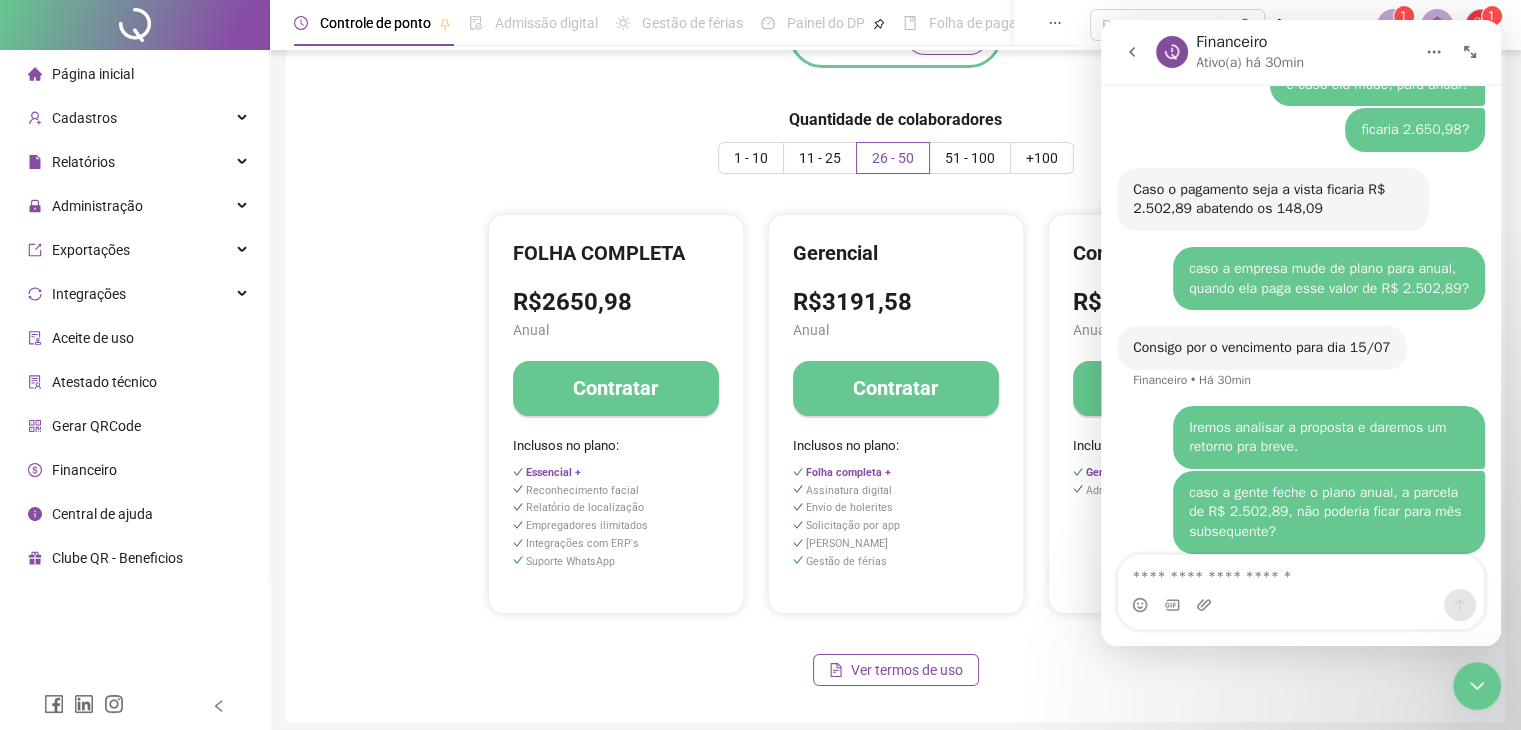 scroll, scrollTop: 3508, scrollLeft: 0, axis: vertical 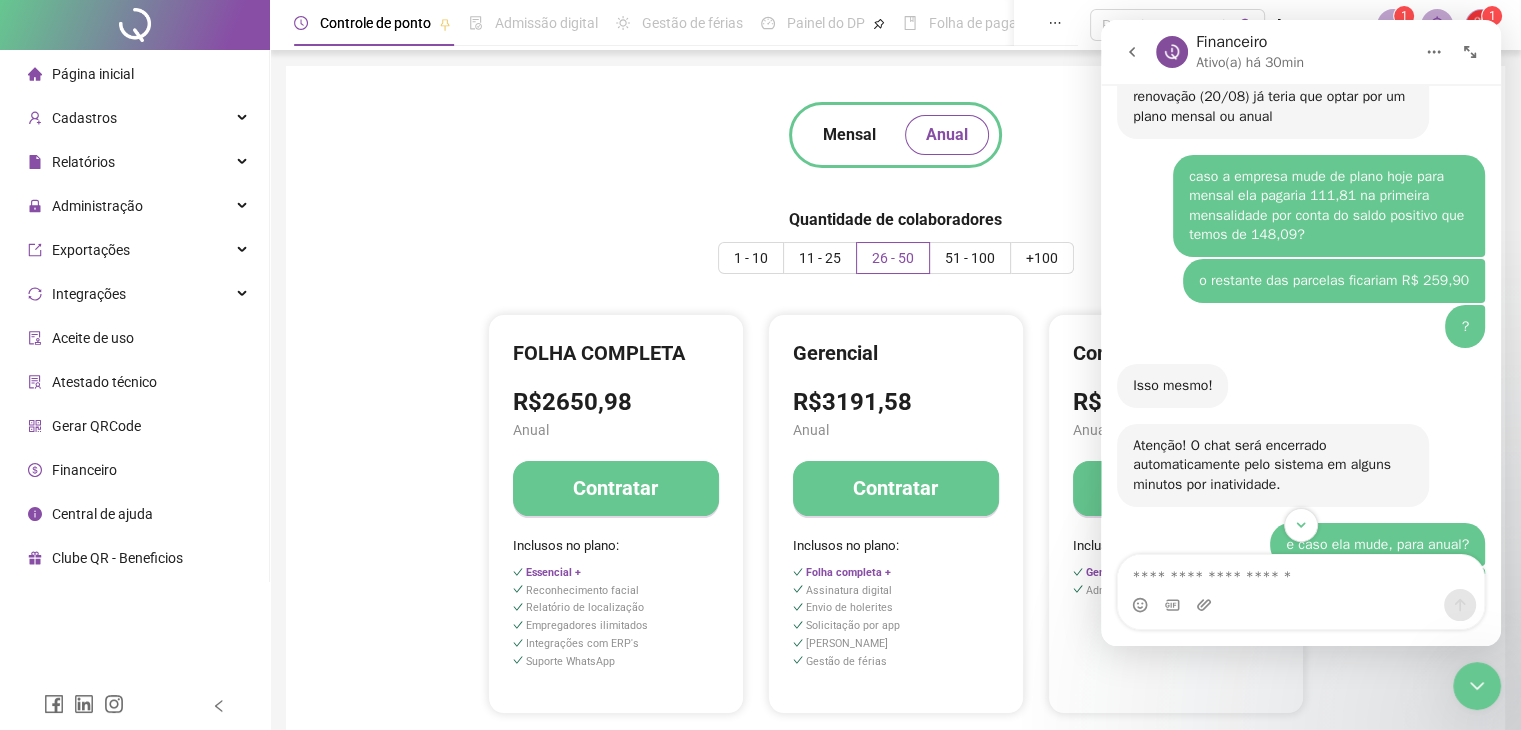 click at bounding box center [1132, 52] 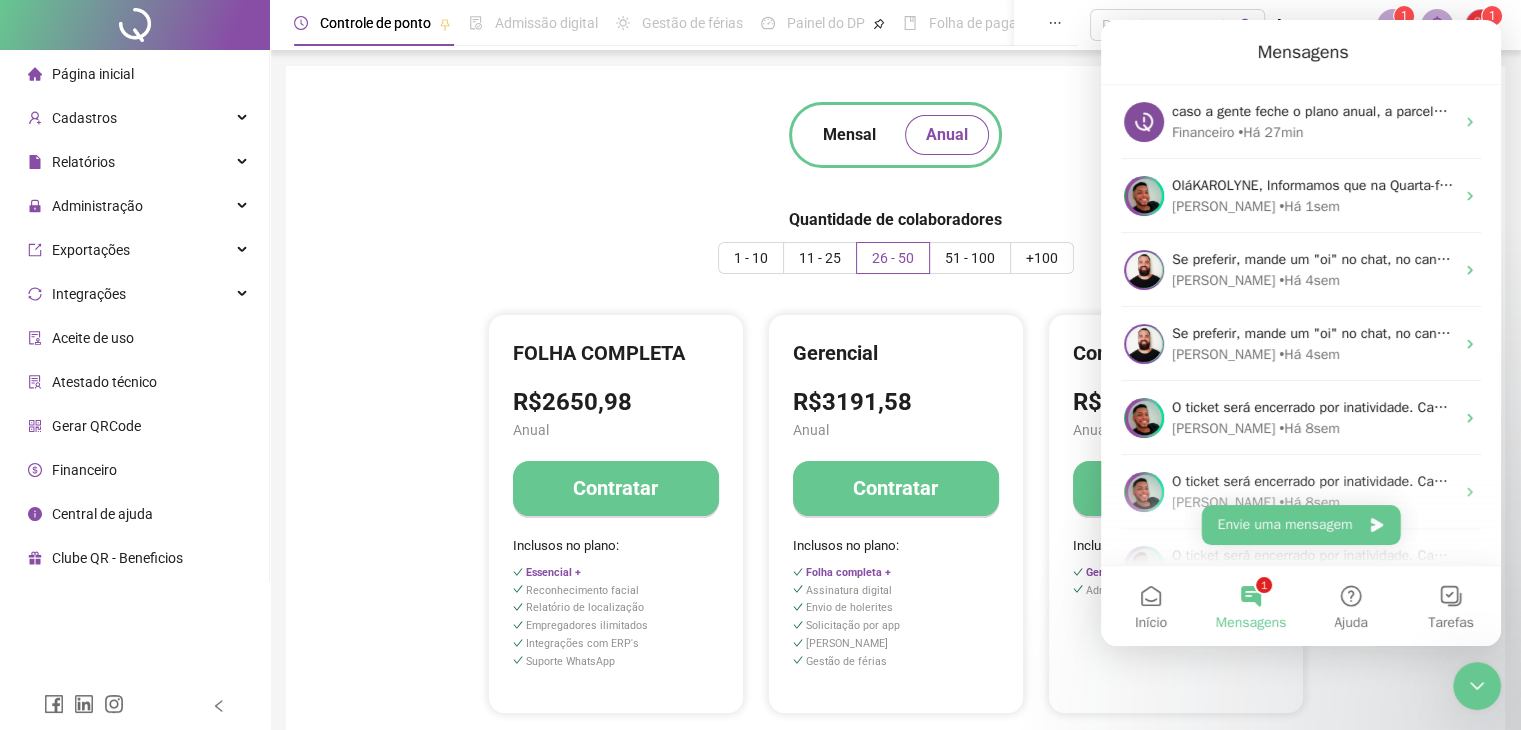 scroll, scrollTop: 0, scrollLeft: 0, axis: both 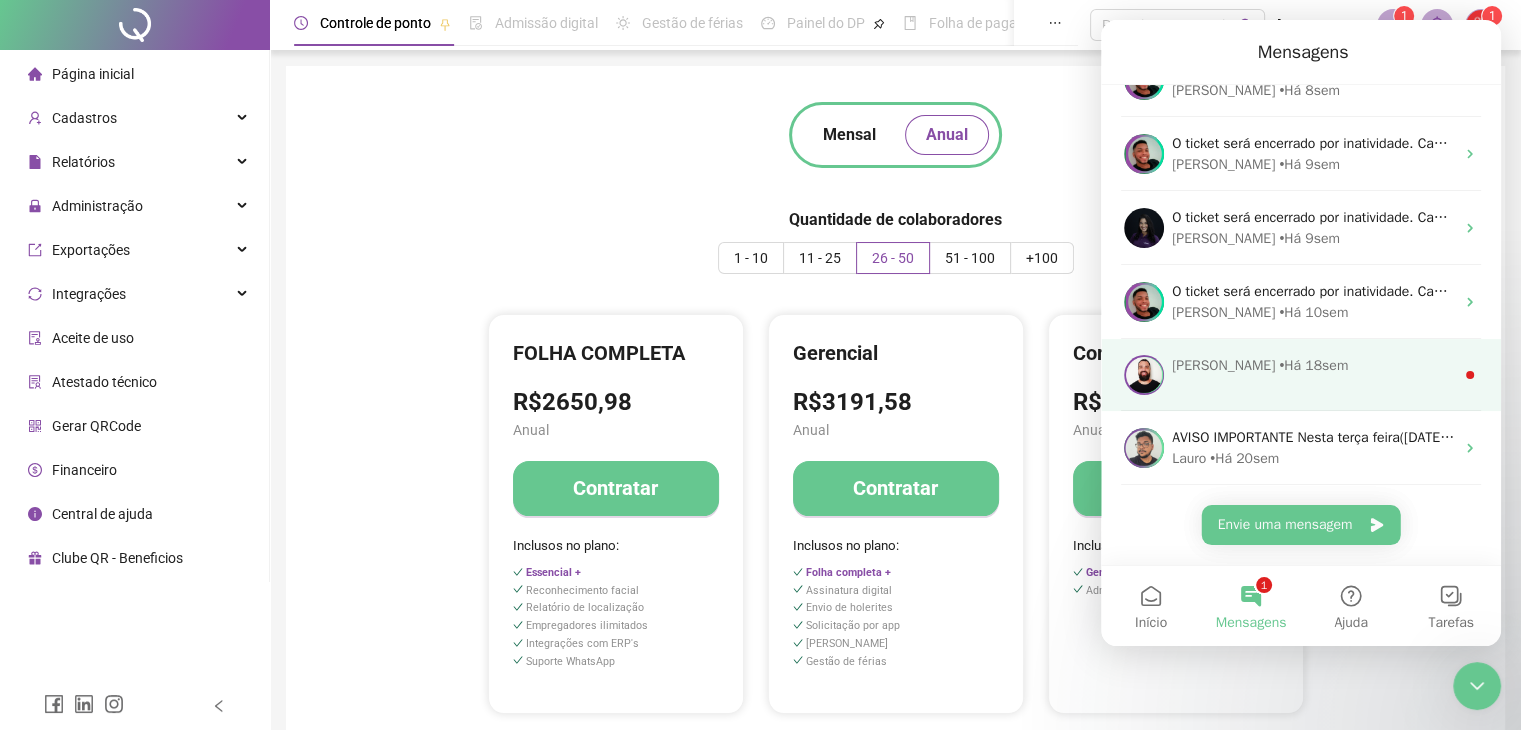 click on "[PERSON_NAME] •  Há 18sem" at bounding box center [1313, 365] 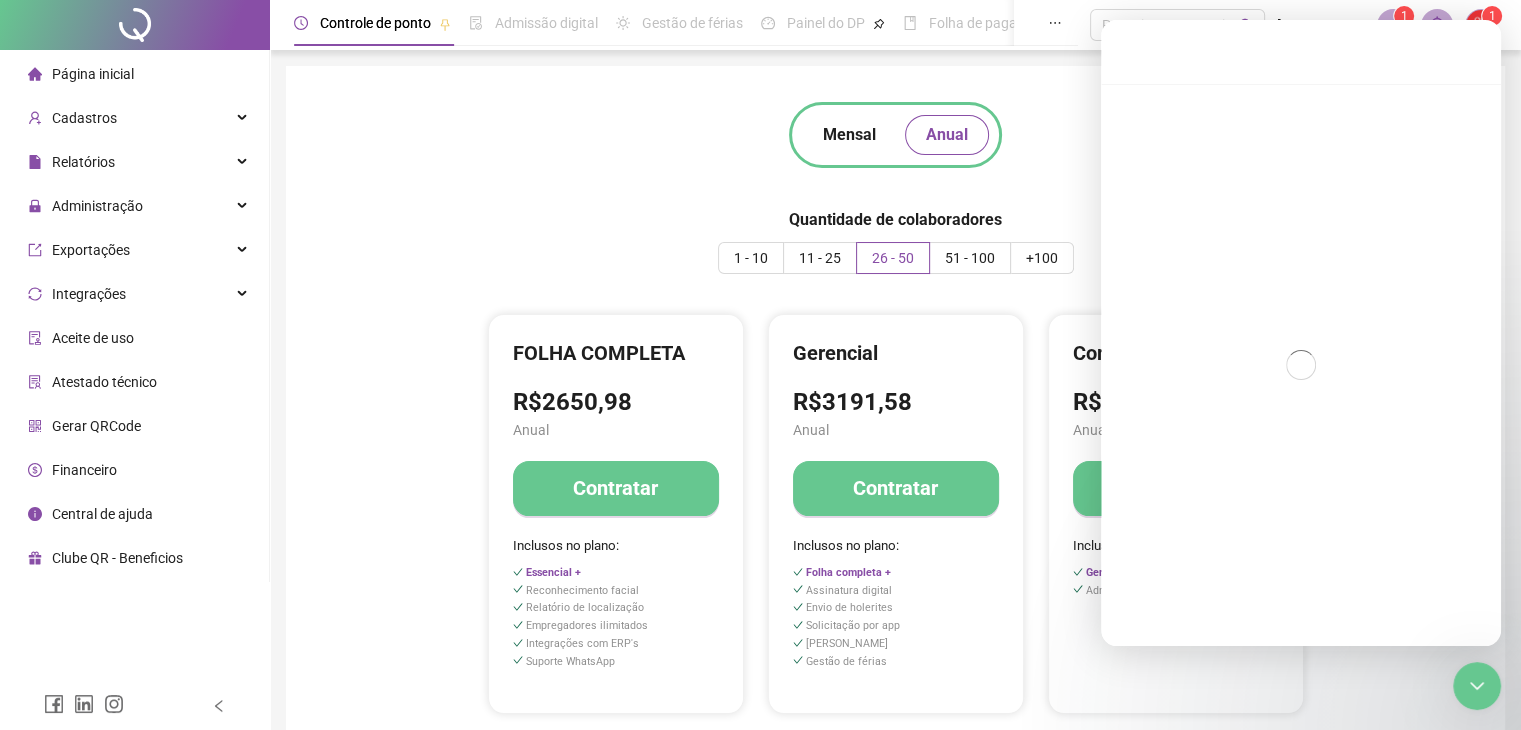 scroll, scrollTop: 331, scrollLeft: 0, axis: vertical 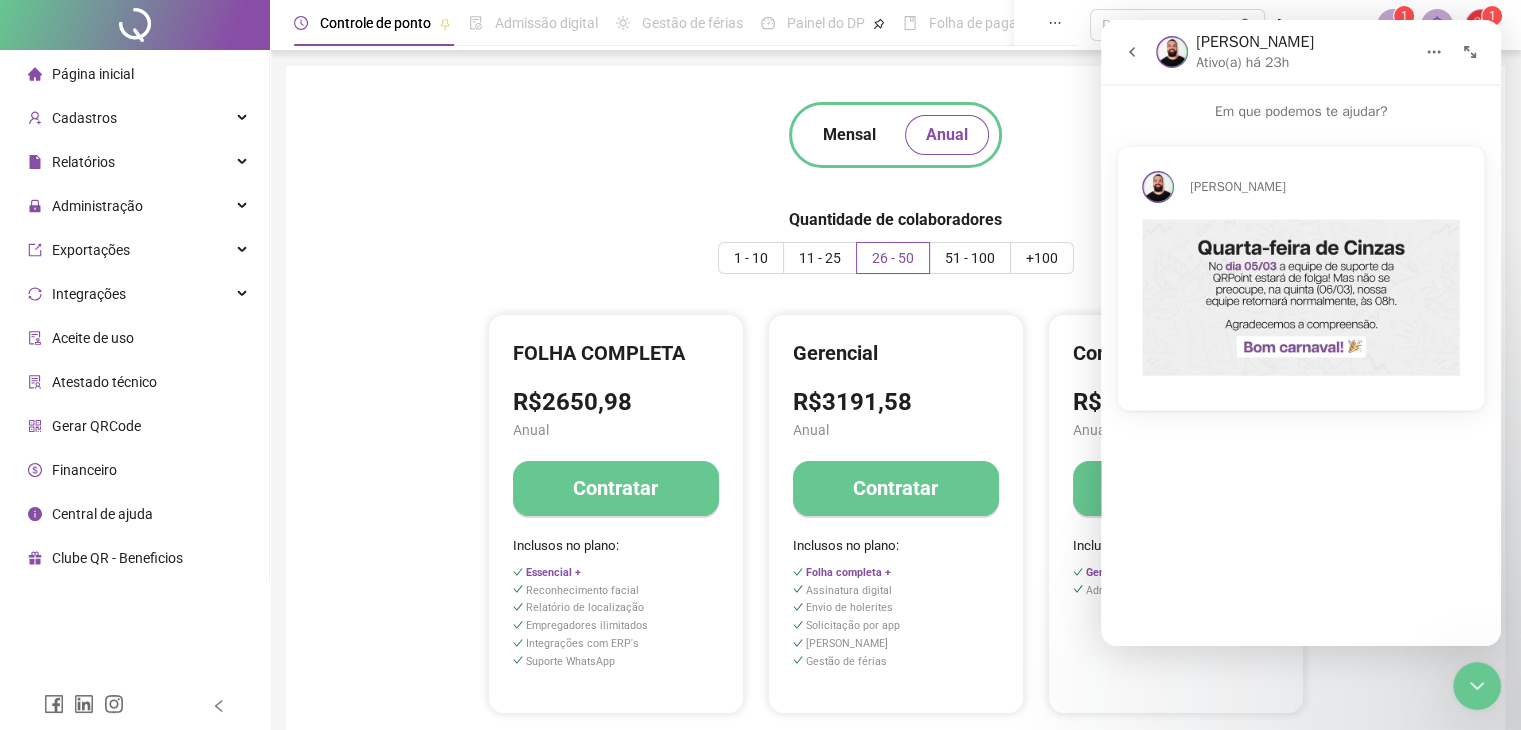 click at bounding box center [1132, 52] 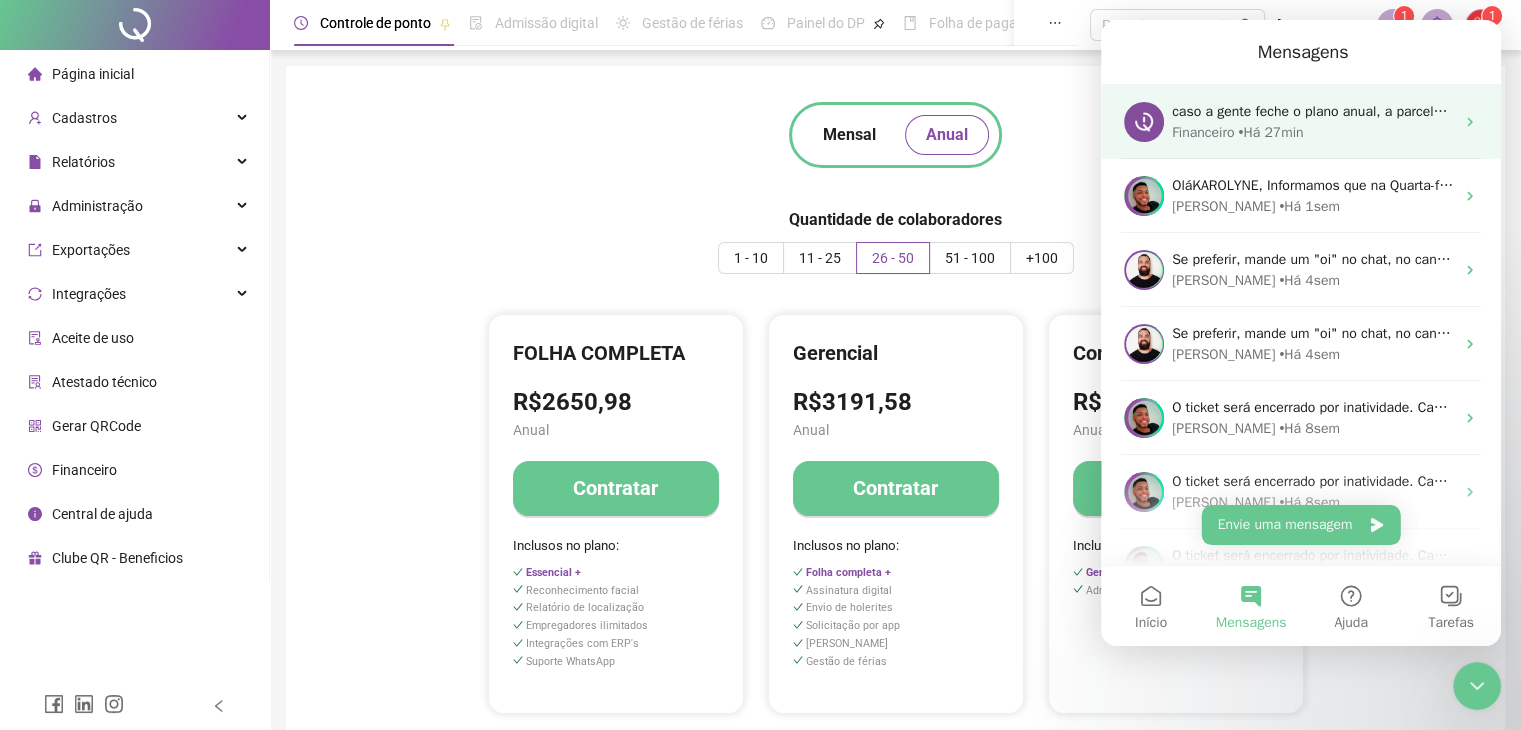 click on "caso a gente feche o plano anual, a parcela de R$ 2.502,89, não poderia ficar para mês subsequente? Financeiro •  Há 27min" at bounding box center [1301, 122] 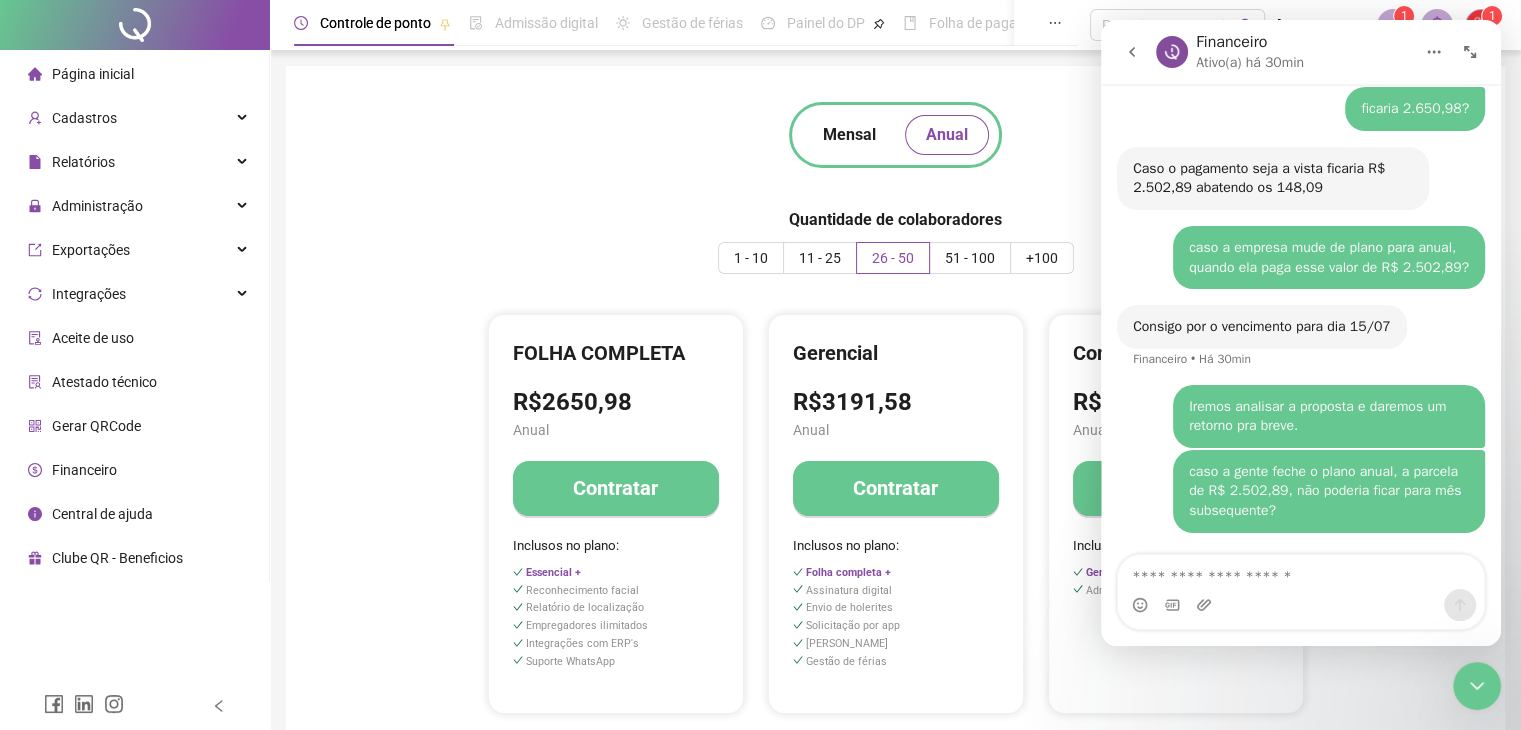 scroll, scrollTop: 3508, scrollLeft: 0, axis: vertical 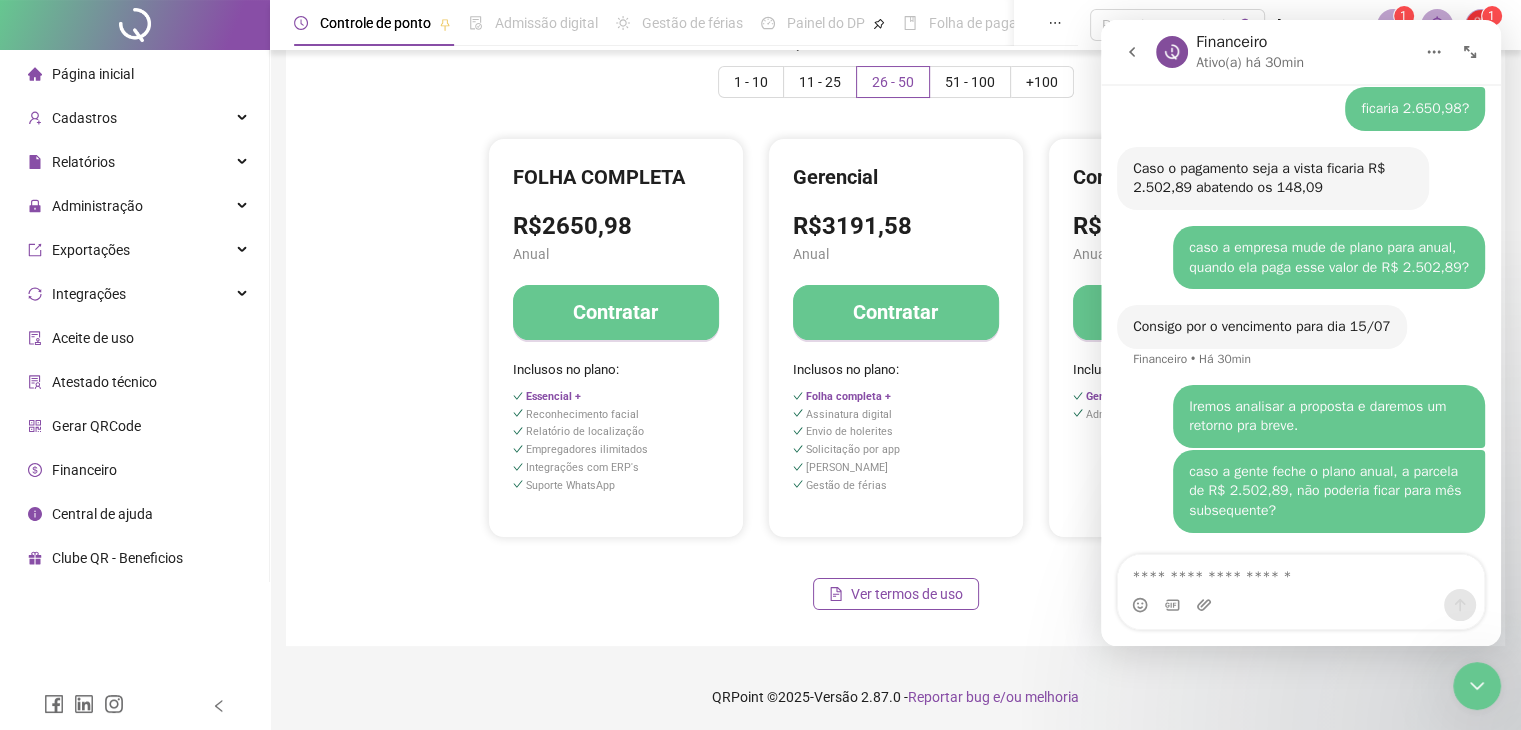 click 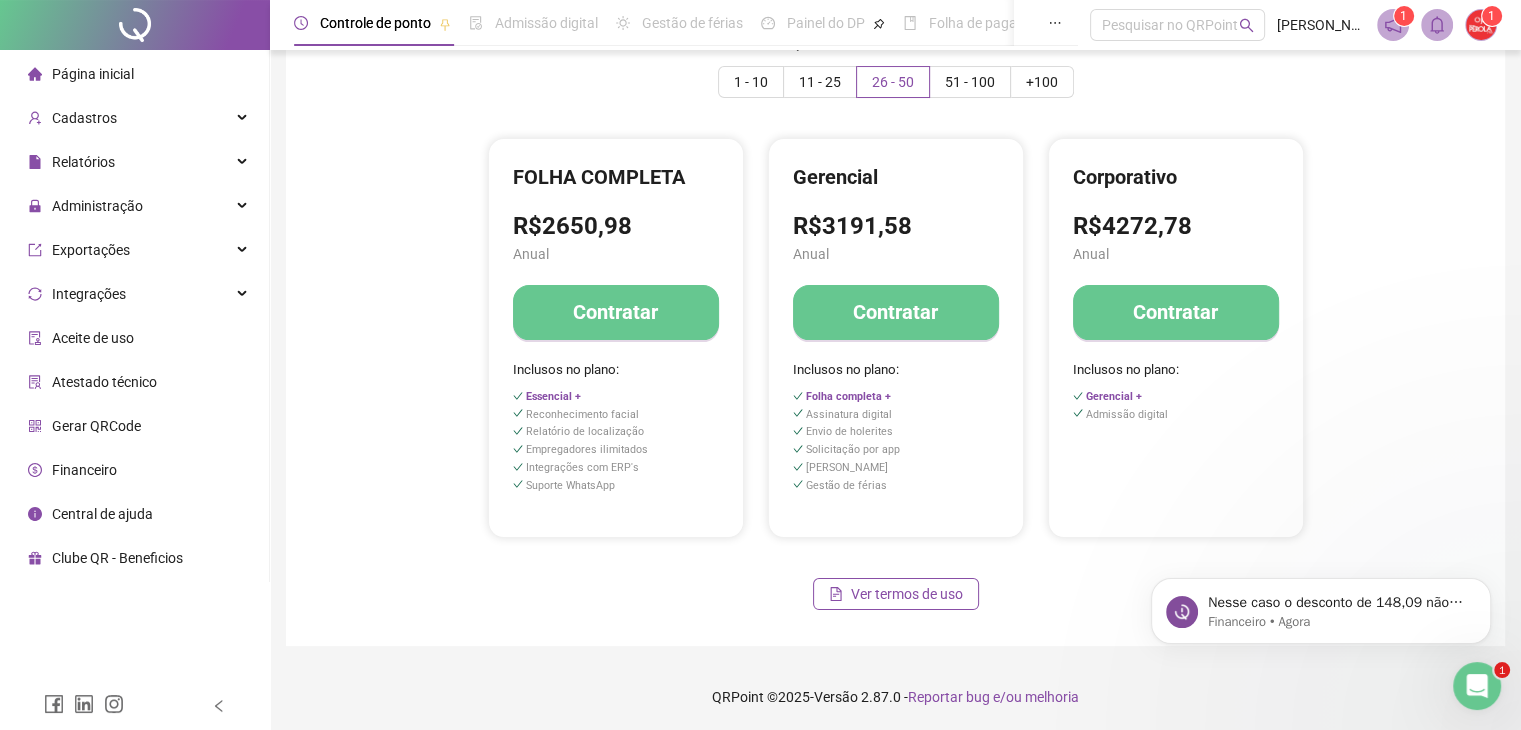 scroll, scrollTop: 0, scrollLeft: 0, axis: both 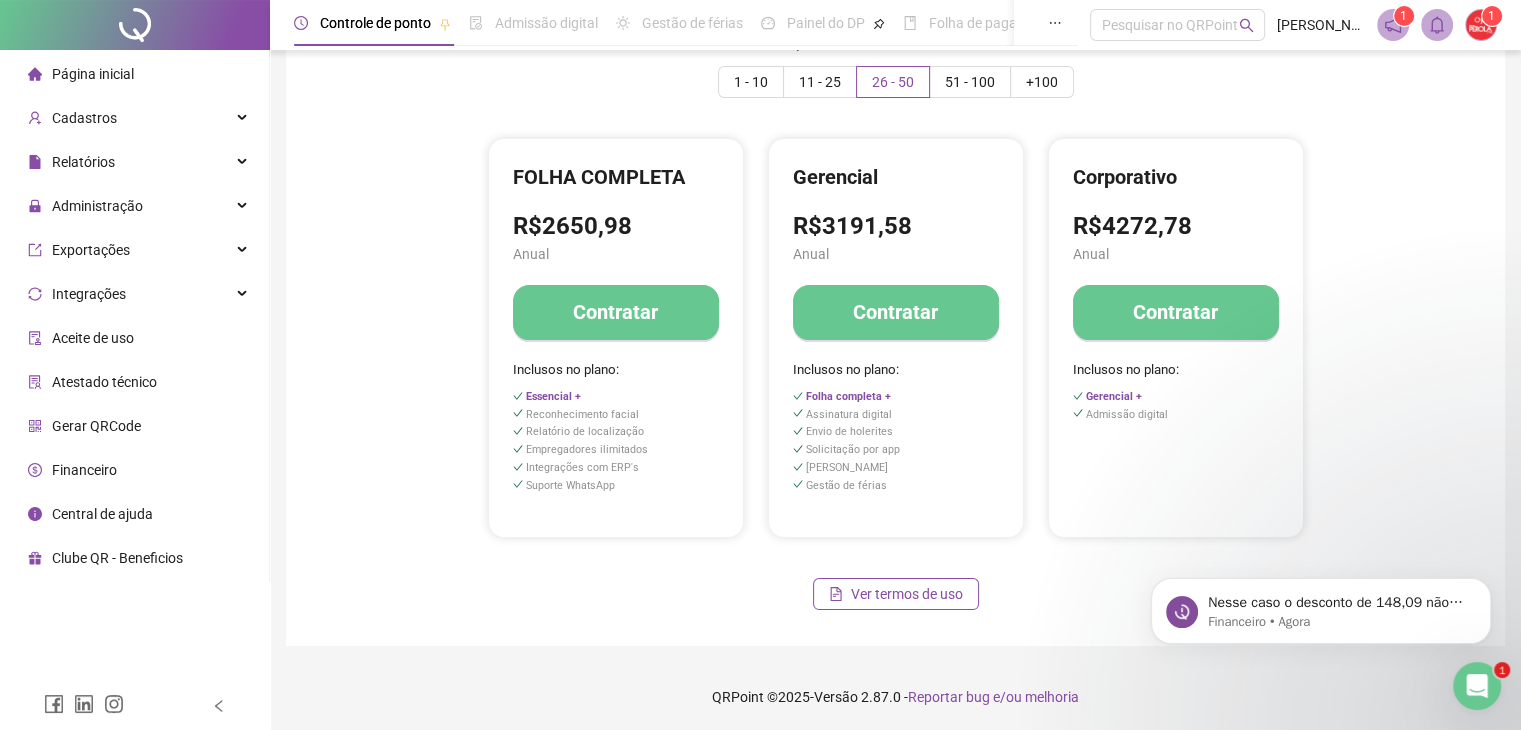 click at bounding box center [1477, 686] 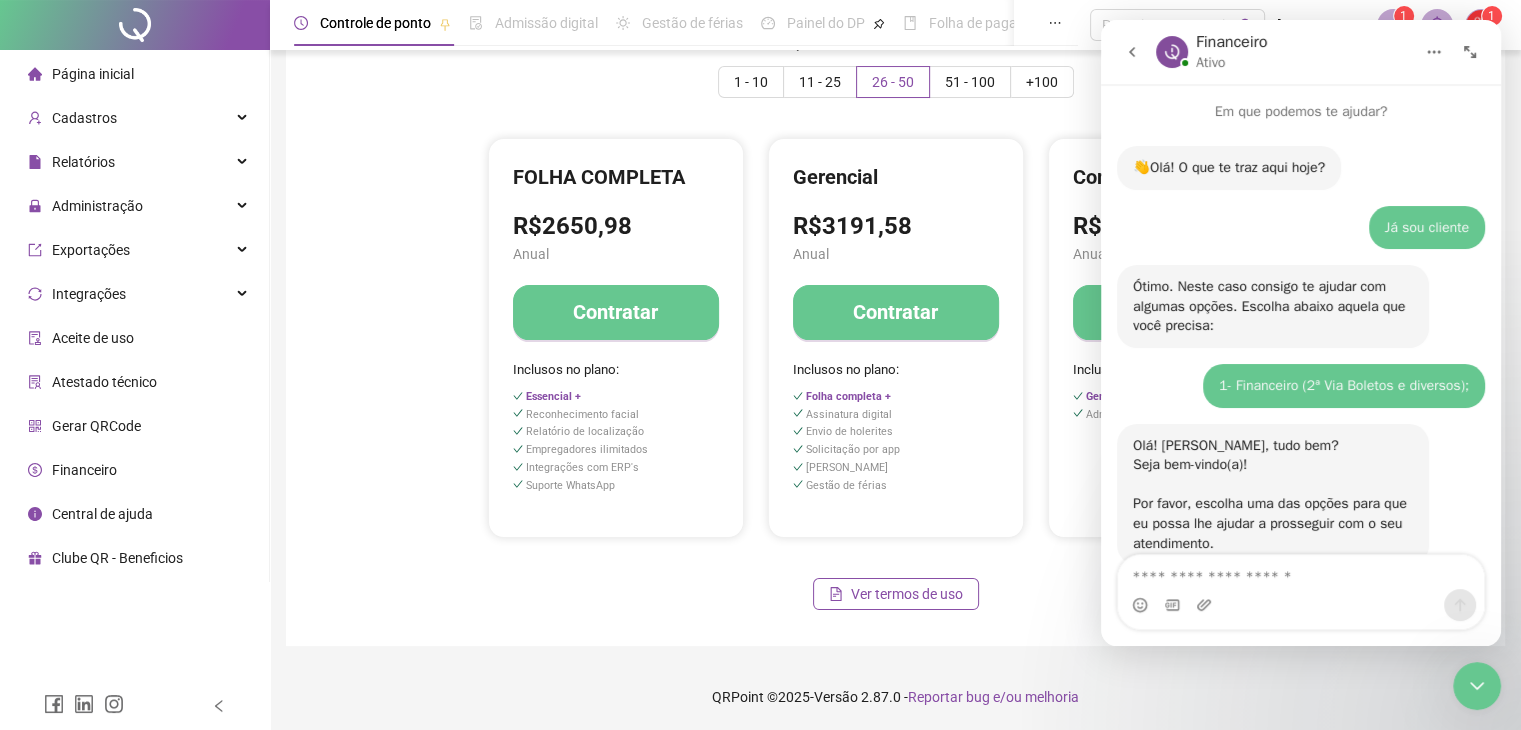 scroll, scrollTop: 806, scrollLeft: 0, axis: vertical 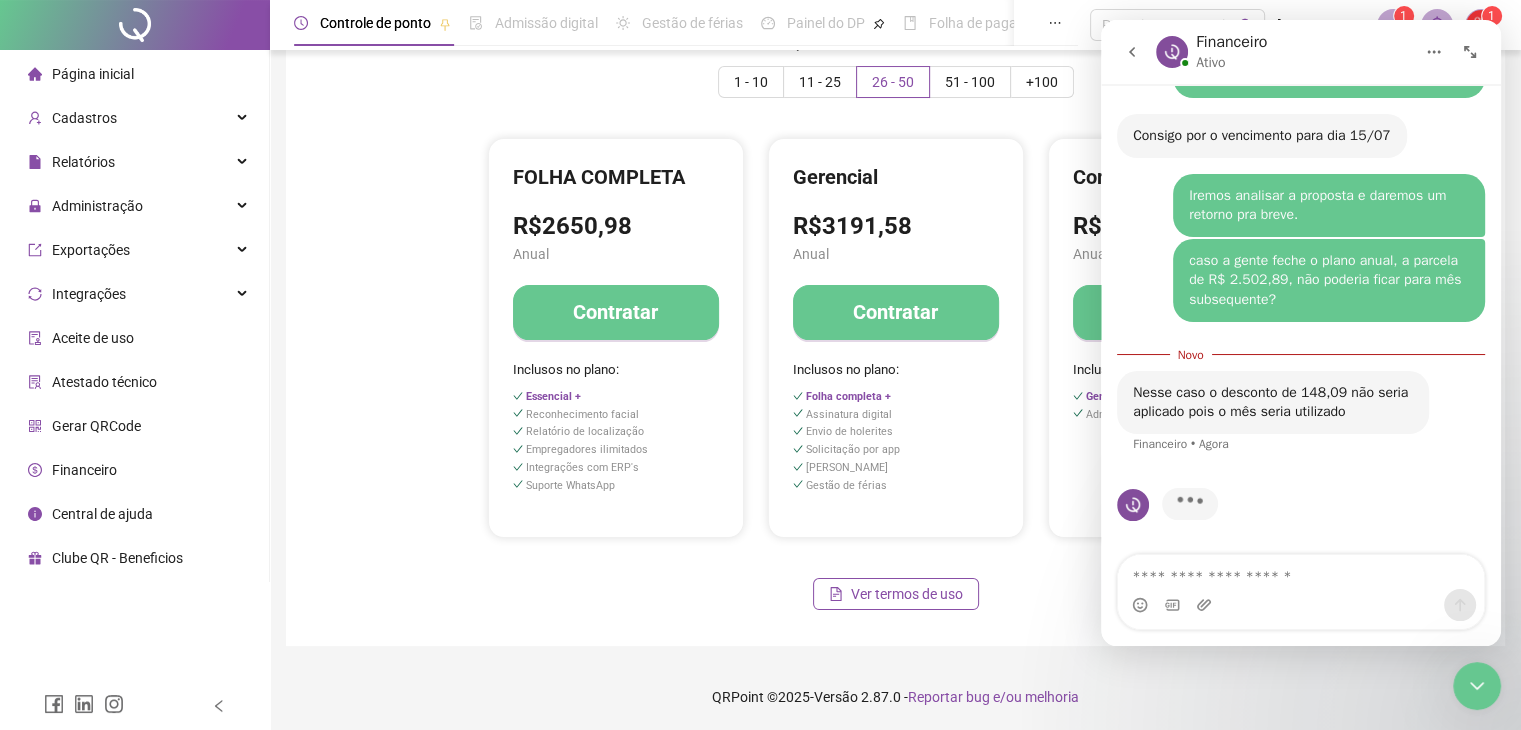 click at bounding box center [1301, 572] 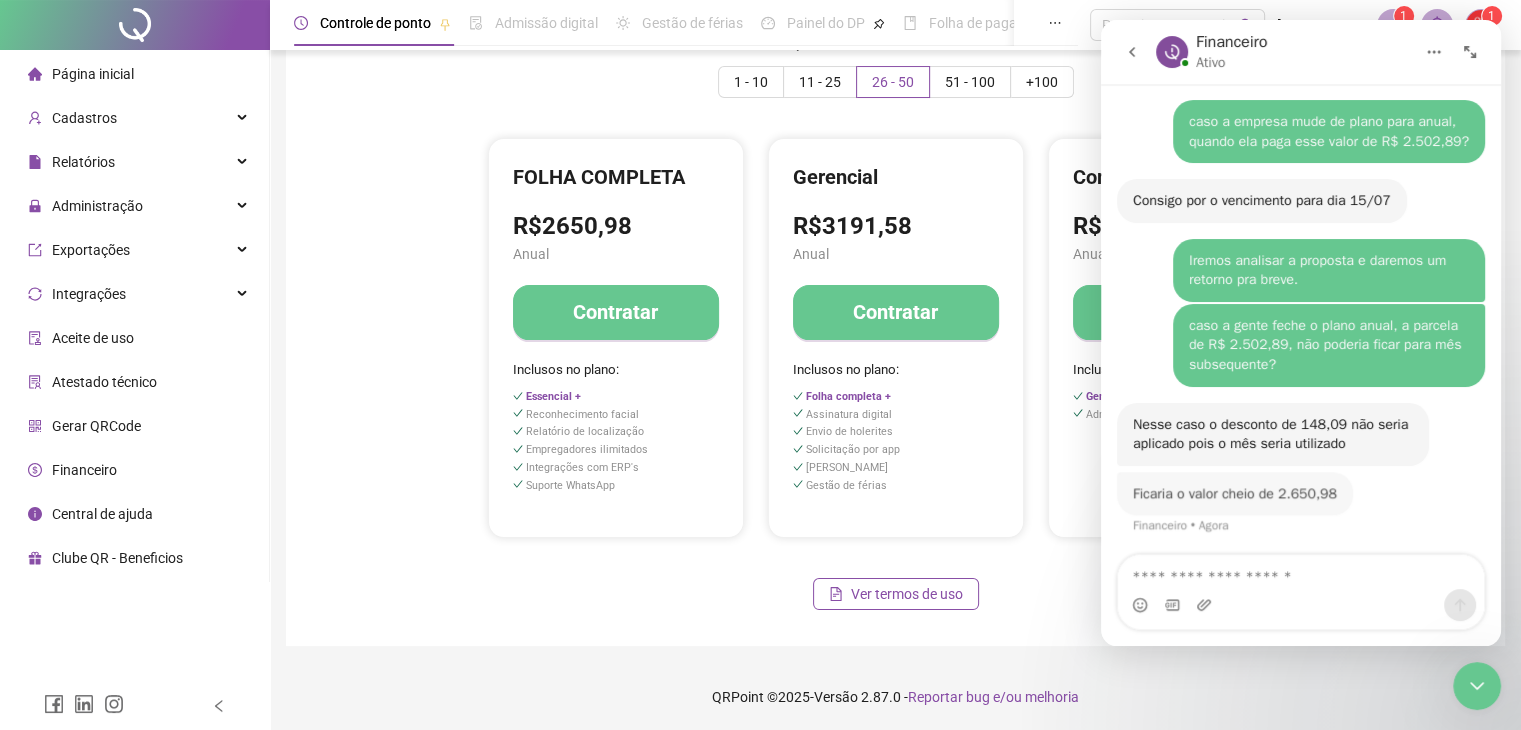 scroll, scrollTop: 3632, scrollLeft: 0, axis: vertical 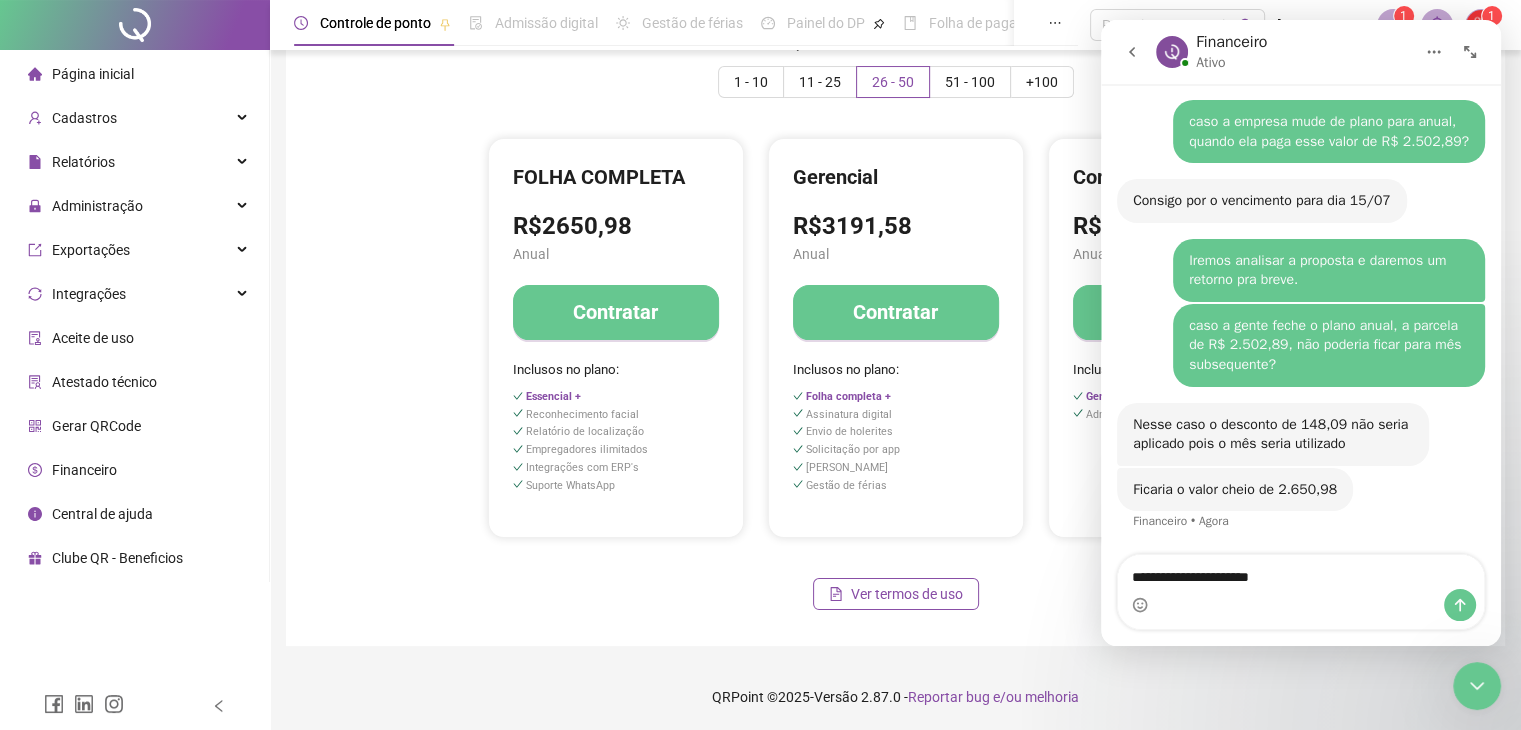 type on "**********" 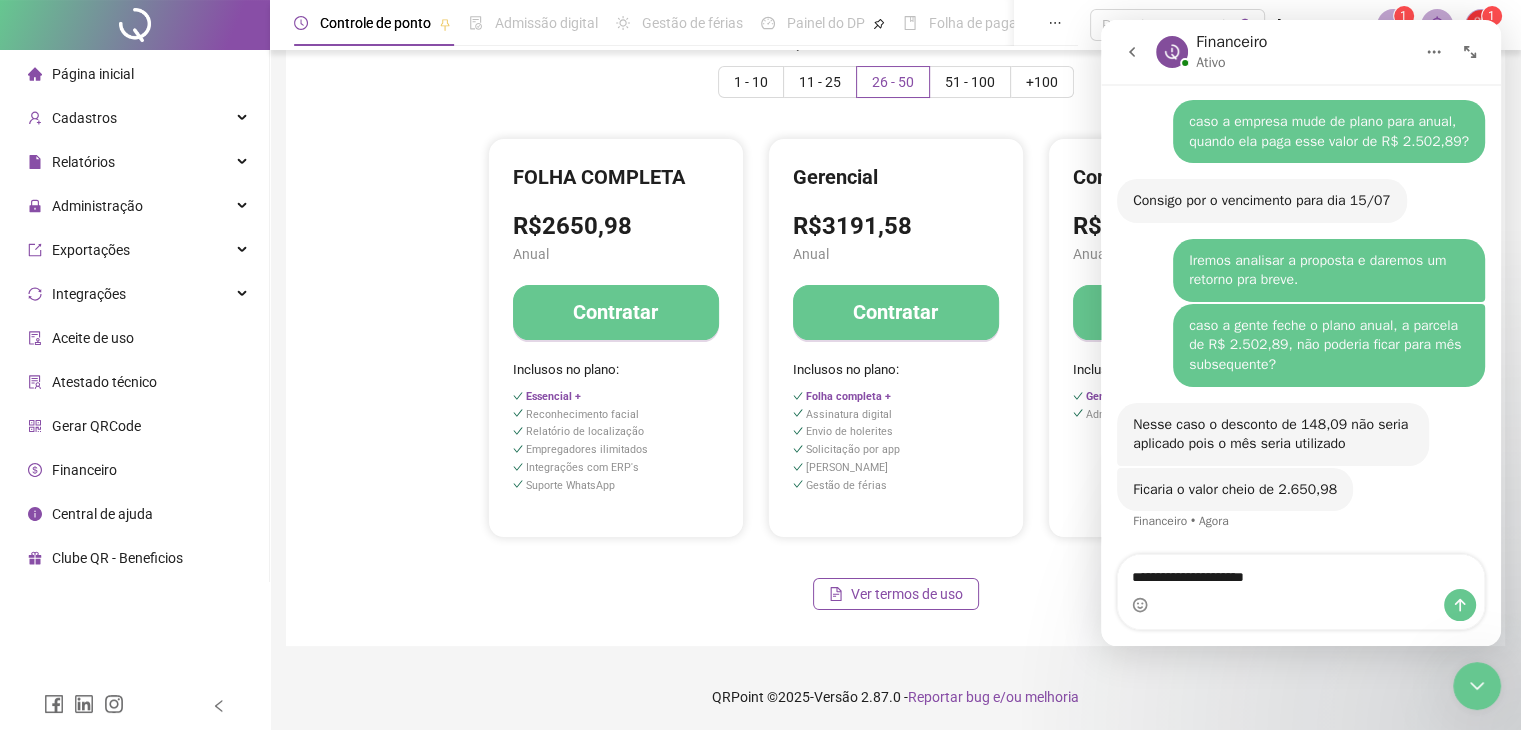 type 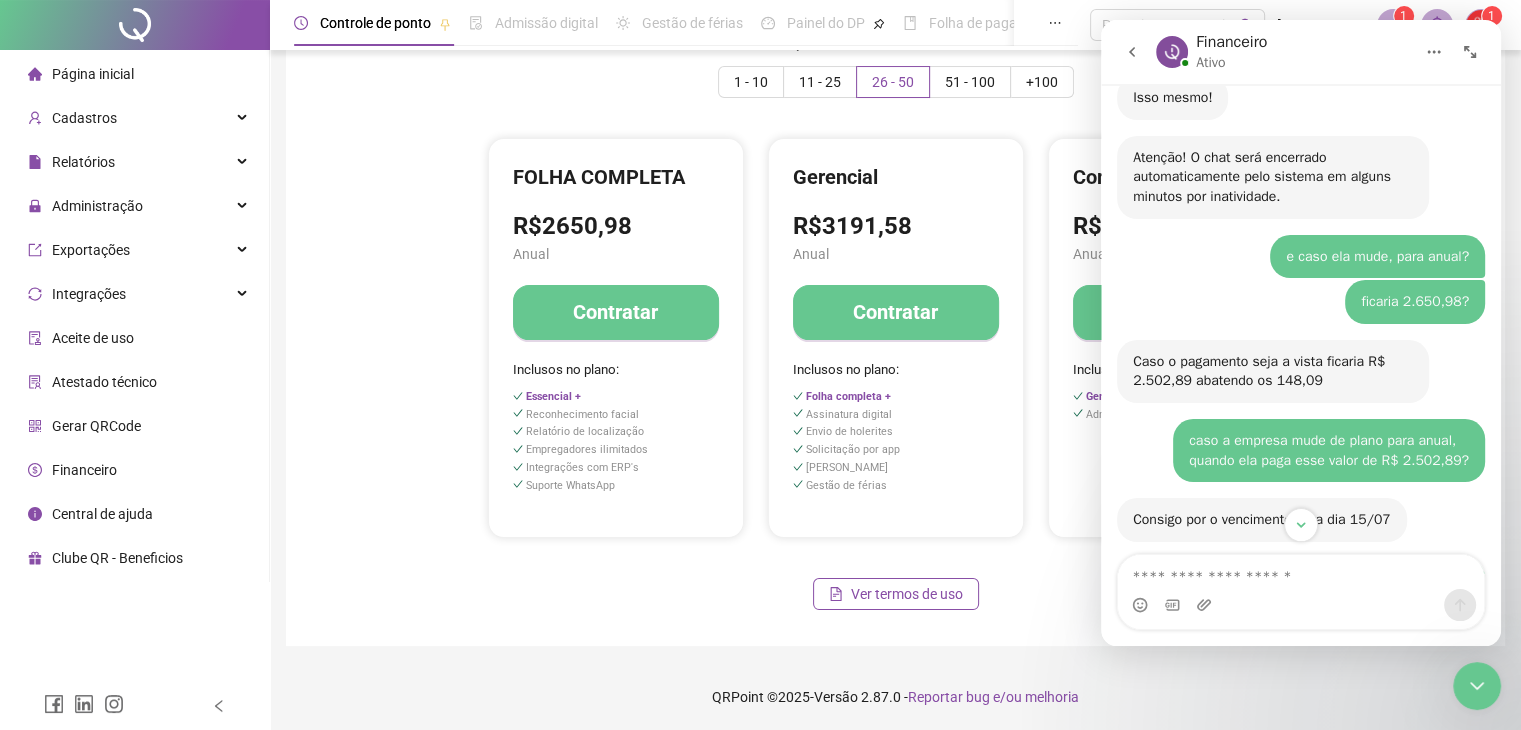scroll, scrollTop: 3292, scrollLeft: 0, axis: vertical 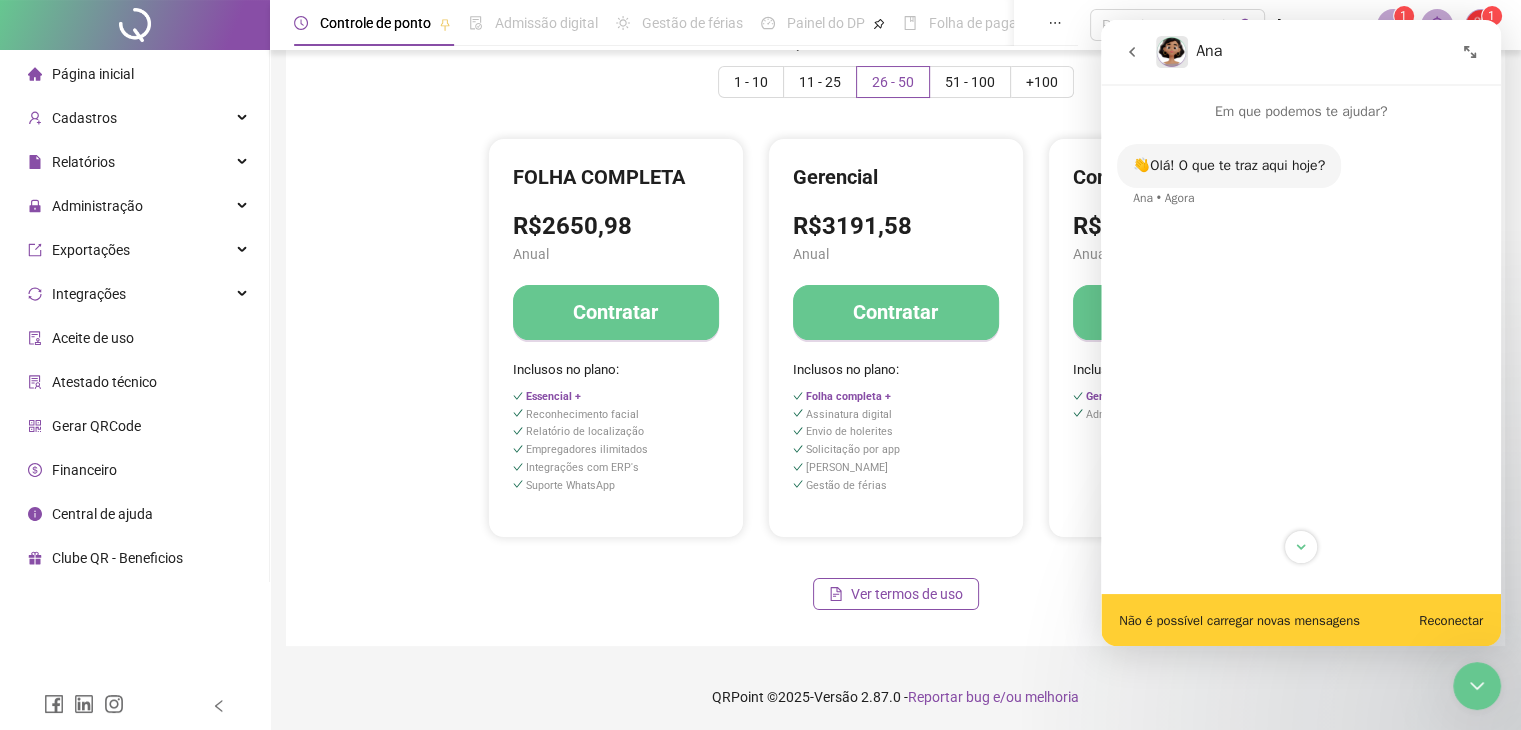 click on "Reconectar" at bounding box center [1451, 620] 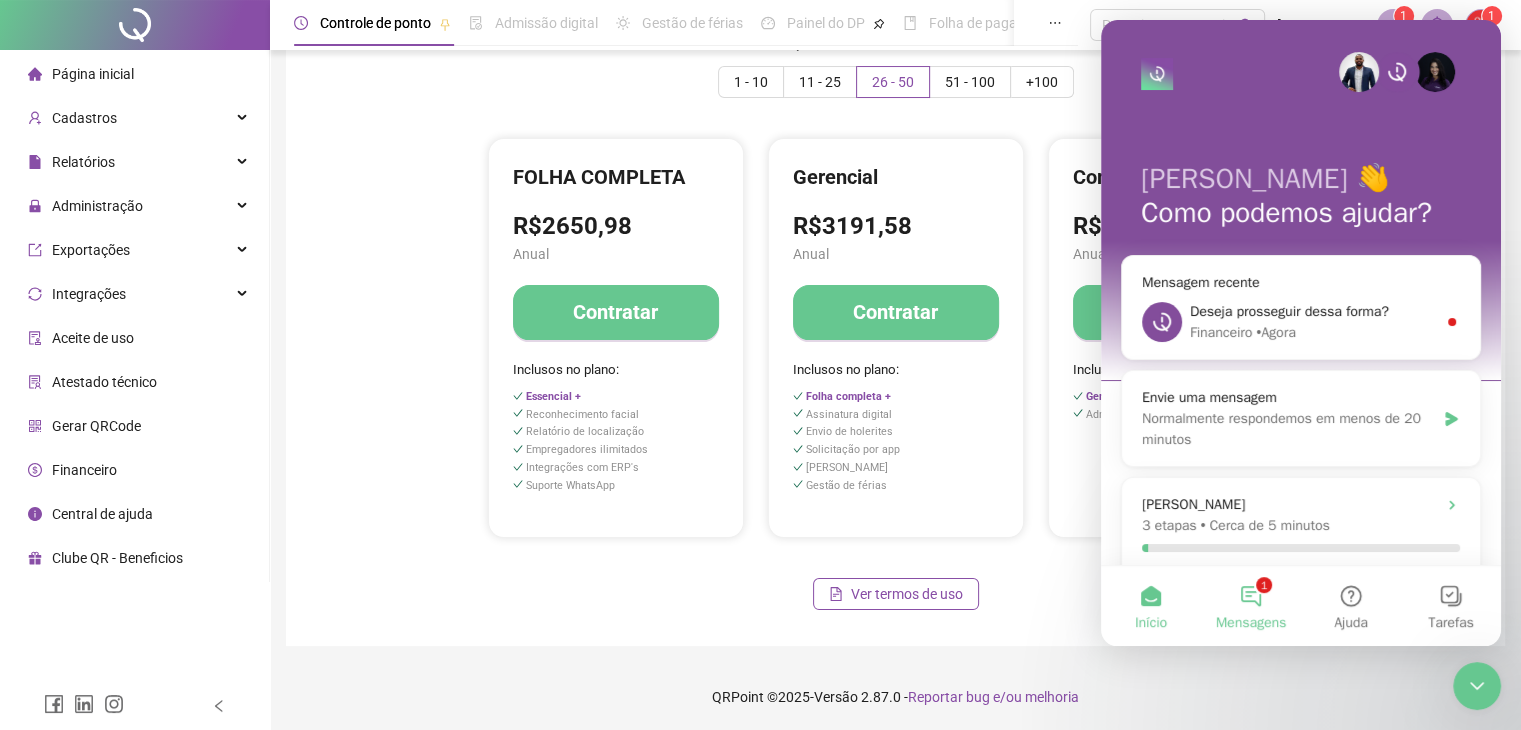 click on "1 Mensagens" at bounding box center [1251, 606] 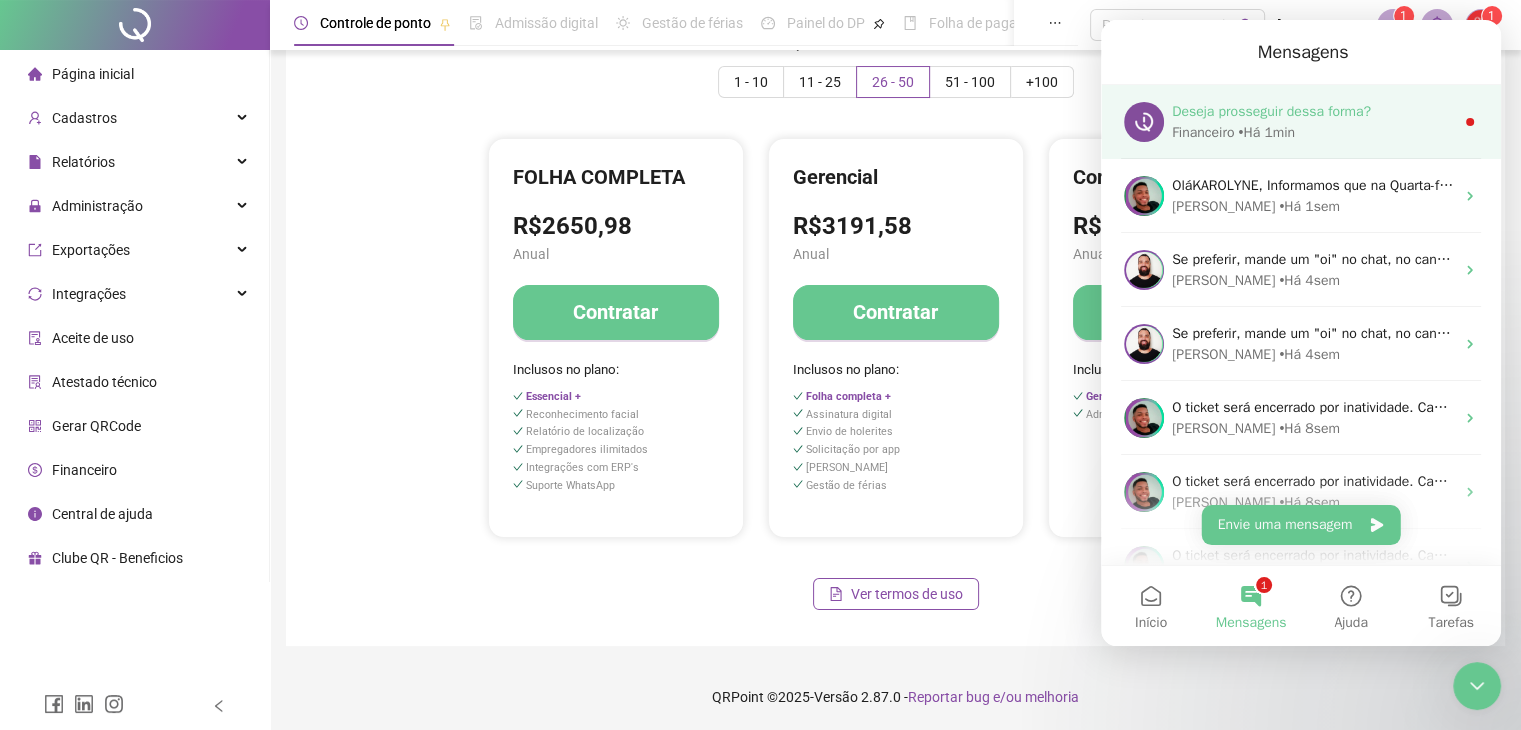click on "Financeiro •  Há 1min" at bounding box center [1313, 132] 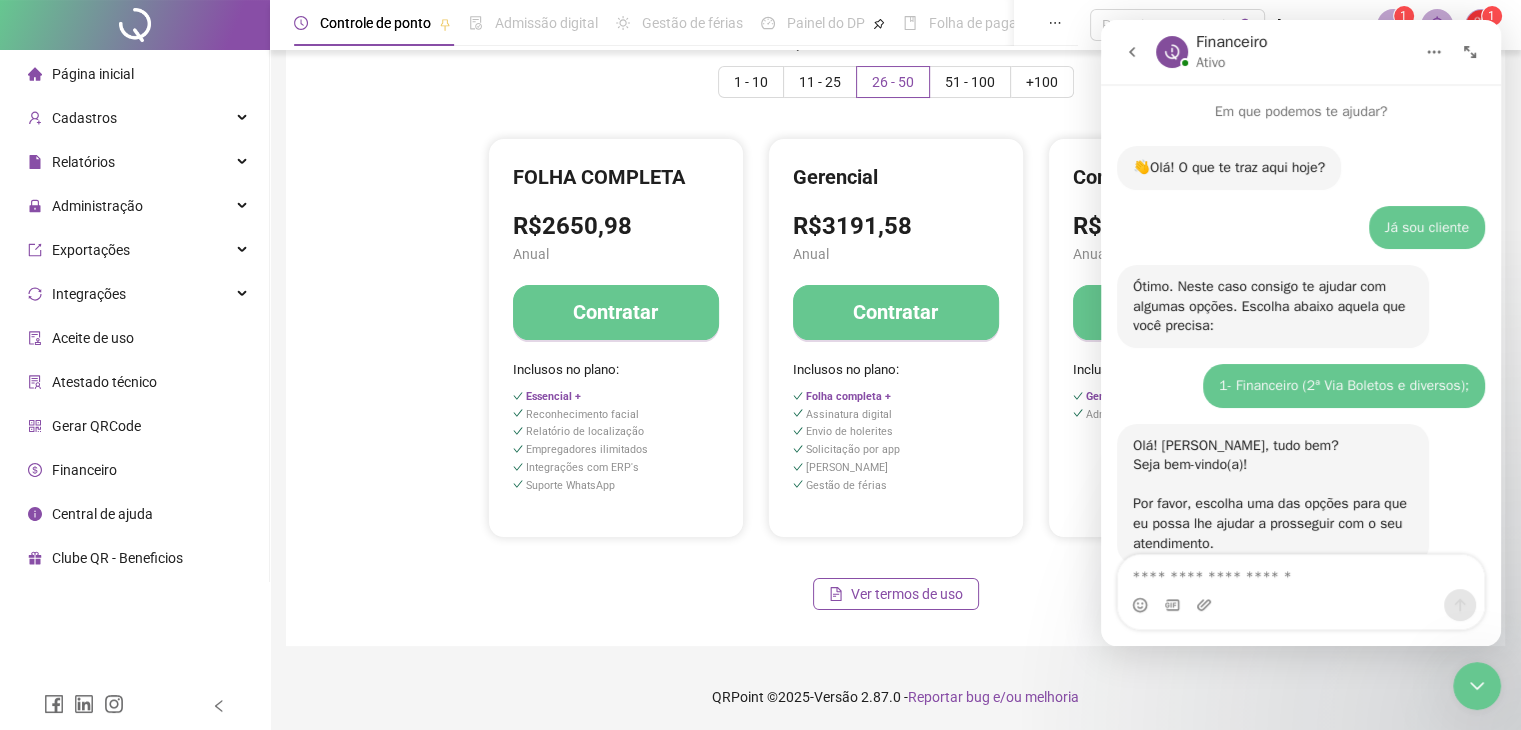 scroll, scrollTop: 3, scrollLeft: 0, axis: vertical 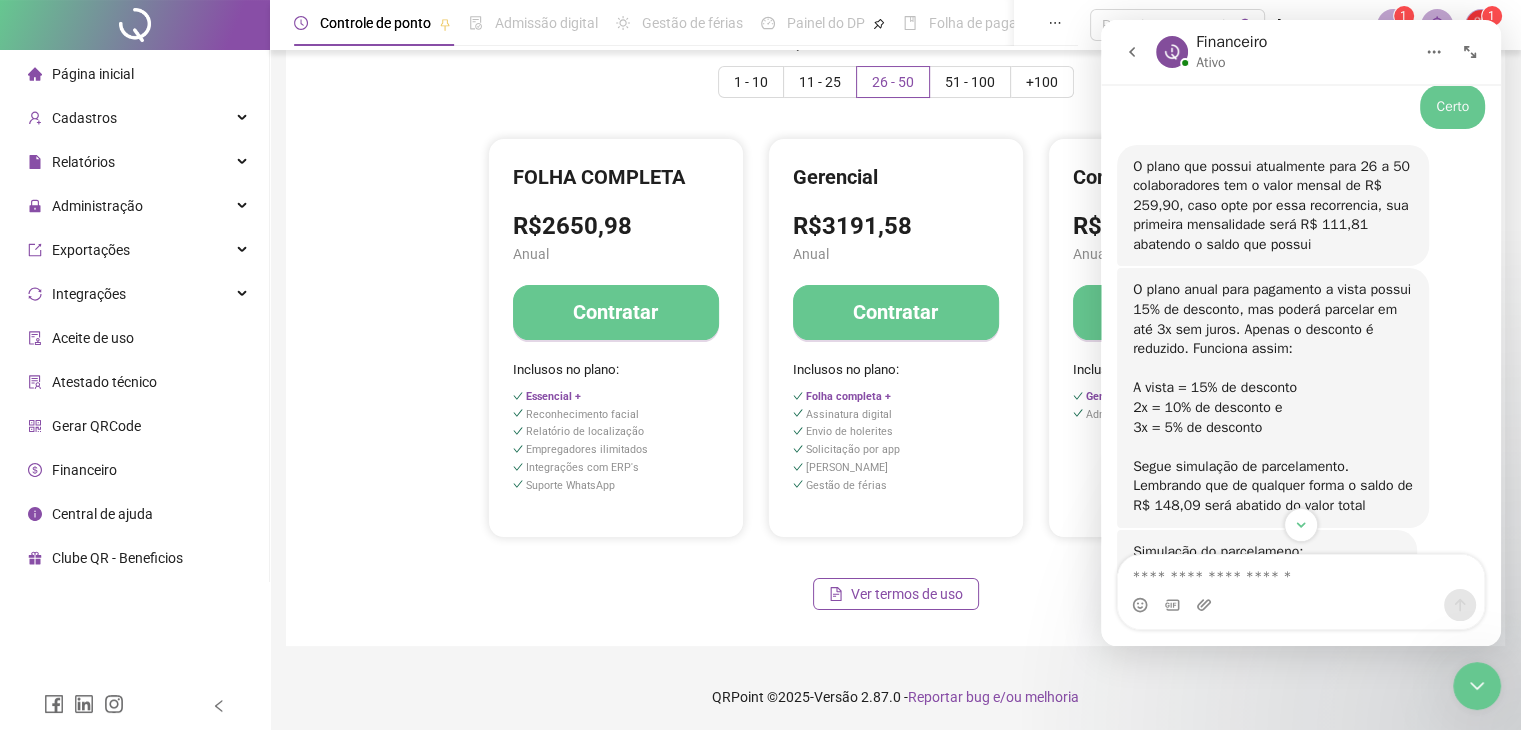 click at bounding box center (1301, 592) 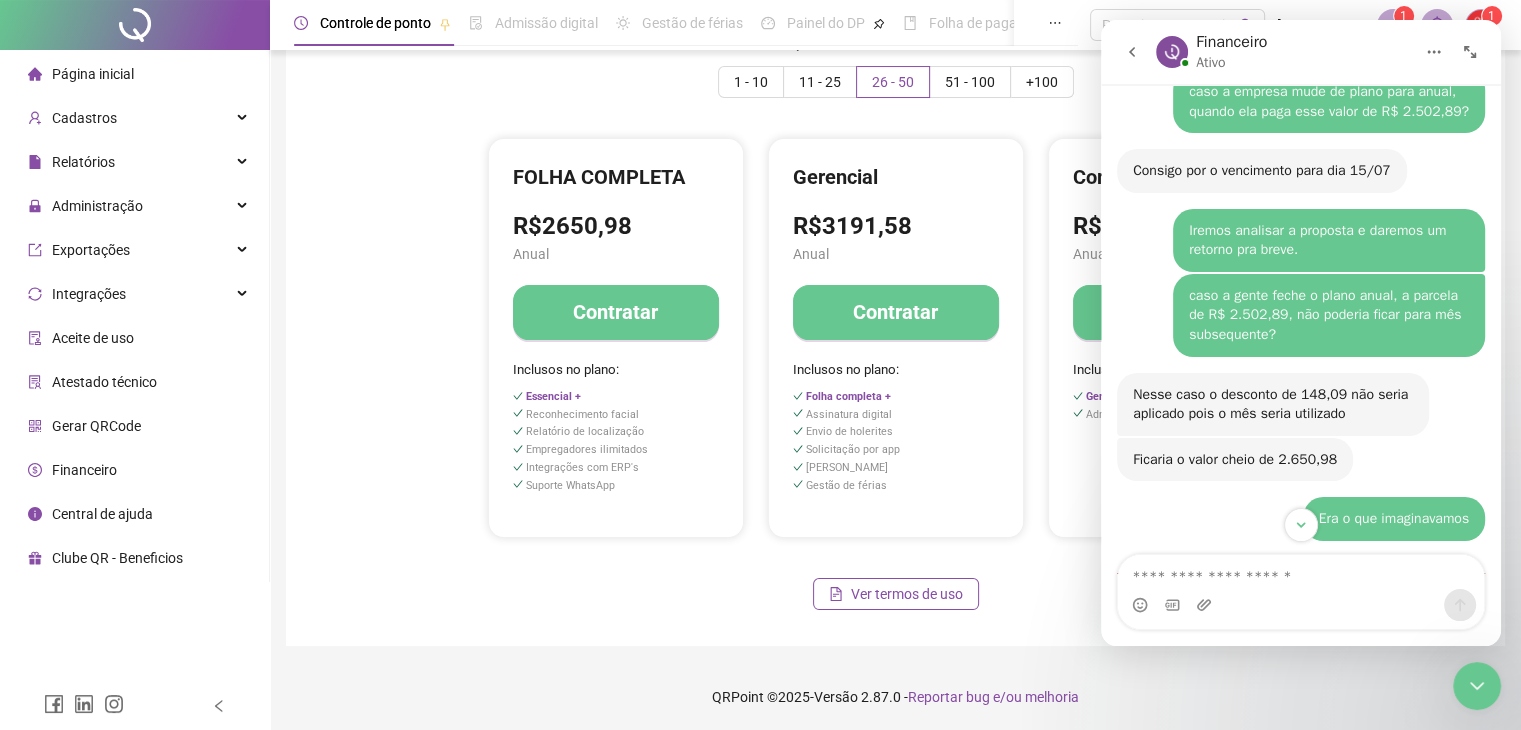 scroll, scrollTop: 3785, scrollLeft: 0, axis: vertical 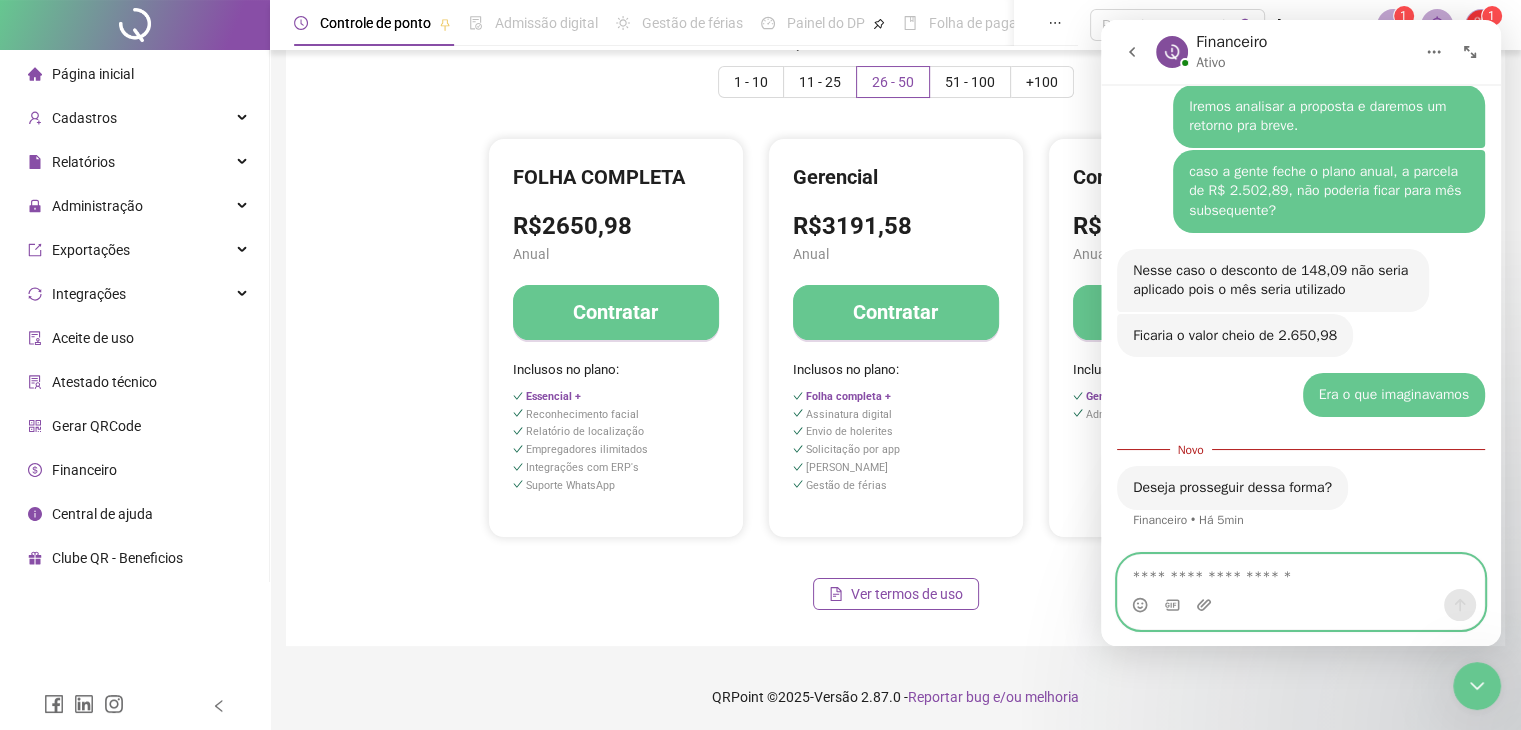 click at bounding box center [1301, 572] 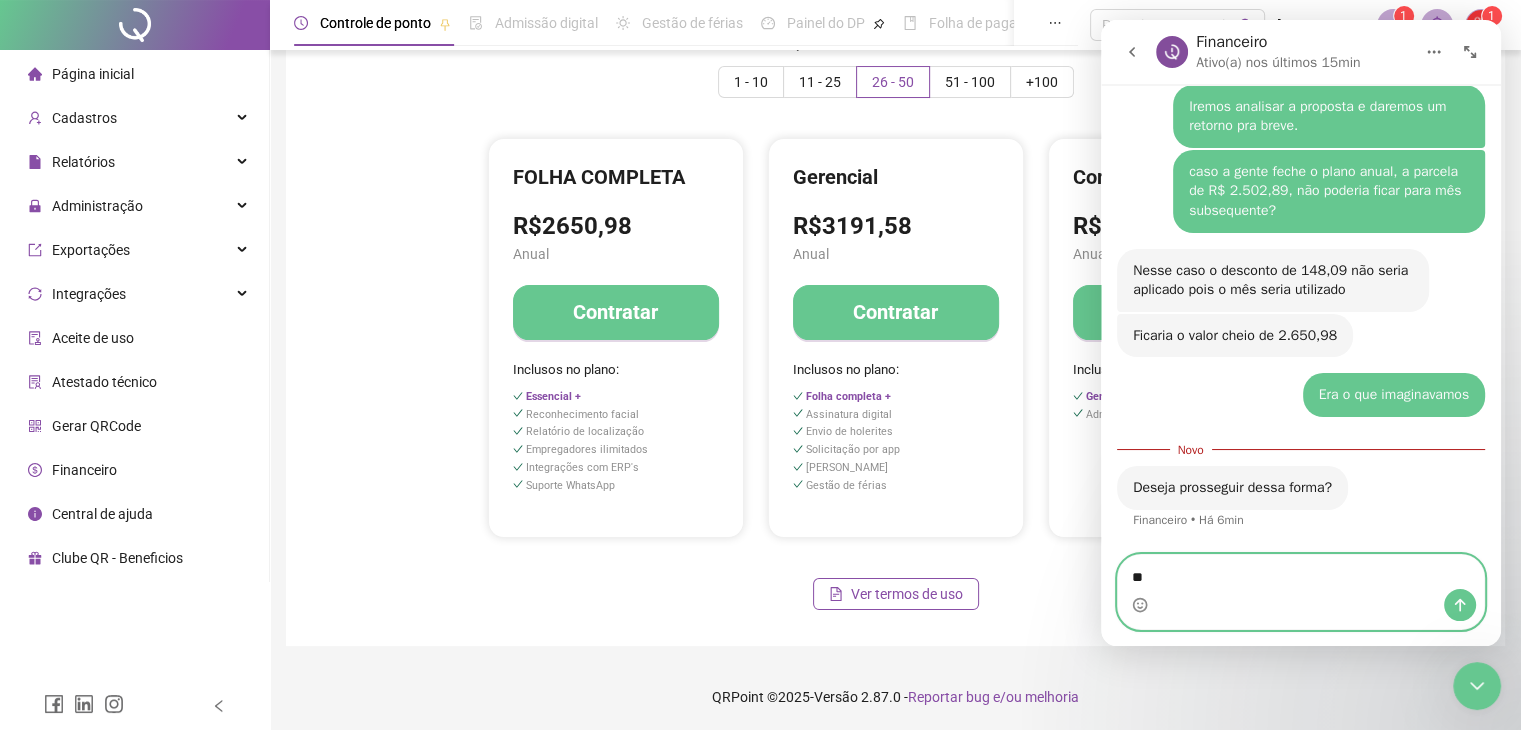 type on "*" 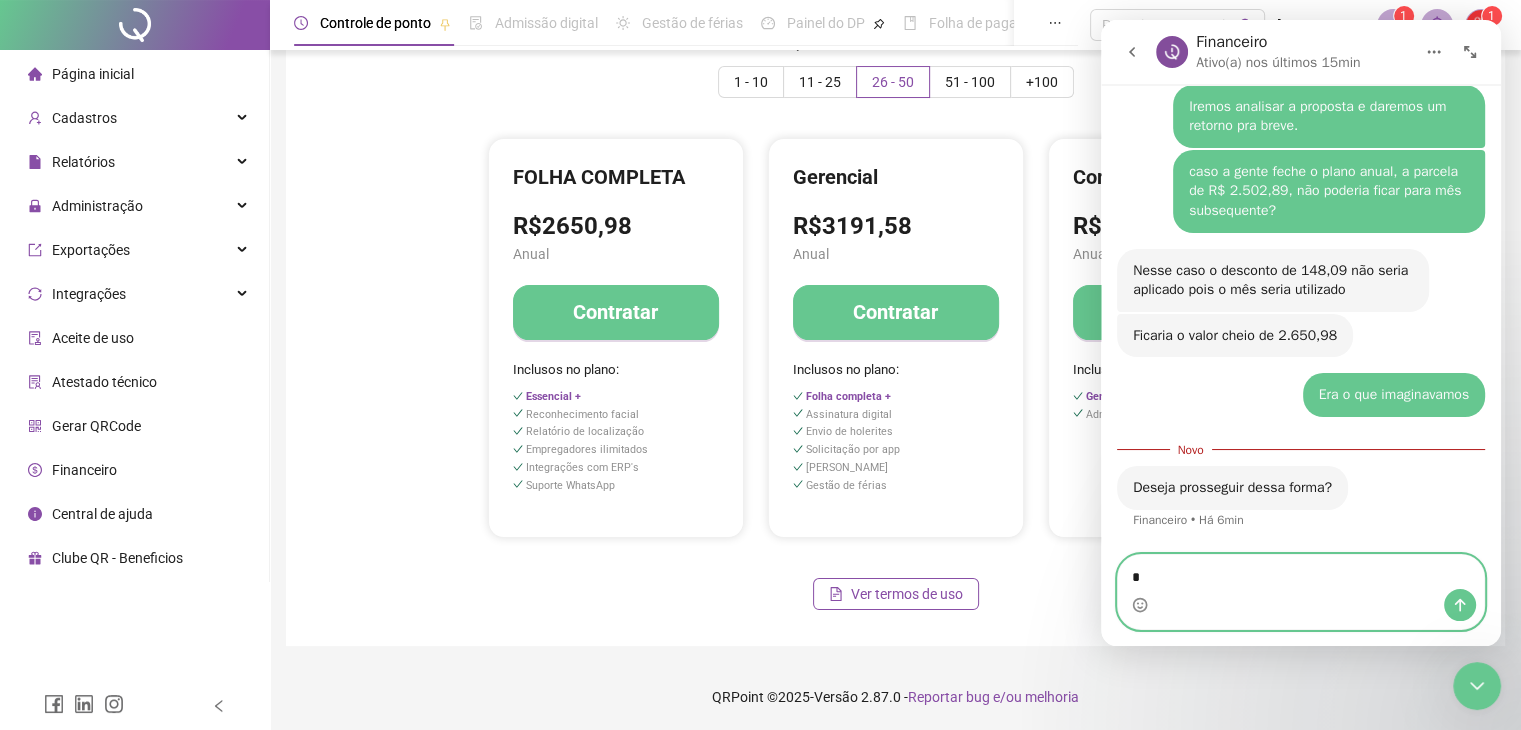 type 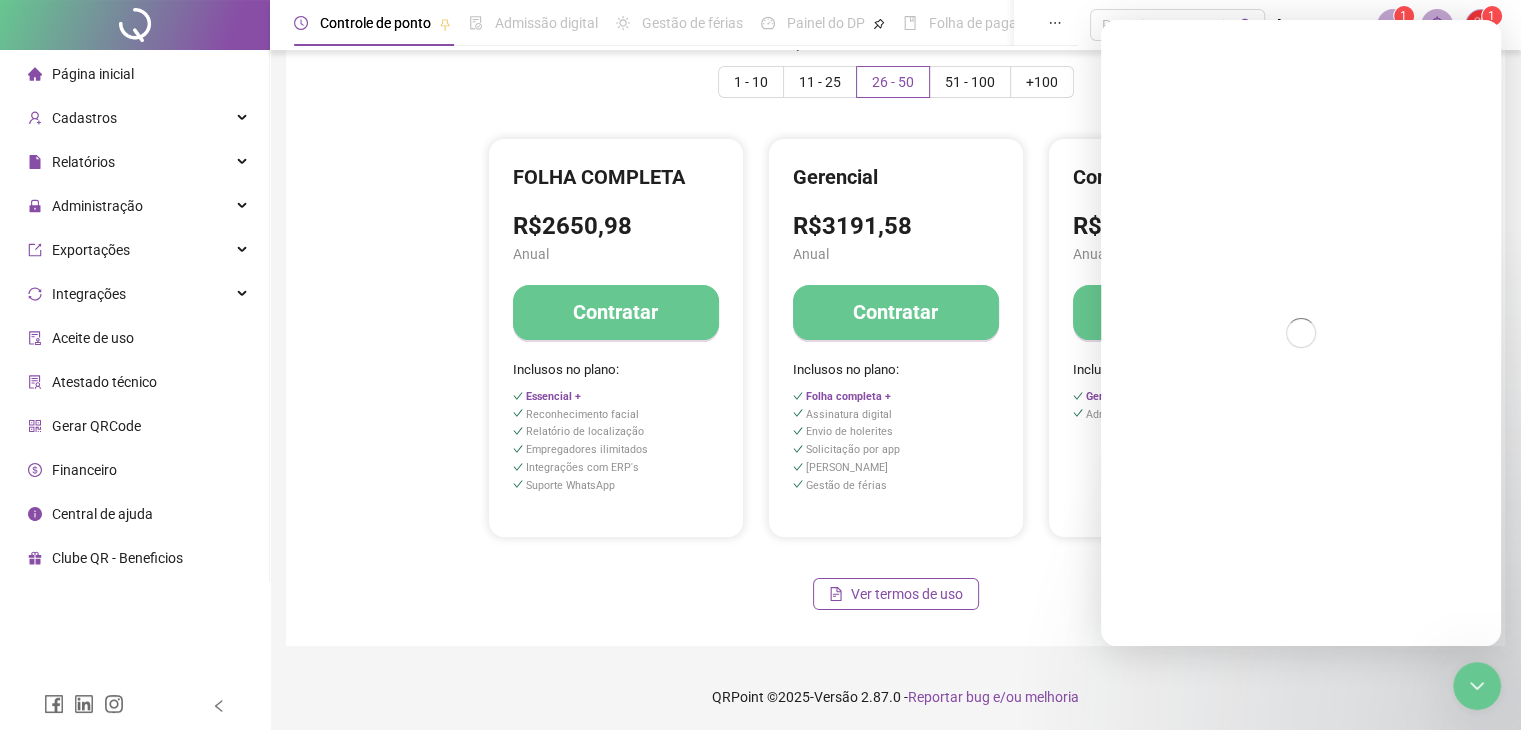 scroll, scrollTop: 0, scrollLeft: 0, axis: both 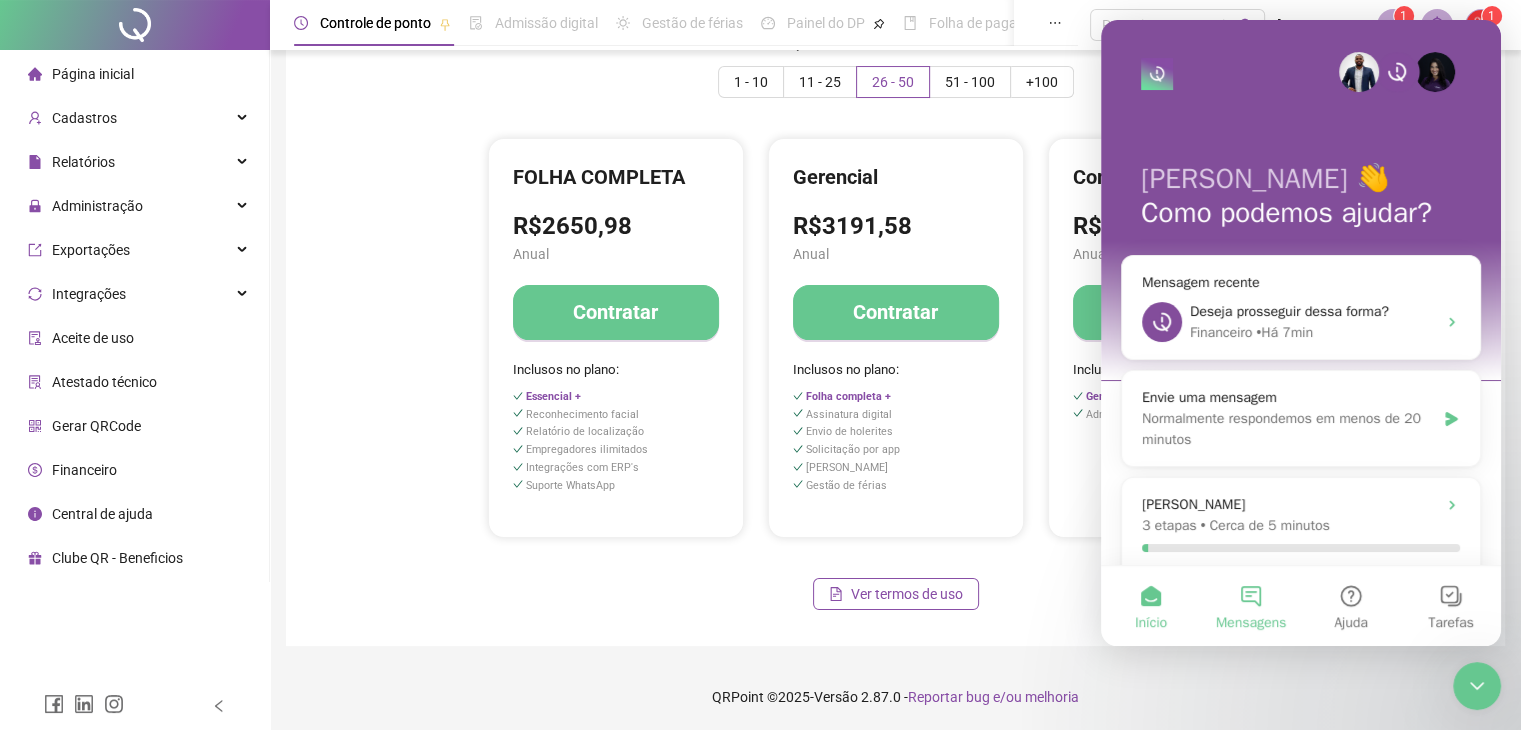 click on "Mensagens" at bounding box center (1251, 606) 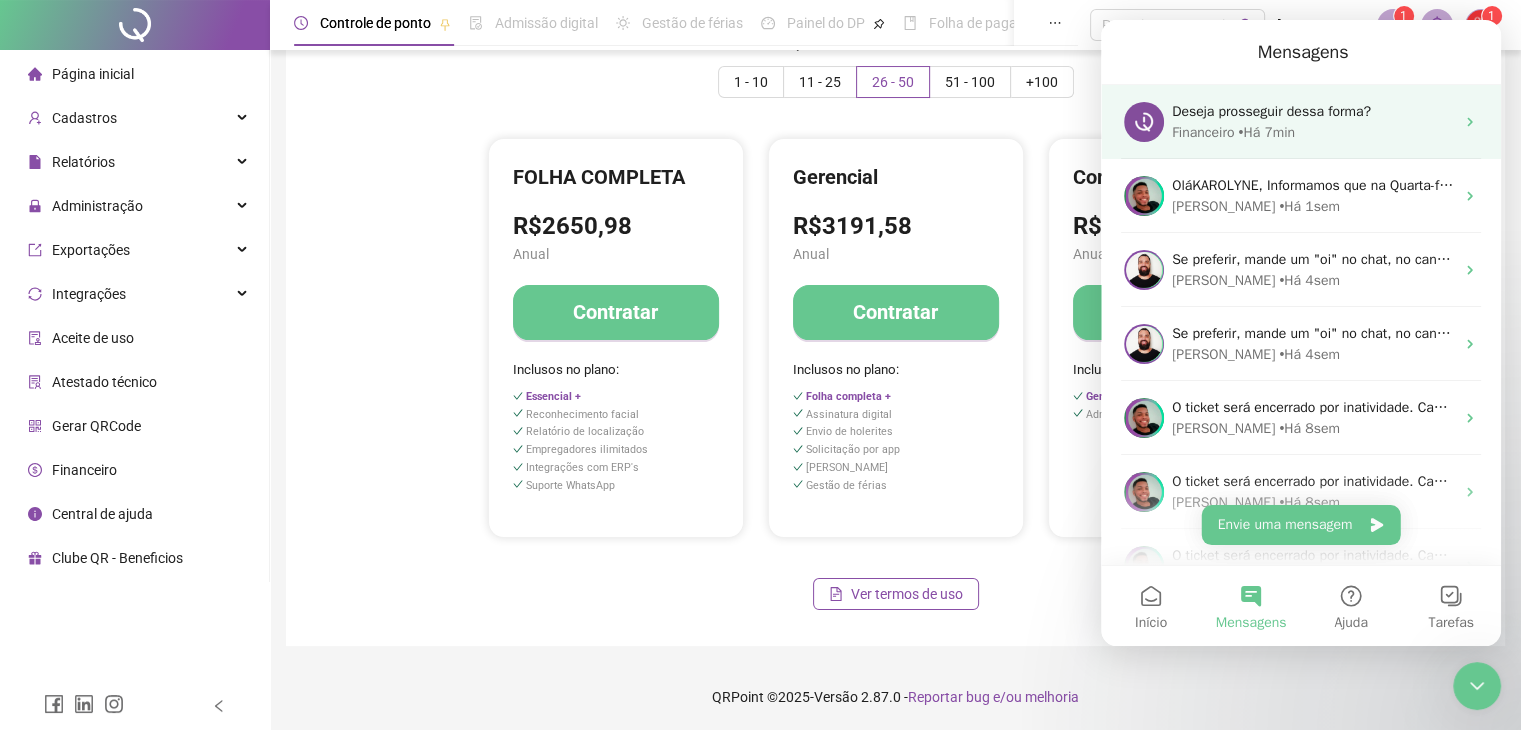 click on "Financeiro •  Há 7min" at bounding box center (1313, 132) 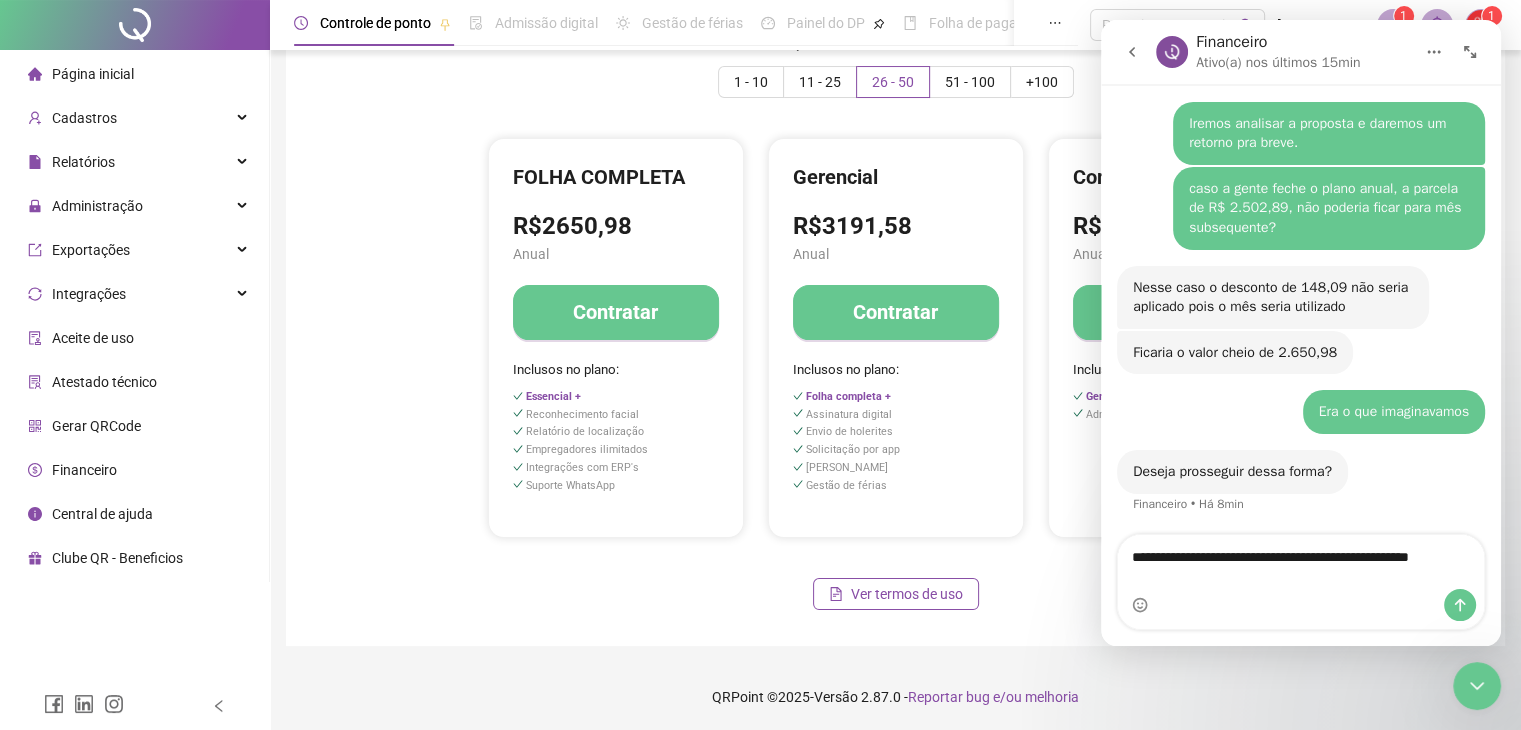 scroll, scrollTop: 3772, scrollLeft: 0, axis: vertical 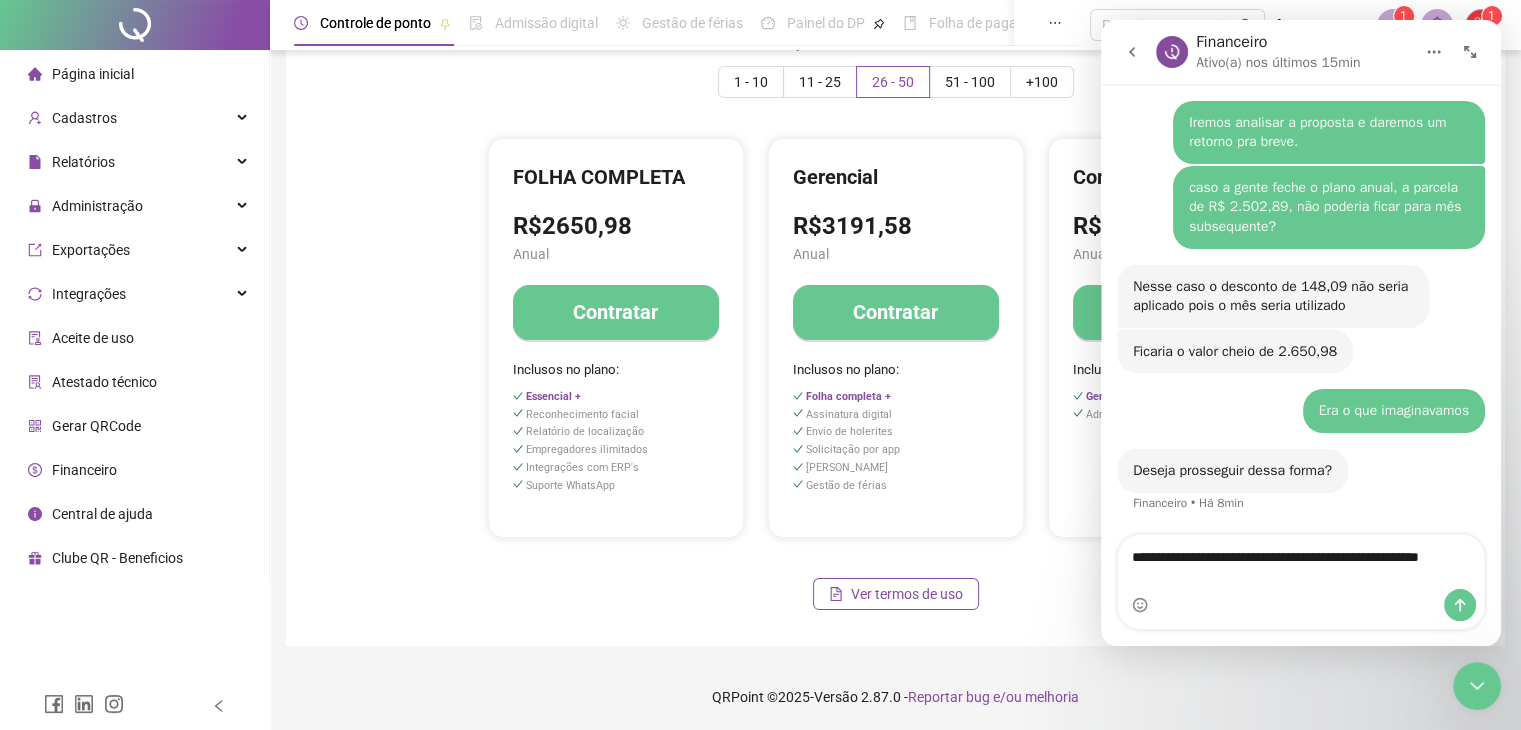 type on "**********" 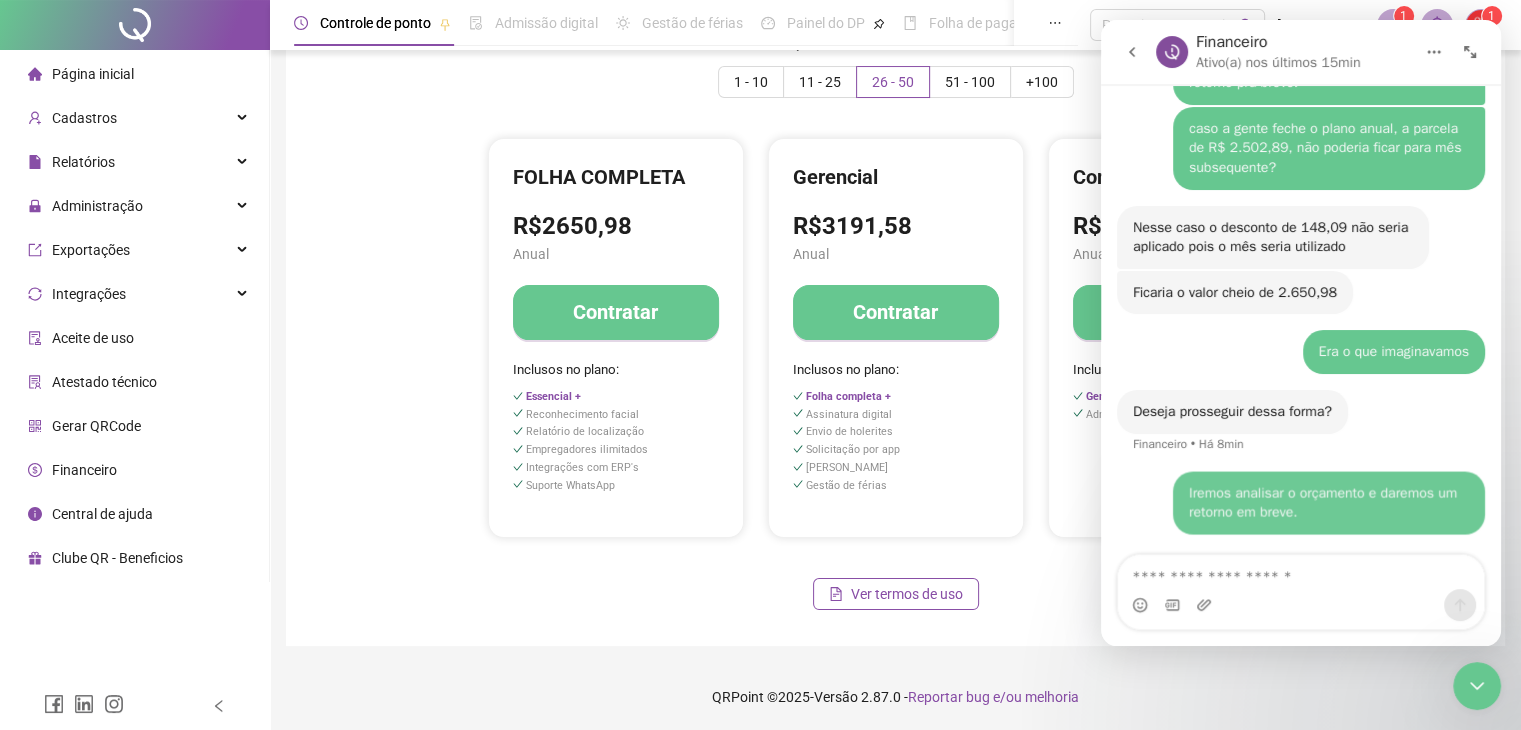 scroll, scrollTop: 3831, scrollLeft: 0, axis: vertical 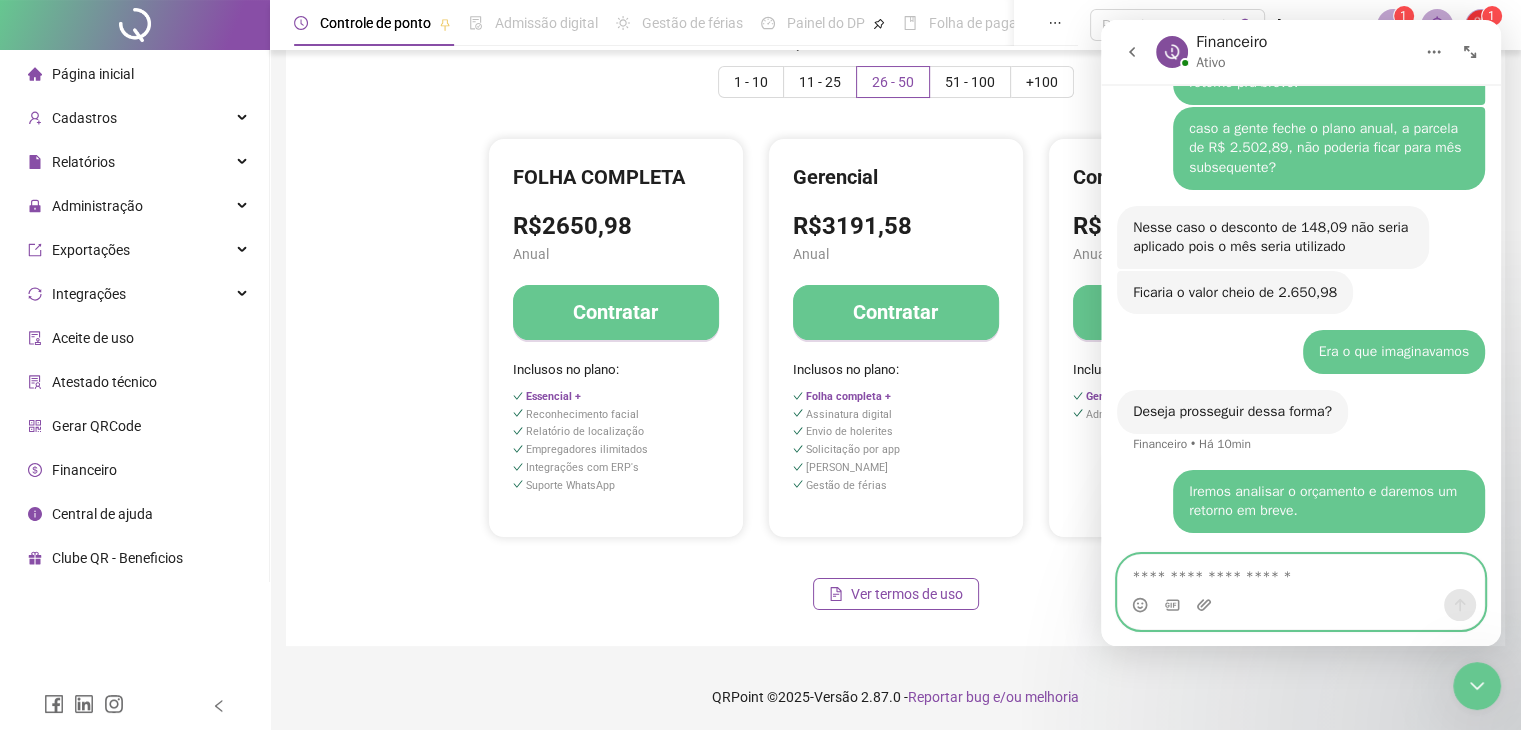 click at bounding box center (1301, 572) 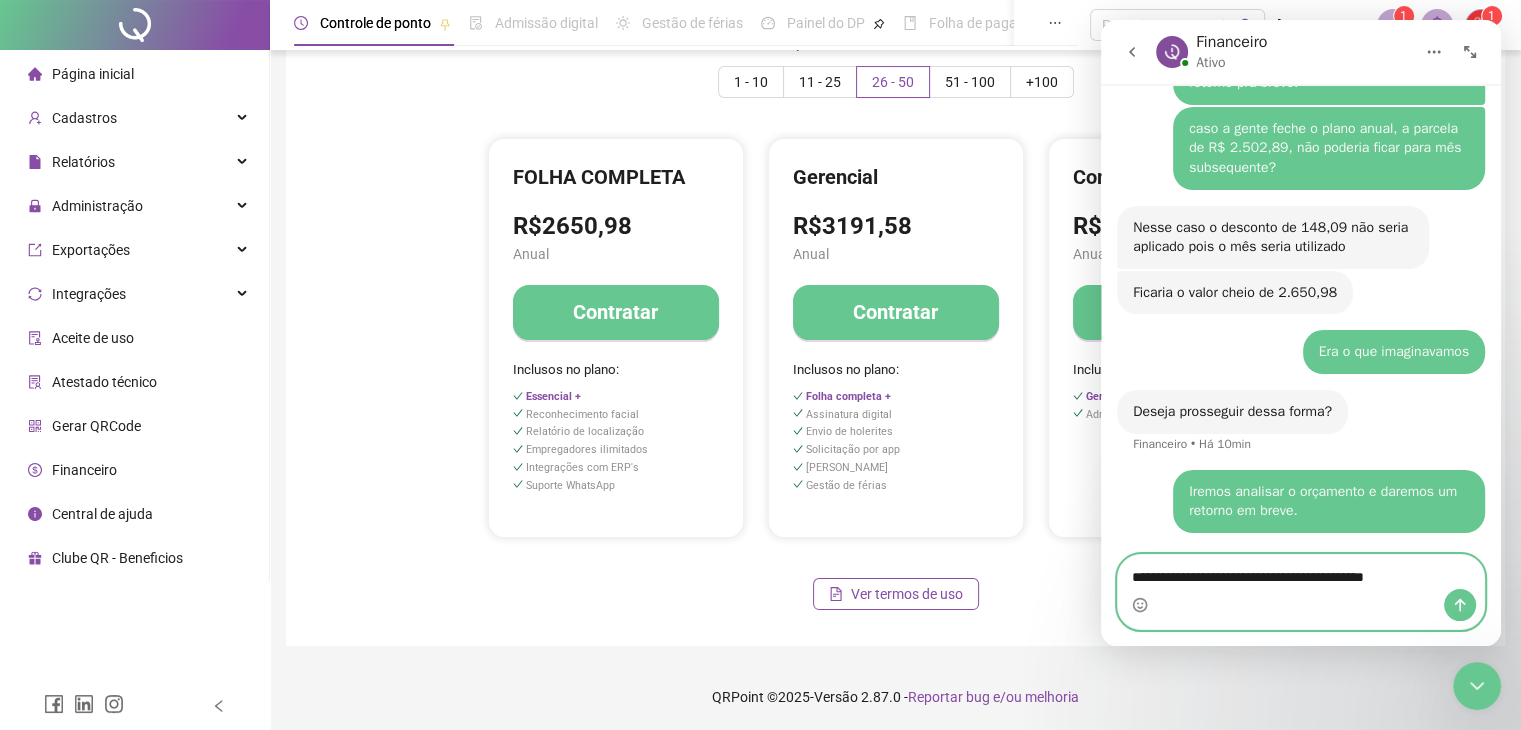type on "**********" 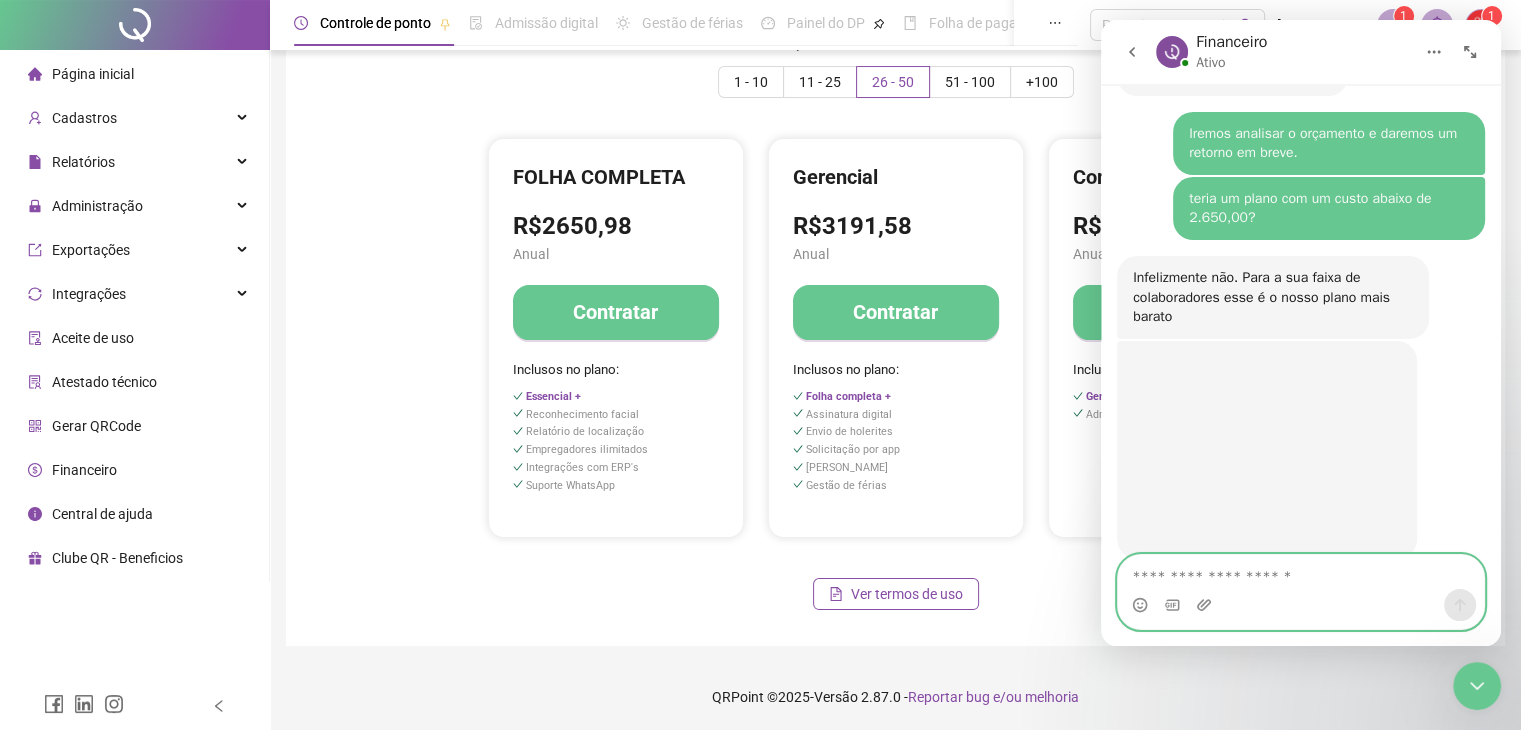 scroll, scrollTop: 4215, scrollLeft: 0, axis: vertical 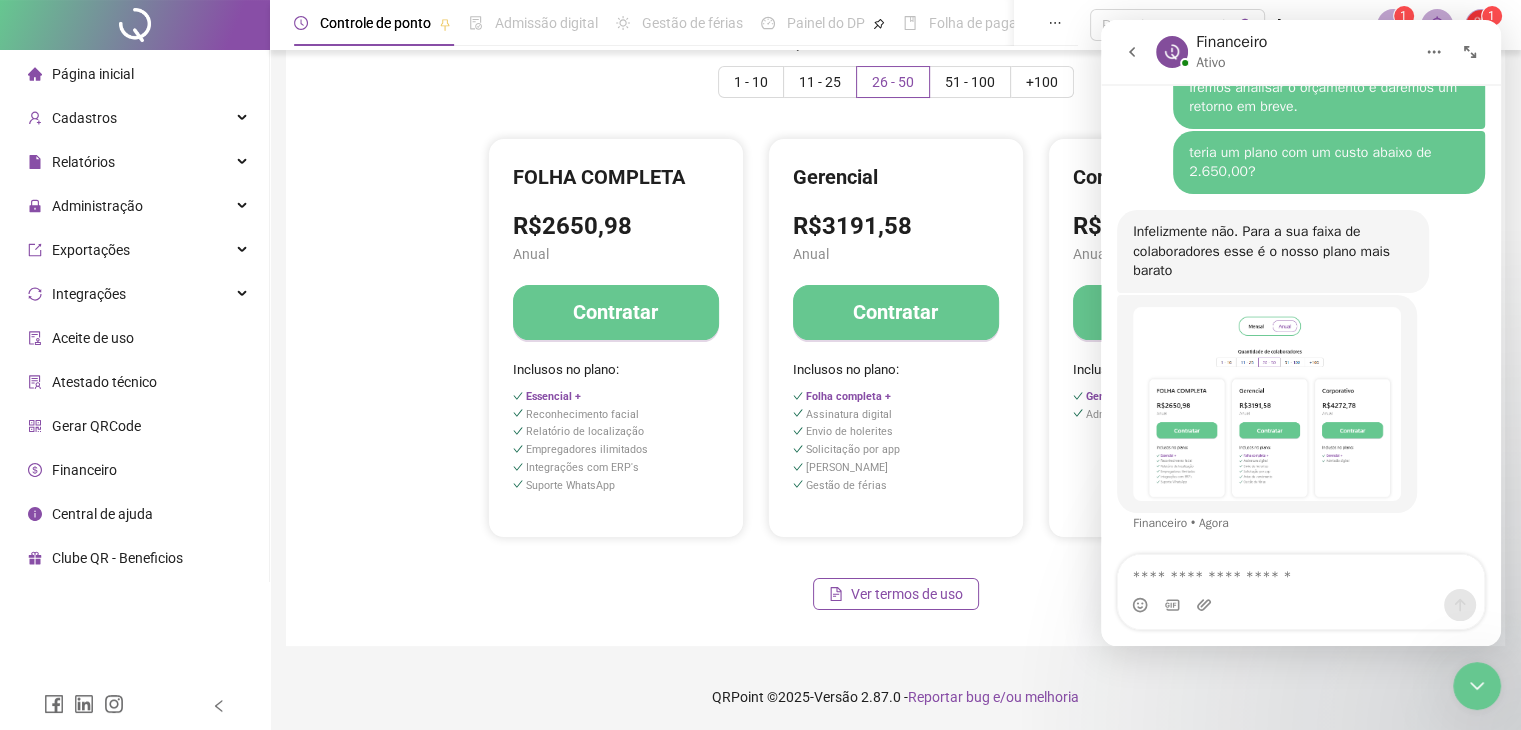 click at bounding box center (1267, 404) 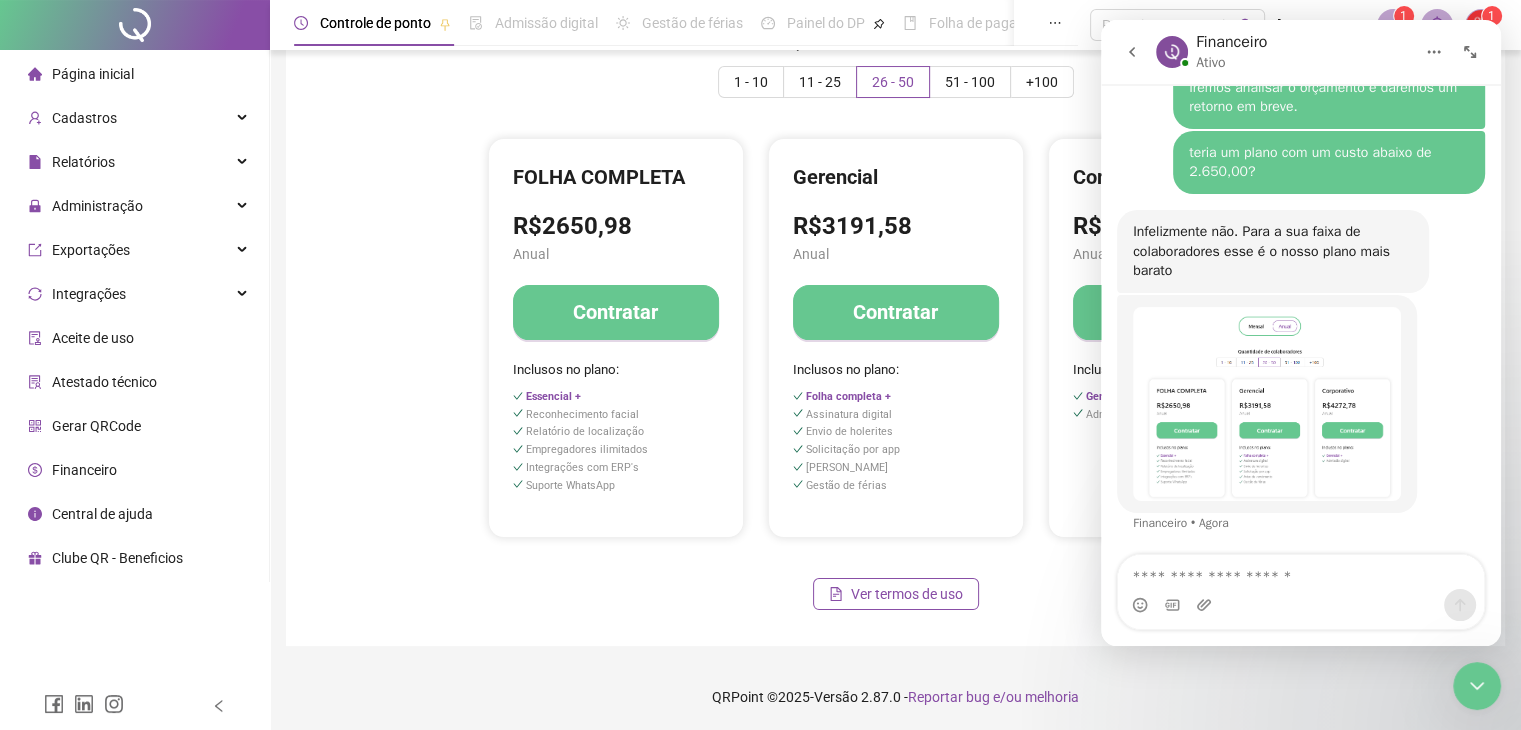 scroll, scrollTop: 0, scrollLeft: 0, axis: both 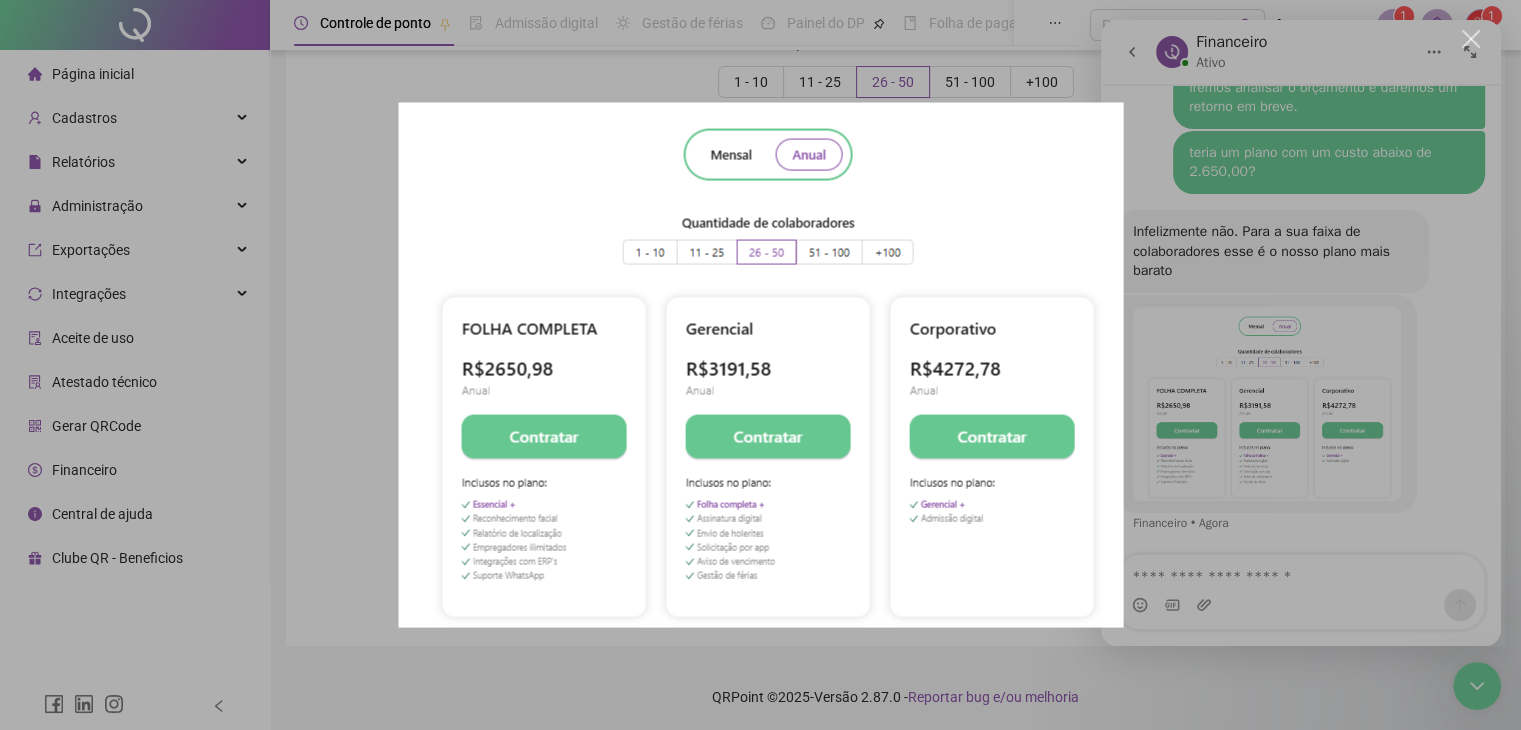 click at bounding box center [760, 365] 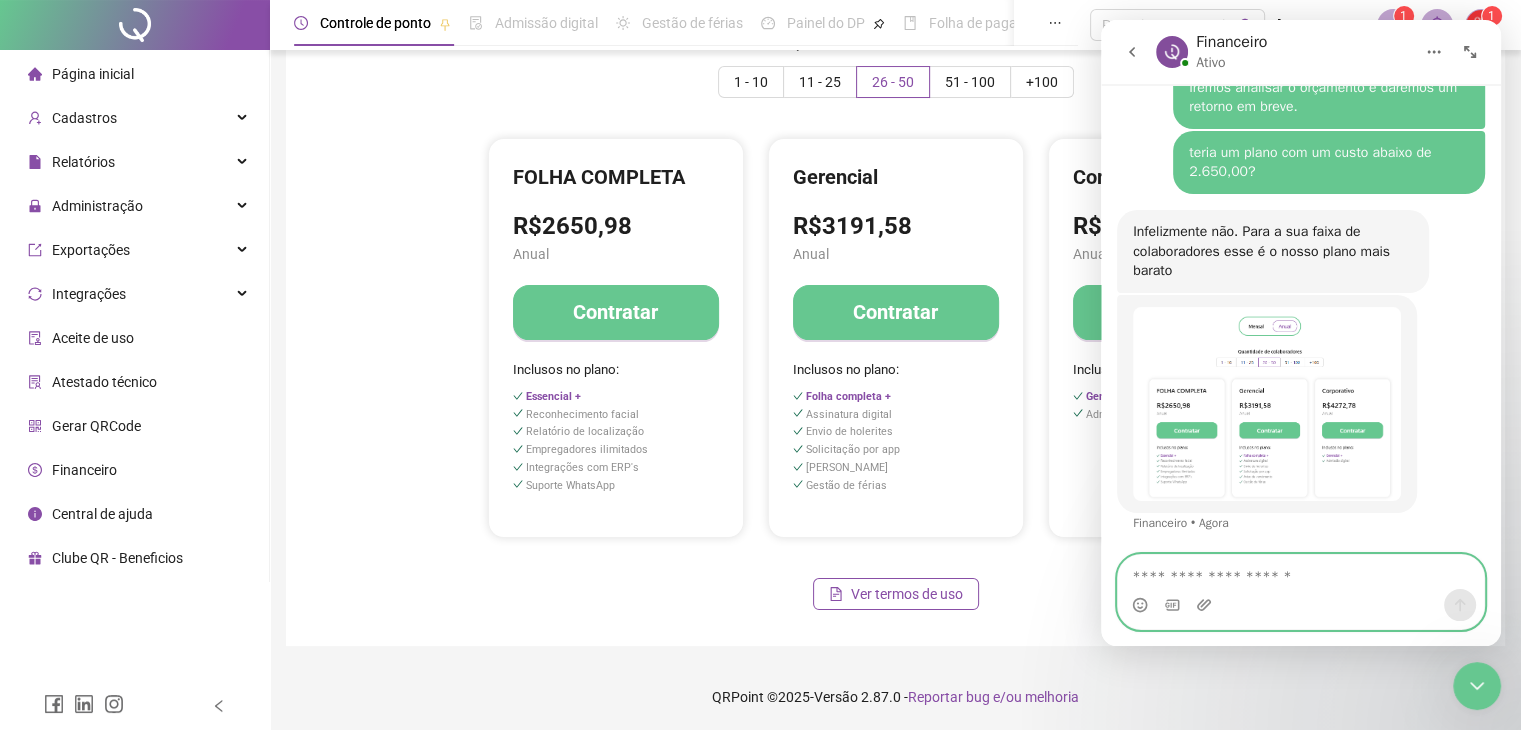 click at bounding box center [1301, 572] 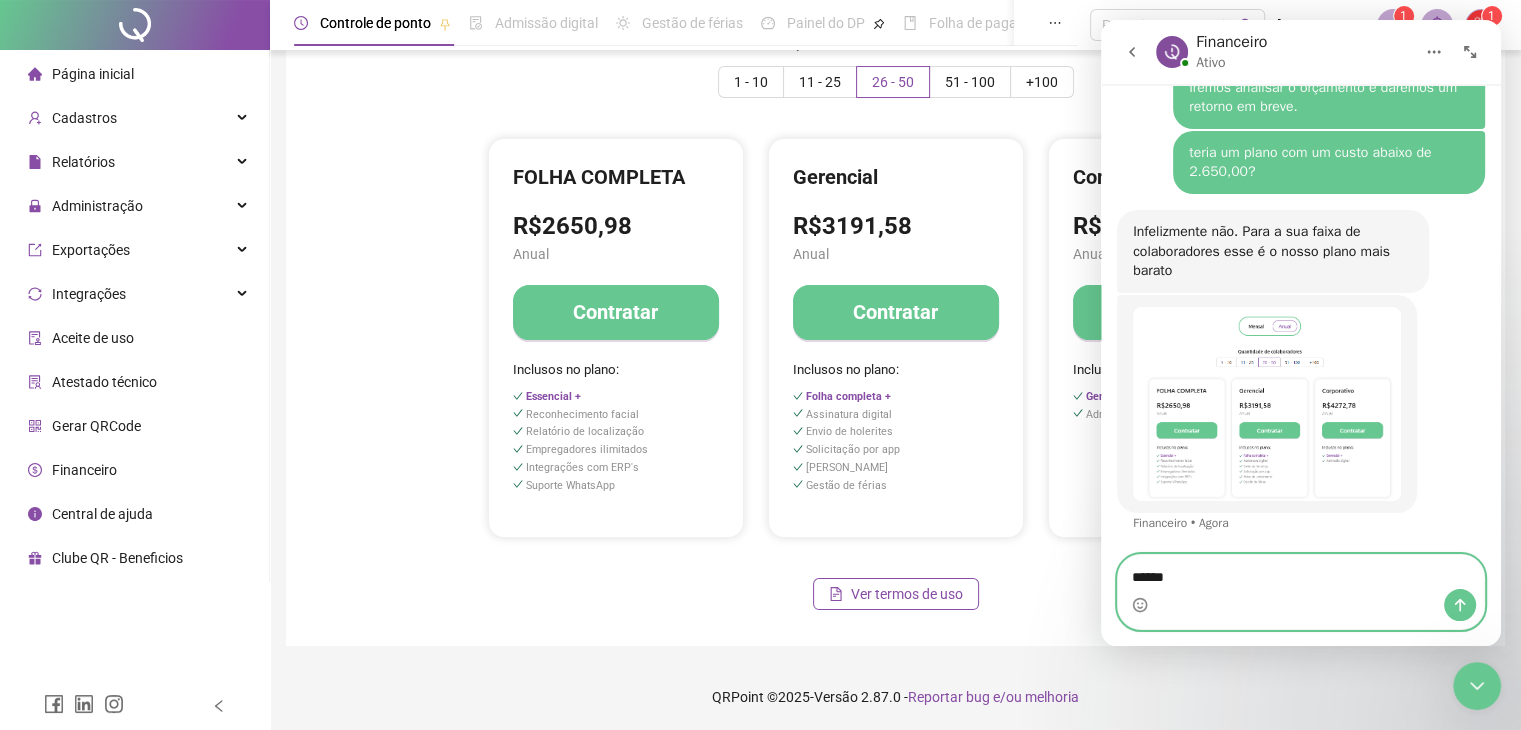 type on "*****" 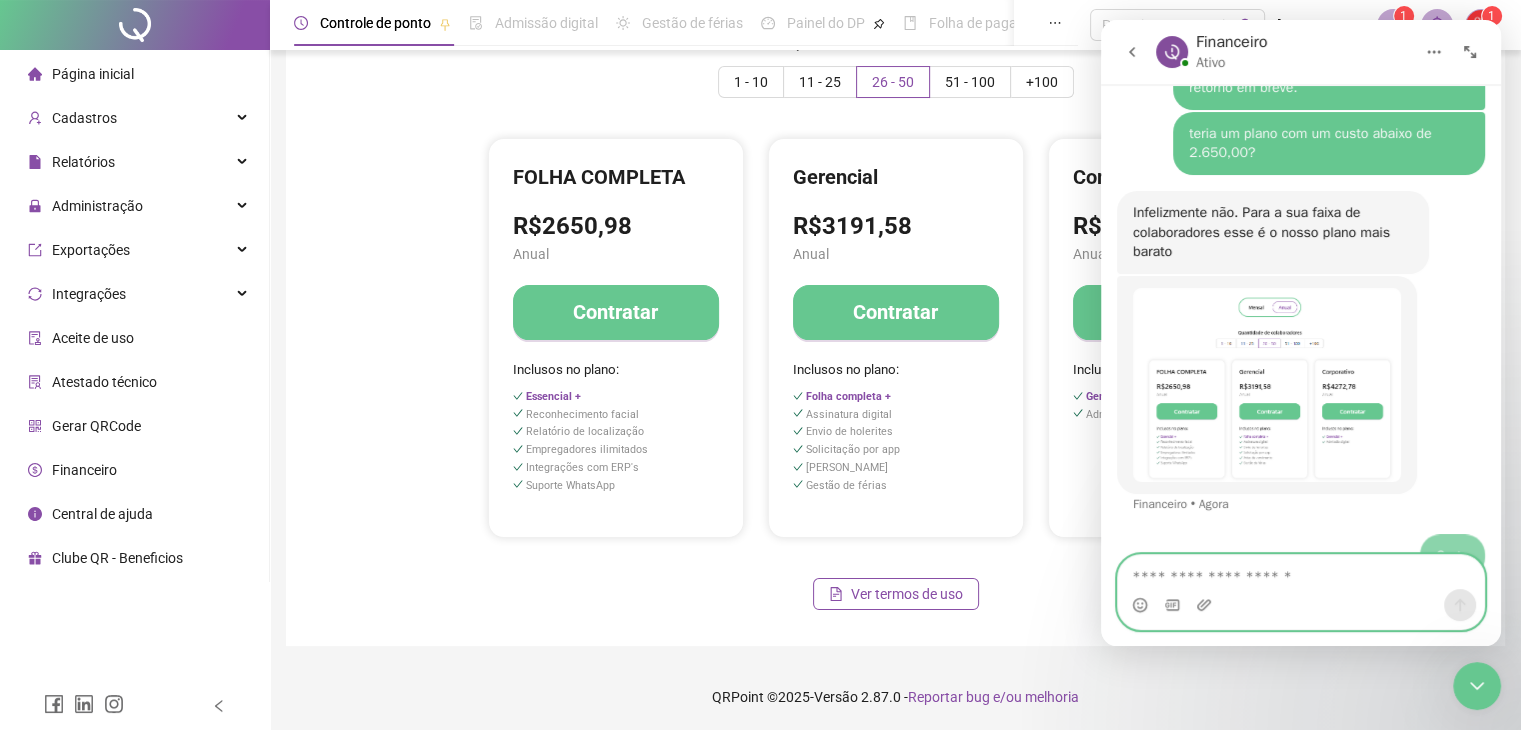 scroll, scrollTop: 4275, scrollLeft: 0, axis: vertical 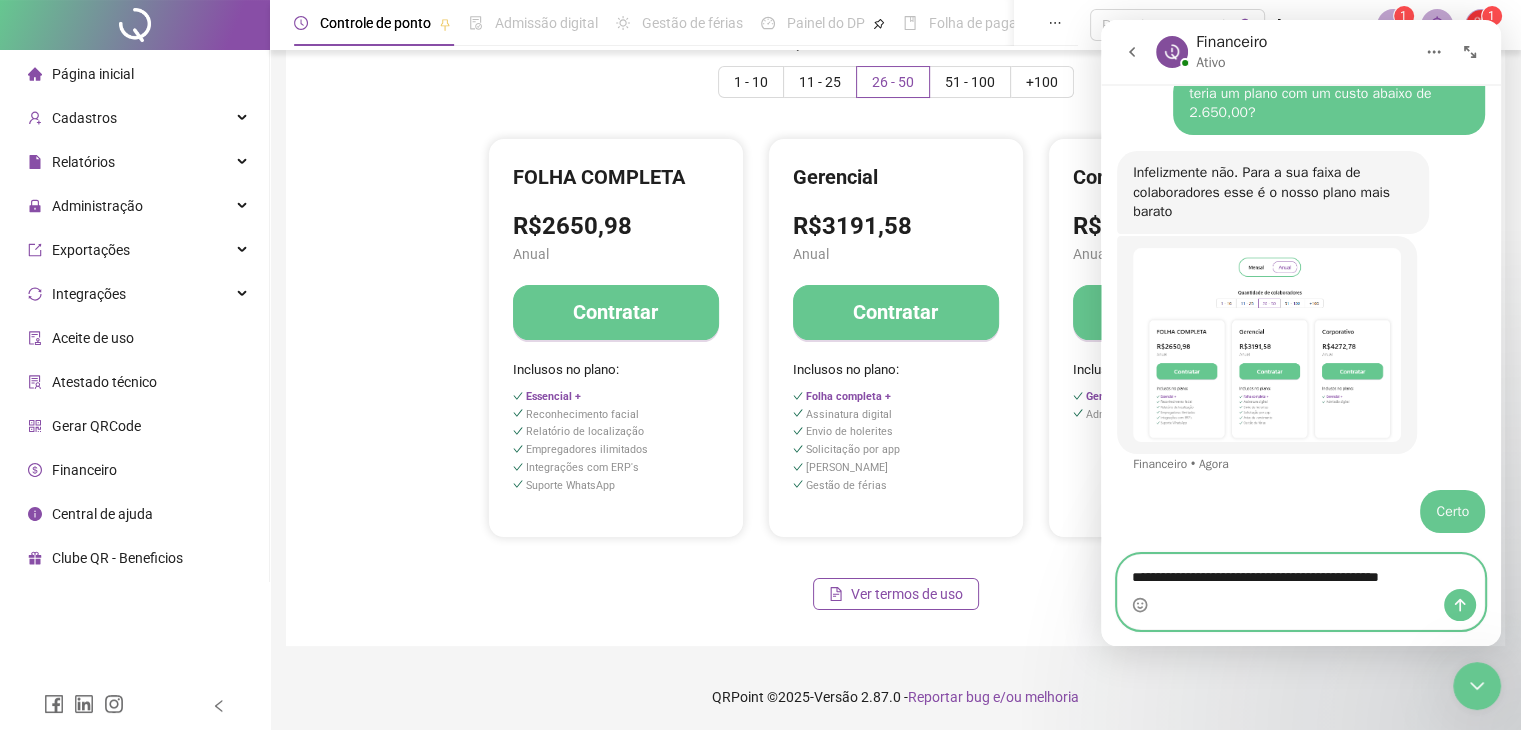 type on "**********" 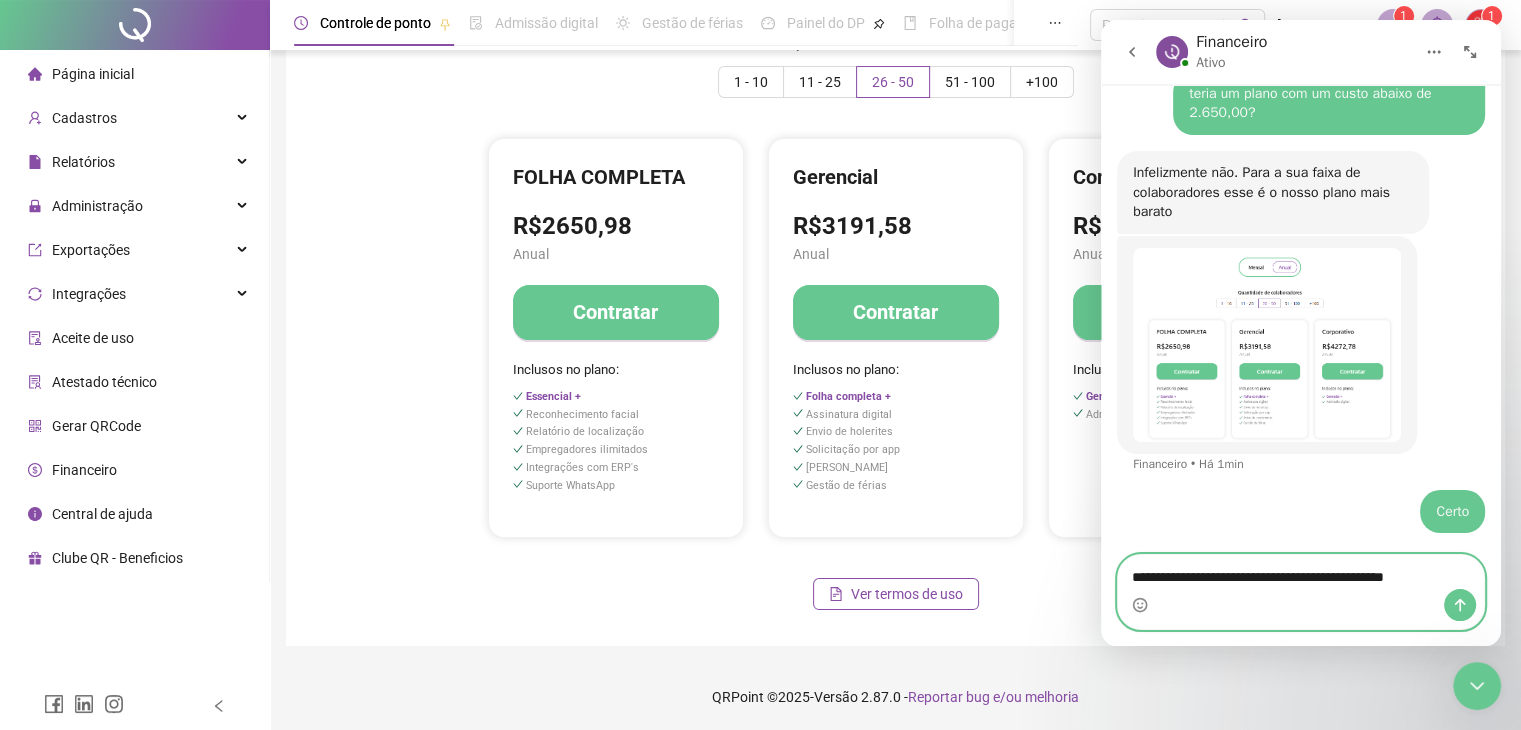 type 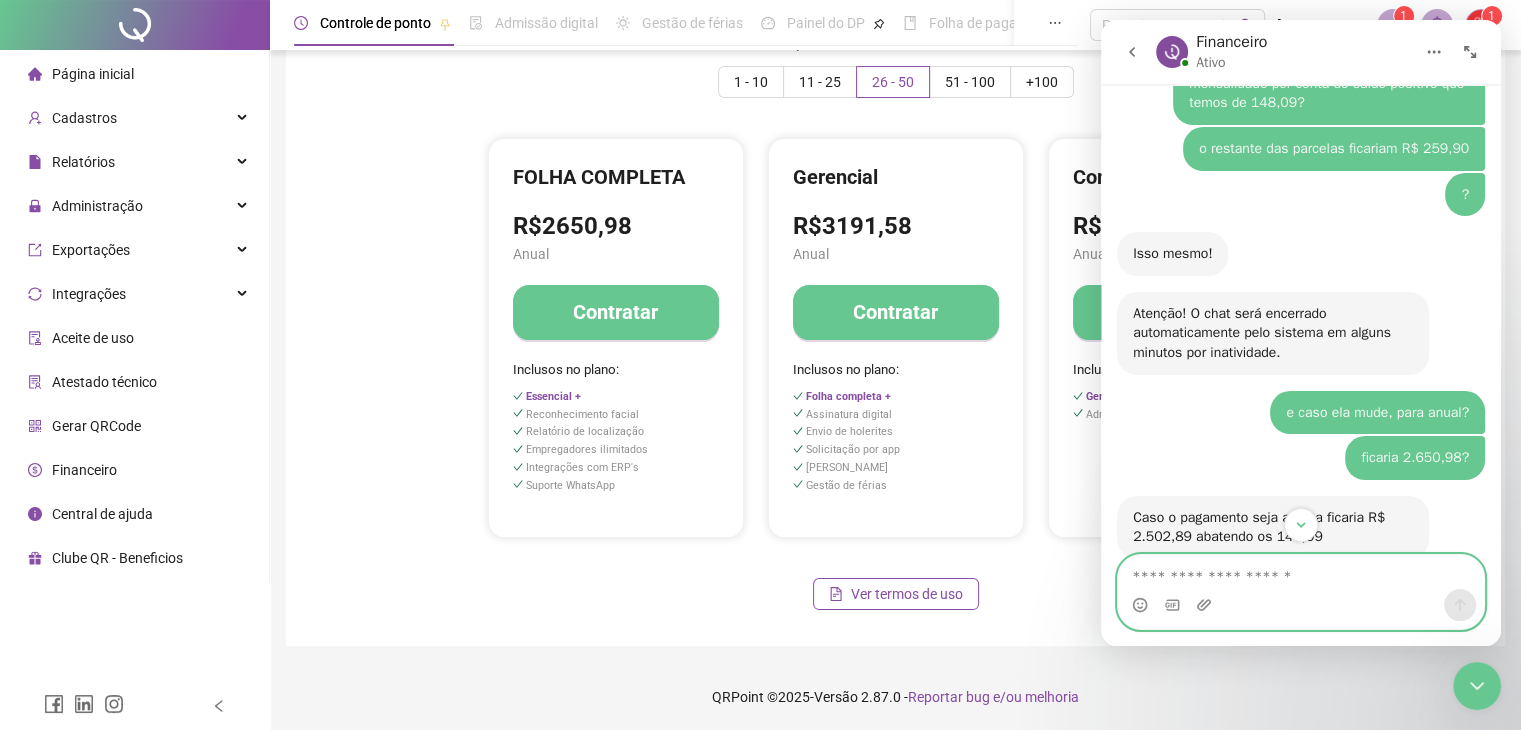 scroll, scrollTop: 3340, scrollLeft: 0, axis: vertical 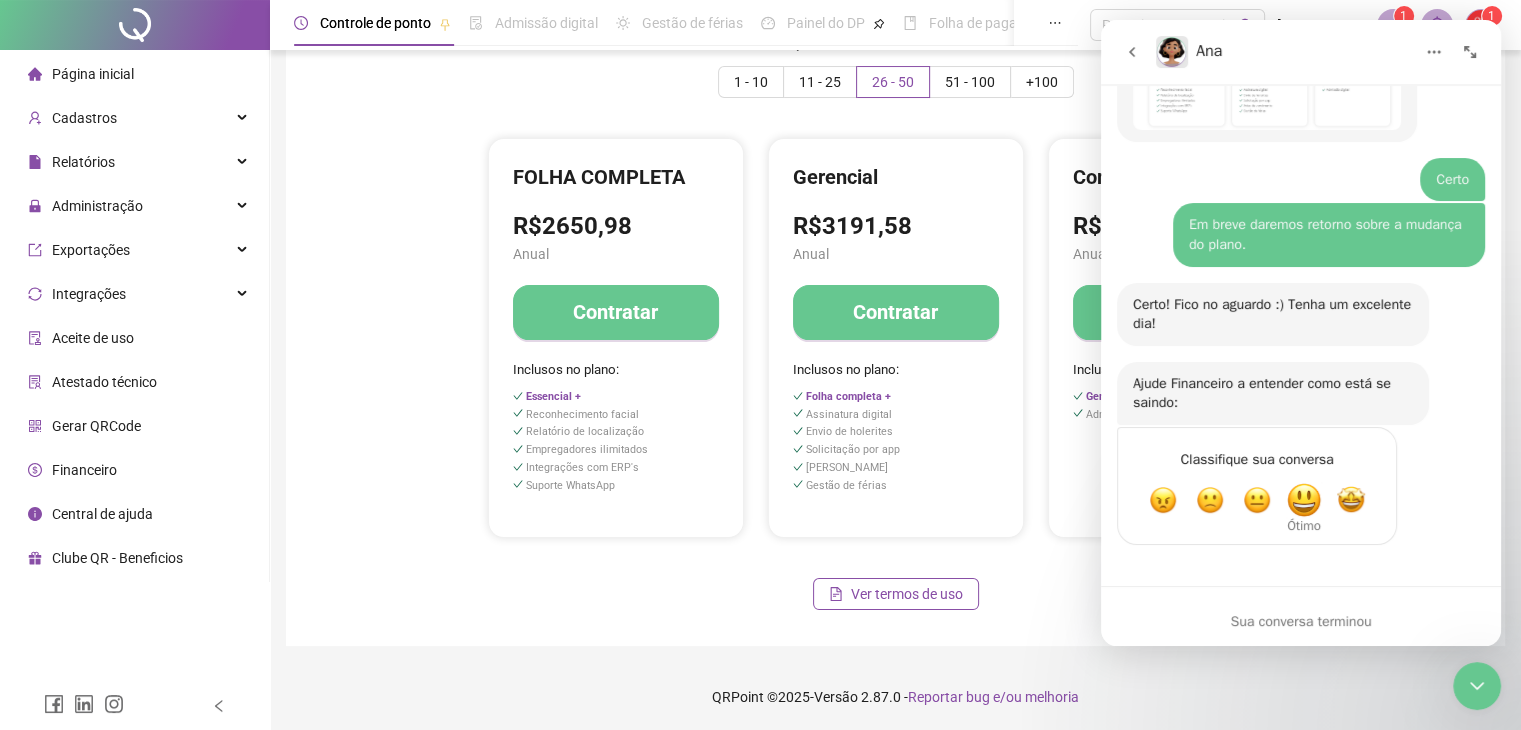 click at bounding box center (1304, 500) 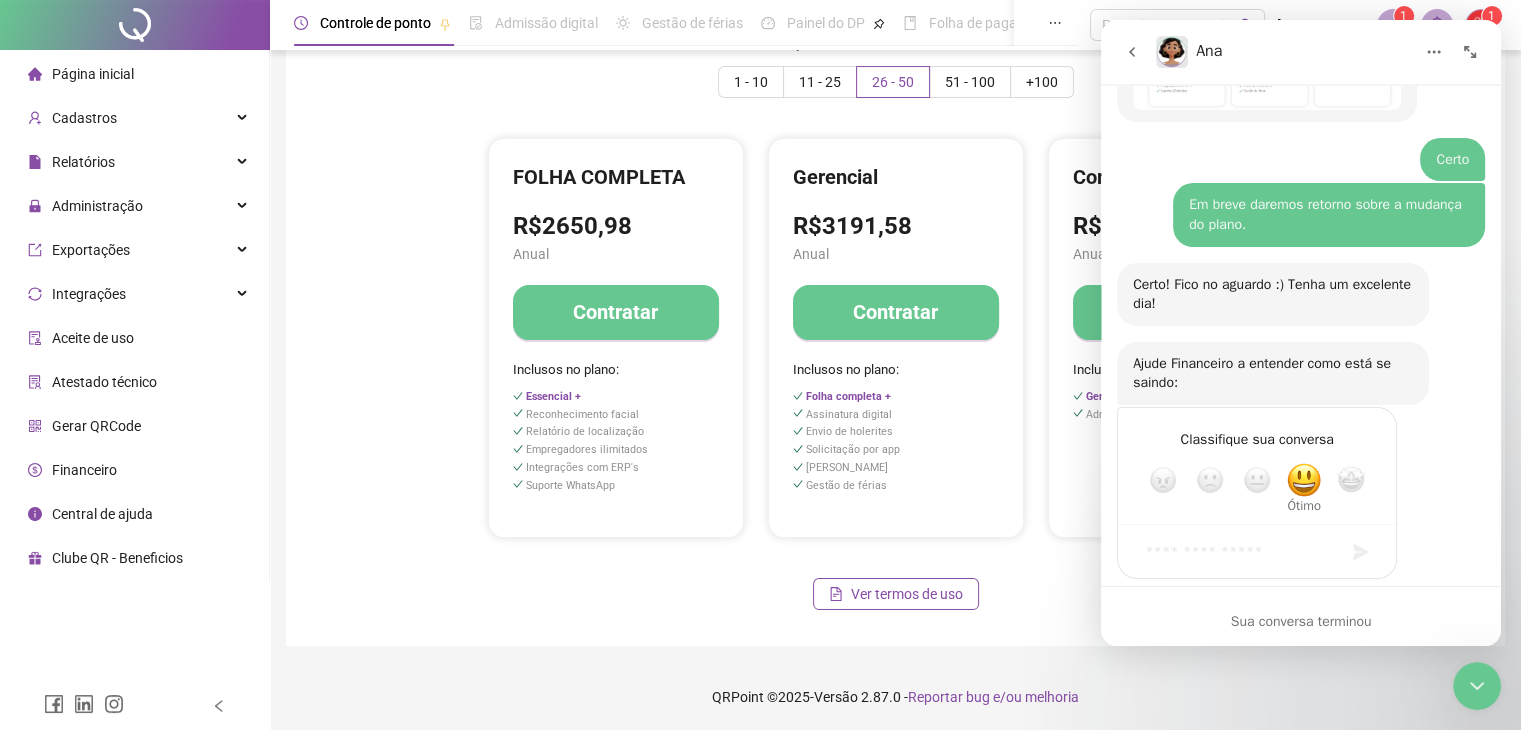 scroll, scrollTop: 4640, scrollLeft: 0, axis: vertical 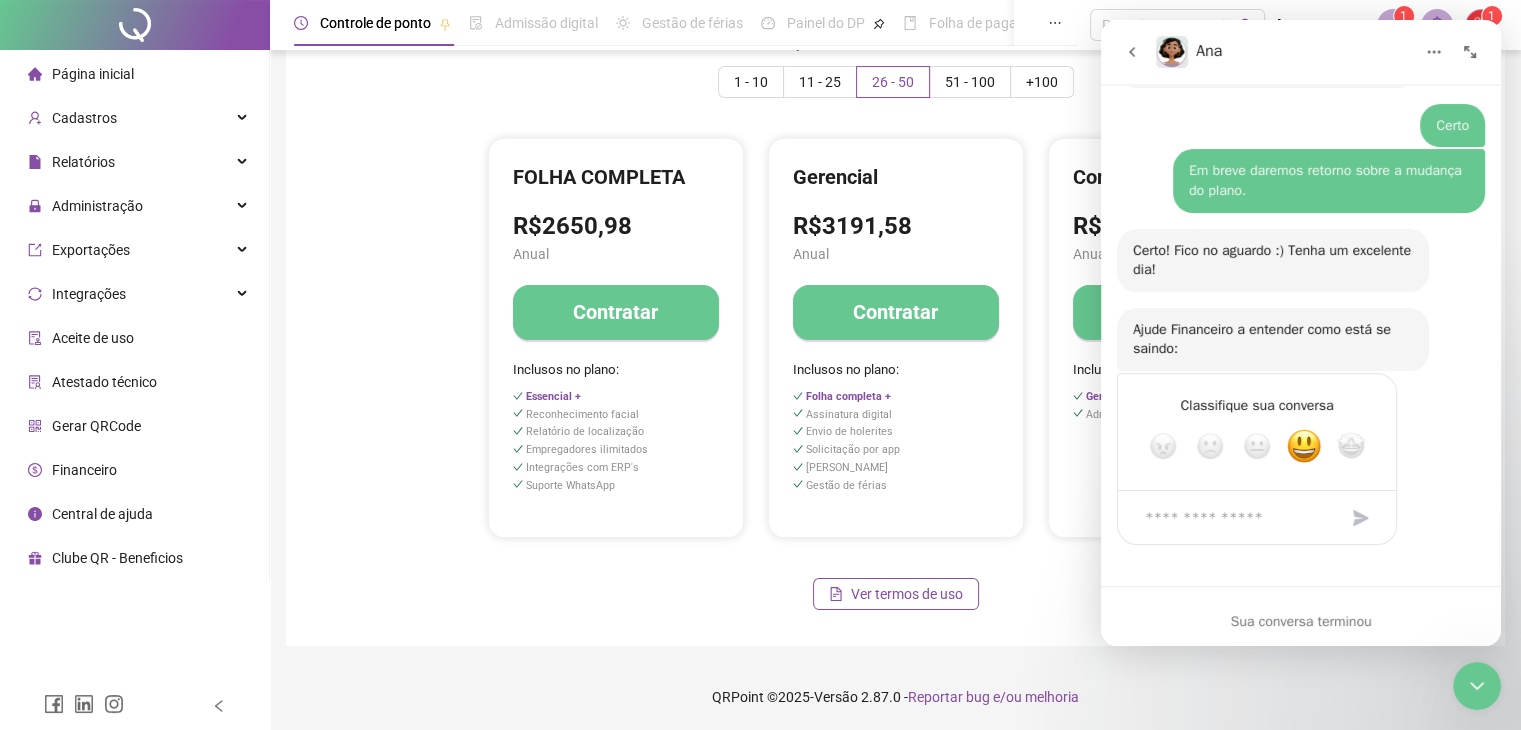 click at bounding box center (1477, 686) 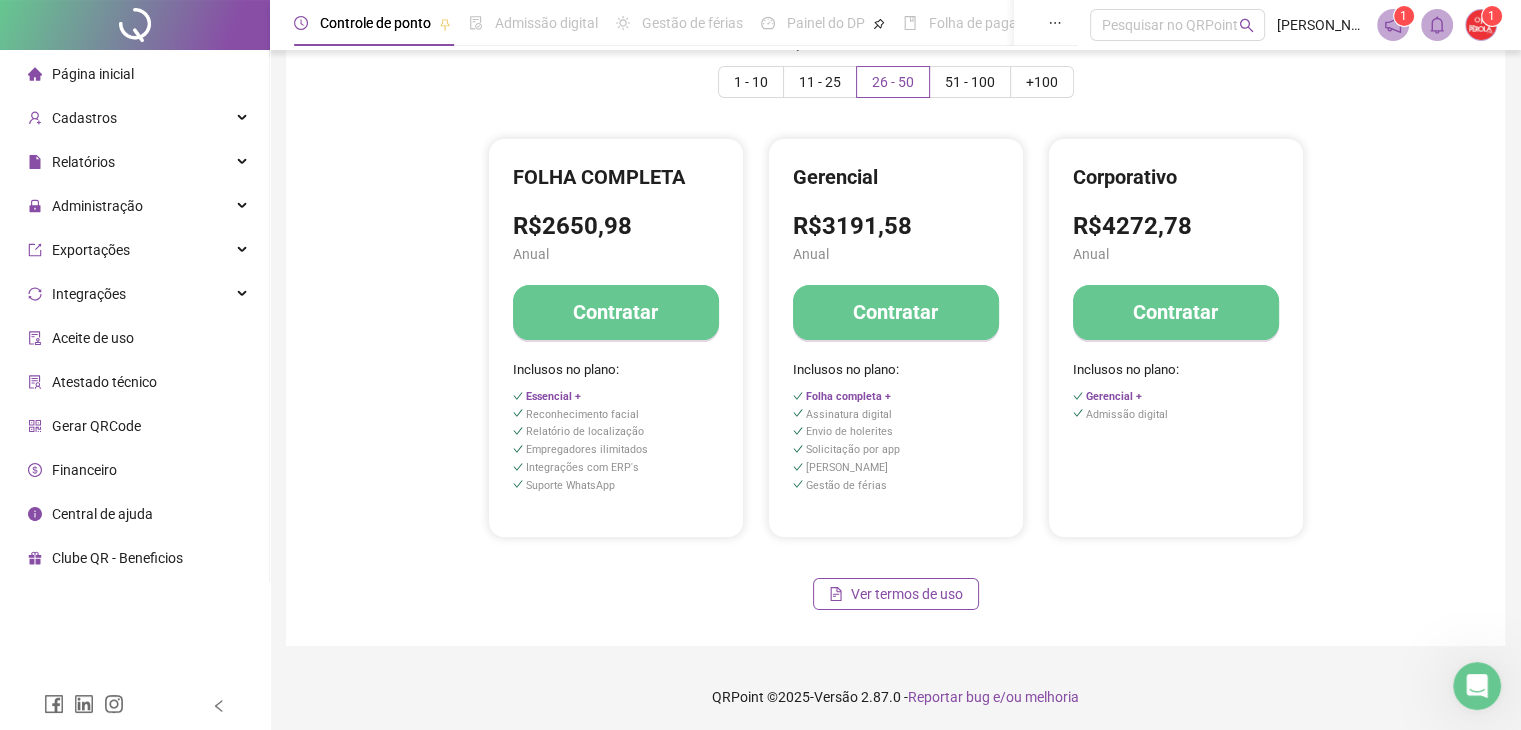 click on "Página inicial" at bounding box center (134, 74) 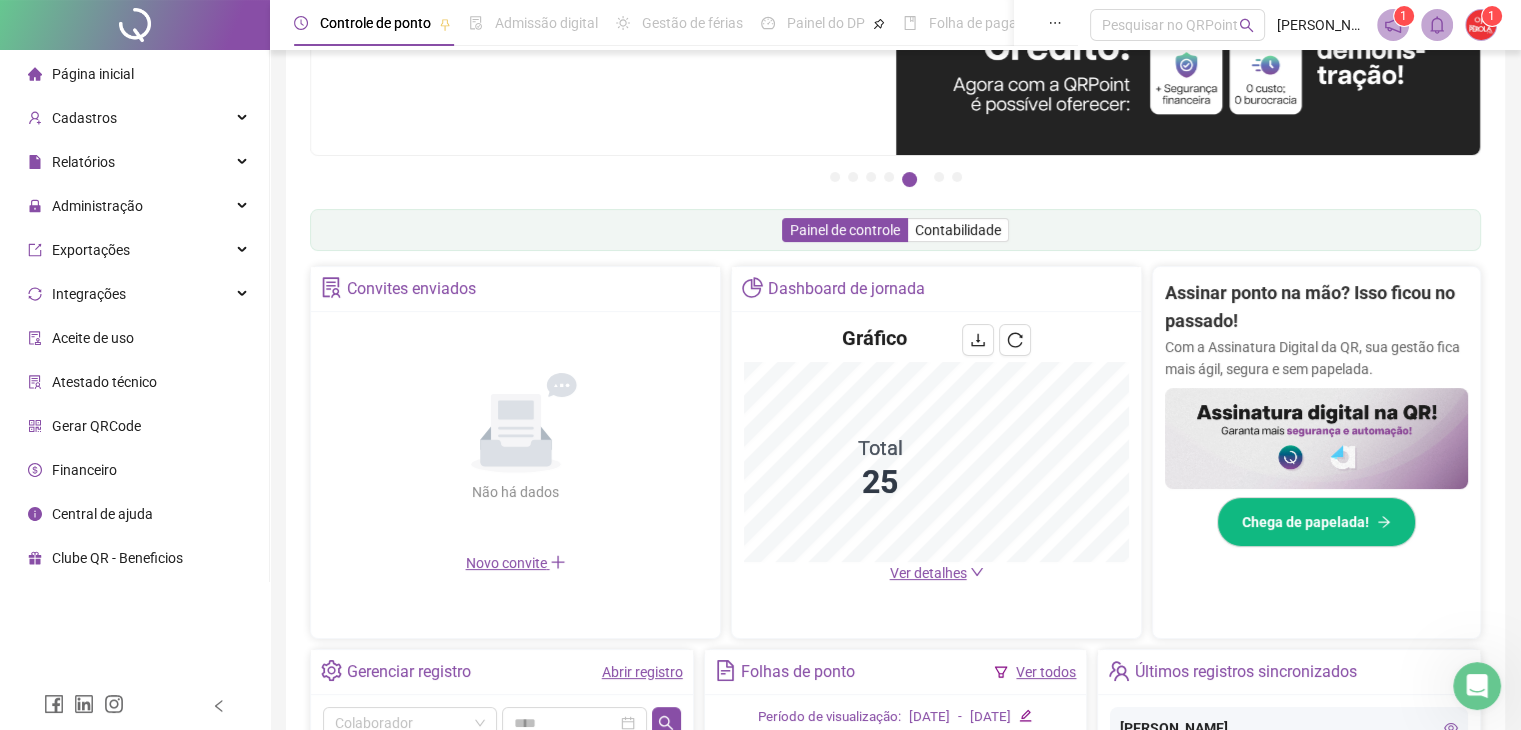 click on "Financeiro" at bounding box center (72, 470) 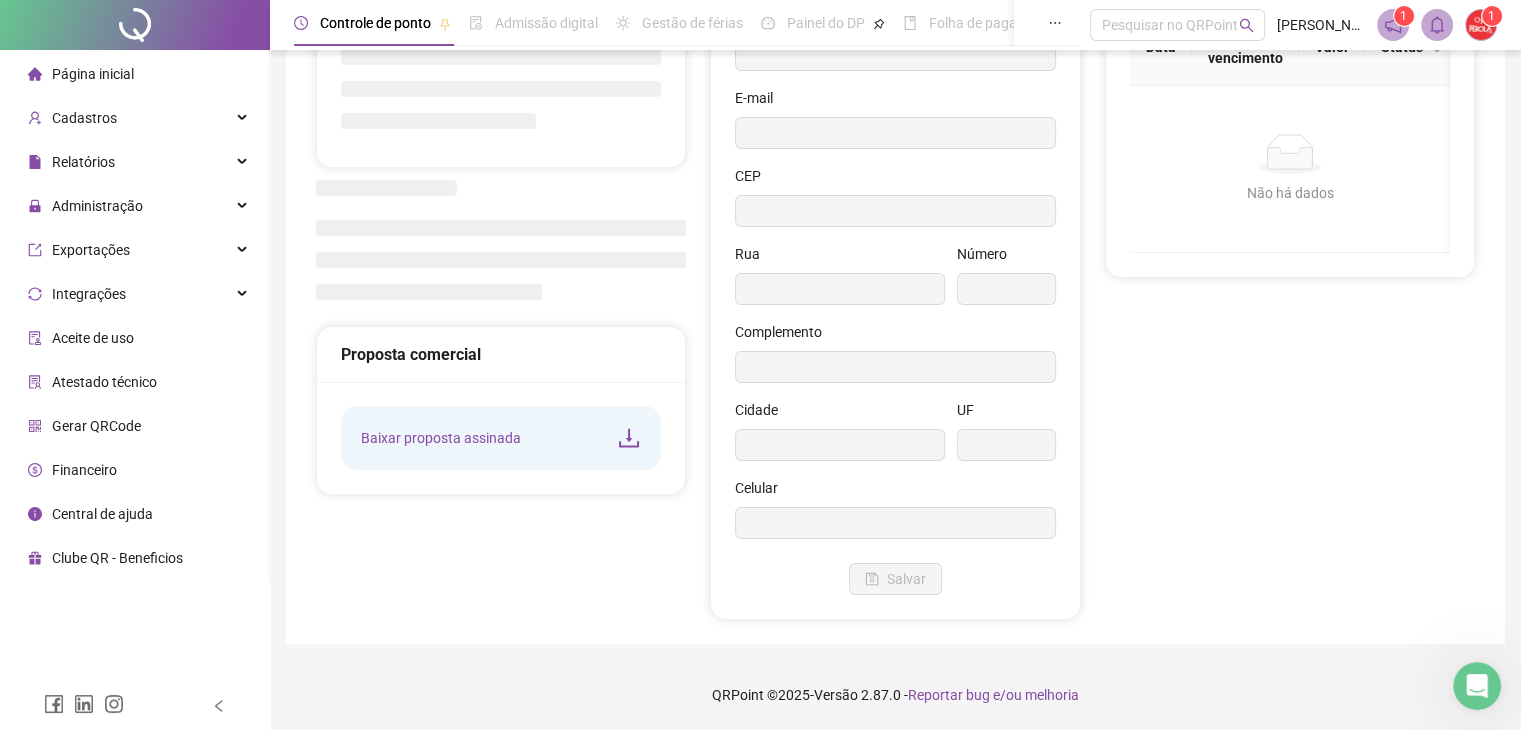 scroll, scrollTop: 160, scrollLeft: 0, axis: vertical 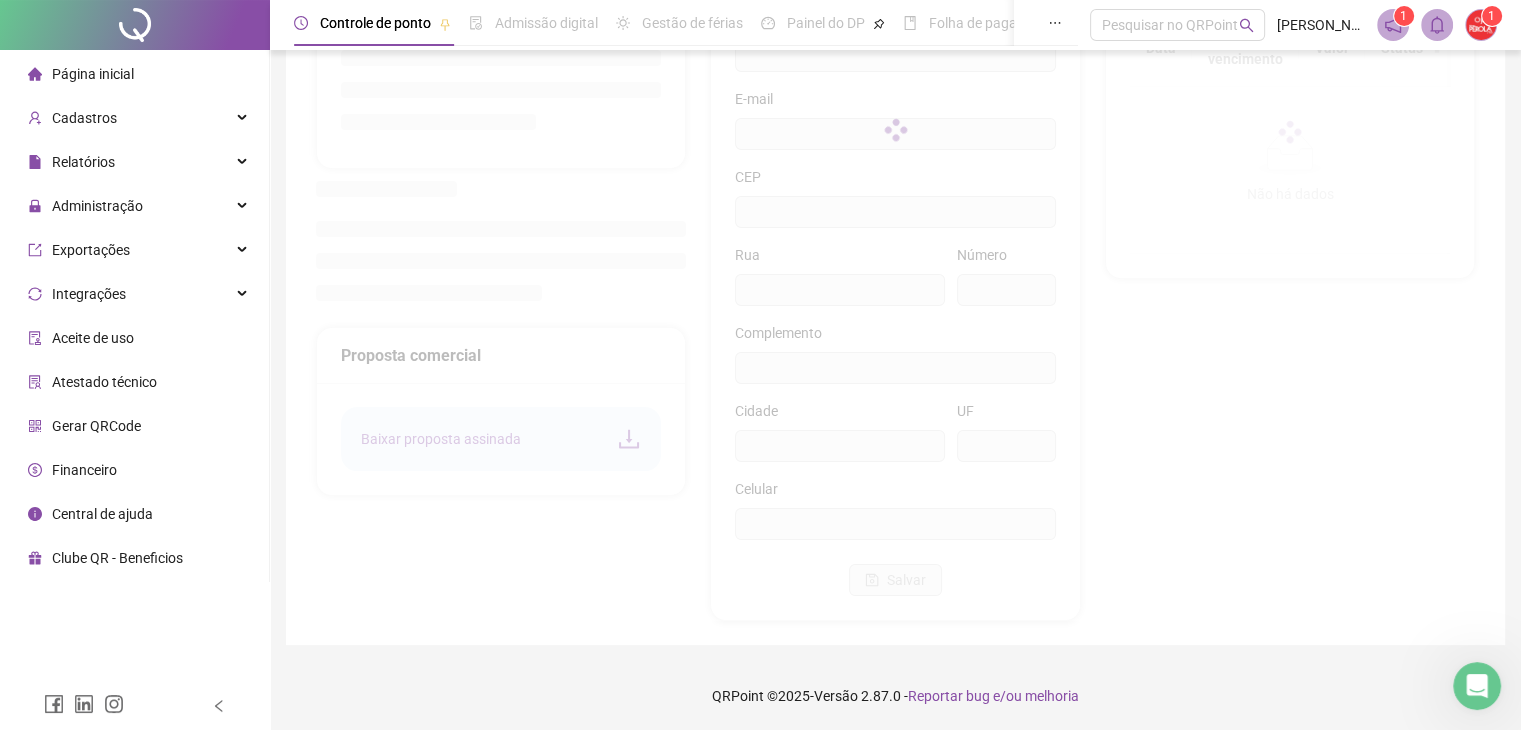 type on "**********" 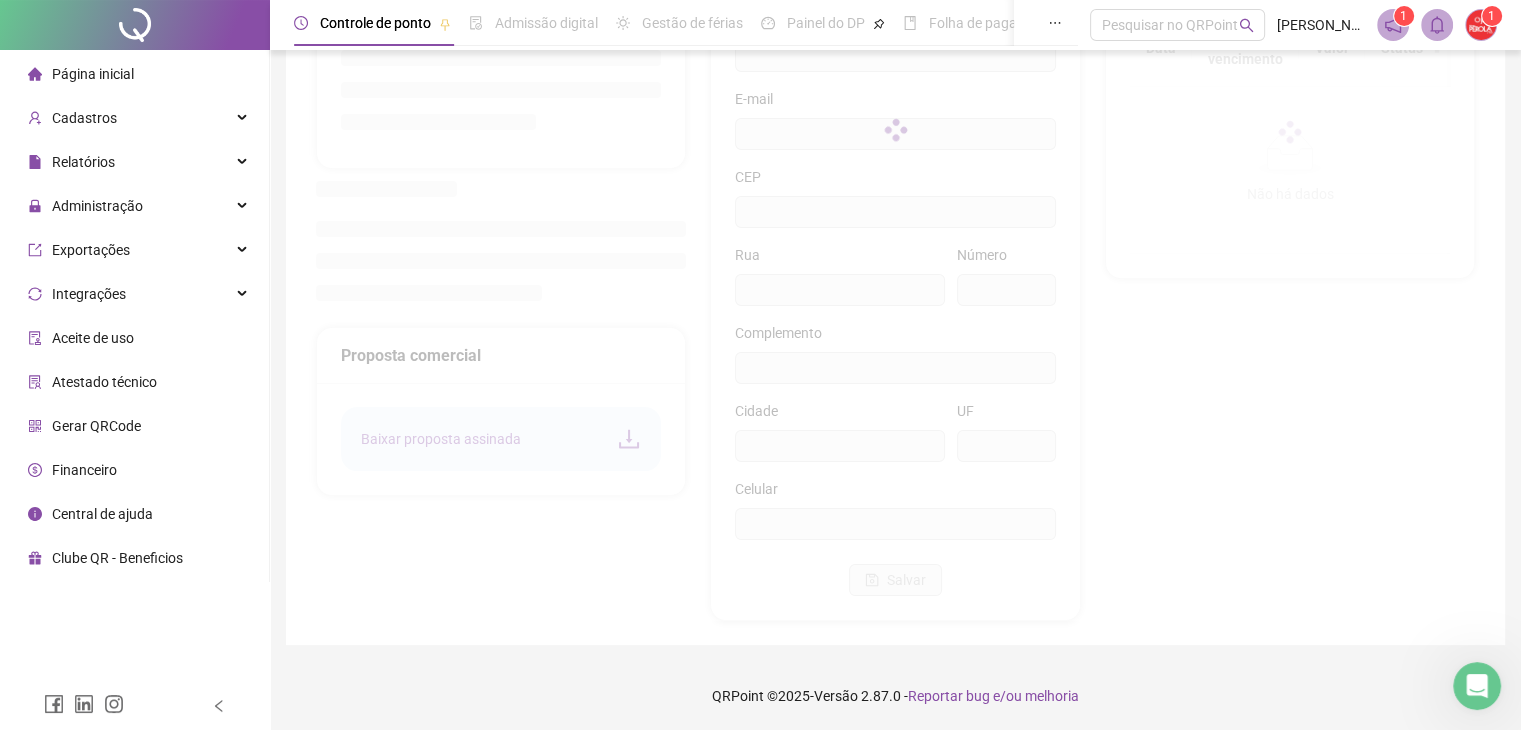 type on "**********" 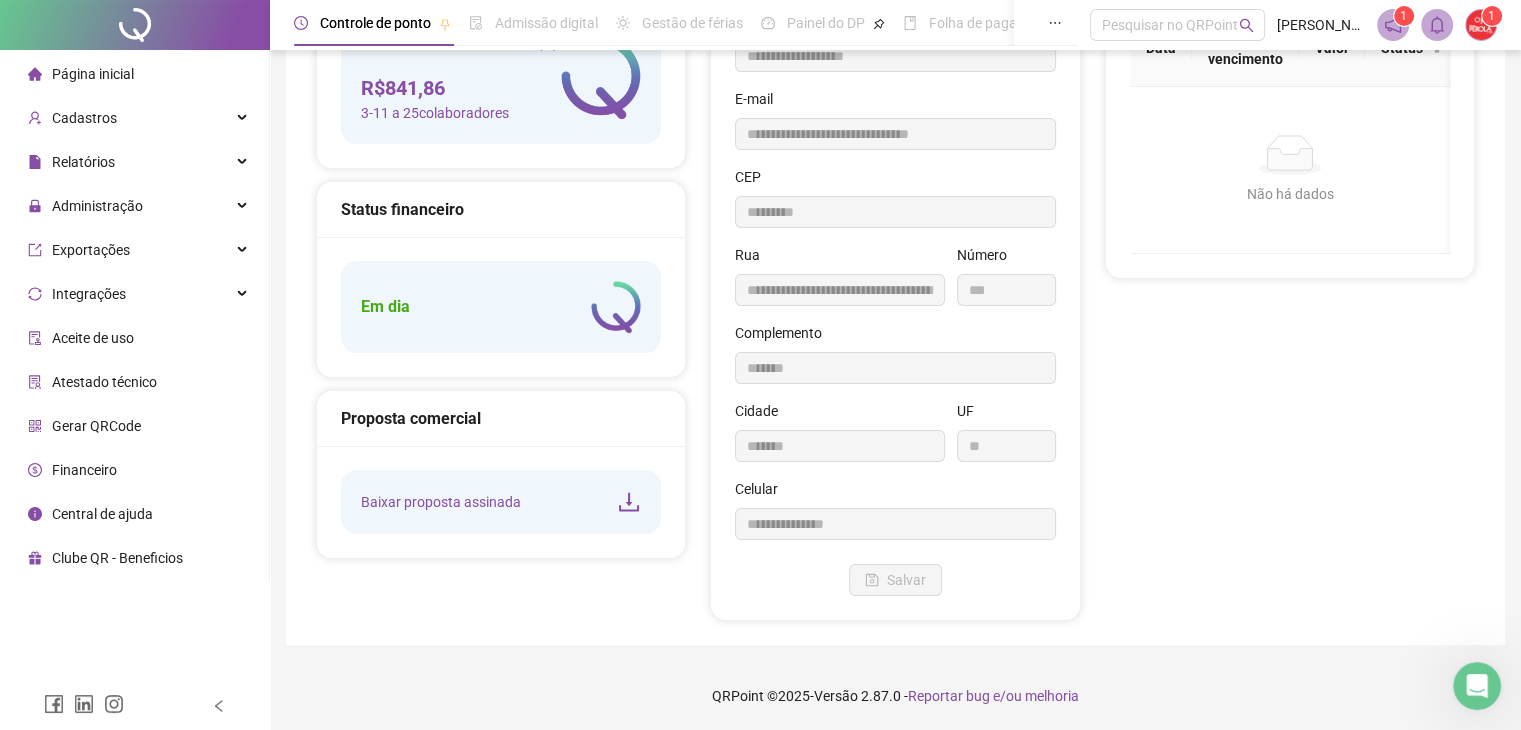 type on "*********" 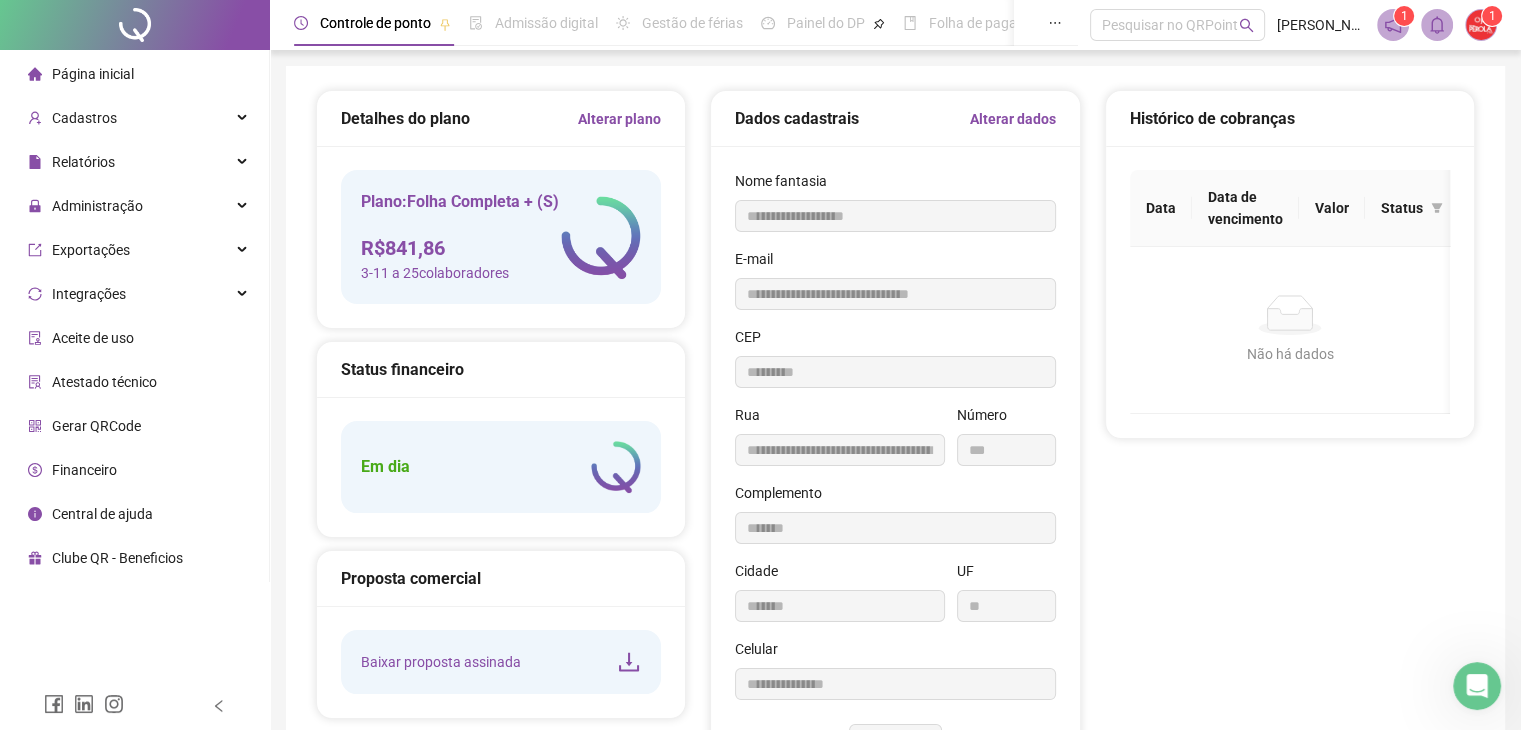 click on "Alterar plano" at bounding box center [619, 119] 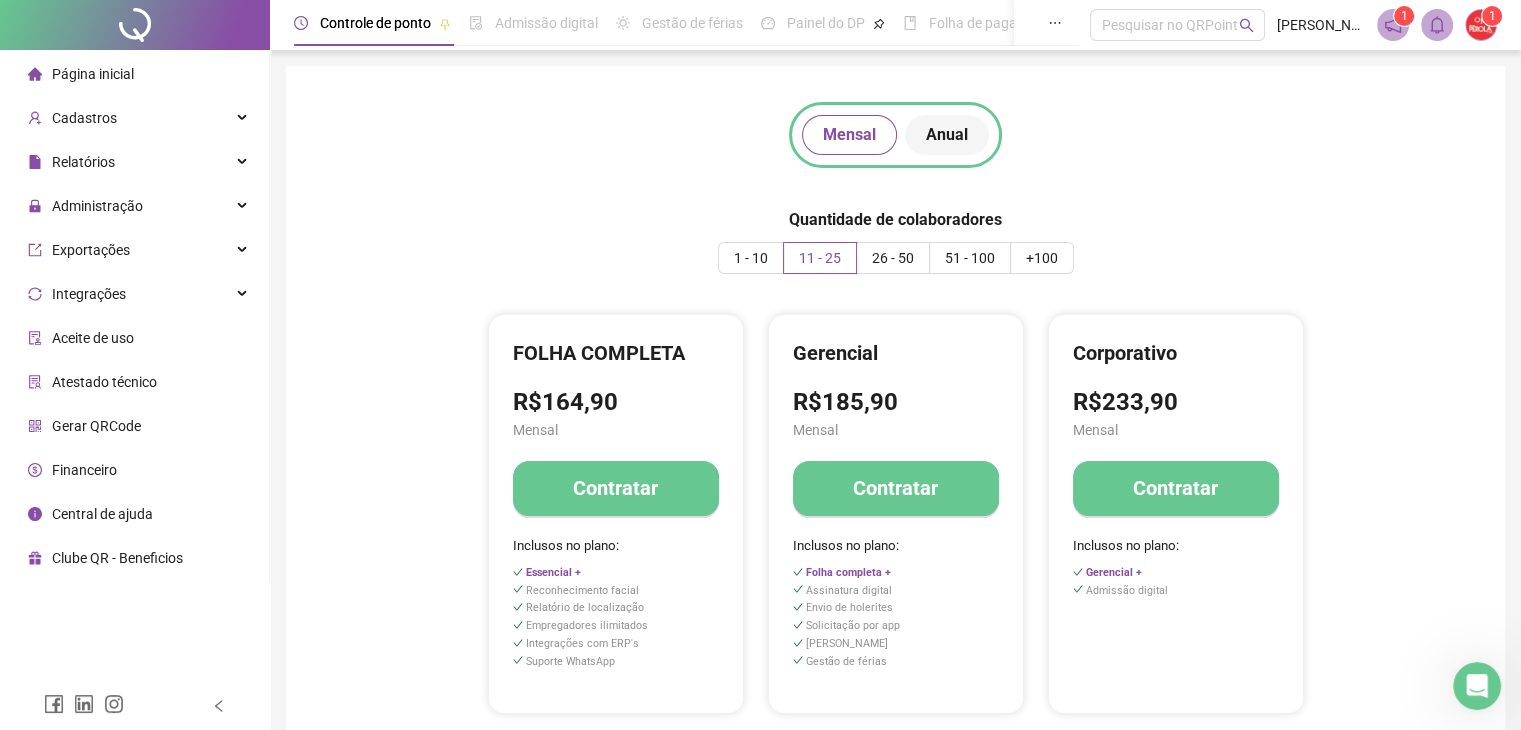 click on "Anual" at bounding box center [947, 135] 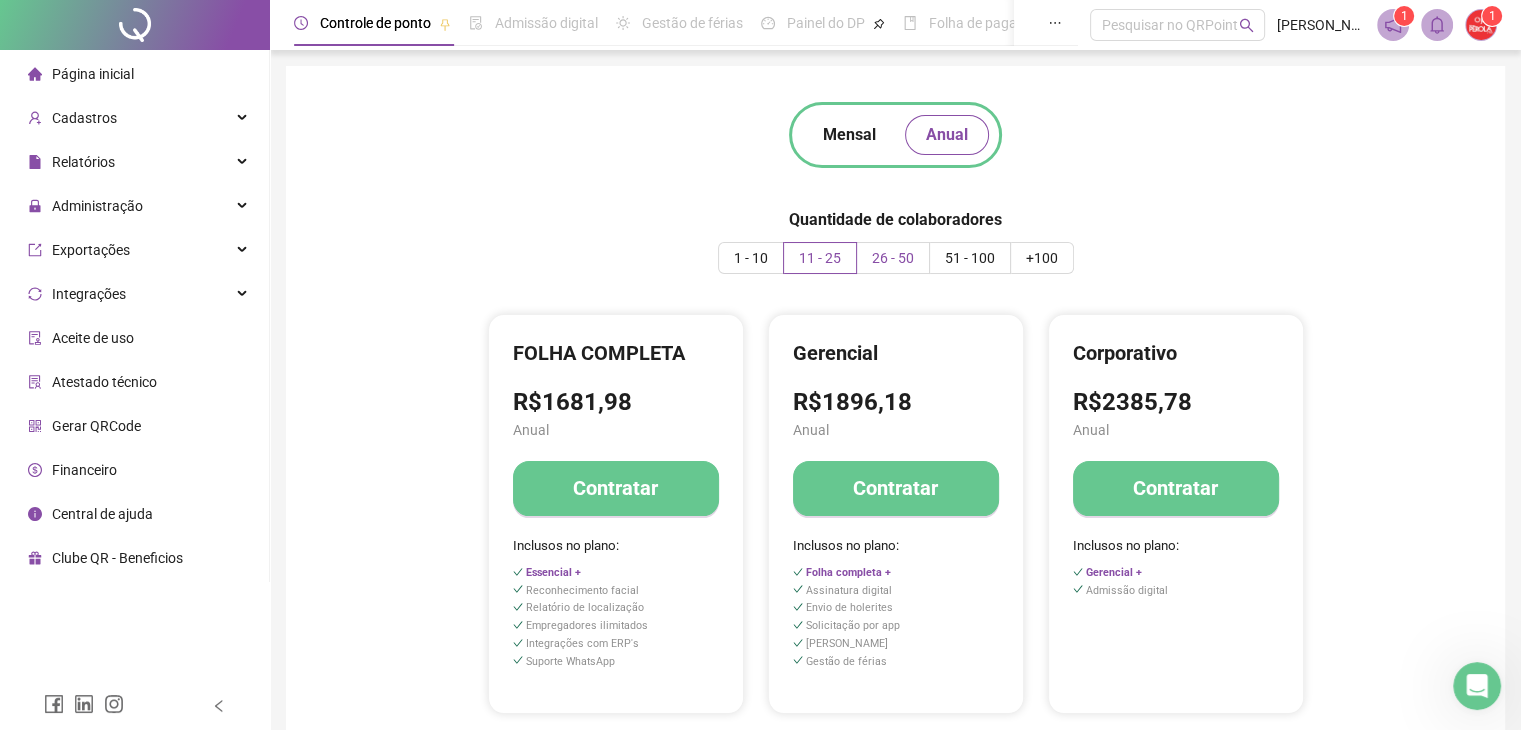 click on "26 - 50" at bounding box center [893, 258] 